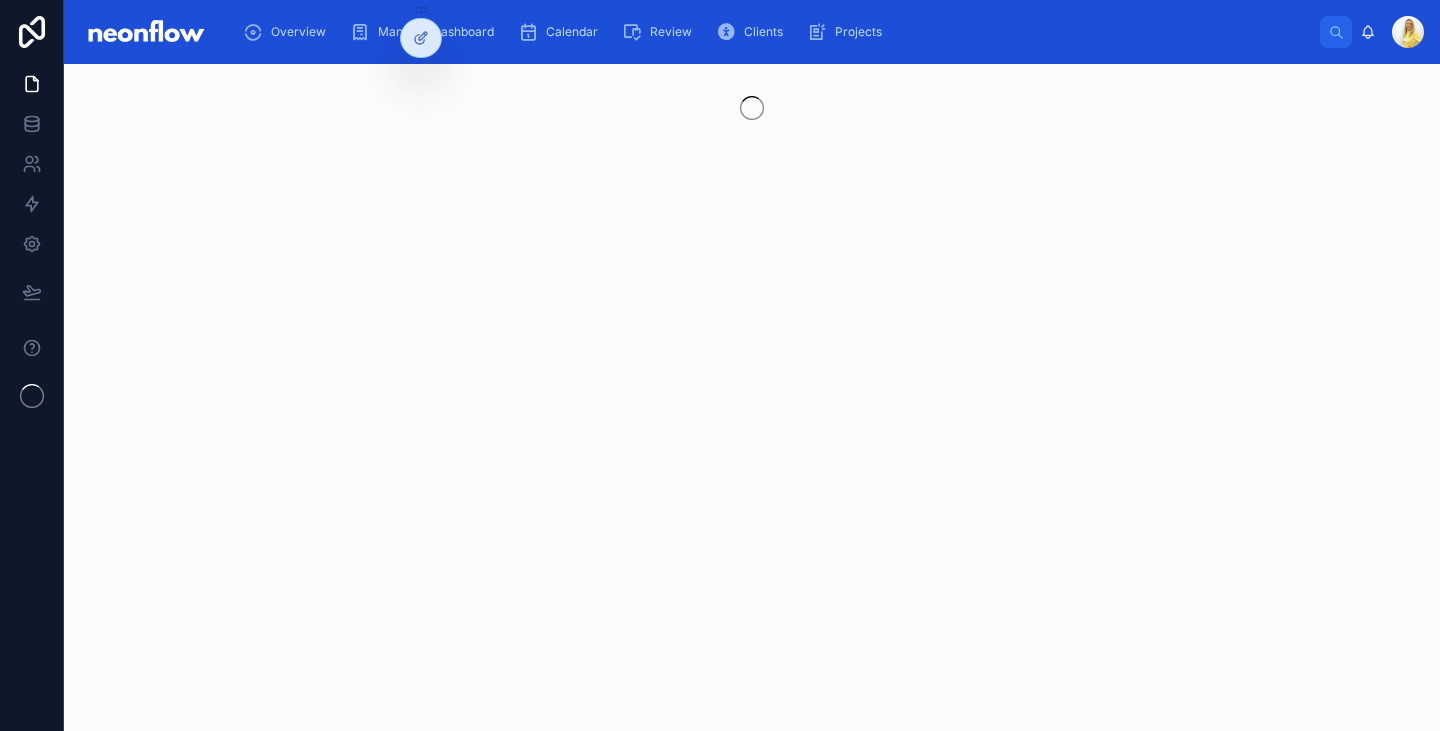 scroll, scrollTop: 0, scrollLeft: 0, axis: both 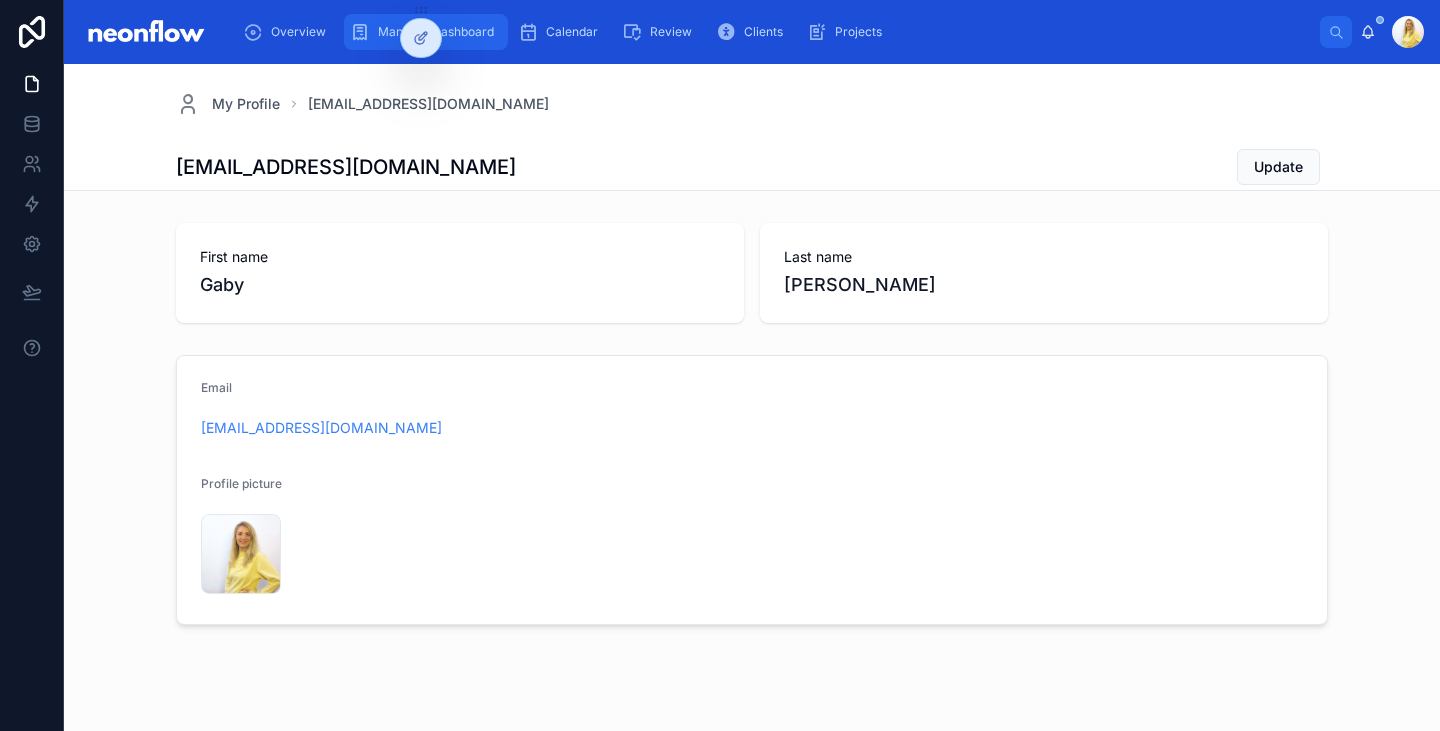 click at bounding box center (360, 32) 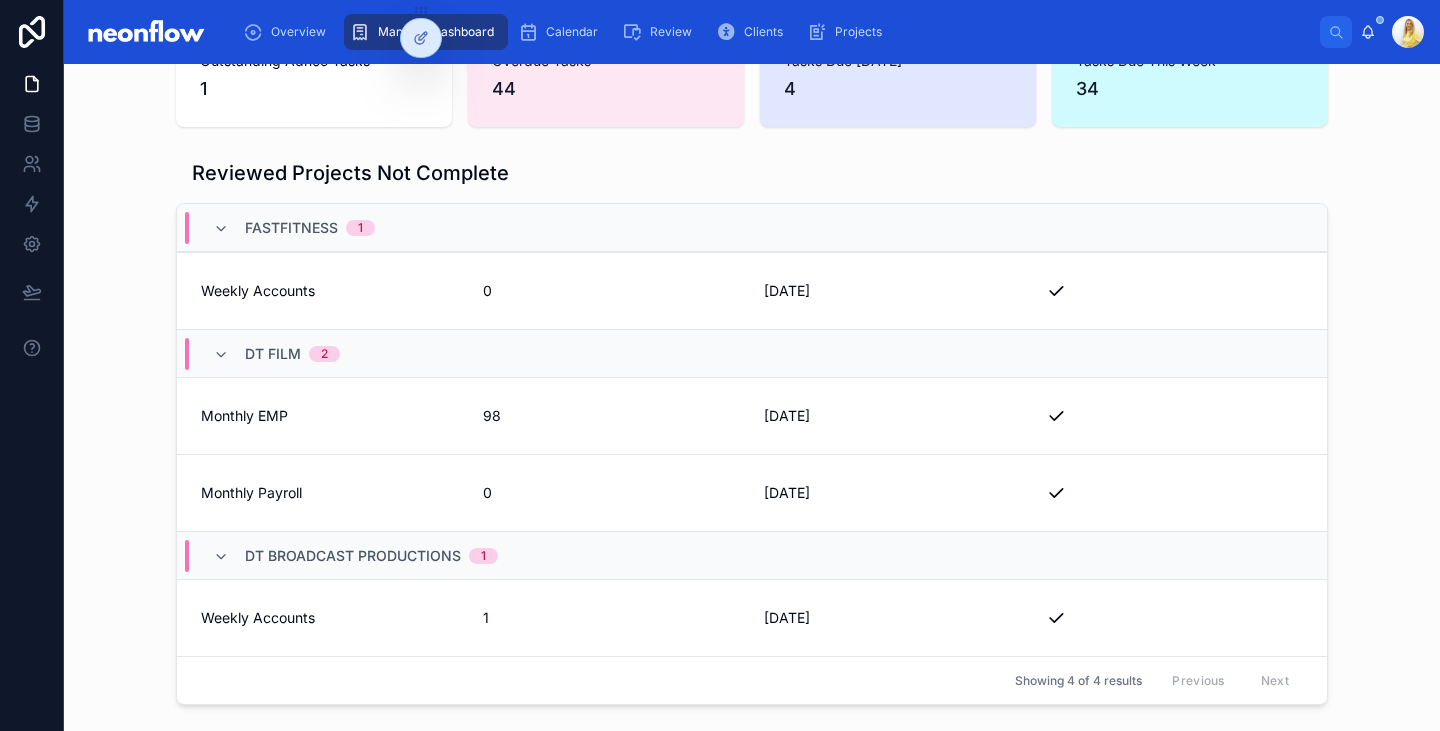 scroll, scrollTop: 386, scrollLeft: 0, axis: vertical 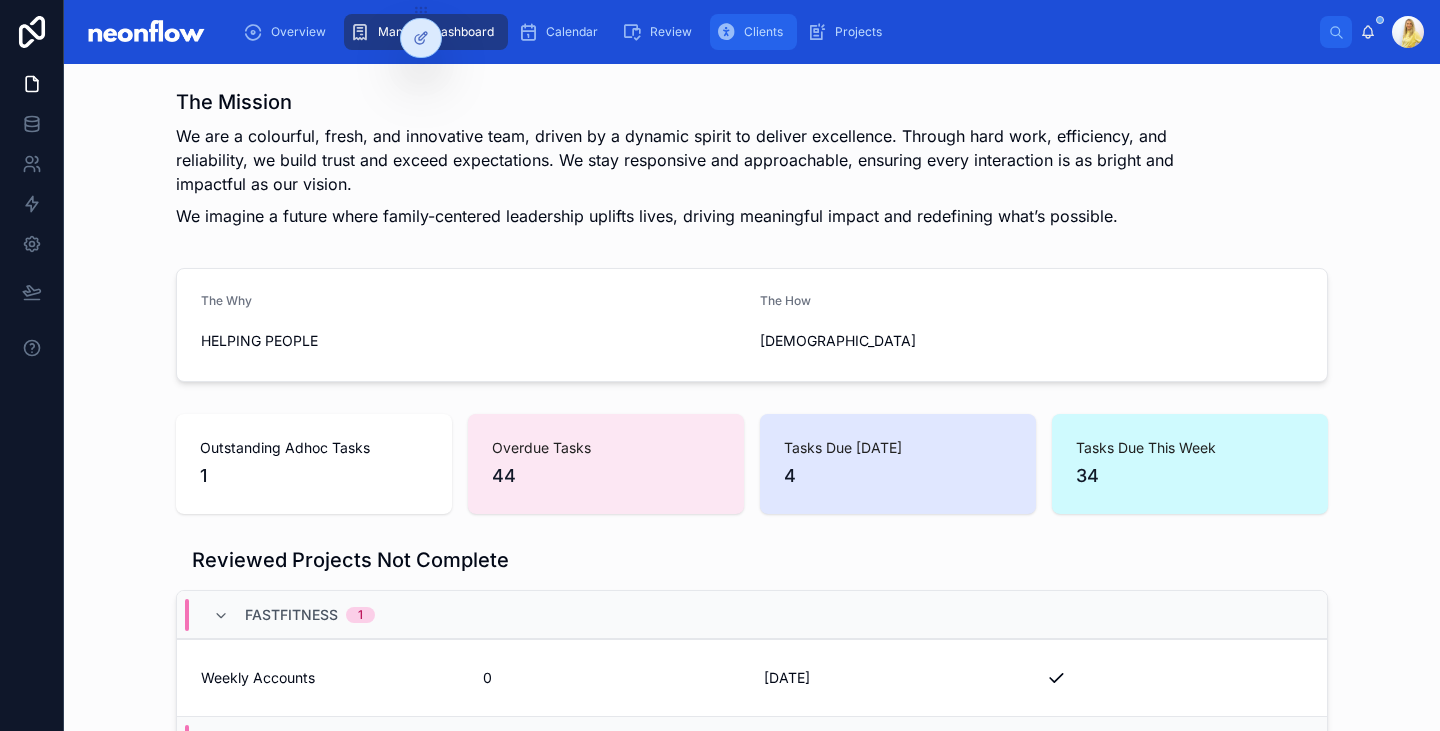 click on "Clients" at bounding box center [753, 32] 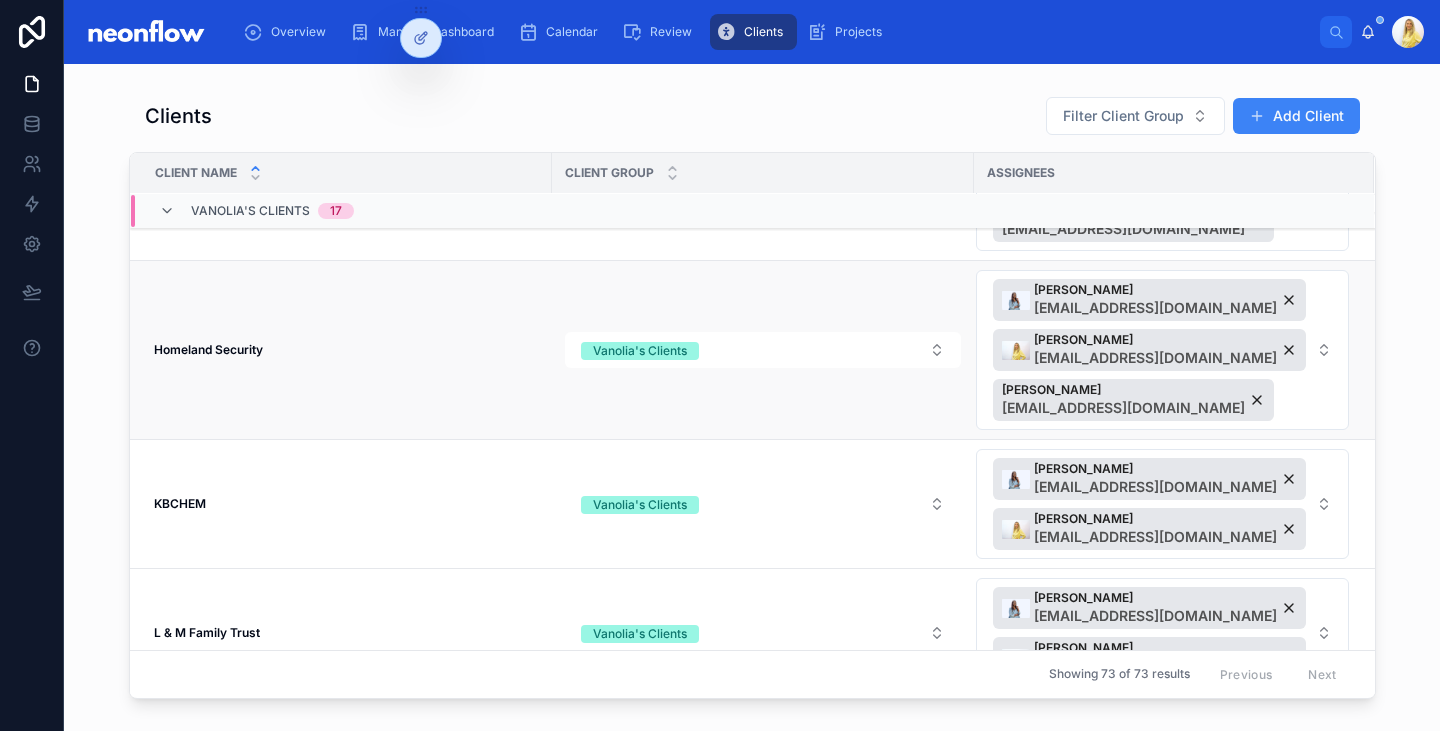 scroll, scrollTop: 682, scrollLeft: 0, axis: vertical 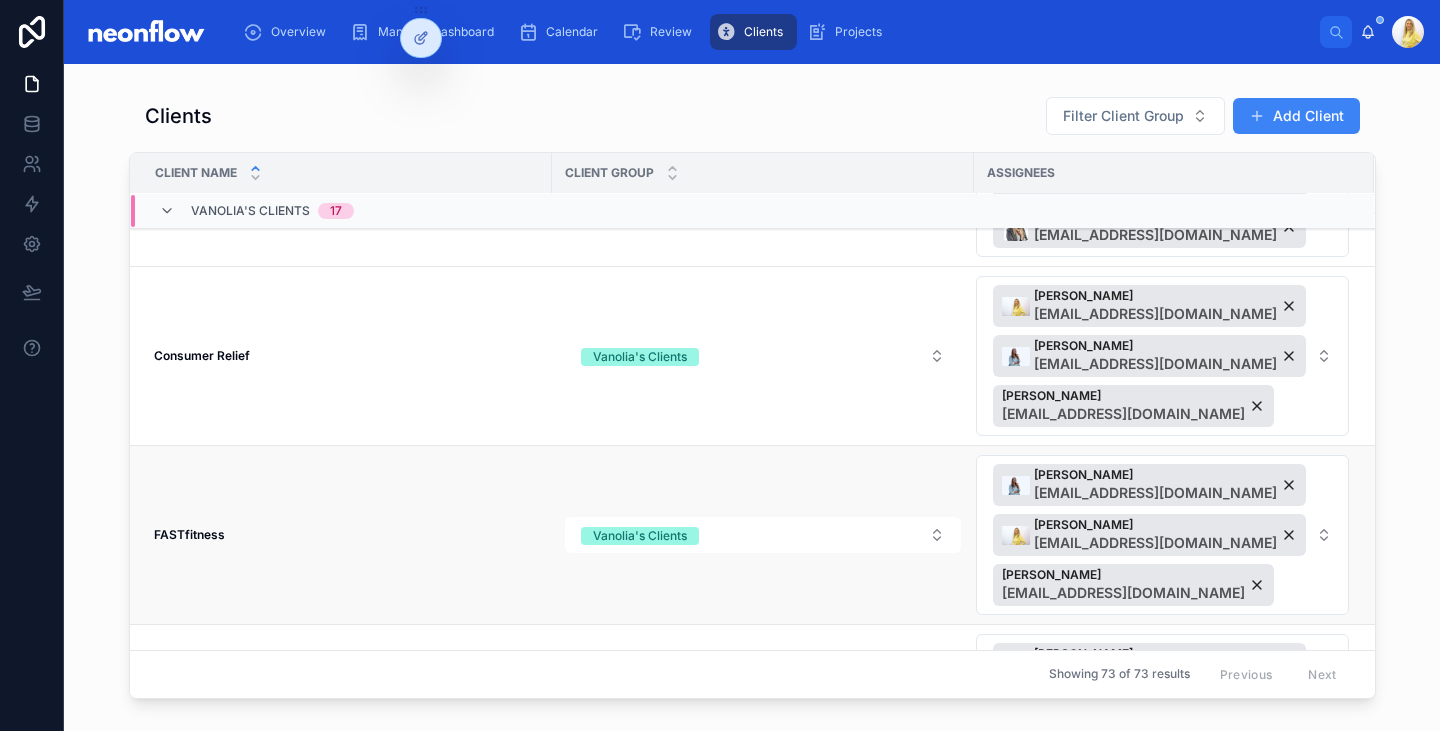 click on "FASTfitness" at bounding box center (189, 534) 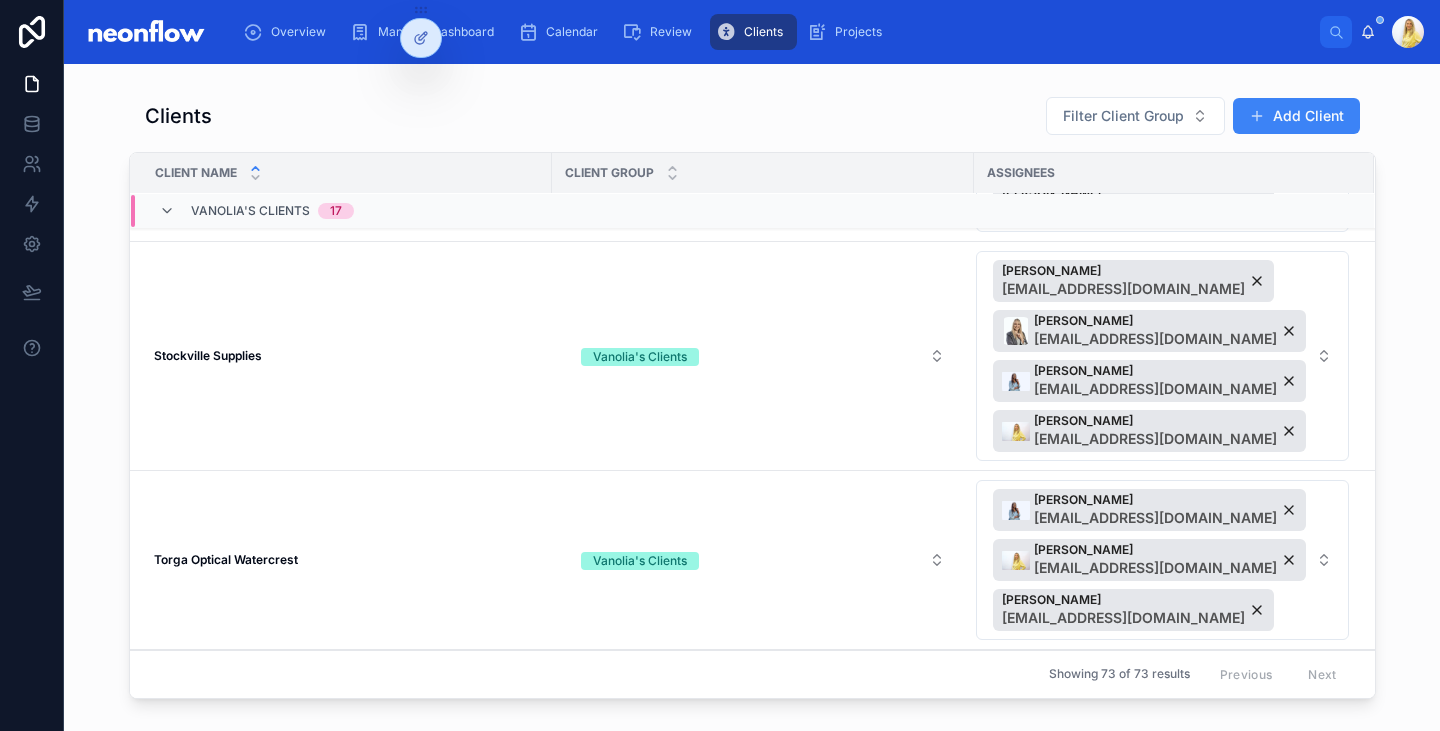 scroll, scrollTop: 2599, scrollLeft: 0, axis: vertical 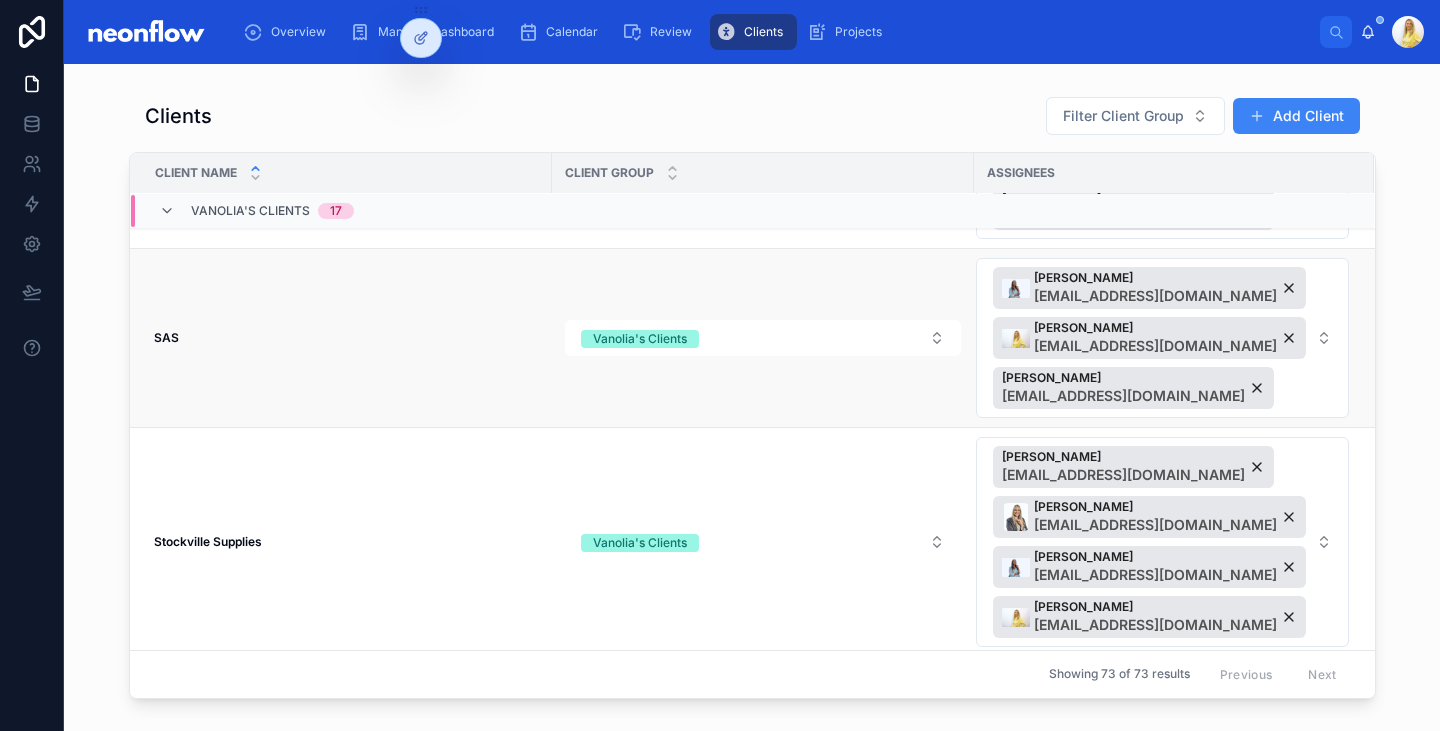 click on "SAS" at bounding box center (166, 337) 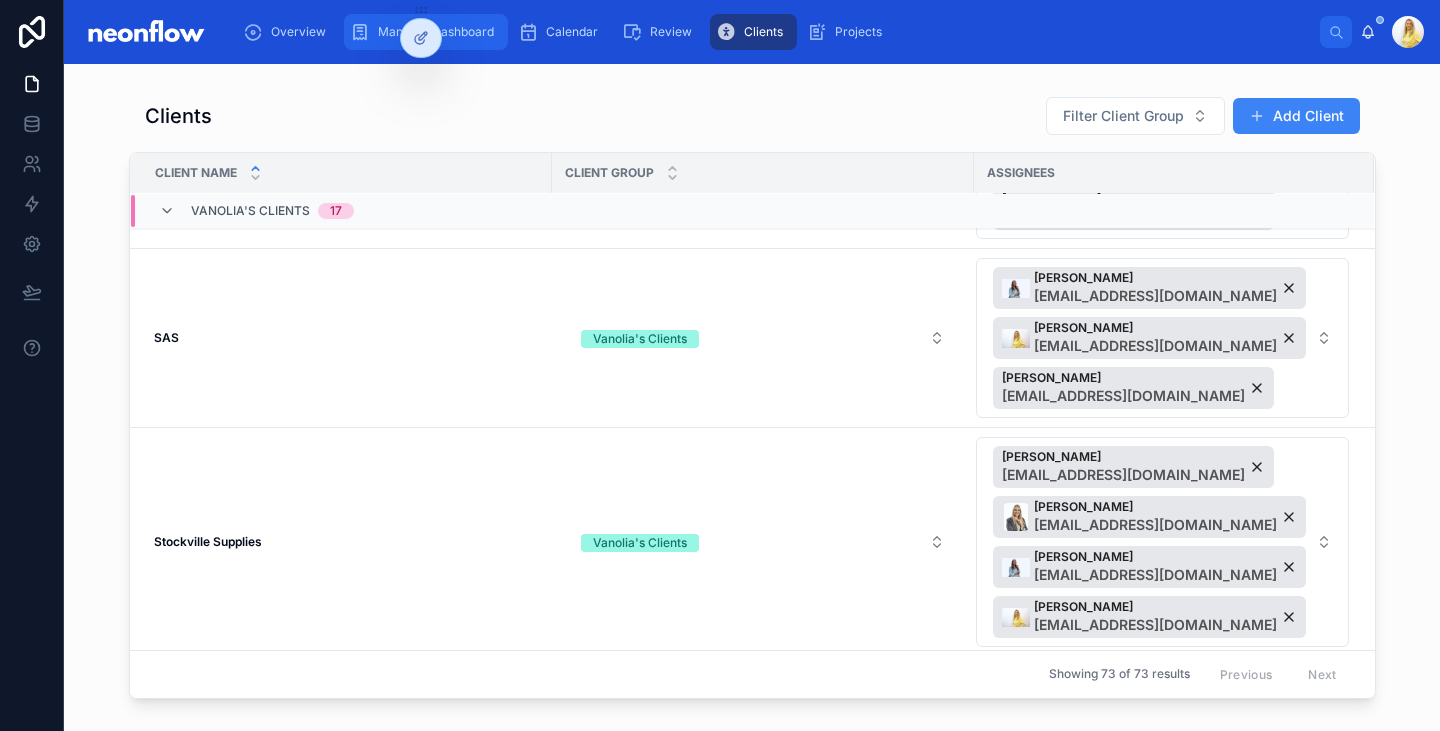 click at bounding box center (360, 32) 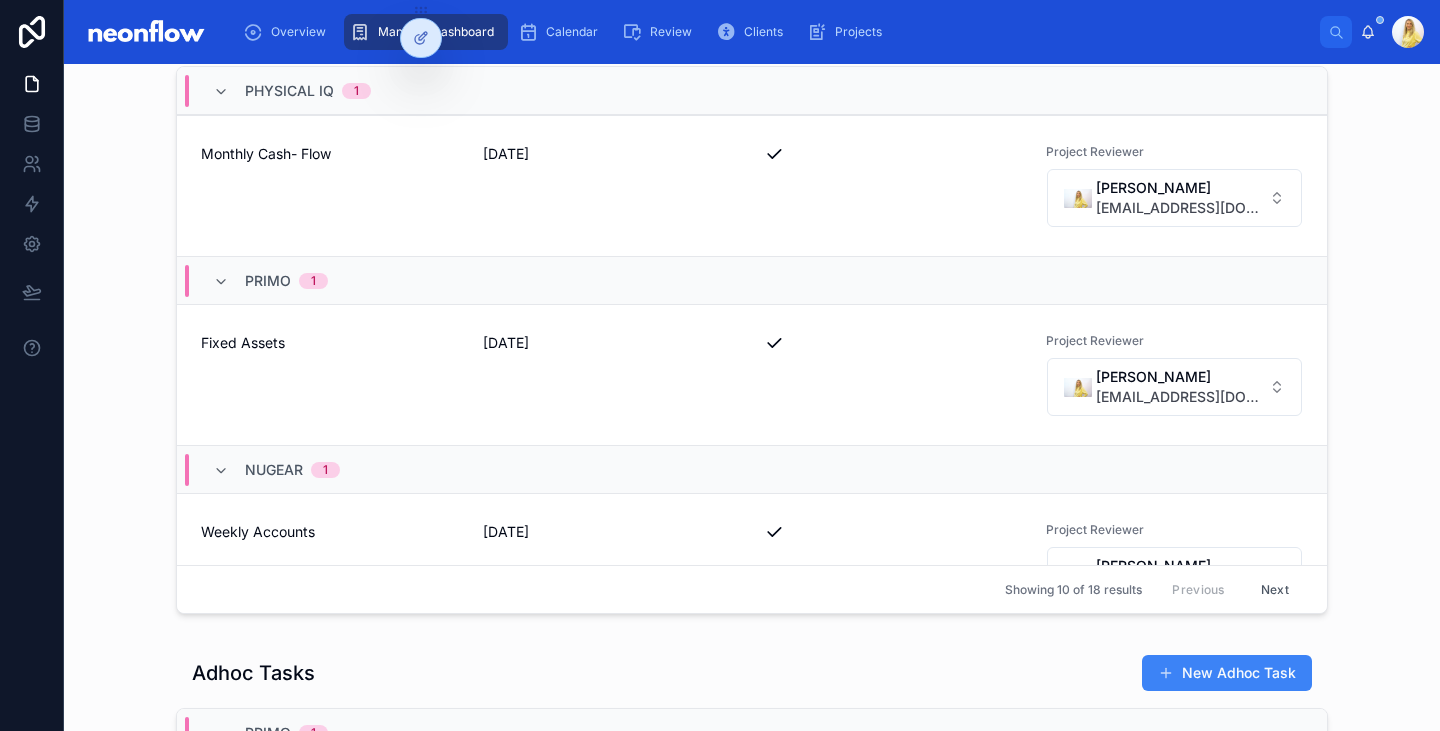 scroll, scrollTop: 1111, scrollLeft: 0, axis: vertical 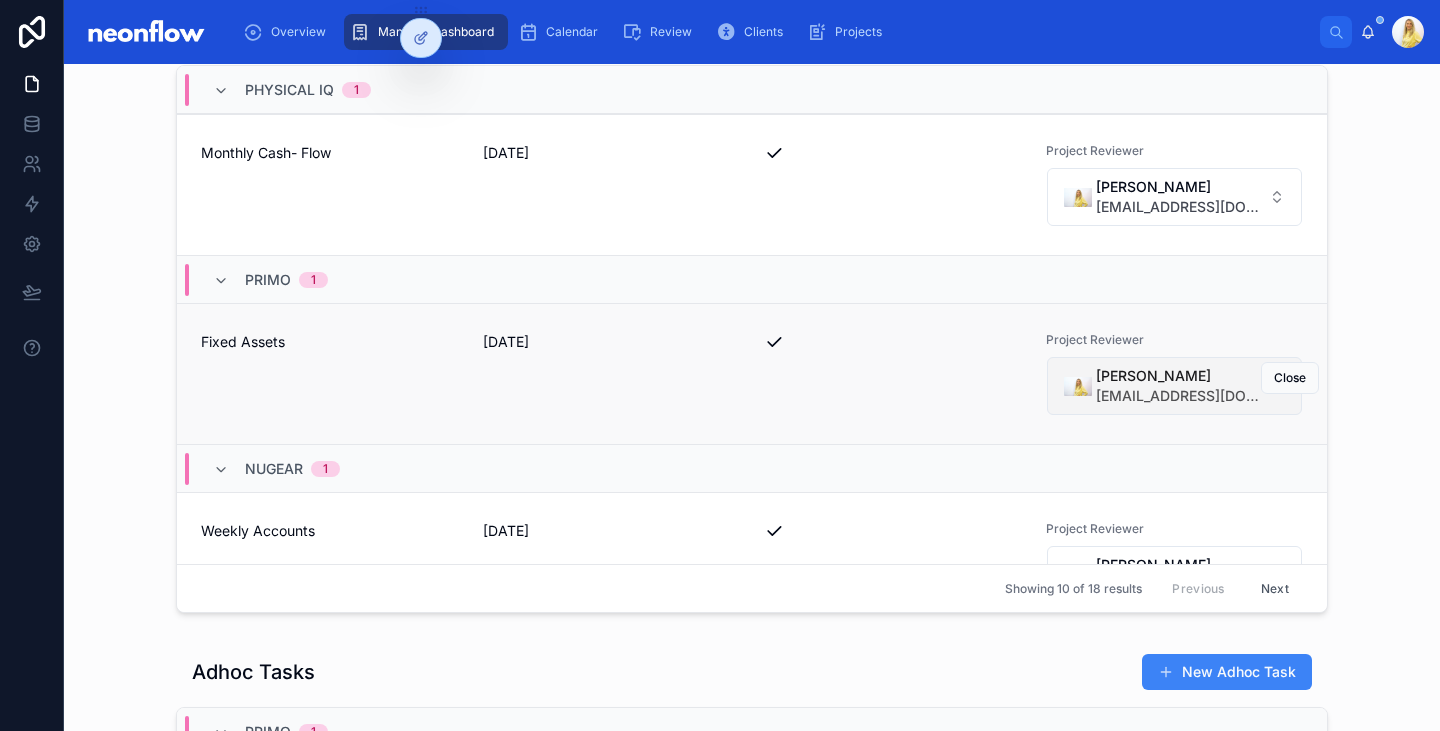 click on "[PERSON_NAME]" at bounding box center [1179, 376] 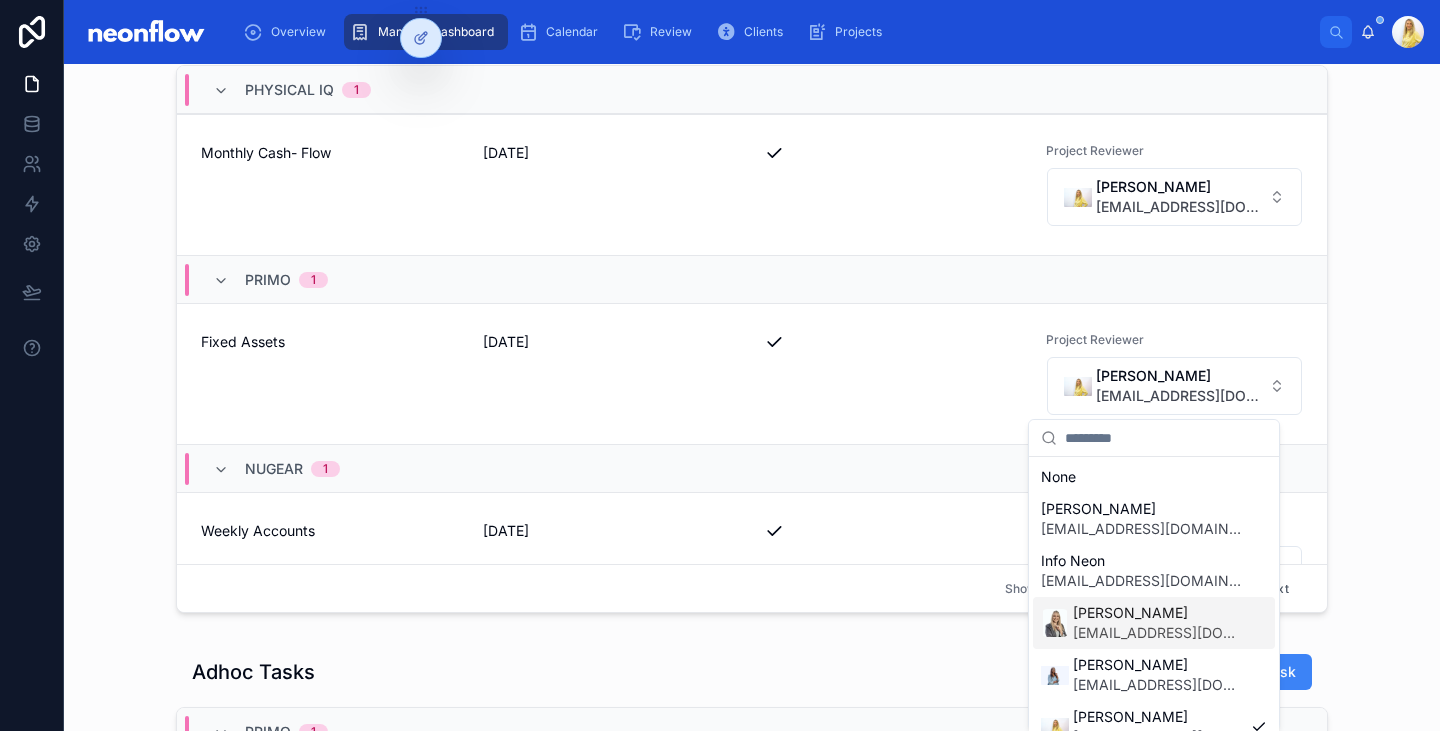 click on "[PERSON_NAME]" at bounding box center [1158, 613] 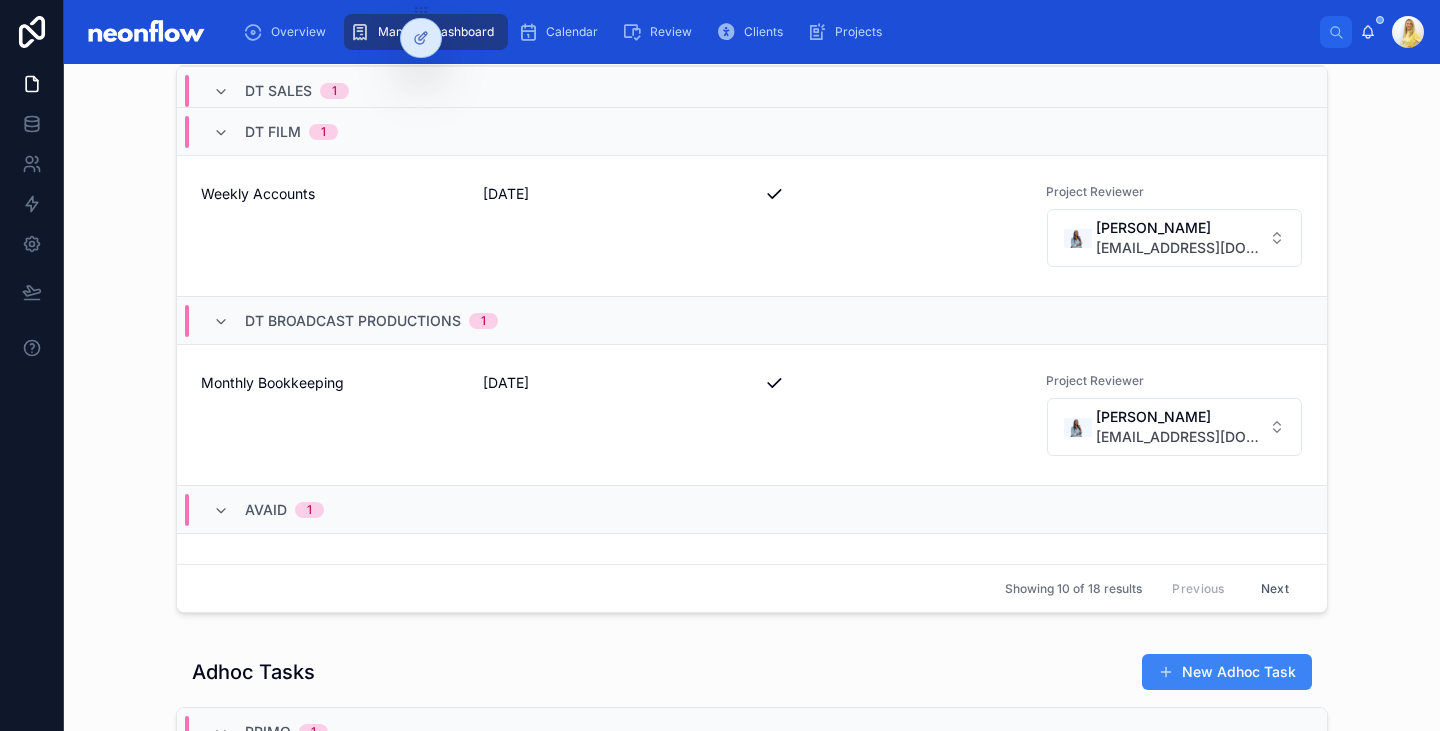 scroll, scrollTop: 1391, scrollLeft: 0, axis: vertical 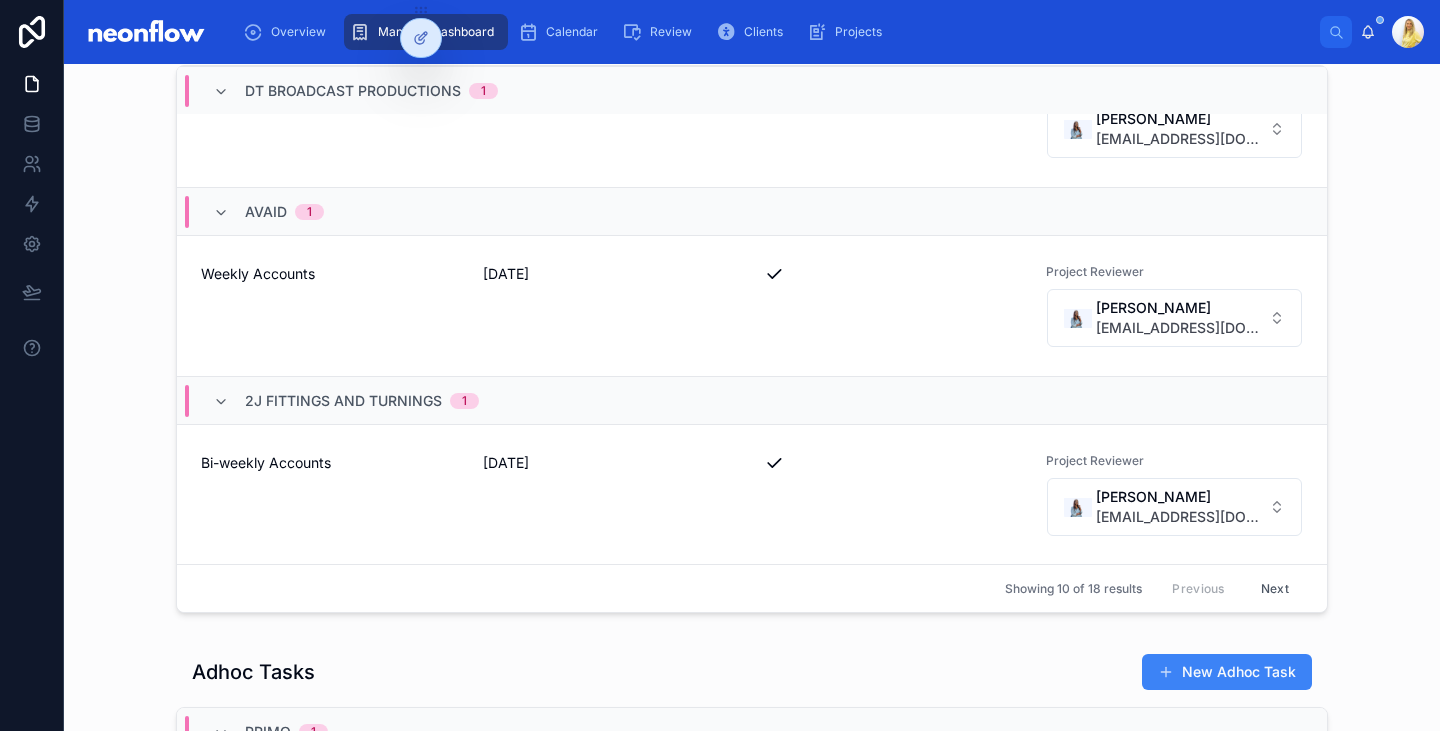click on "Next" at bounding box center [1275, 588] 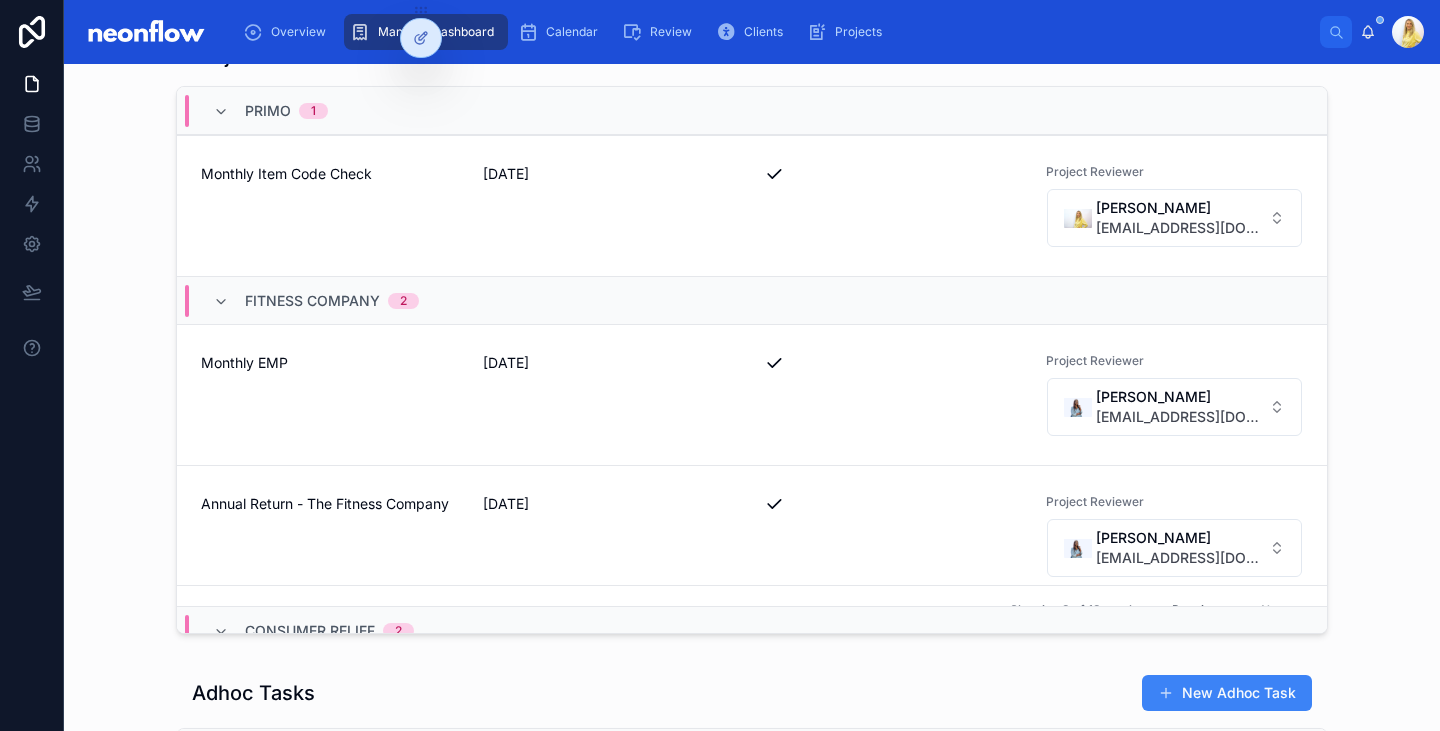 scroll, scrollTop: 1089, scrollLeft: 0, axis: vertical 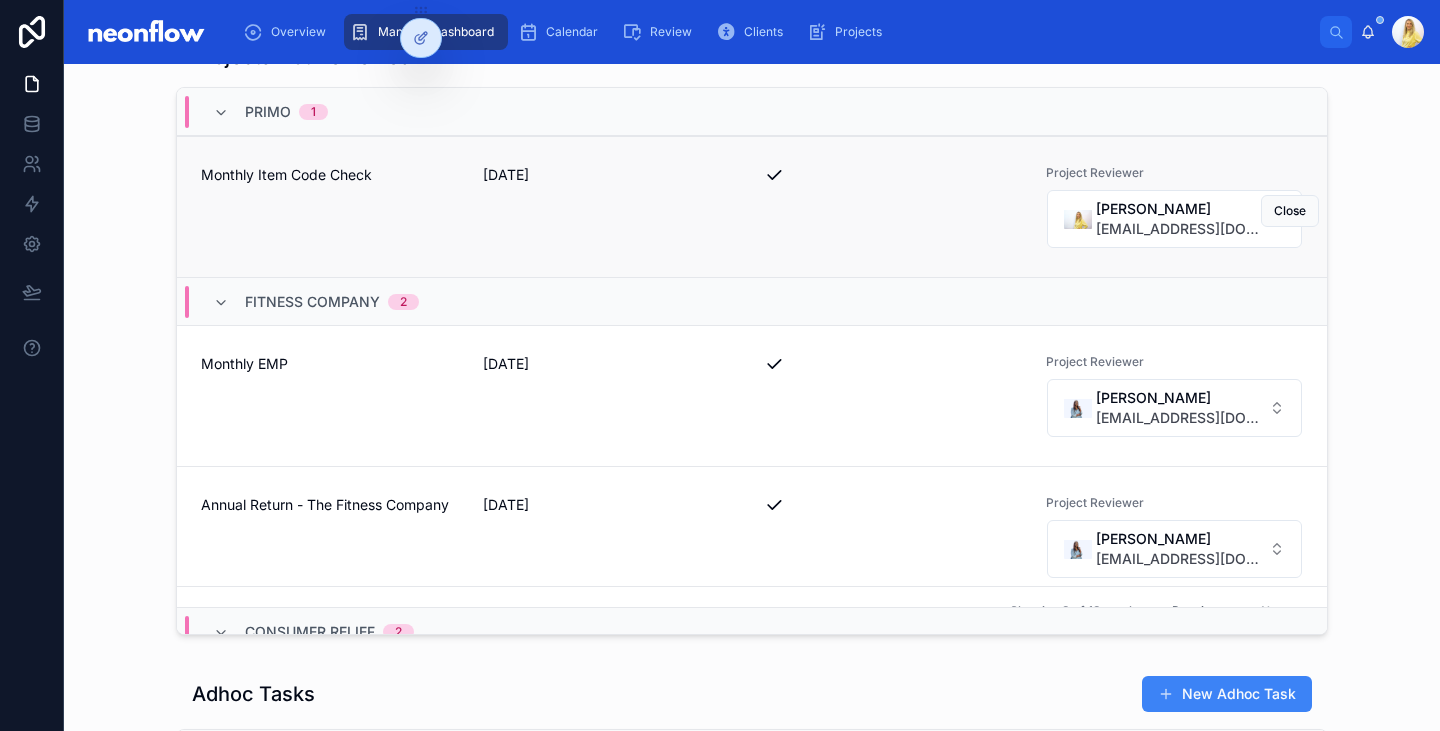 click on "Monthly Item Code Check" at bounding box center (330, 175) 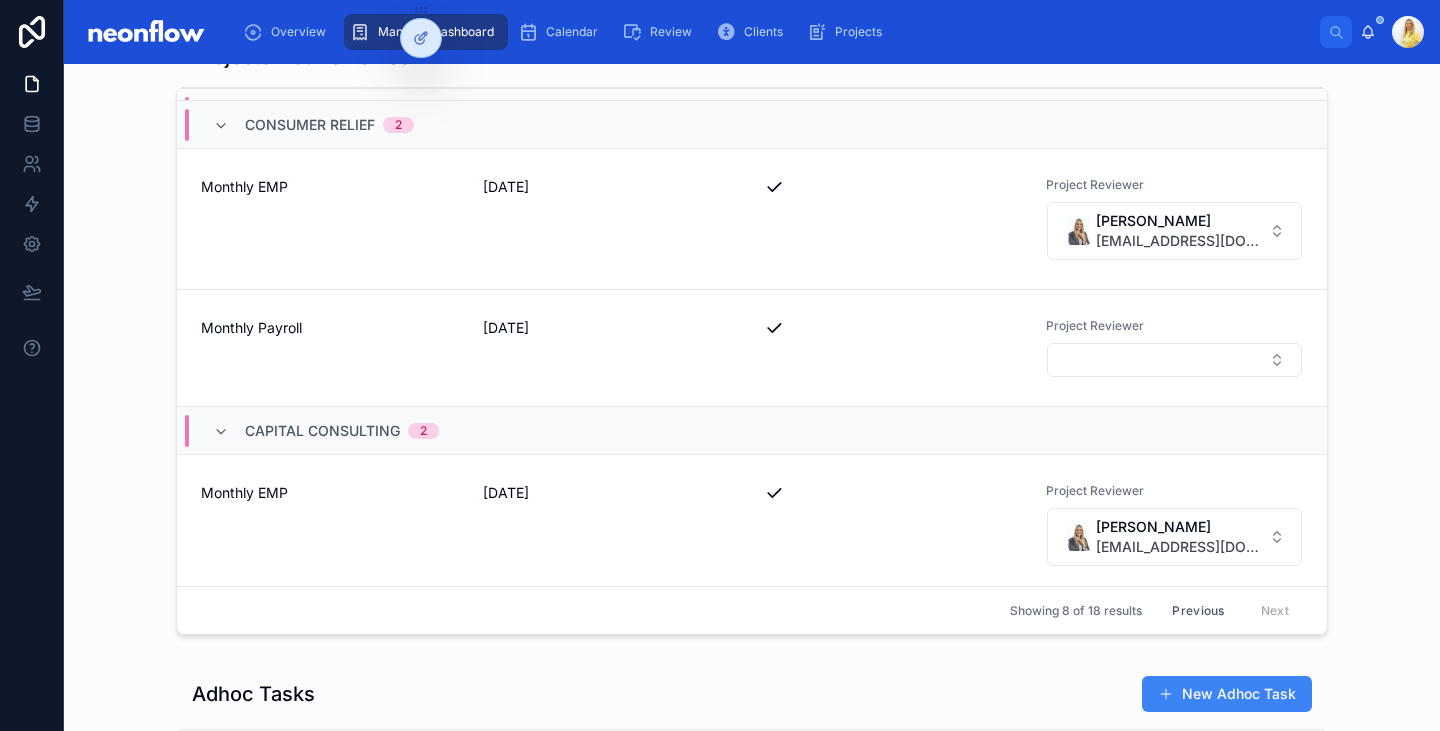 scroll, scrollTop: 508, scrollLeft: 0, axis: vertical 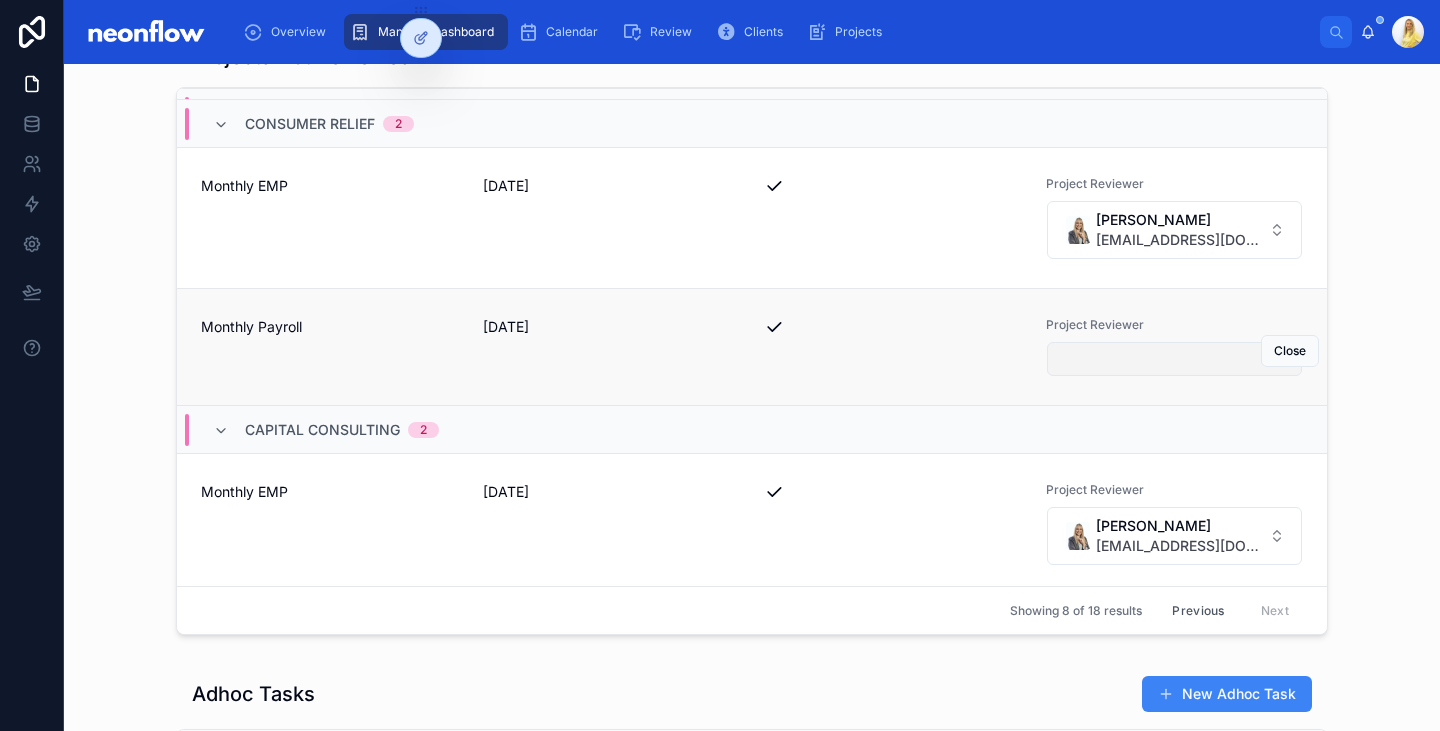 click at bounding box center [1175, 359] 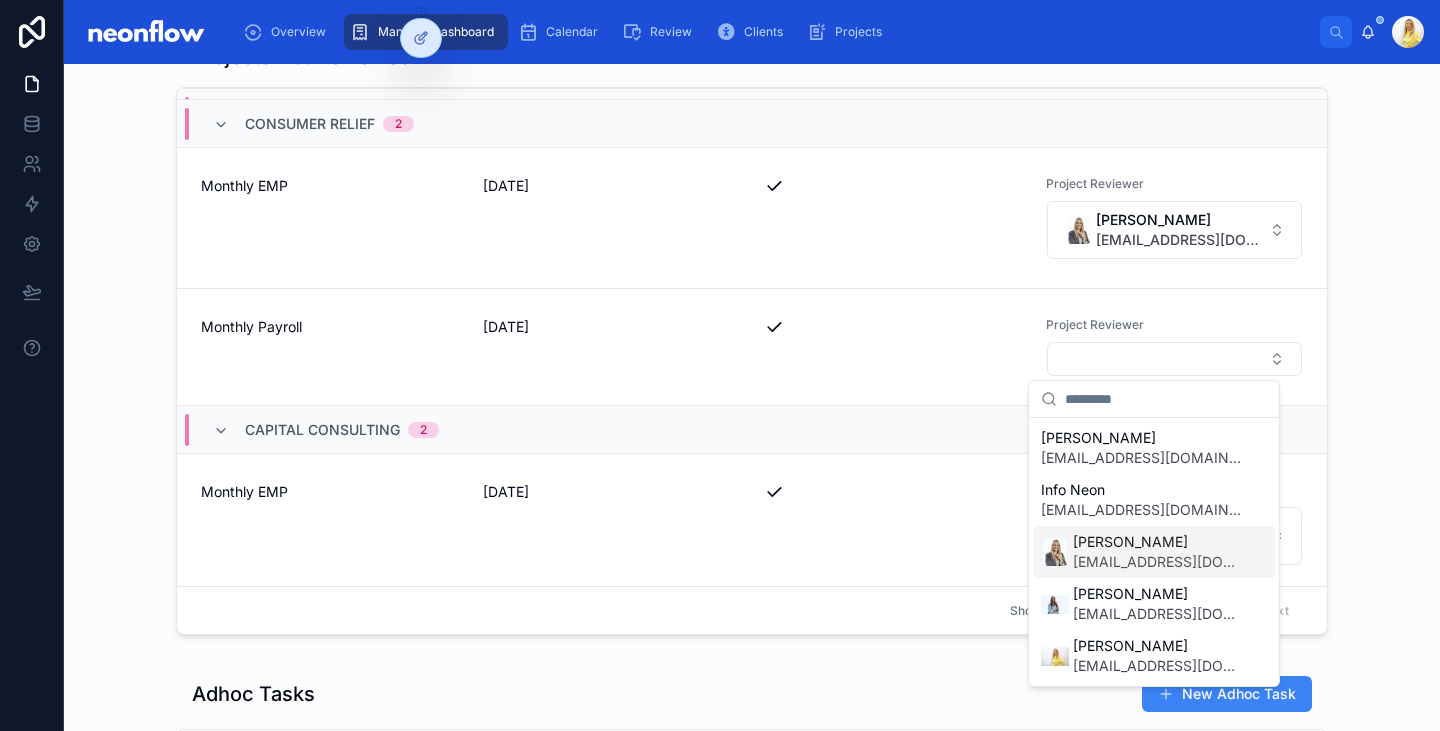 click on "[EMAIL_ADDRESS][DOMAIN_NAME]" at bounding box center (1158, 562) 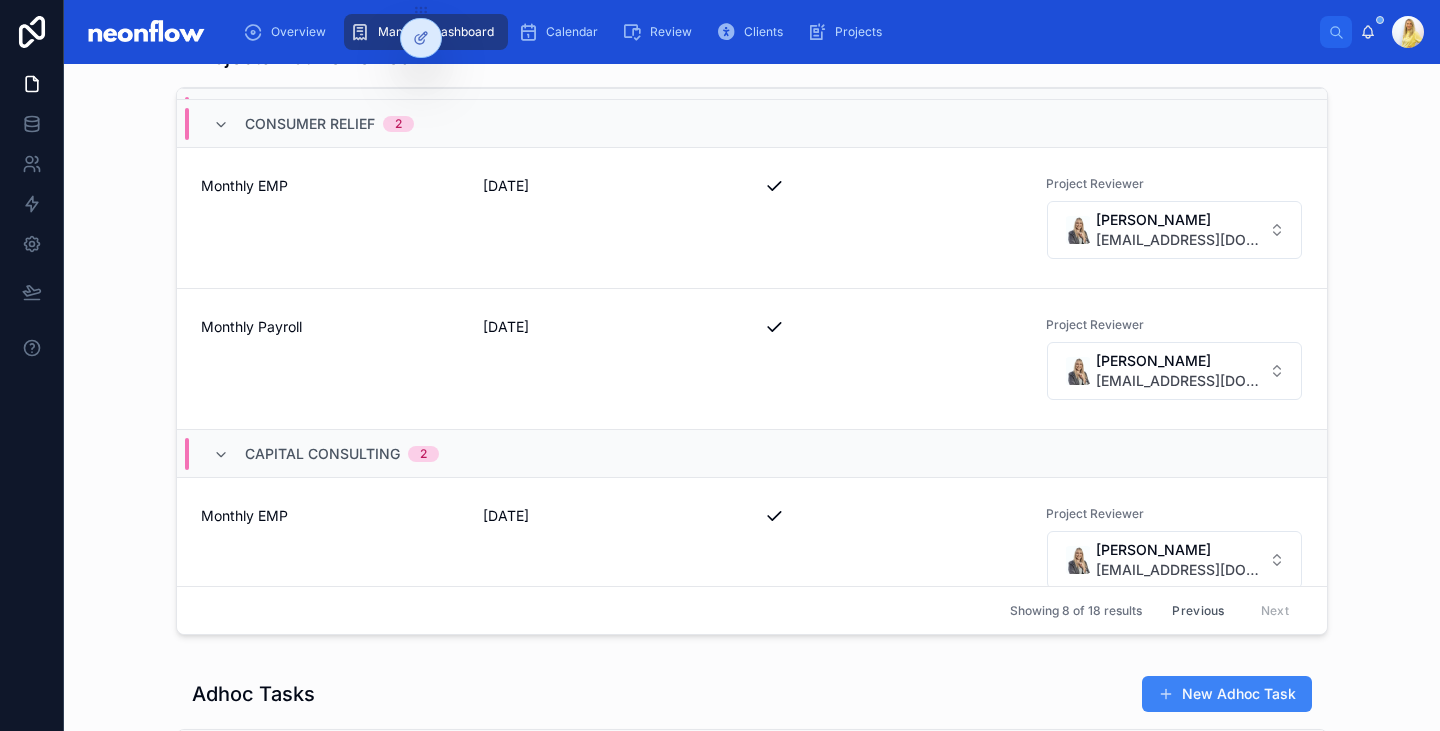scroll, scrollTop: 845, scrollLeft: 0, axis: vertical 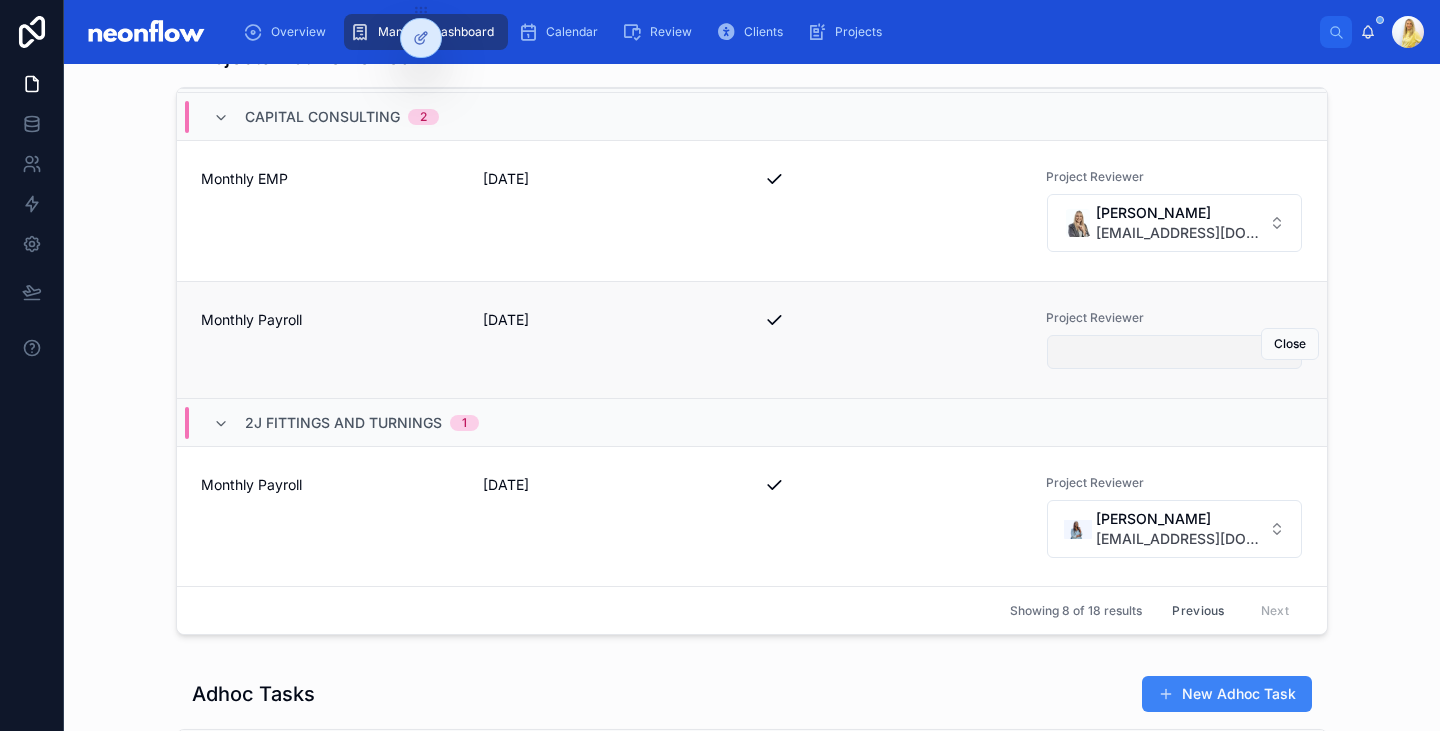 click at bounding box center (1175, 352) 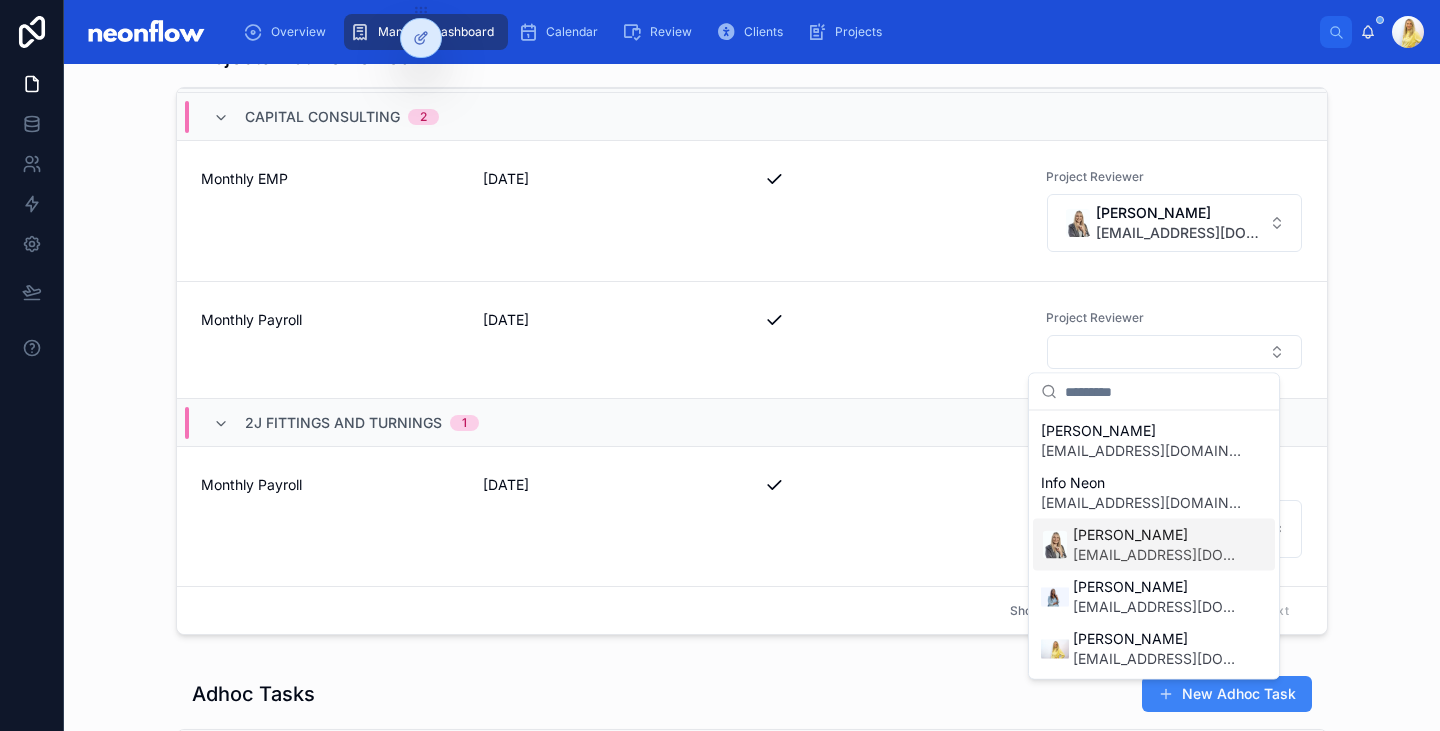 click on "admin@neonaccounting.com" at bounding box center (1158, 555) 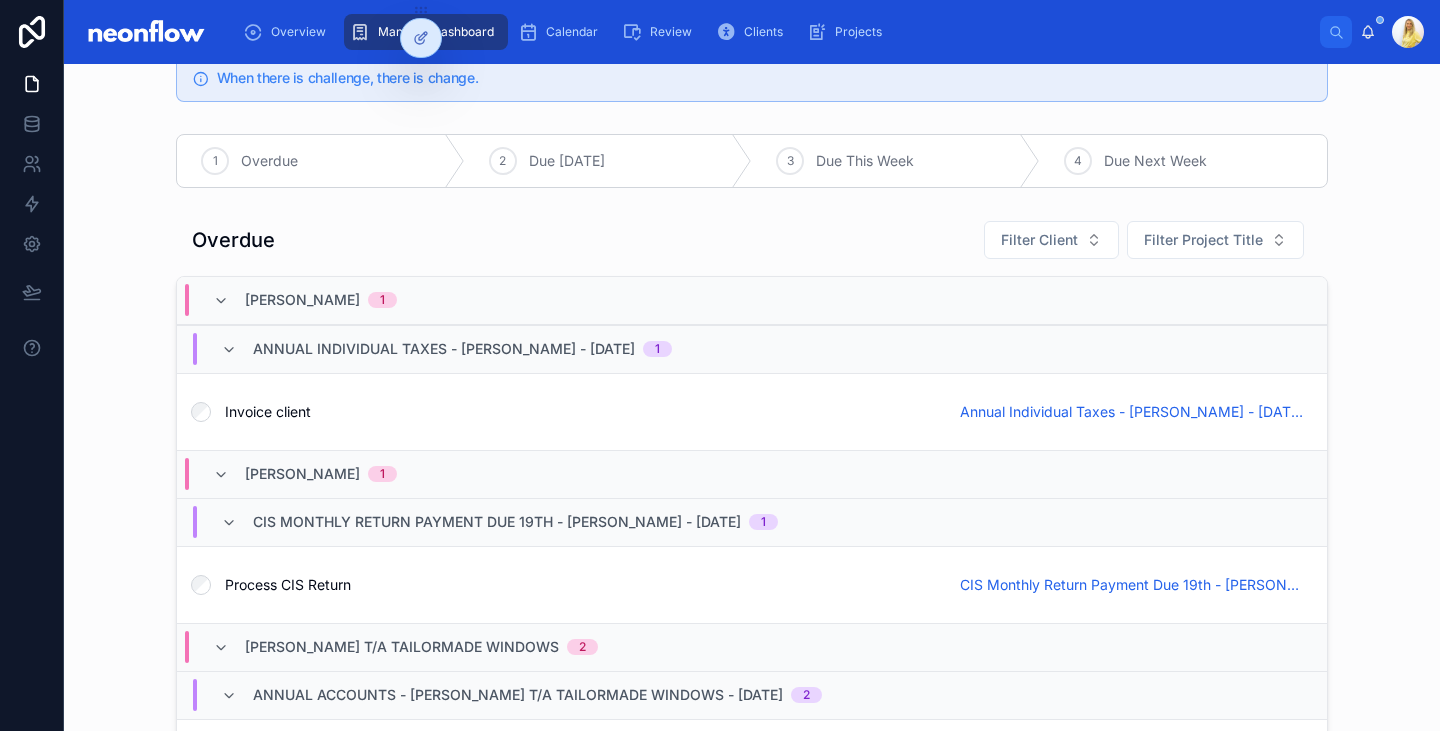 scroll, scrollTop: 3557, scrollLeft: 0, axis: vertical 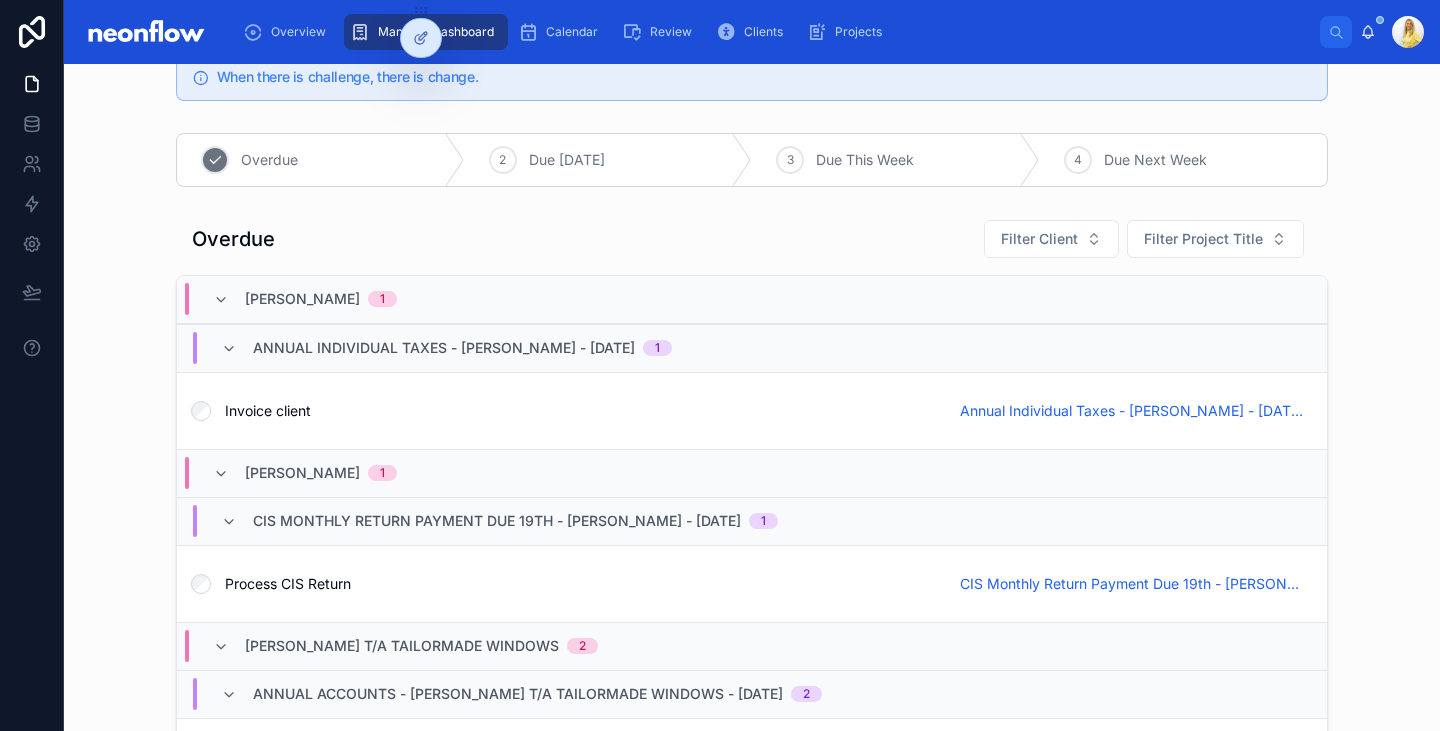 click on "Overdue" at bounding box center [269, 160] 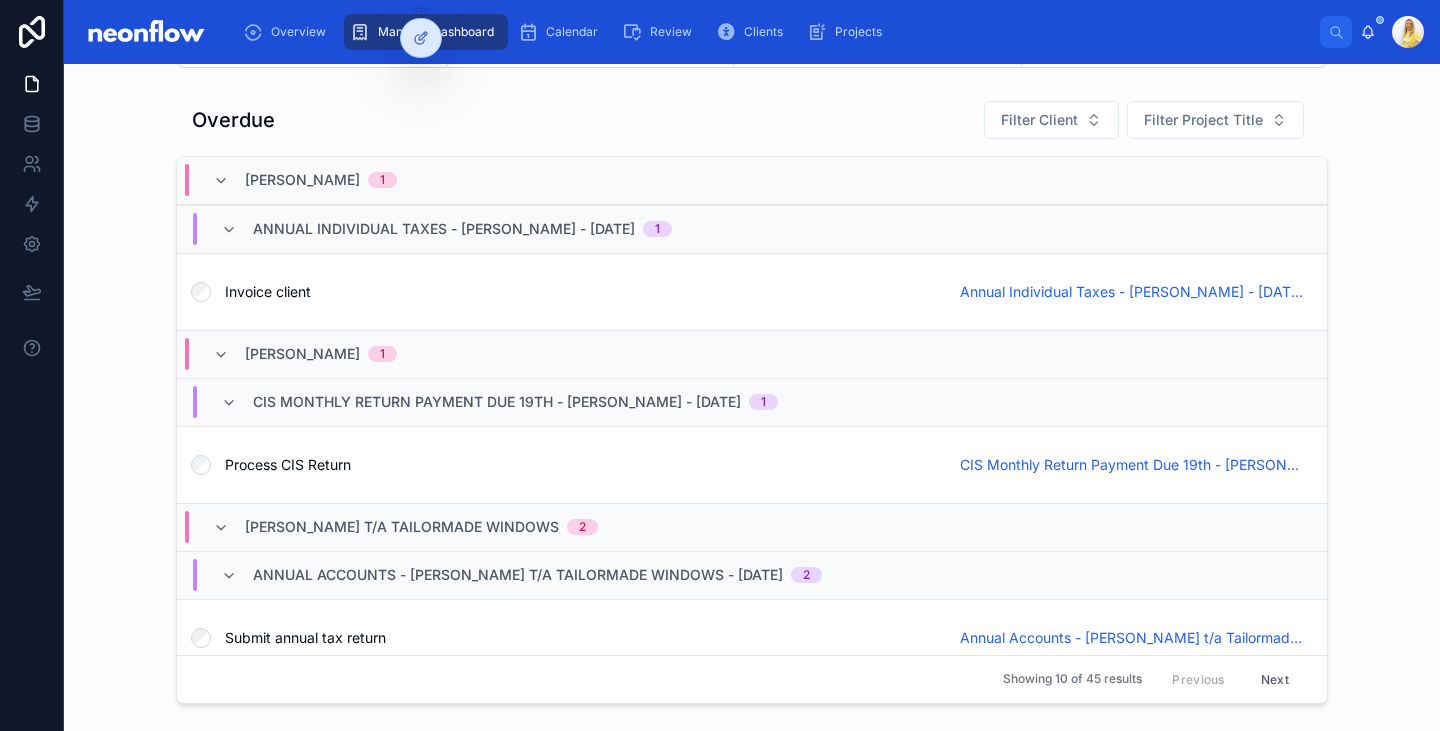 scroll, scrollTop: 3675, scrollLeft: 0, axis: vertical 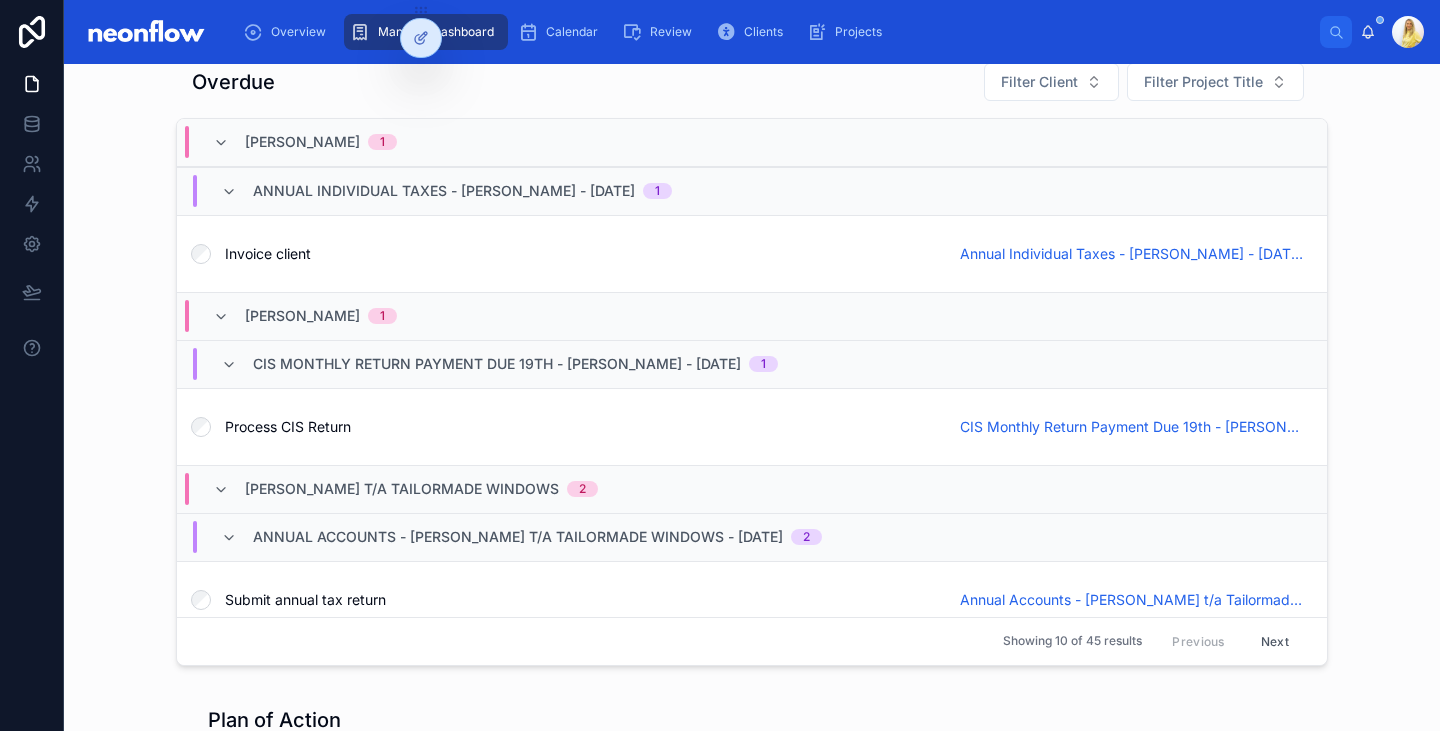 click on "Overdue Filter Client Filter Project Title Steven Jones 1 Annual Individual Taxes - Steven Jones - 01/07/2025 1 Invoice client Annual Individual Taxes - Steven Jones - 01/07/2025 Peter Holder 1 CIS Monthly Return Payment Due 19th - Peter Holder - 07/07/2025 1 Process CIS Return CIS Monthly Return Payment Due 19th - Peter Holder - 07/07/2025 Ian Reason t/a Tailormade Windows 2 Annual Accounts - Ian Reason t/a Tailormade Windows - 15/04/2025 2 Submit annual tax return Annual Accounts - Ian Reason t/a Tailormade Windows - 15/04/2025 Notify client Annual Accounts - Ian Reason t/a Tailormade Windows - 15/04/2025 CDB Building Services 6 Annual Accounts - CDB Building Services - 30/04/2025 6 Invoice Michelle, is this extra? See mail below Annual Accounts - CDB Building Services - 30/04/2025 Submit company tax return Annual Accounts - CDB Building Services - 30/04/2025 Prep company AFS Annual Accounts - CDB Building Services - 30/04/2025 Complete Annual Accounts in XERO HQ Showing 10 of 45 results Previous Next" at bounding box center [752, 368] 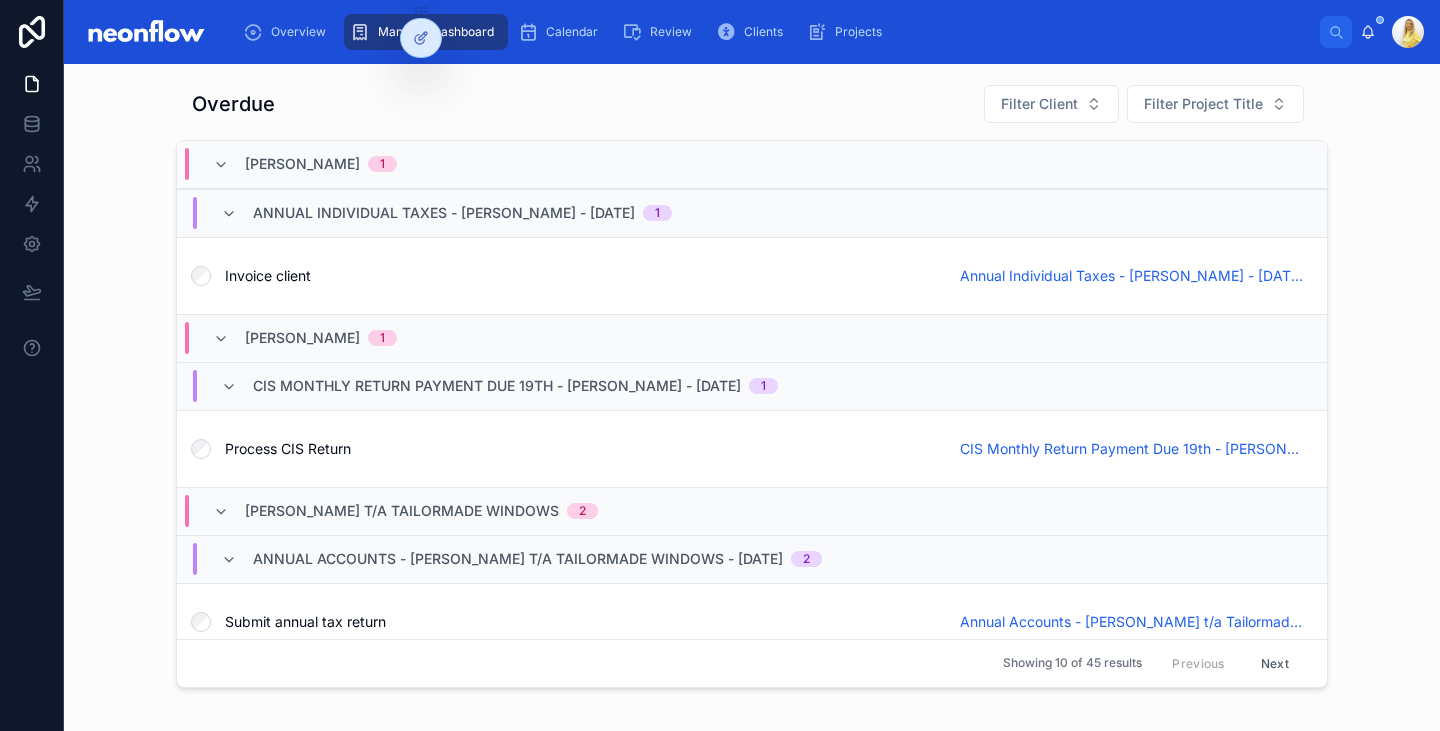 scroll, scrollTop: 3690, scrollLeft: 0, axis: vertical 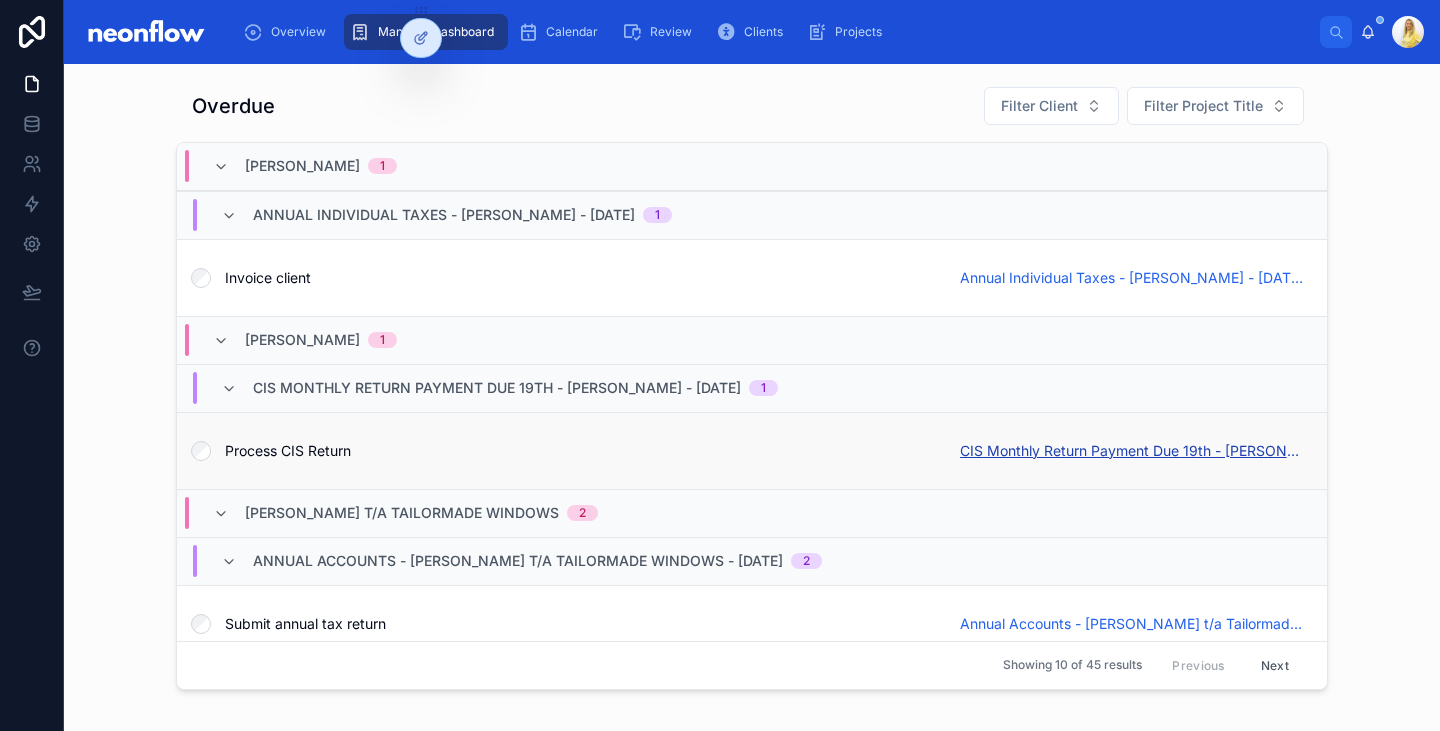 click on "CIS Monthly Return Payment Due 19th - Peter Holder - 07/07/2025" at bounding box center (1131, 451) 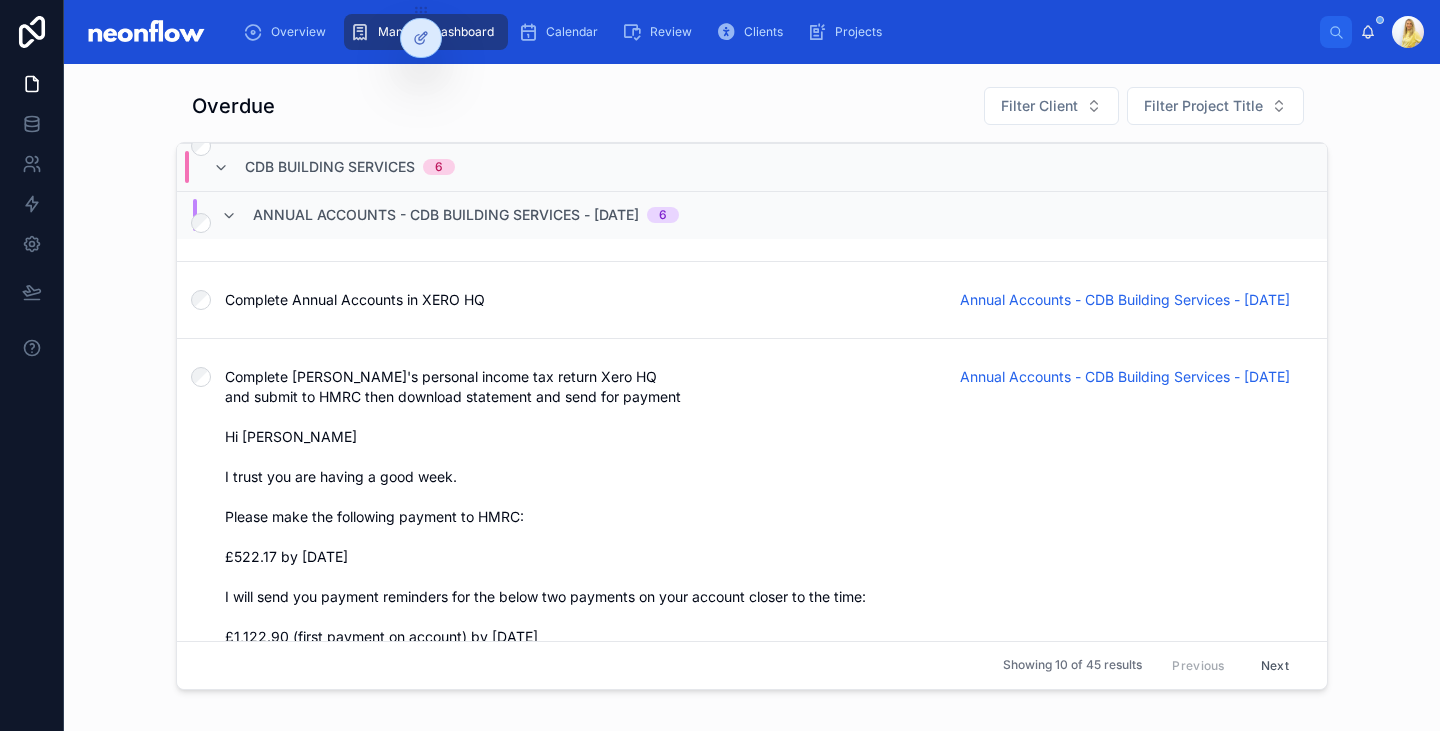 scroll, scrollTop: 975, scrollLeft: 0, axis: vertical 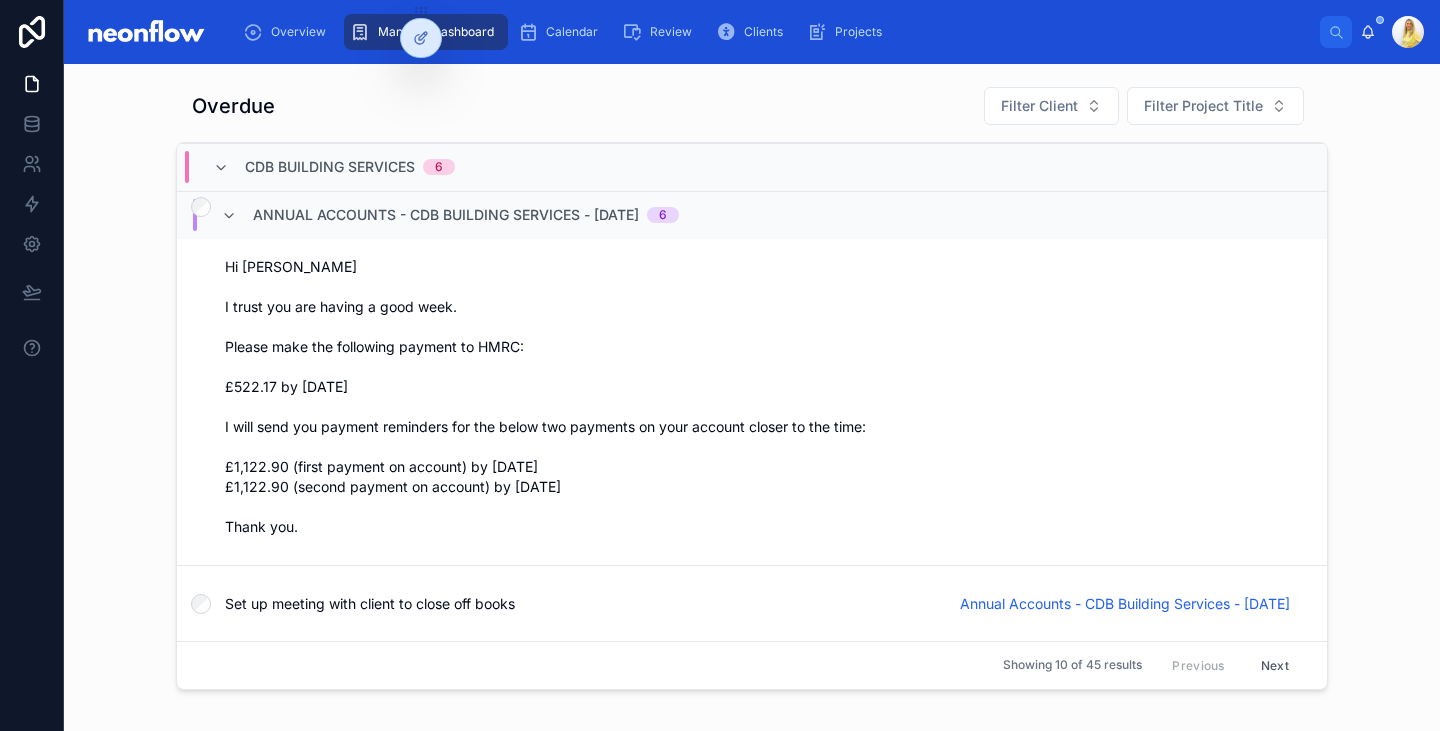 click on "Next" at bounding box center [1275, 665] 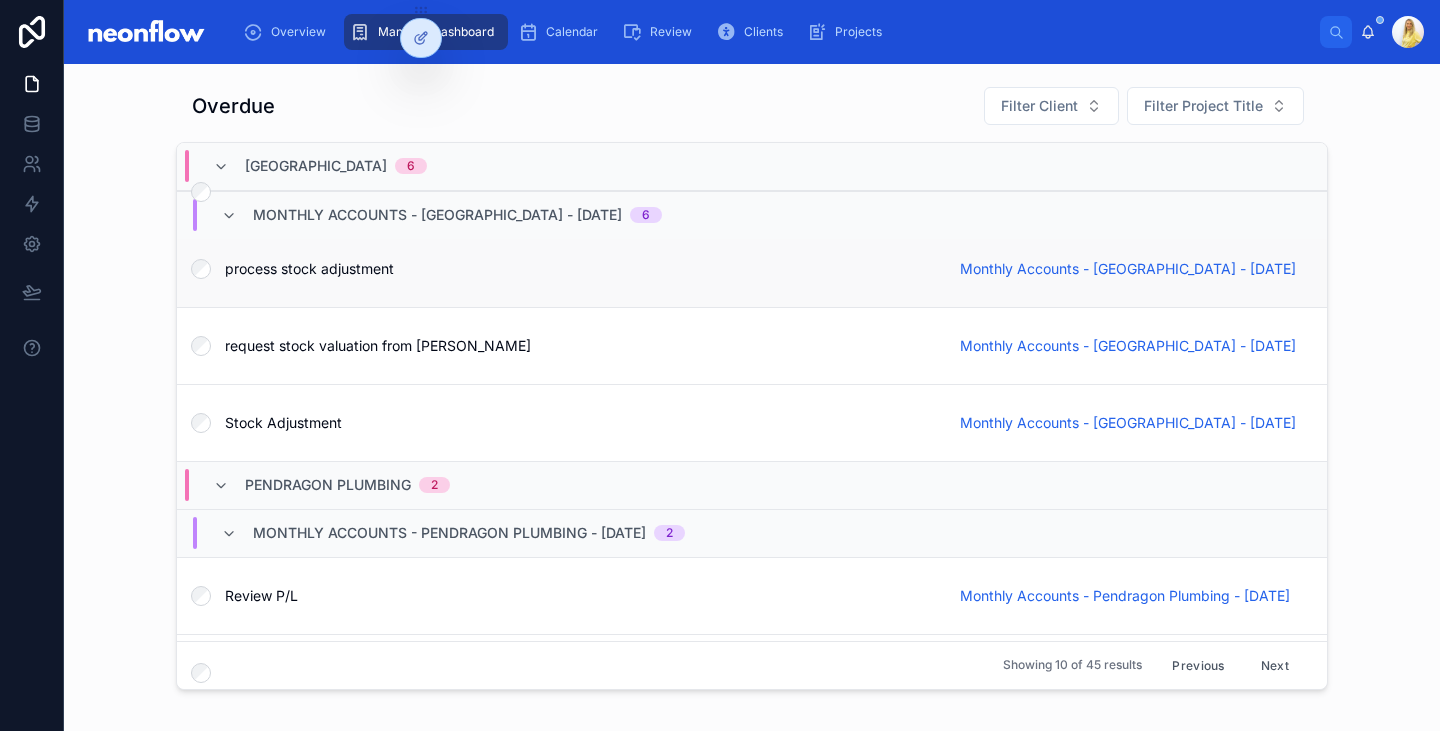 scroll, scrollTop: 256, scrollLeft: 0, axis: vertical 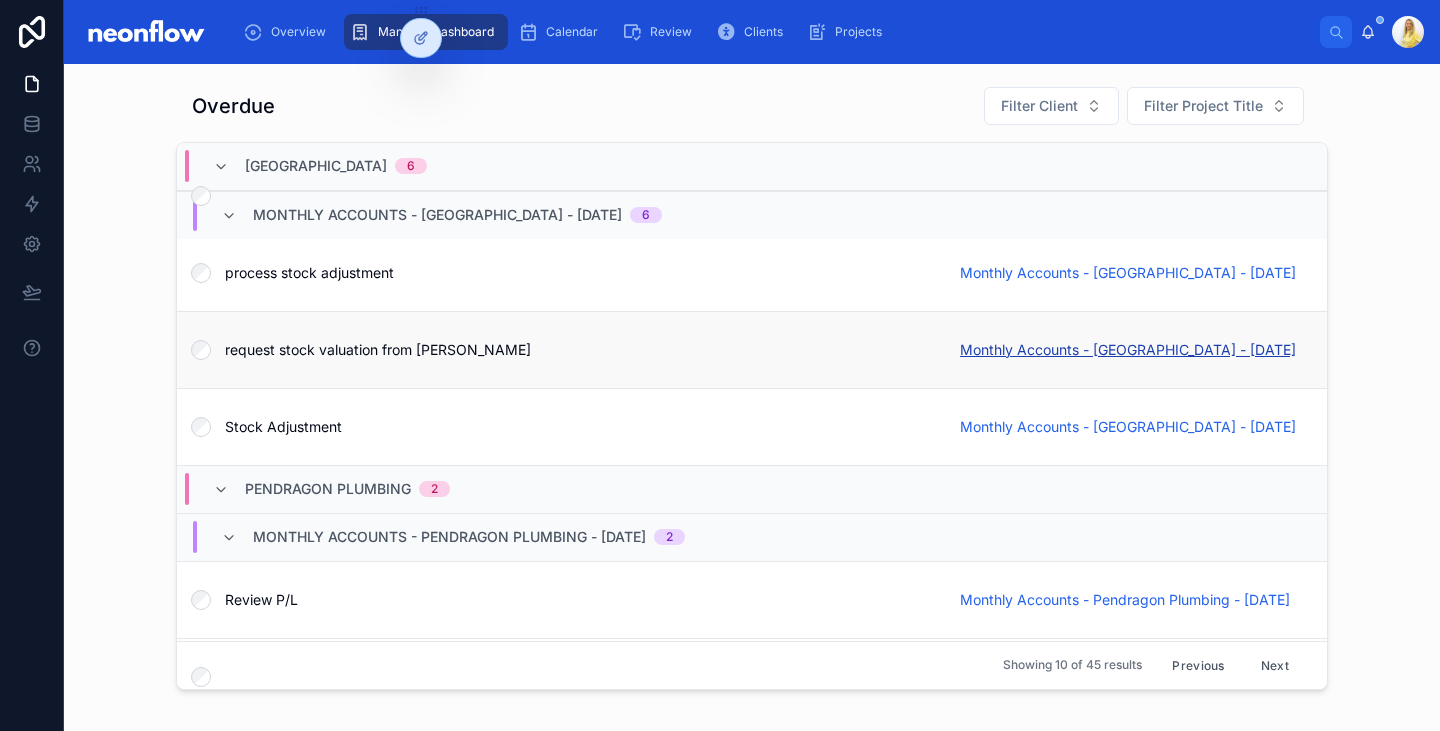 click on "Monthly Accounts - Stinchcombe Hill Golf Club - 05/07/2025" at bounding box center [1128, 350] 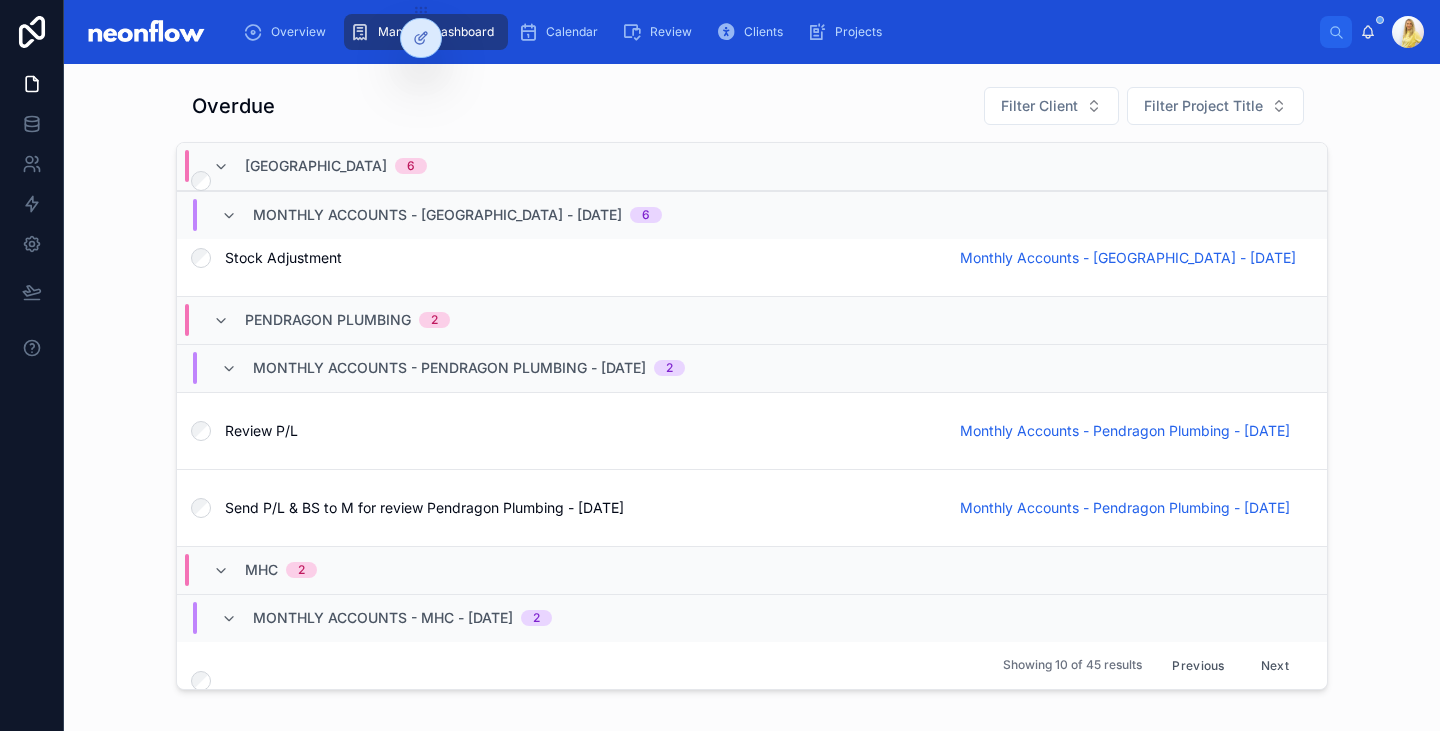 scroll, scrollTop: 428, scrollLeft: 0, axis: vertical 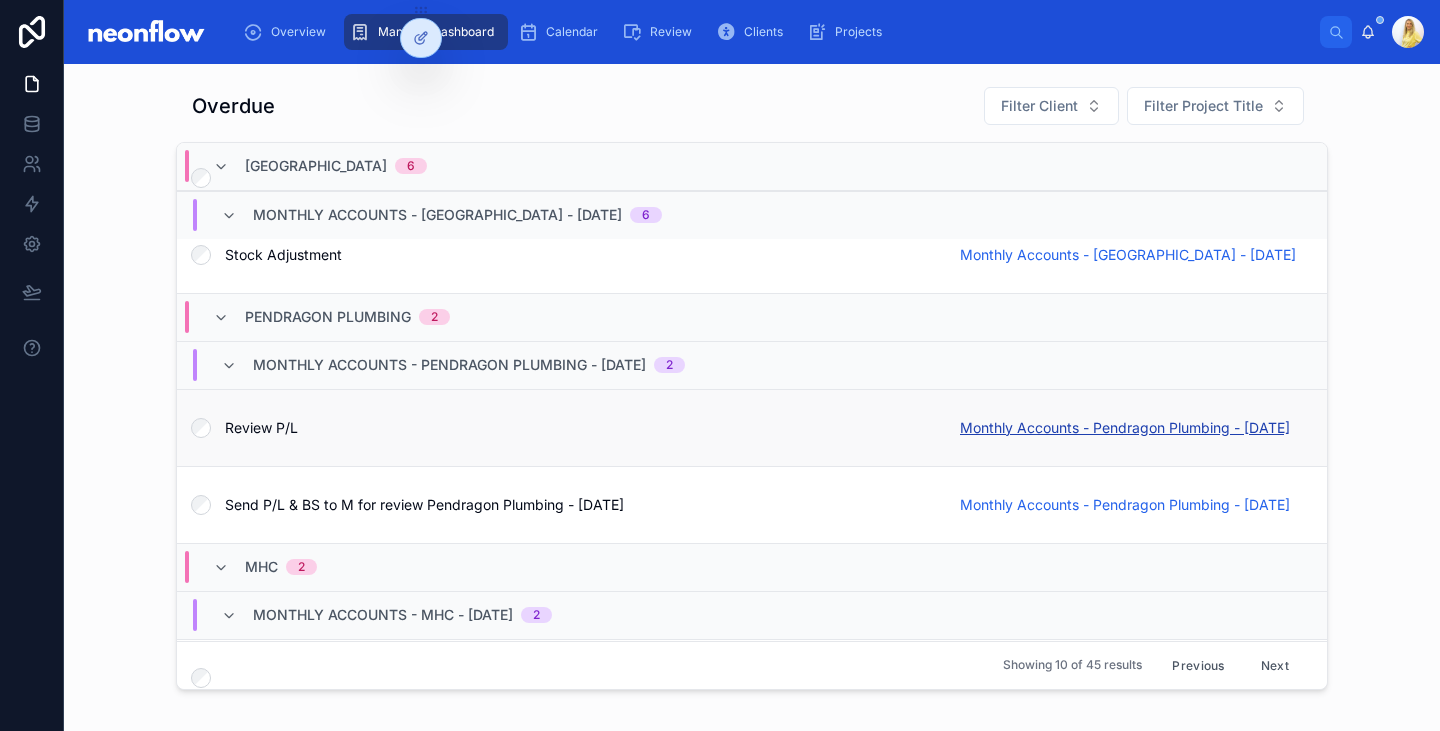 click on "Monthly Accounts - Pendragon Plumbing - 02/07/2025" at bounding box center (1125, 428) 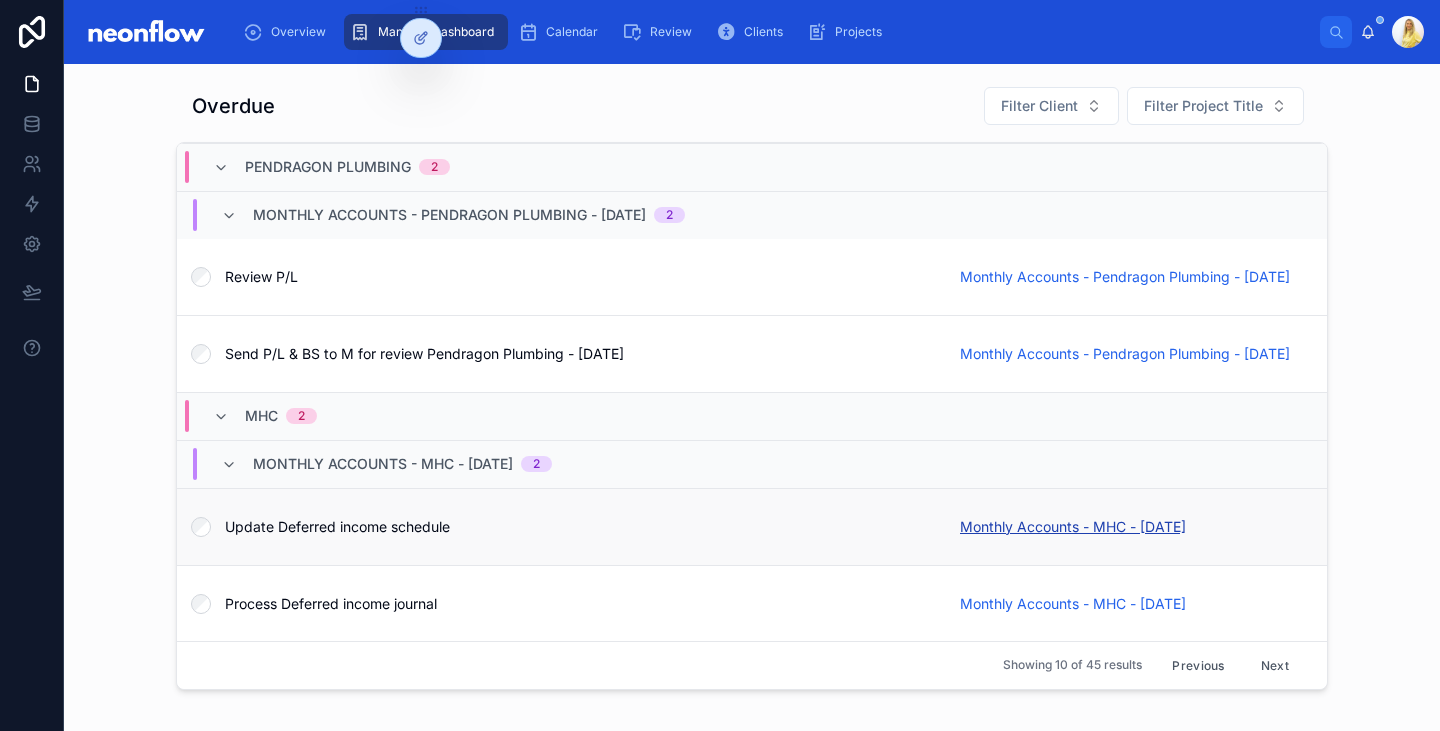 click on "Monthly Accounts - MHC - 05/07/2025" at bounding box center (1073, 527) 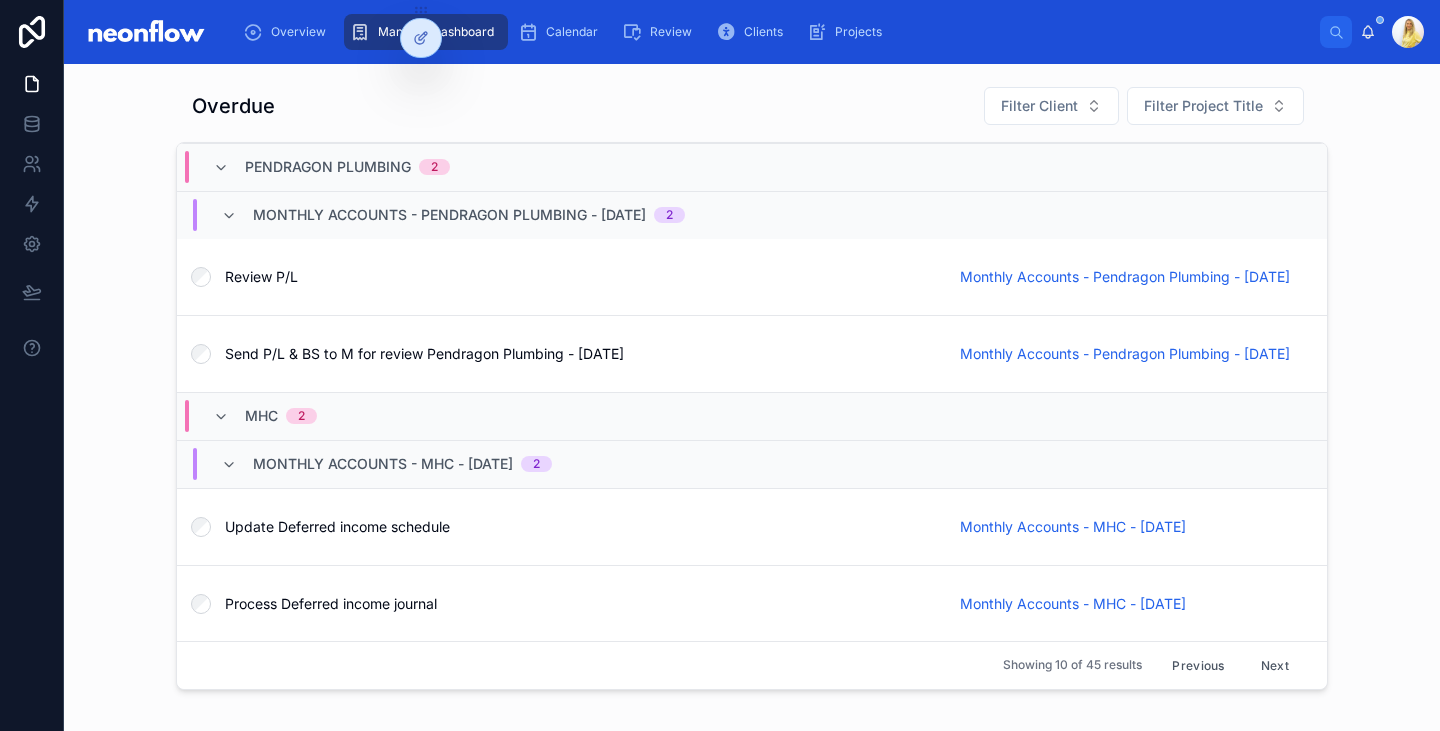 click on "Next" at bounding box center [1275, 665] 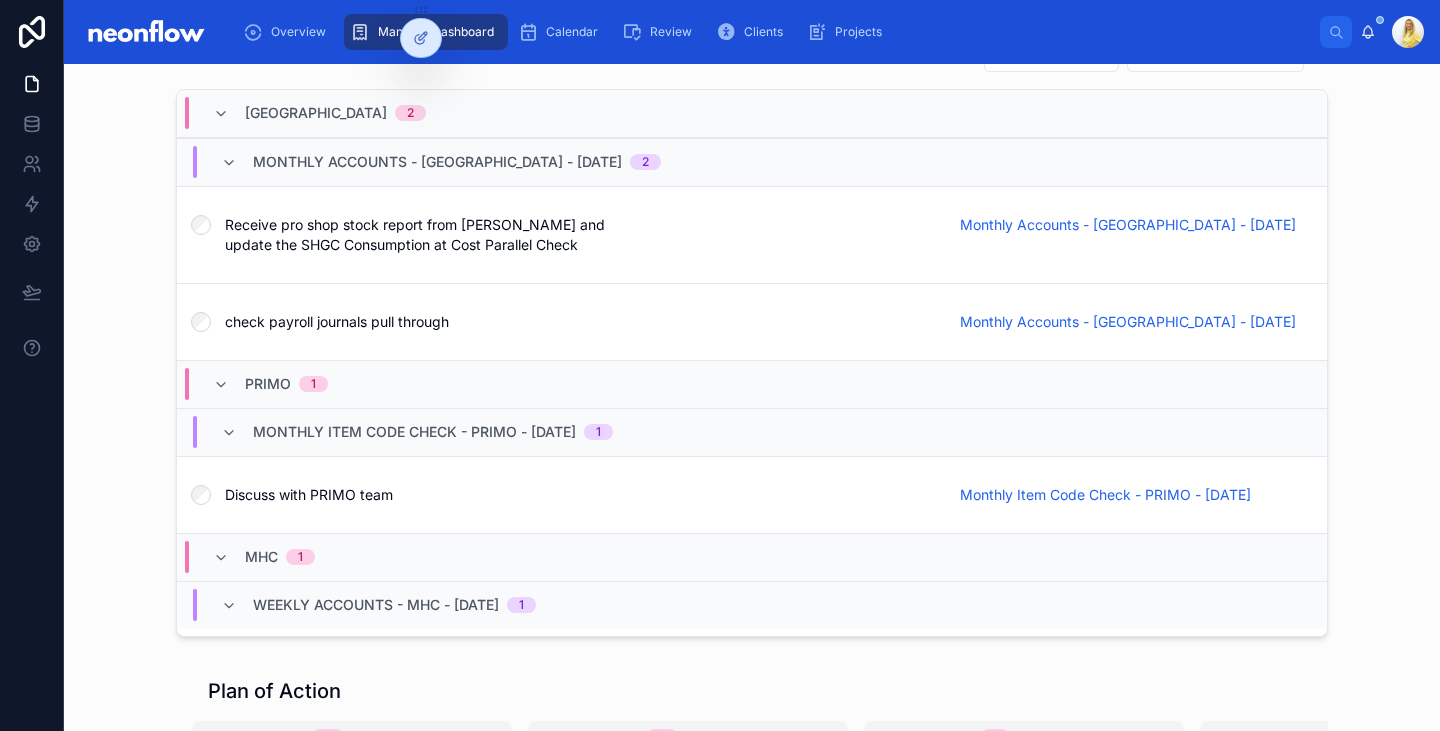scroll, scrollTop: 3744, scrollLeft: 0, axis: vertical 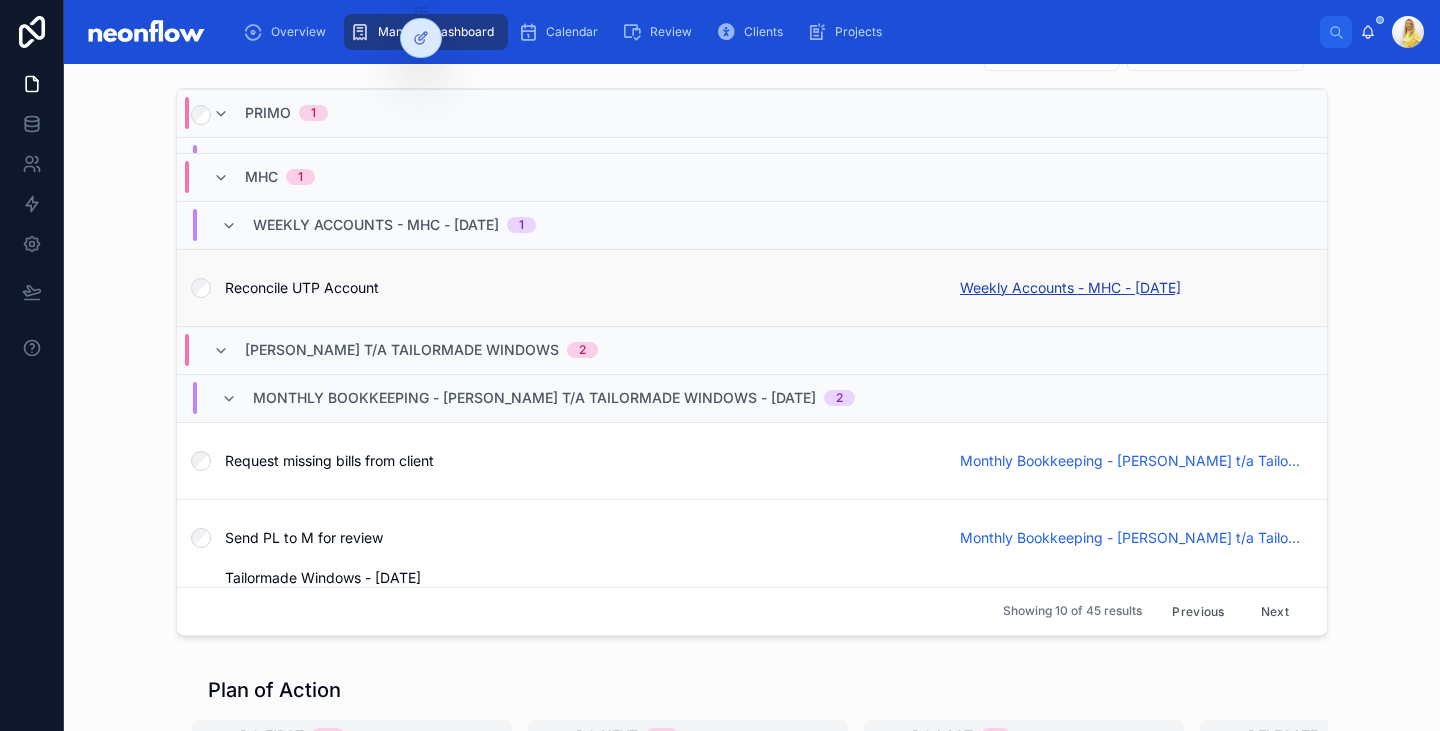 click on "Weekly Accounts - MHC - 24/06/2025" at bounding box center (1070, 288) 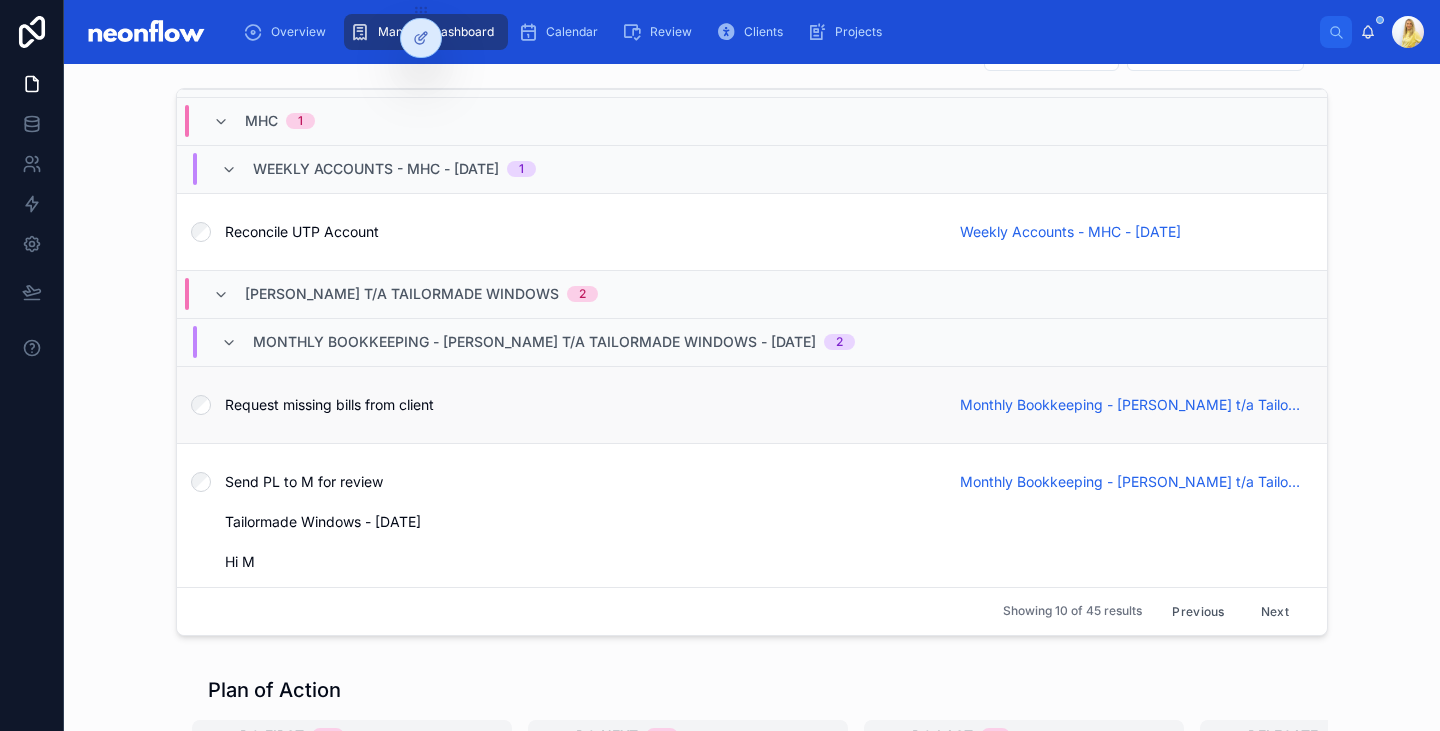 scroll, scrollTop: 434, scrollLeft: 0, axis: vertical 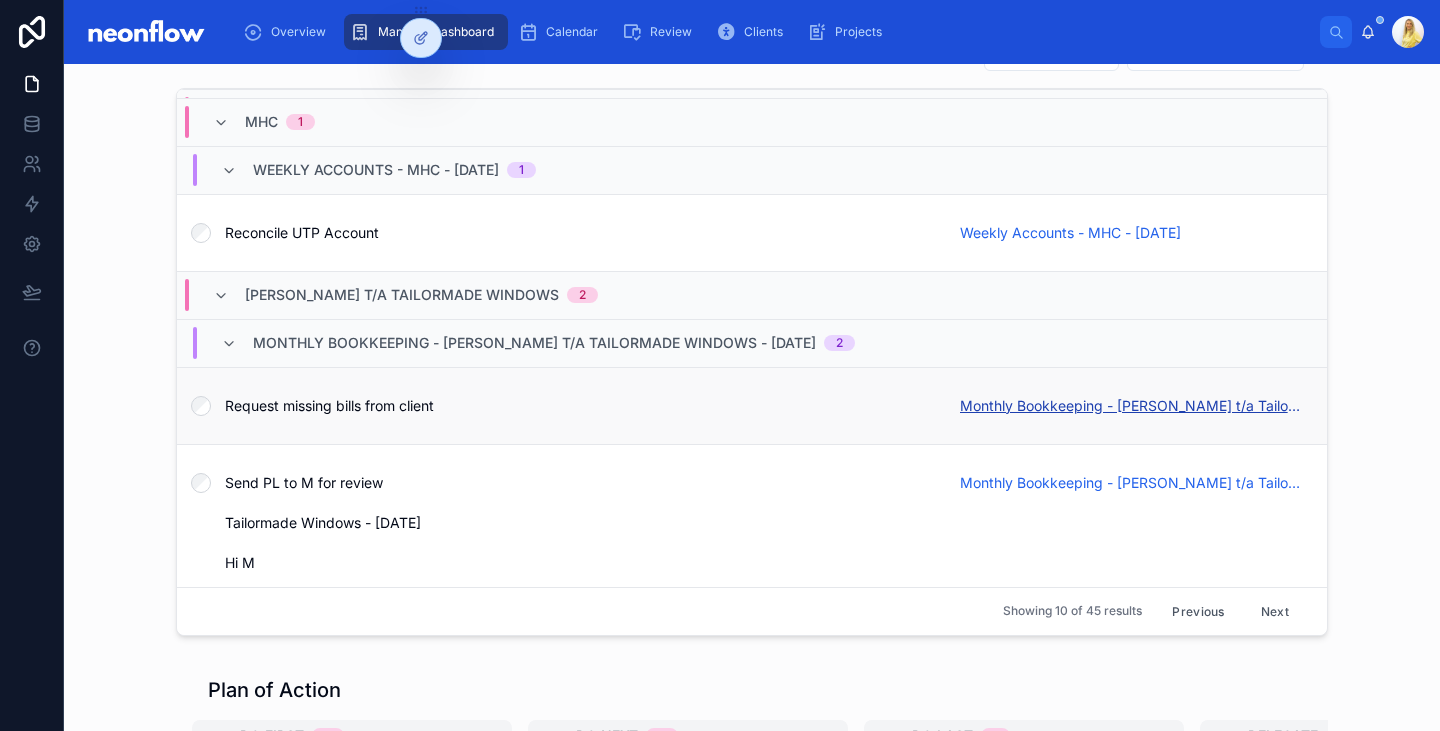 click on "Monthly Bookkeeping - Ian Reason t/a Tailormade Windows - 02/07/2025" at bounding box center (1131, 406) 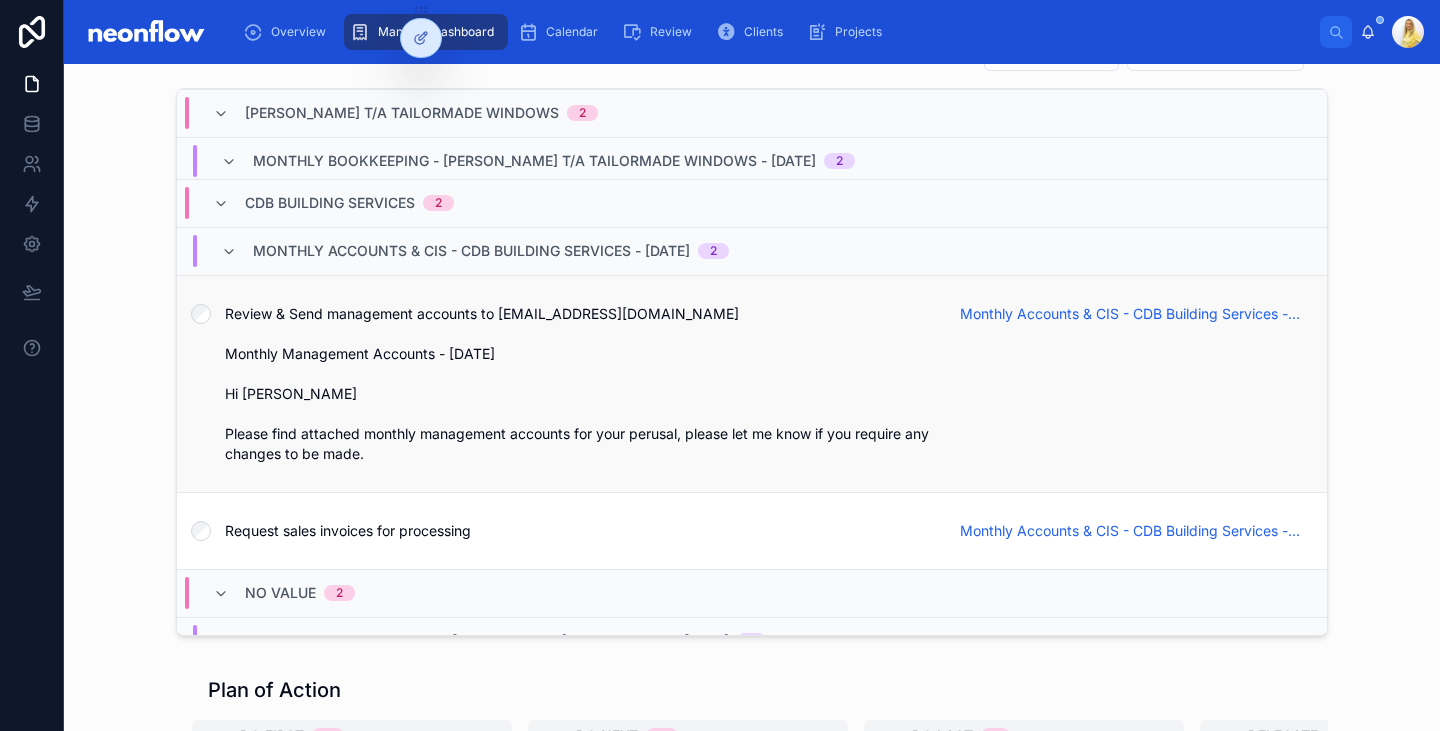 scroll, scrollTop: 1203, scrollLeft: 0, axis: vertical 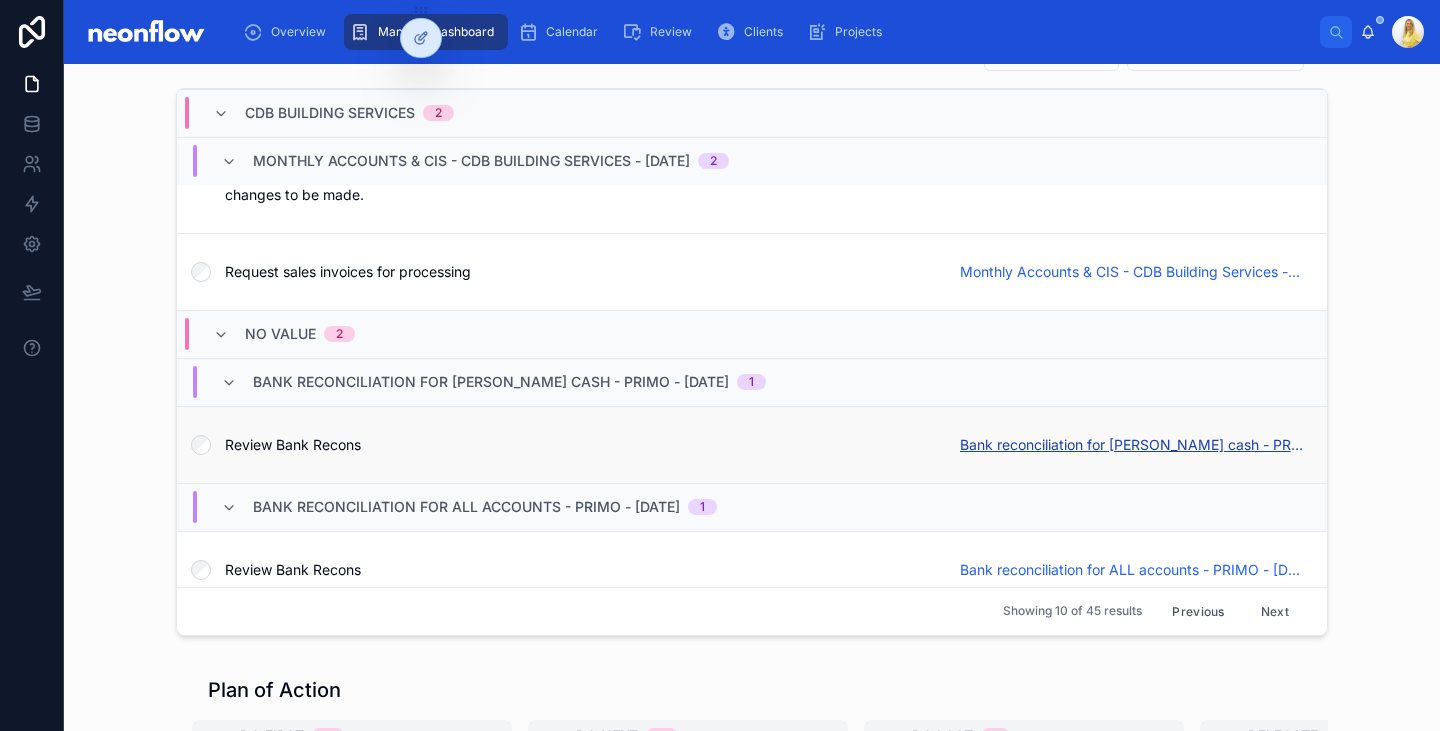click on "Bank reconciliation for Petty cash - PRIMO - 30/06/2025" at bounding box center [1131, 445] 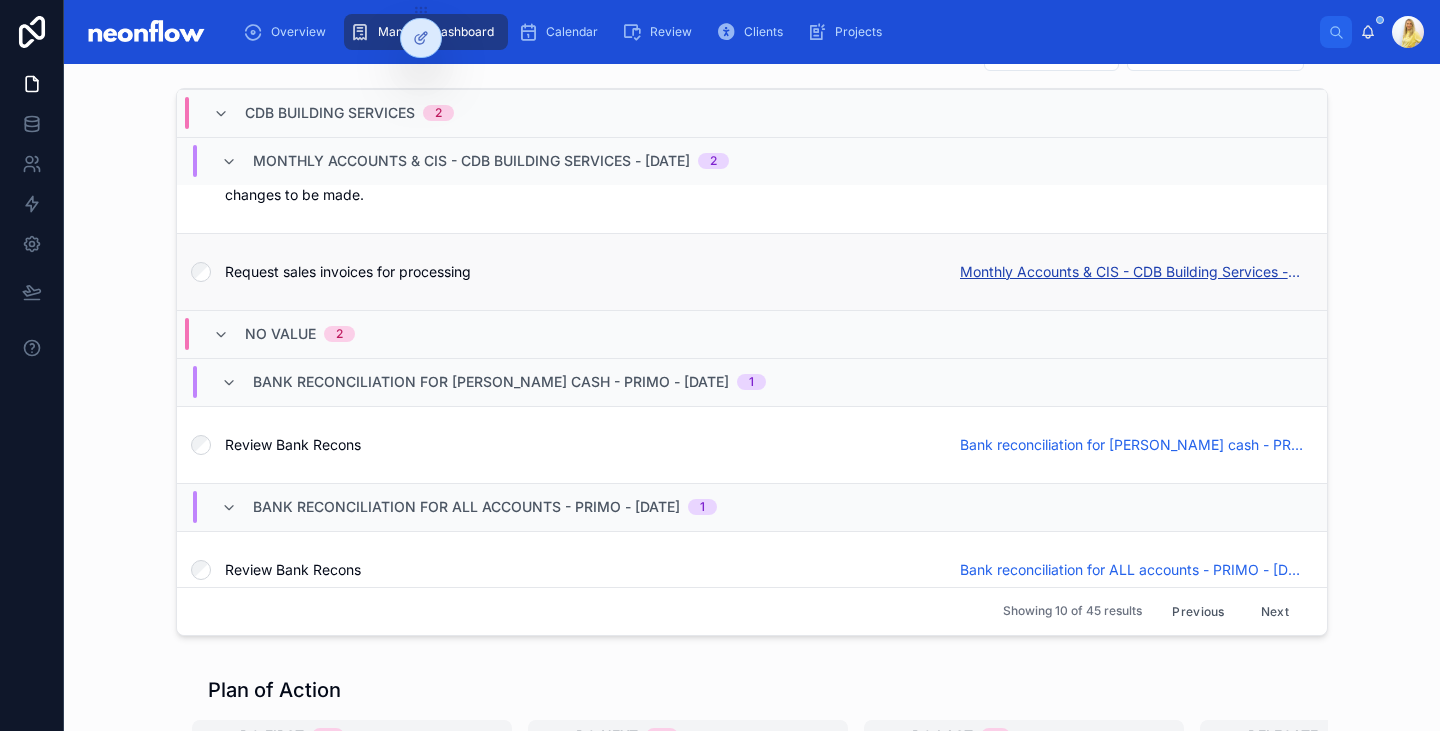 click on "Monthly Accounts & CIS - CDB Building Services - 07/07/2025" at bounding box center (1131, 272) 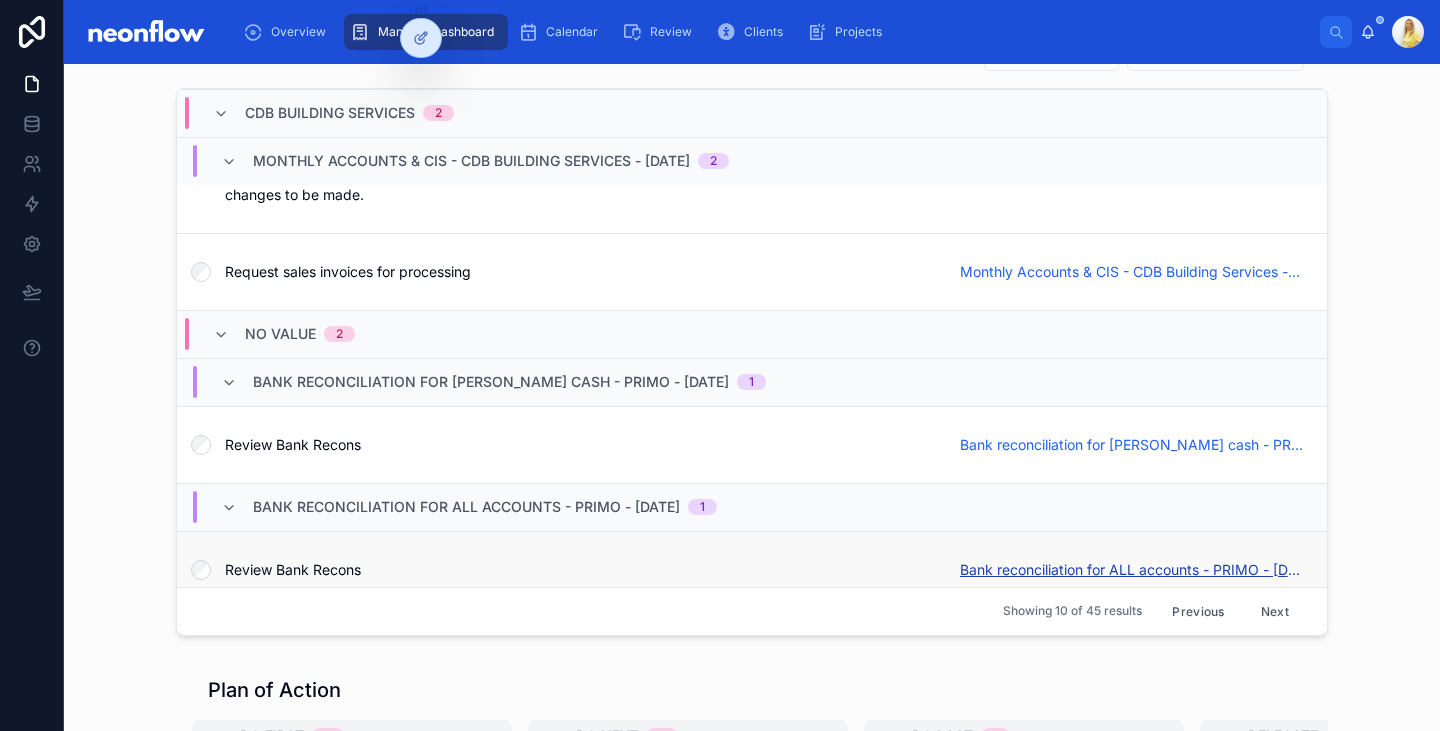 click on "Bank reconciliation for ALL accounts - PRIMO - 30/06/2025" at bounding box center [1131, 570] 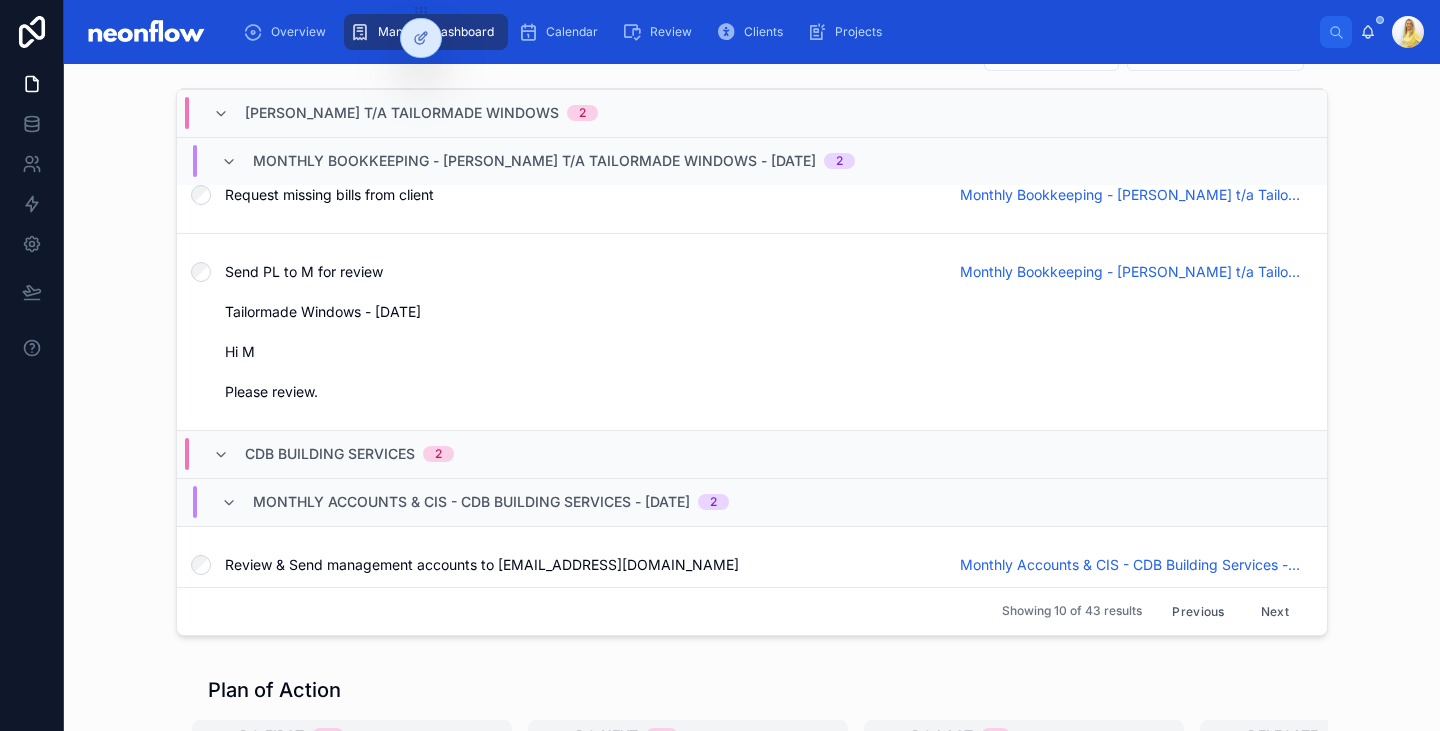 scroll, scrollTop: 1203, scrollLeft: 0, axis: vertical 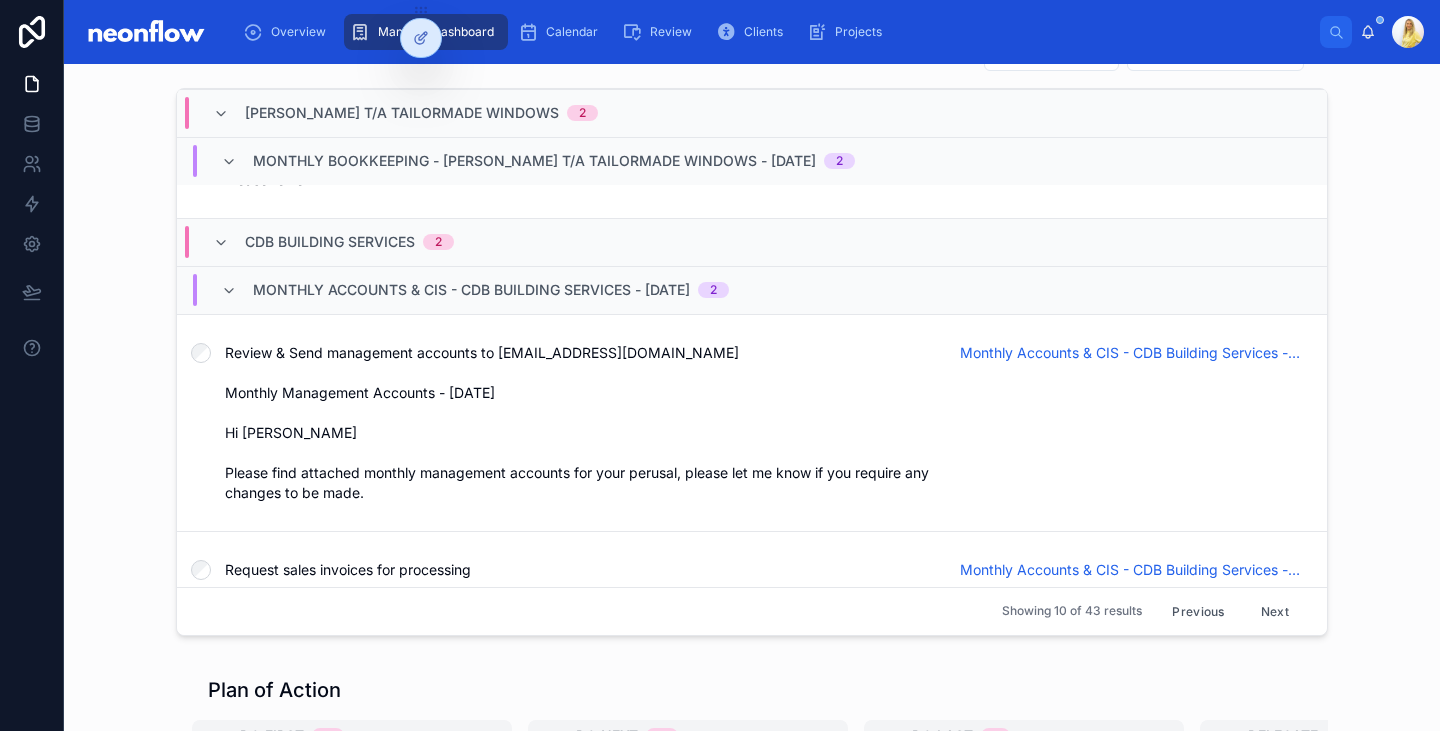 click on "Next" at bounding box center [1275, 611] 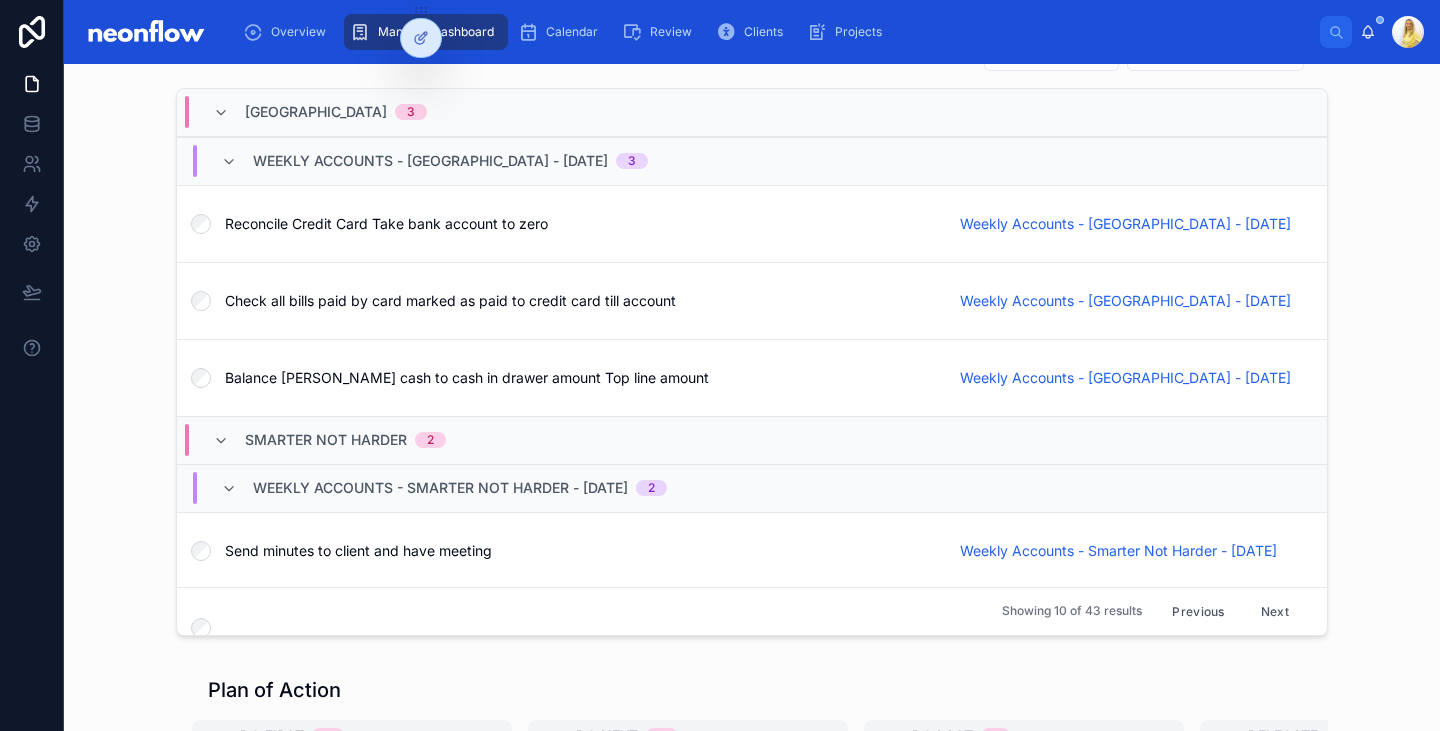 scroll, scrollTop: 3735, scrollLeft: 0, axis: vertical 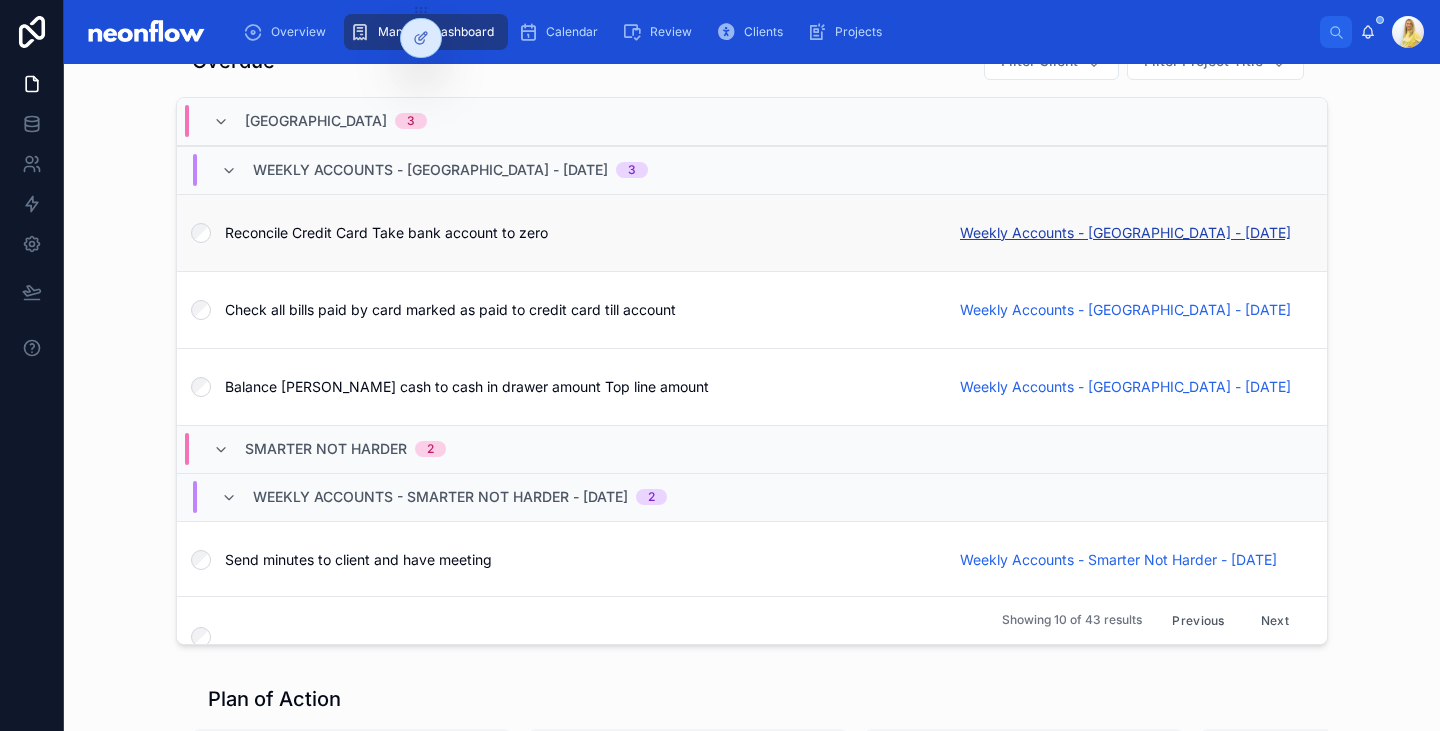 click on "Weekly Accounts - Stinchcombe Hill Golf Club - 30/06/2025" at bounding box center [1125, 233] 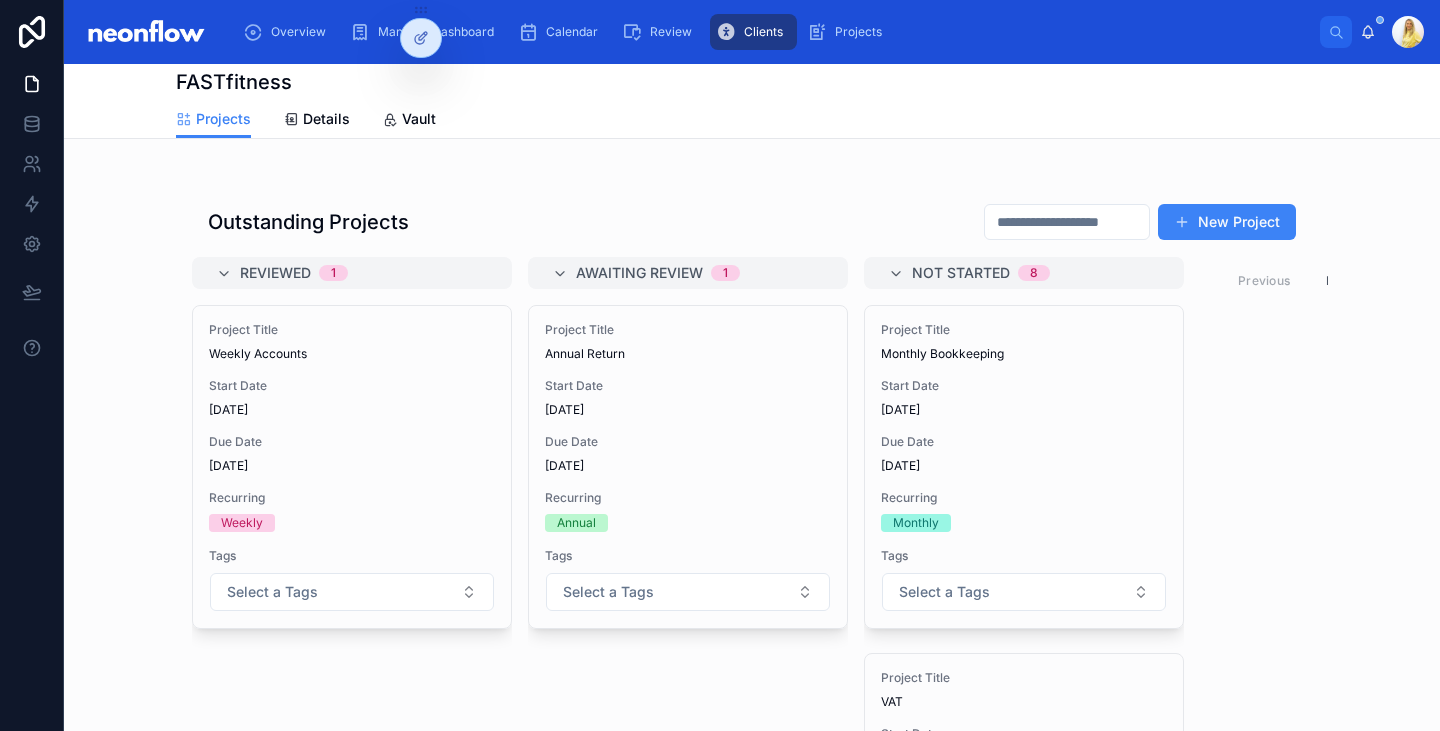scroll, scrollTop: 0, scrollLeft: 0, axis: both 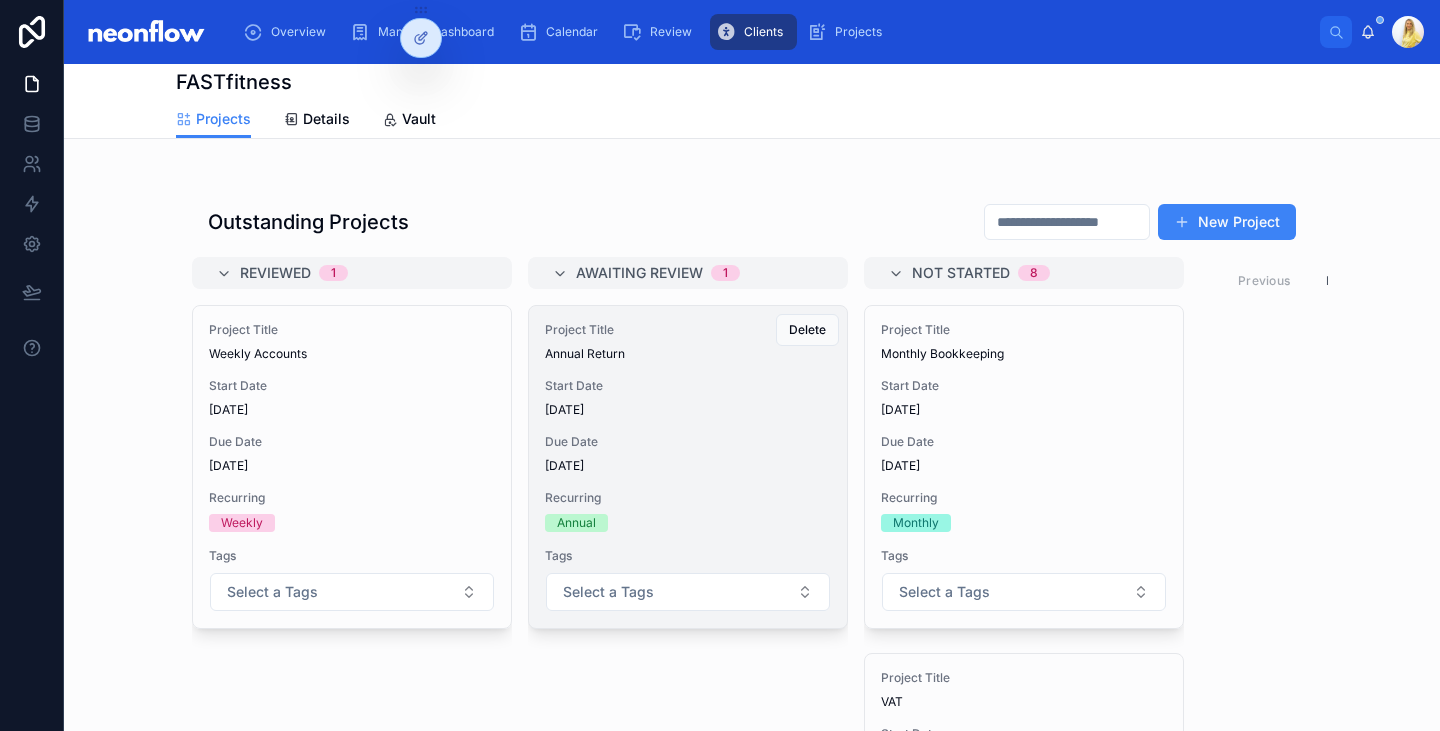 click on "Project Title Annual Return Start Date 08/07/2025 Due Date 04/07/2025 Recurring Annual Tags Select a Tags" at bounding box center (688, 467) 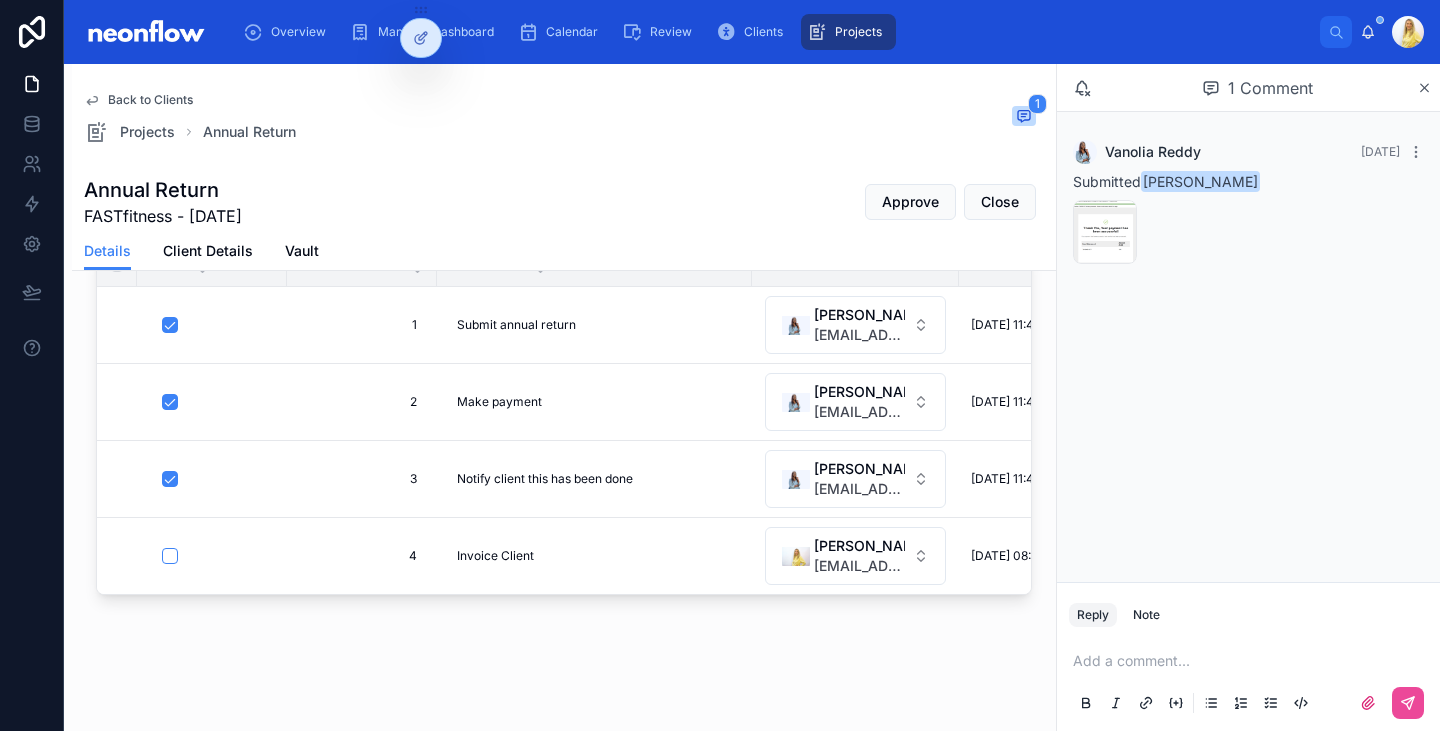 scroll, scrollTop: 393, scrollLeft: 0, axis: vertical 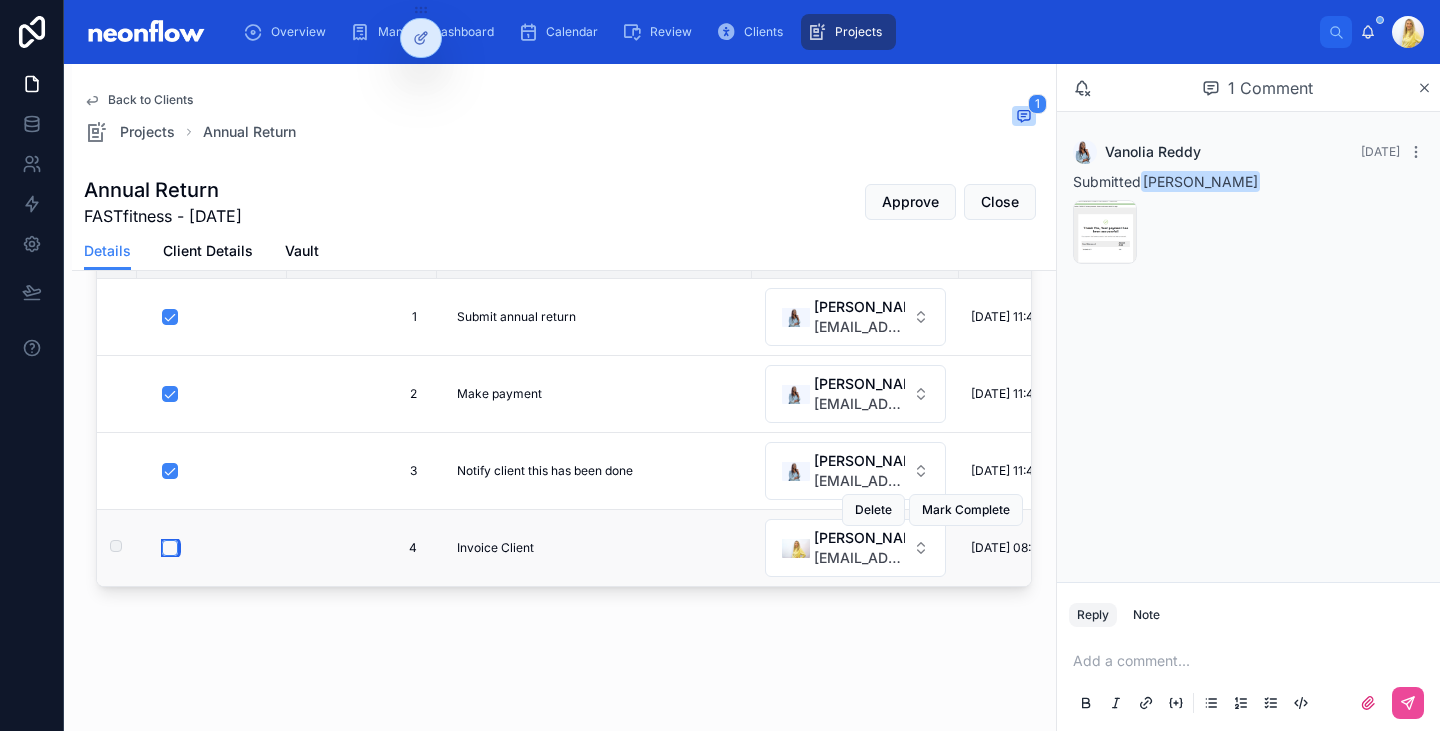 click at bounding box center [170, 548] 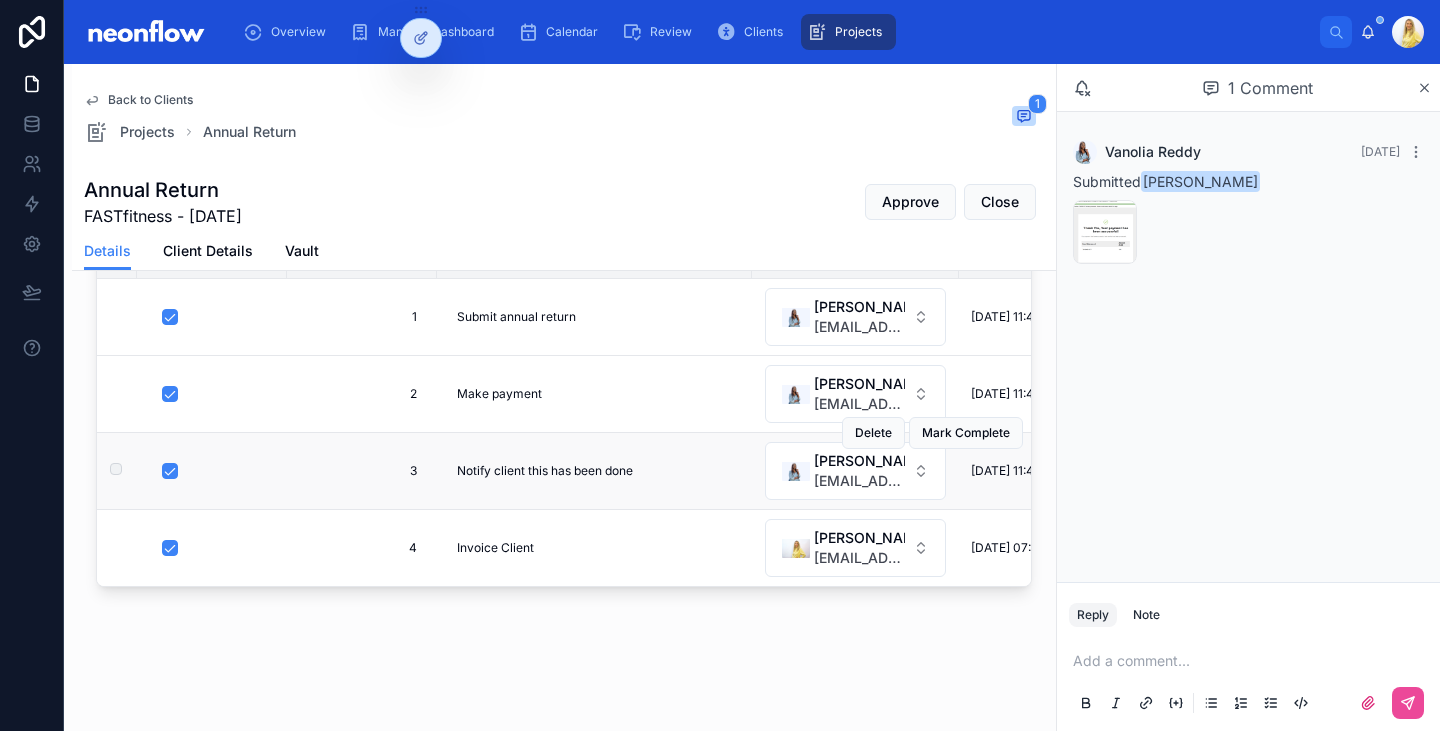 scroll, scrollTop: 0, scrollLeft: 0, axis: both 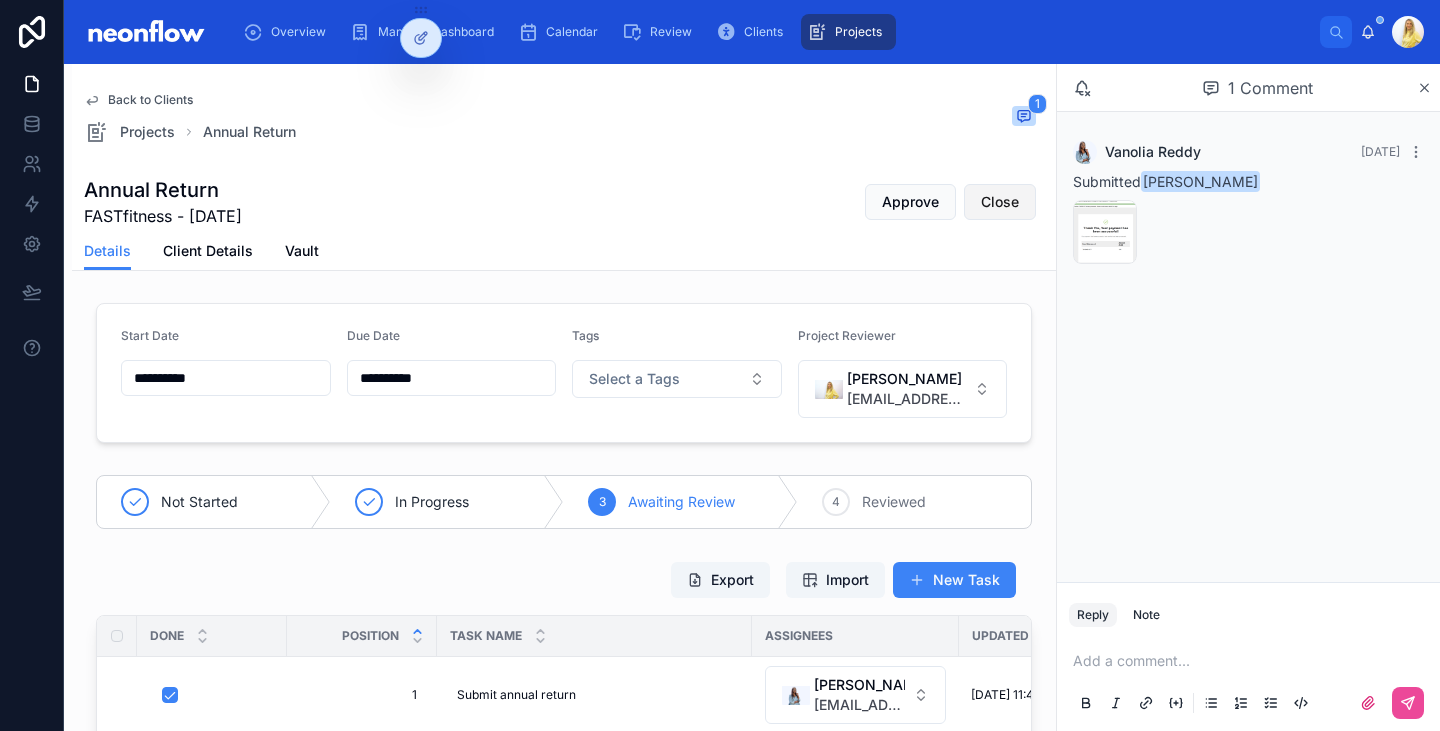 click on "Close" at bounding box center (1000, 202) 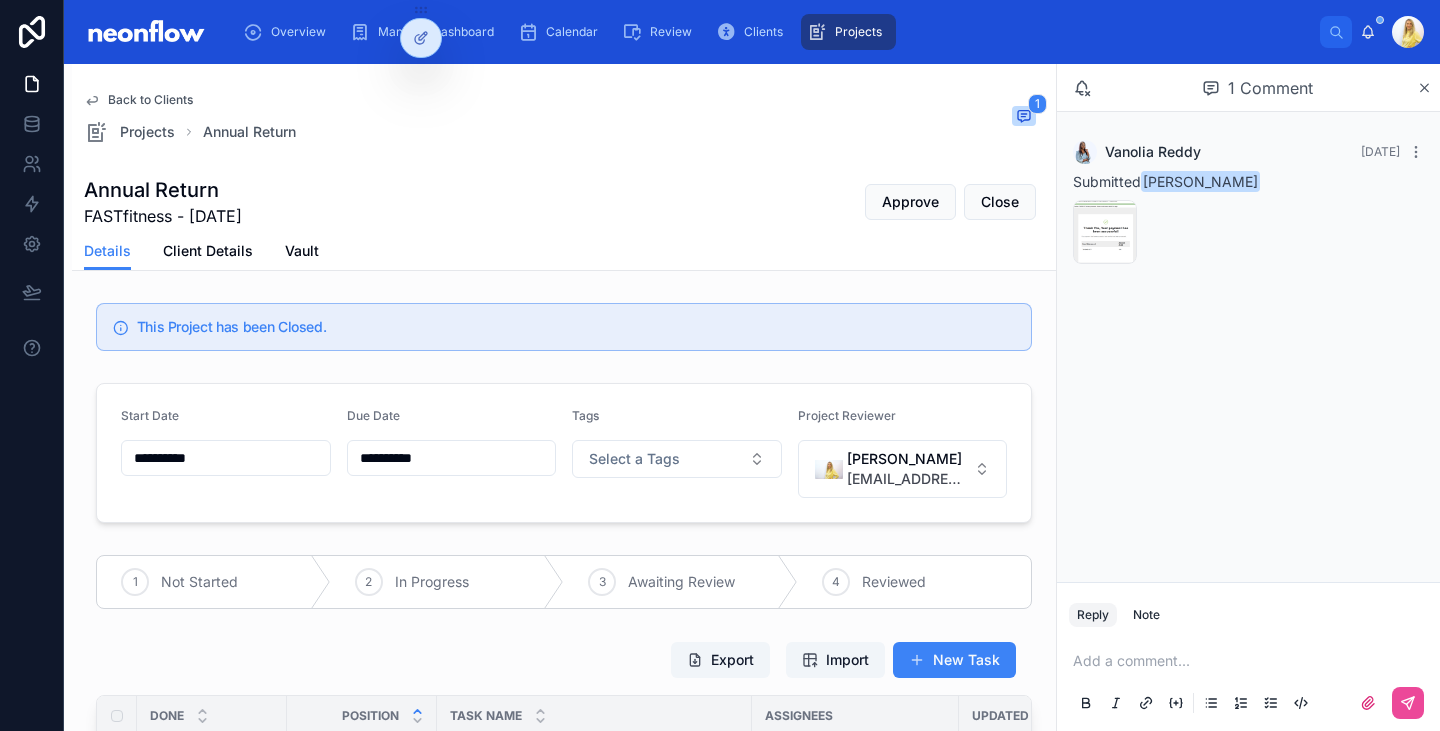 click on "Back to Clients" at bounding box center [150, 100] 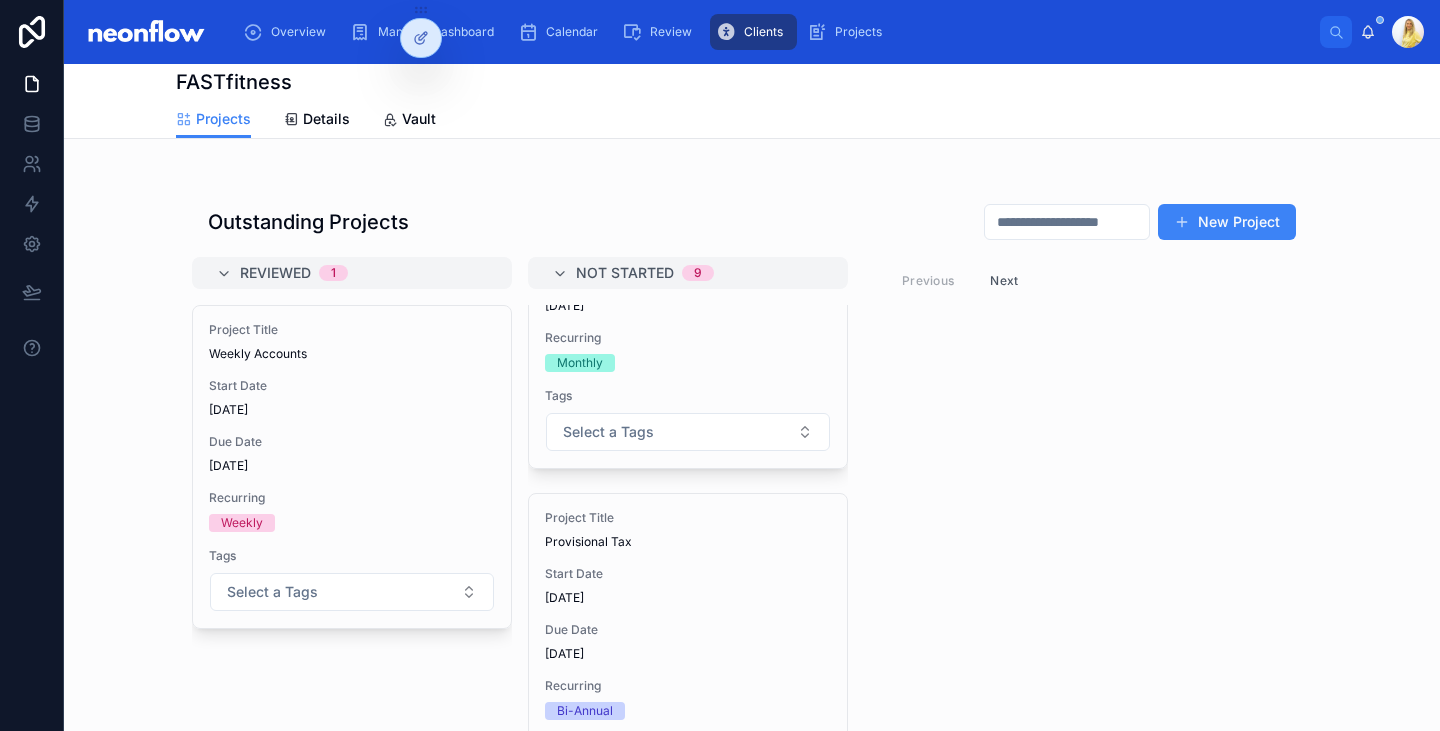 scroll, scrollTop: 857, scrollLeft: 0, axis: vertical 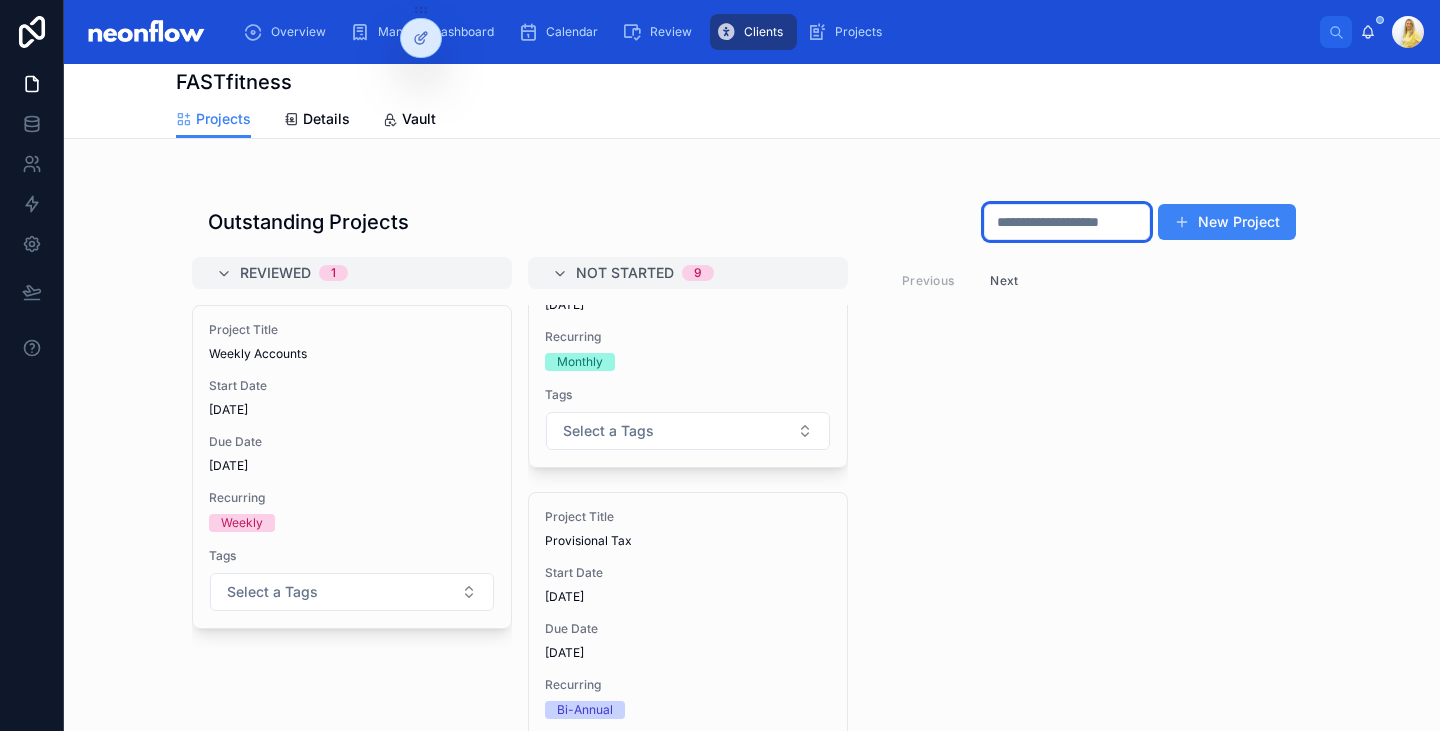 click at bounding box center (1067, 222) 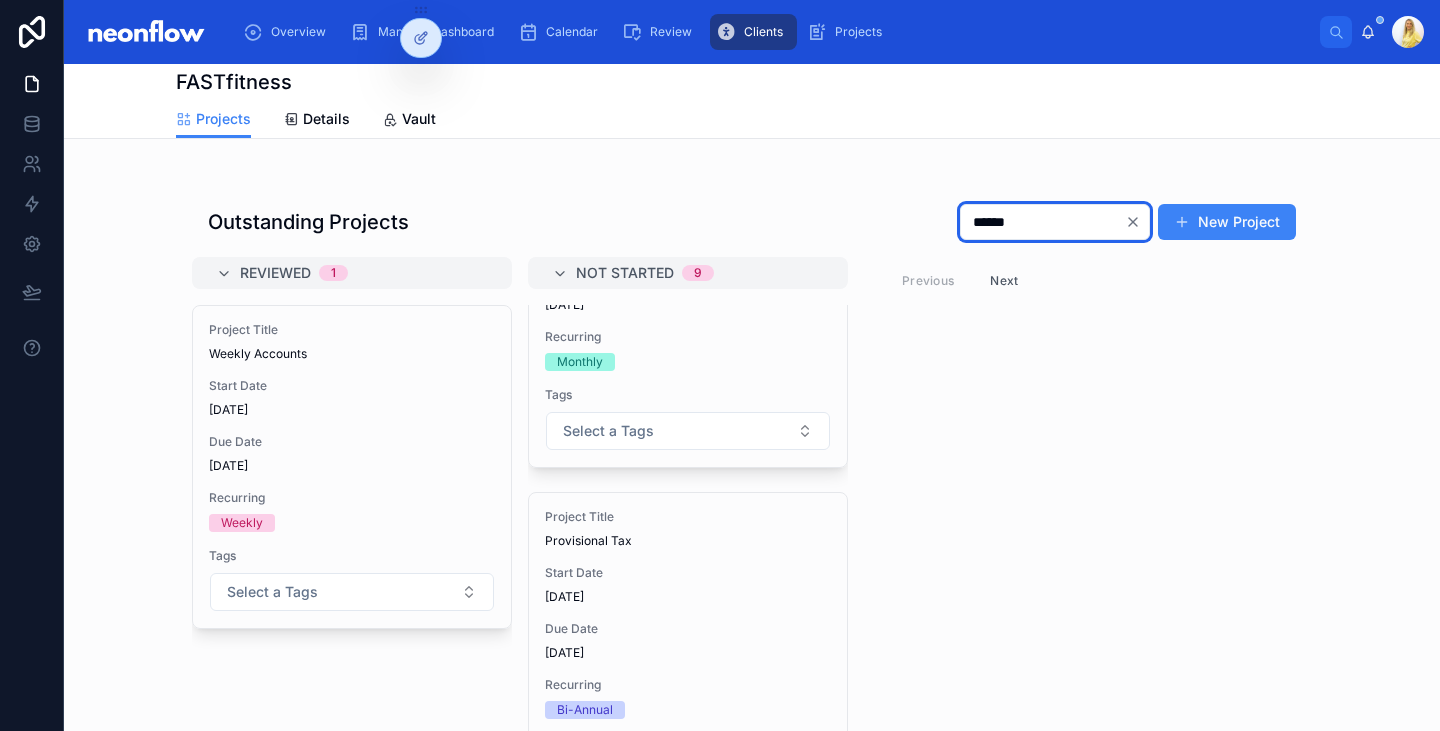 type on "******" 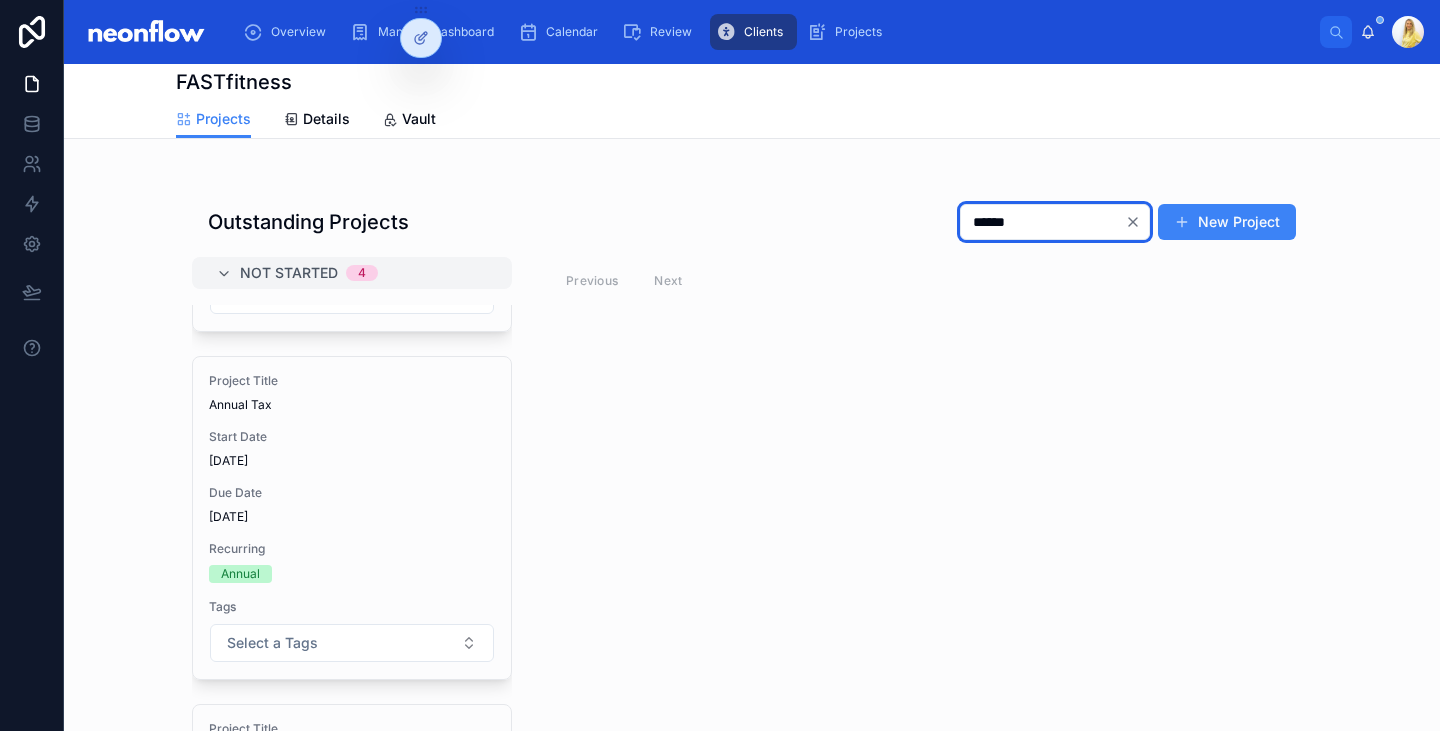 scroll, scrollTop: 827, scrollLeft: 0, axis: vertical 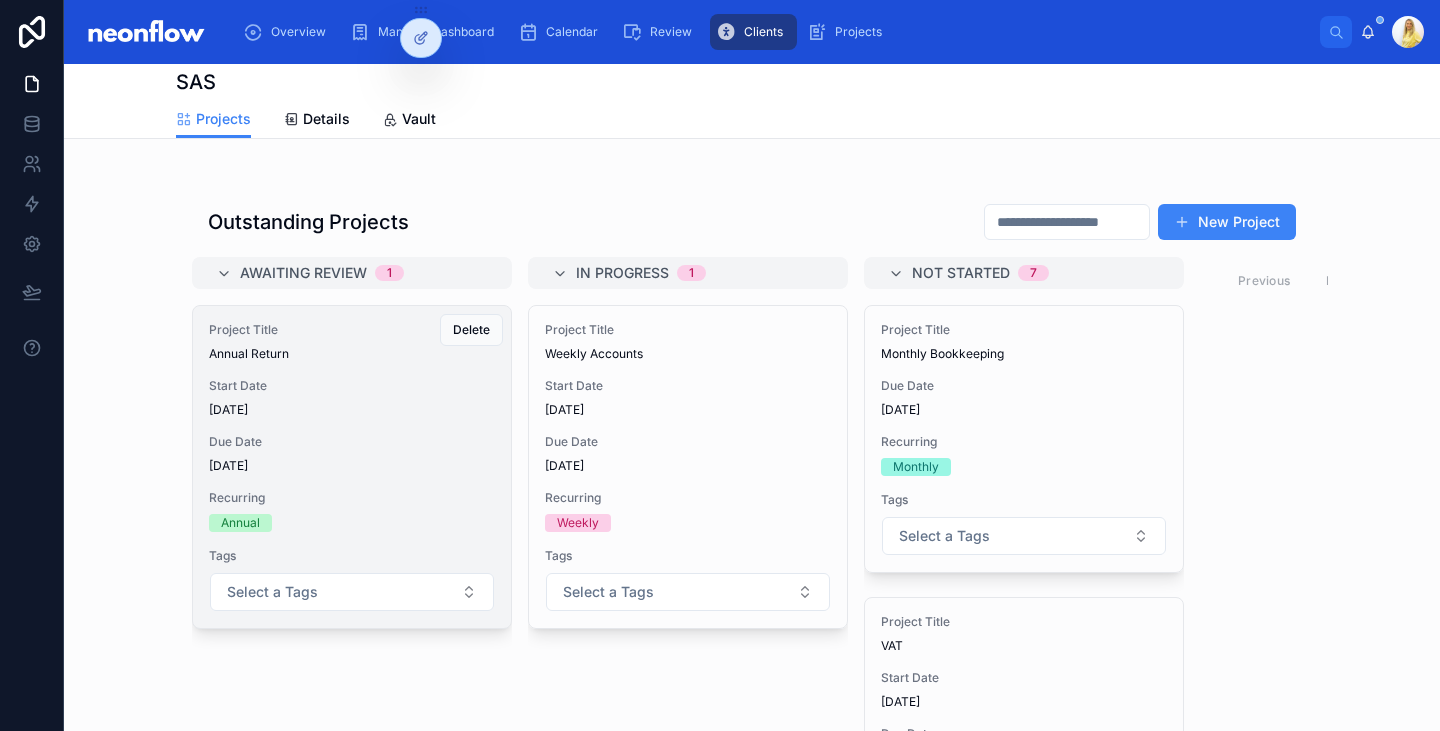 click on "Project Title Annual Return Start Date 08/07/2025 Due Date 08/07/2025 Recurring Annual Tags Select a Tags" at bounding box center (352, 467) 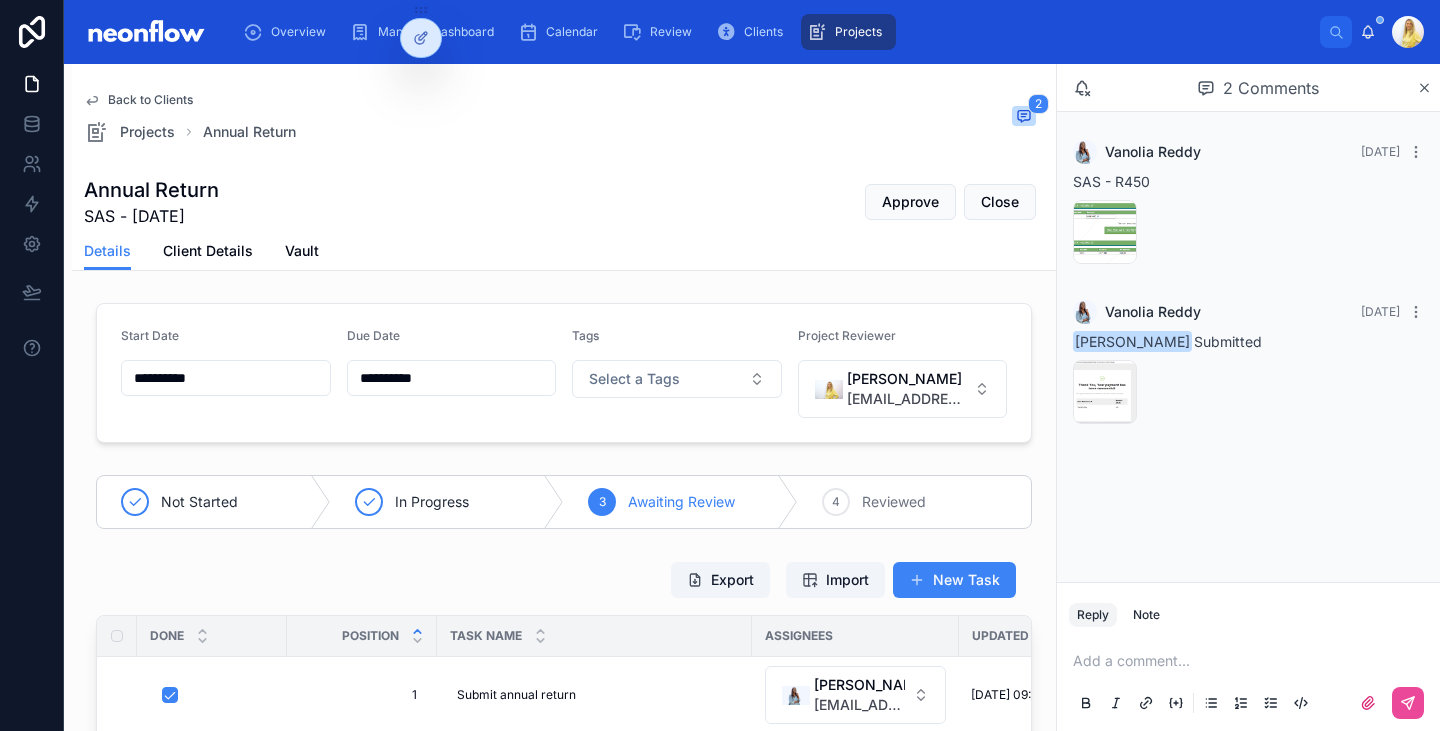 scroll, scrollTop: 285, scrollLeft: 0, axis: vertical 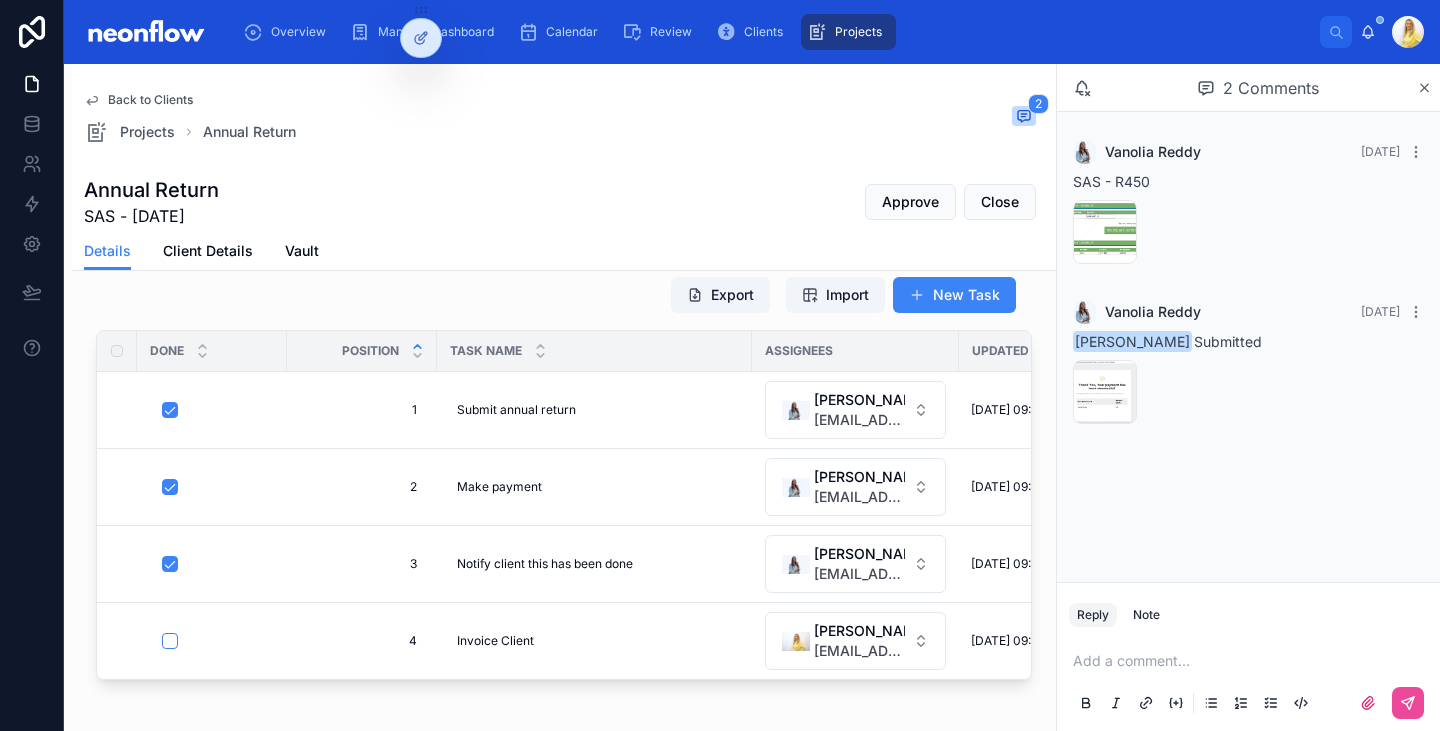 click at bounding box center [170, 641] 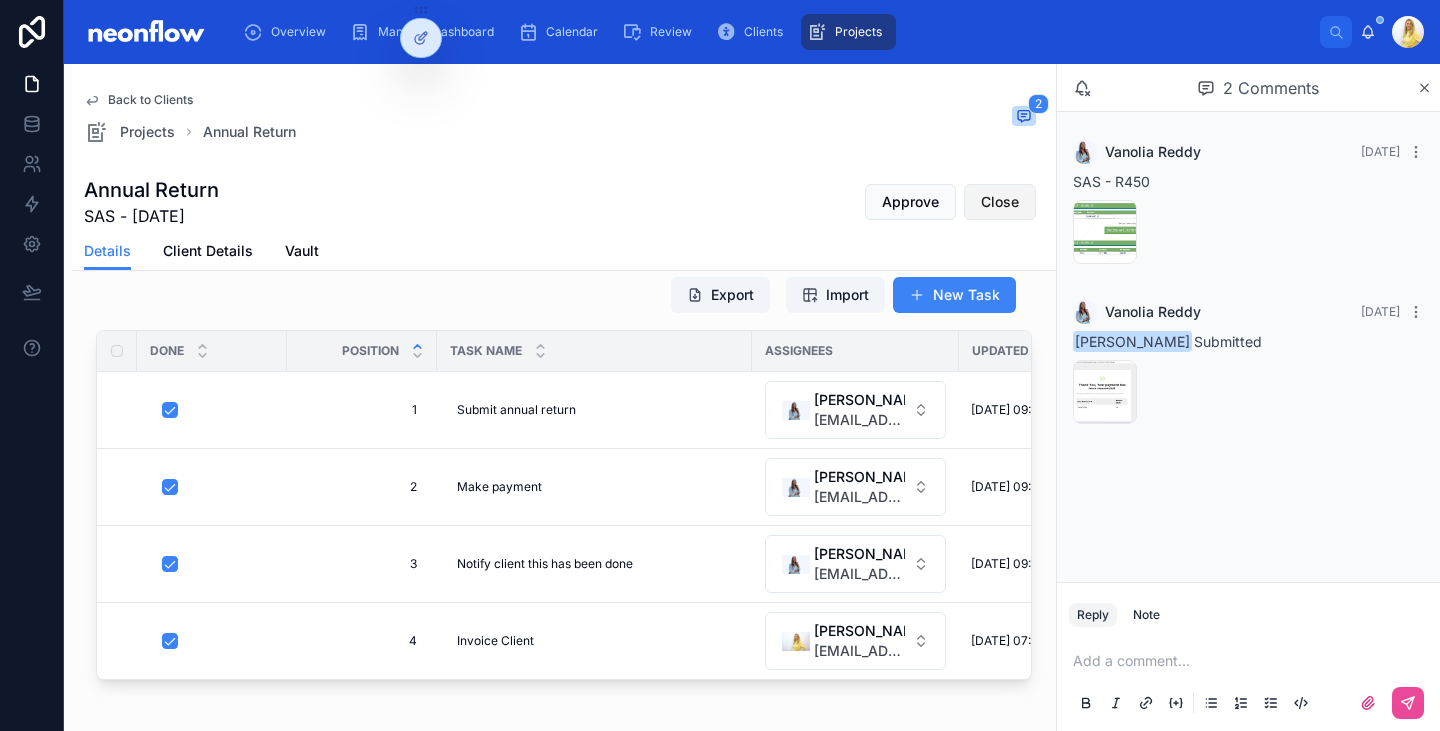 click on "Close" at bounding box center (1000, 202) 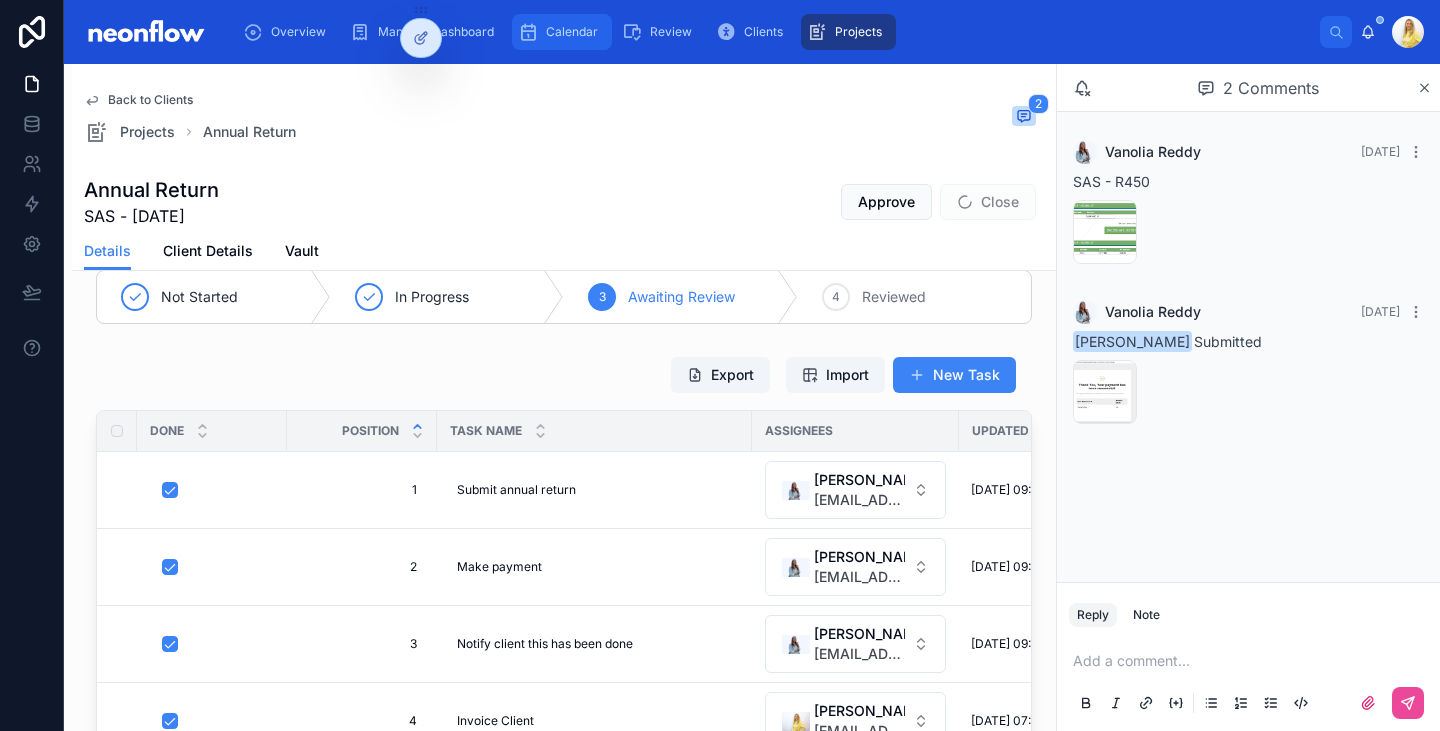 scroll, scrollTop: 365, scrollLeft: 0, axis: vertical 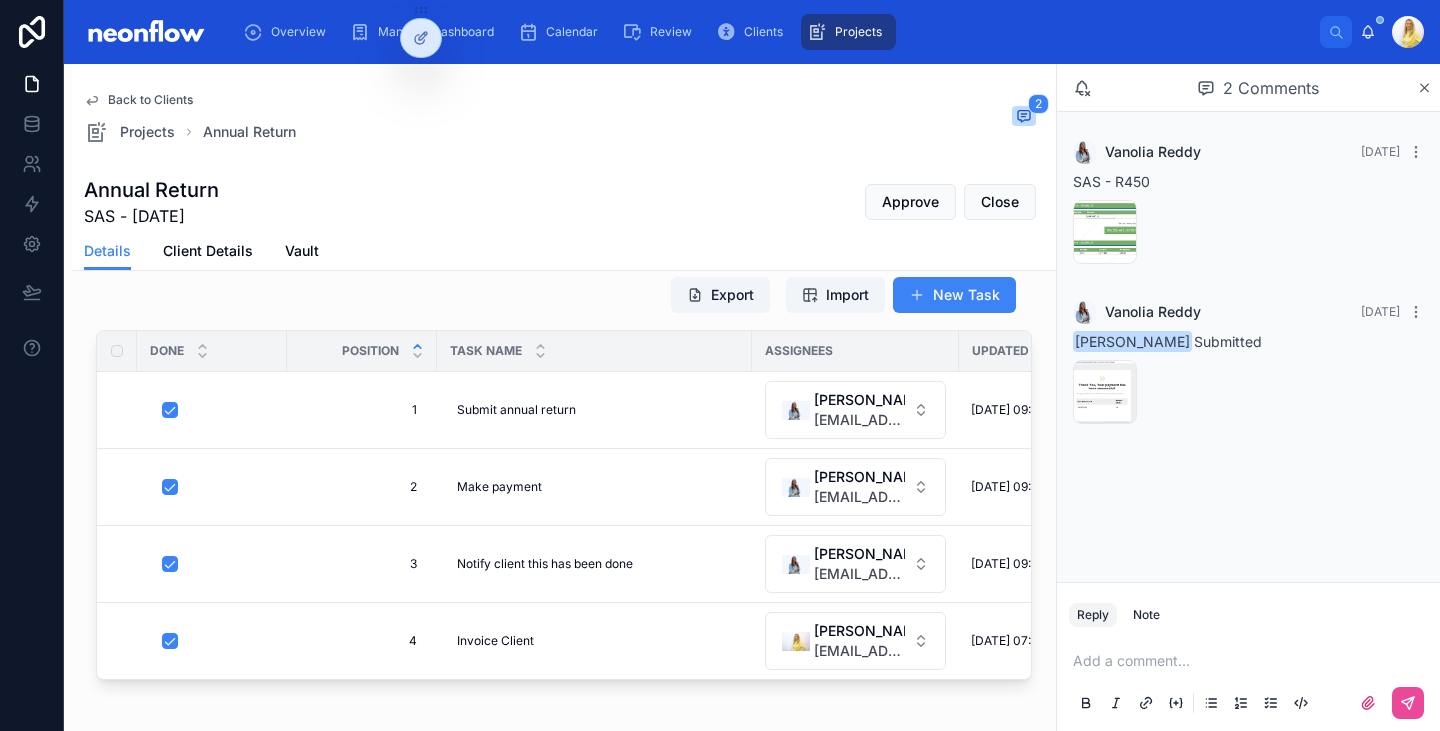 click on "Back to Clients" at bounding box center (150, 100) 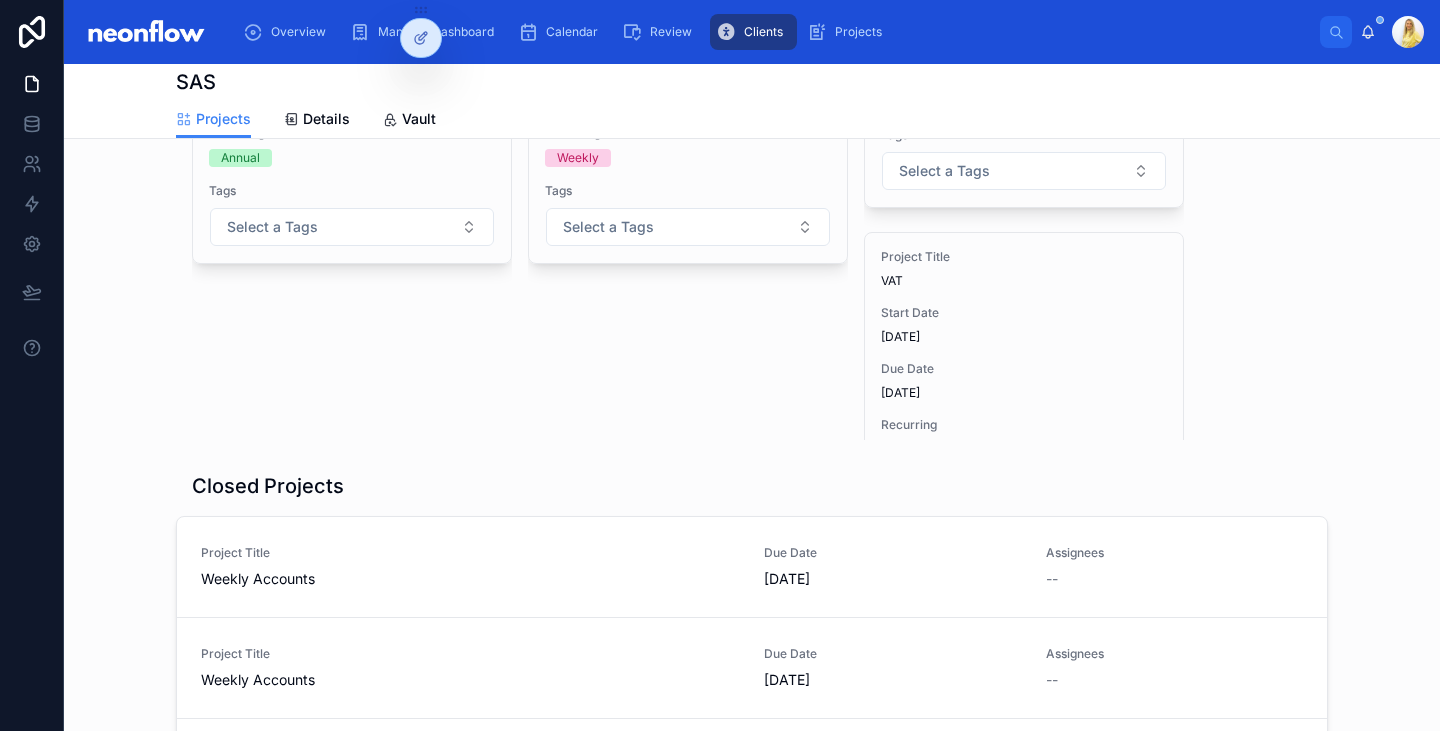 scroll, scrollTop: 190, scrollLeft: 0, axis: vertical 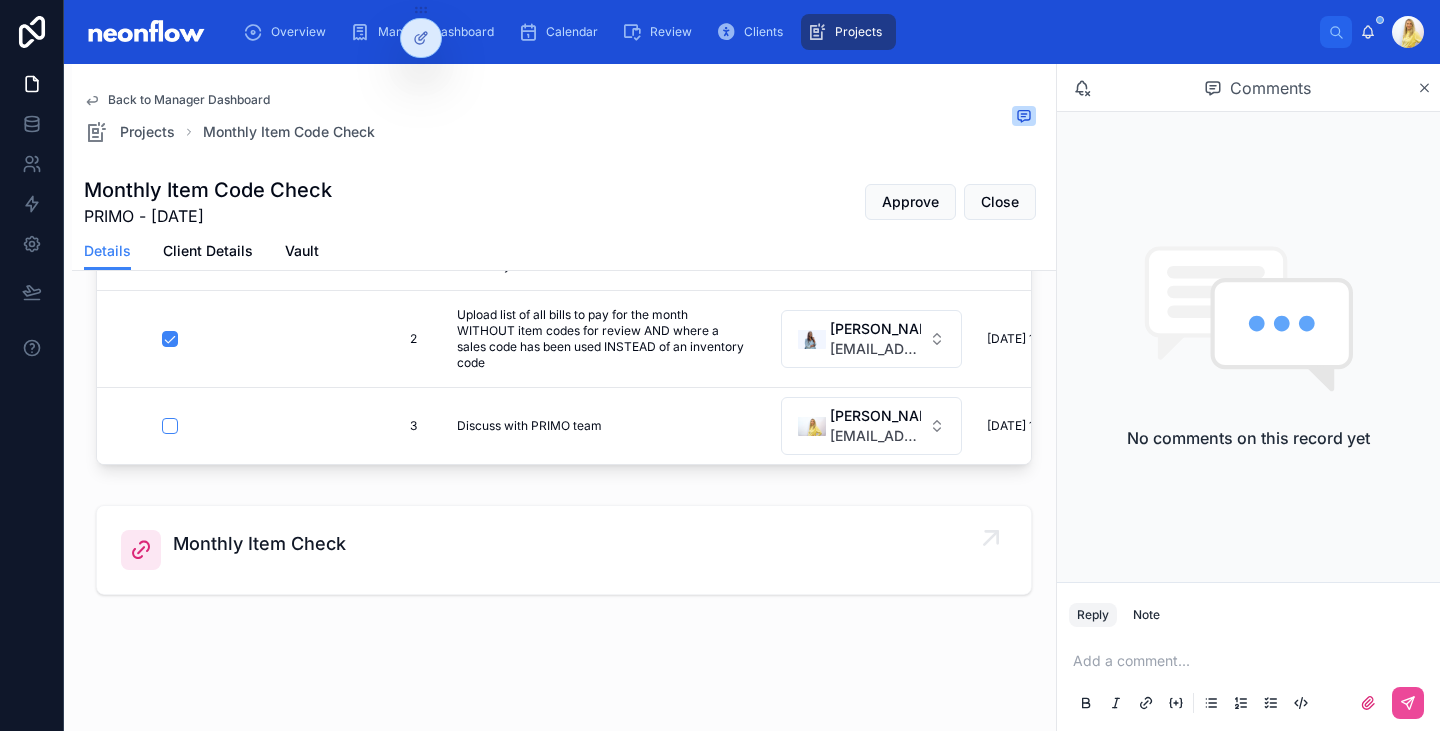 click on "Monthly Item Check" at bounding box center (259, 544) 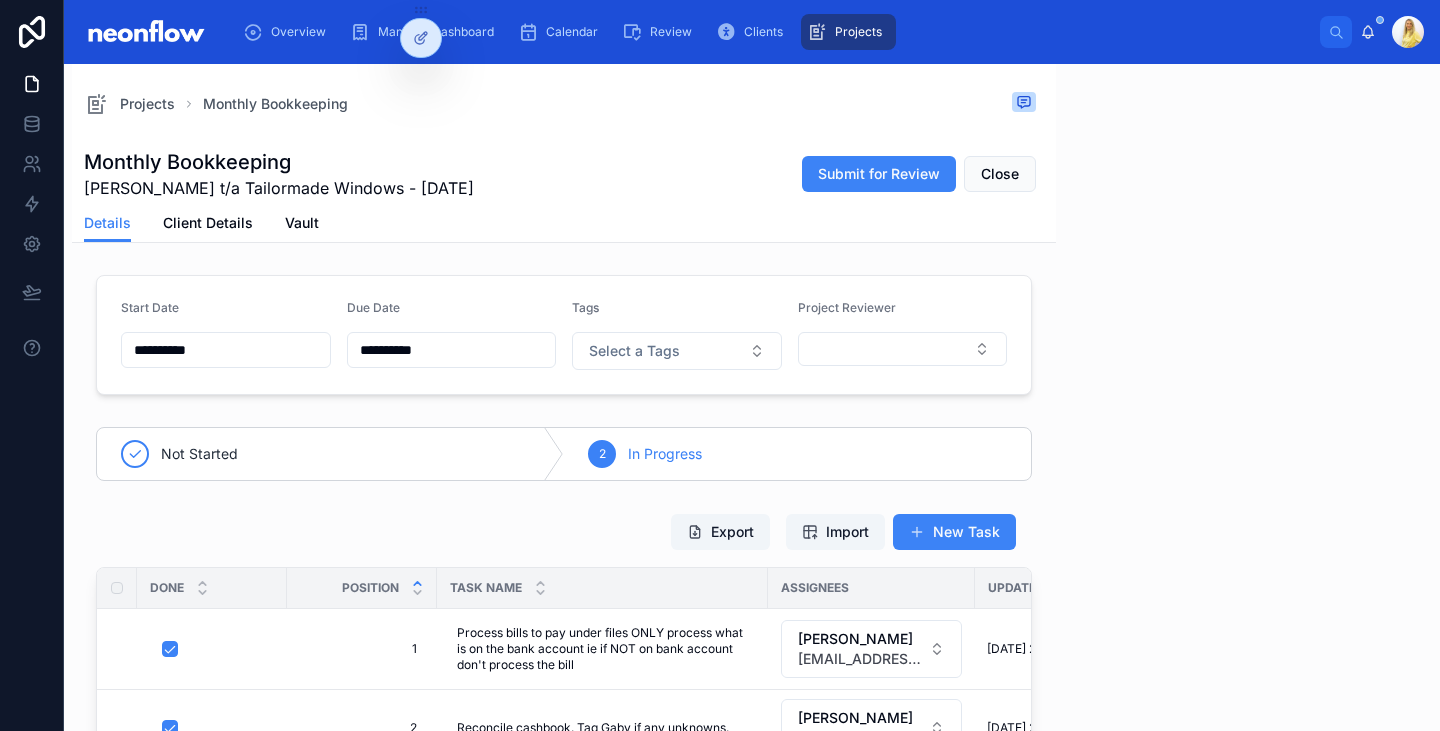 scroll, scrollTop: 0, scrollLeft: 0, axis: both 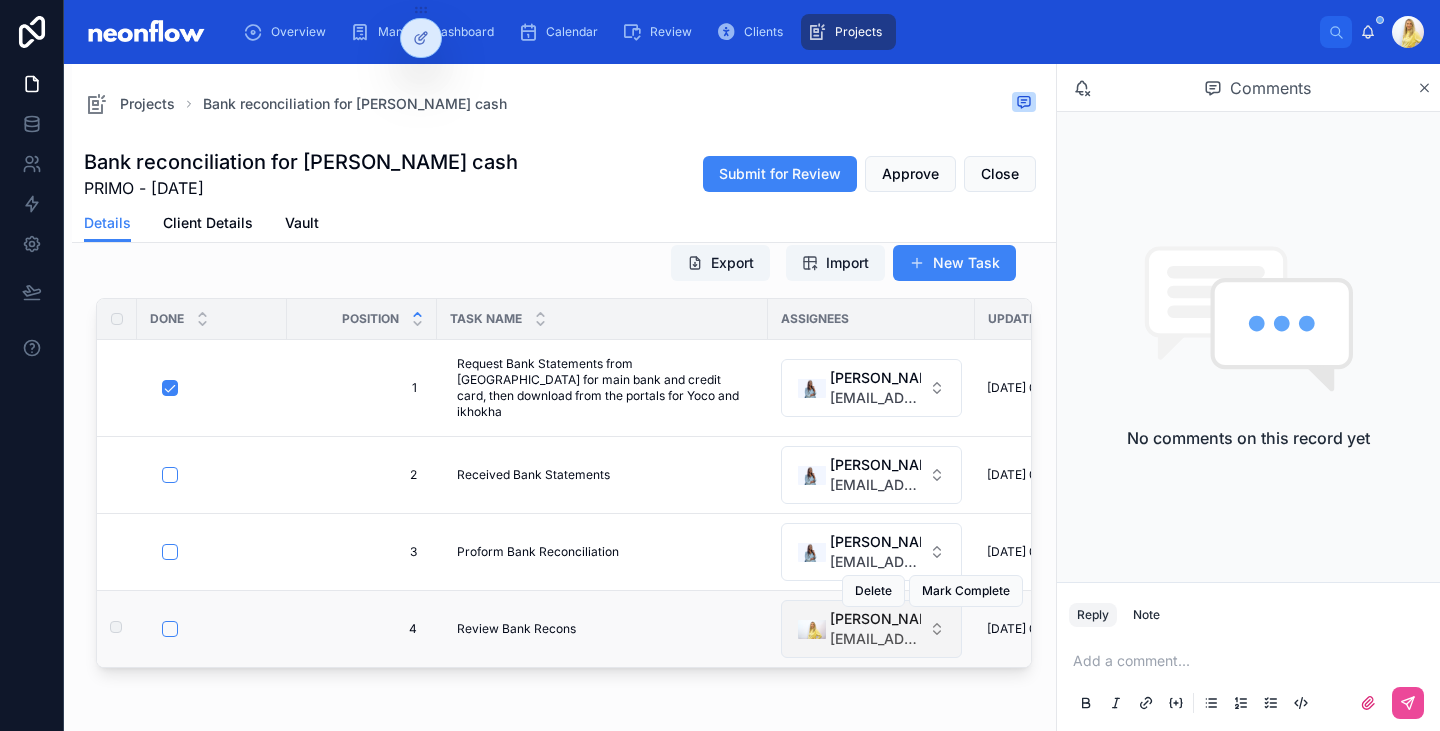 click on "[EMAIL_ADDRESS][DOMAIN_NAME]" at bounding box center [875, 639] 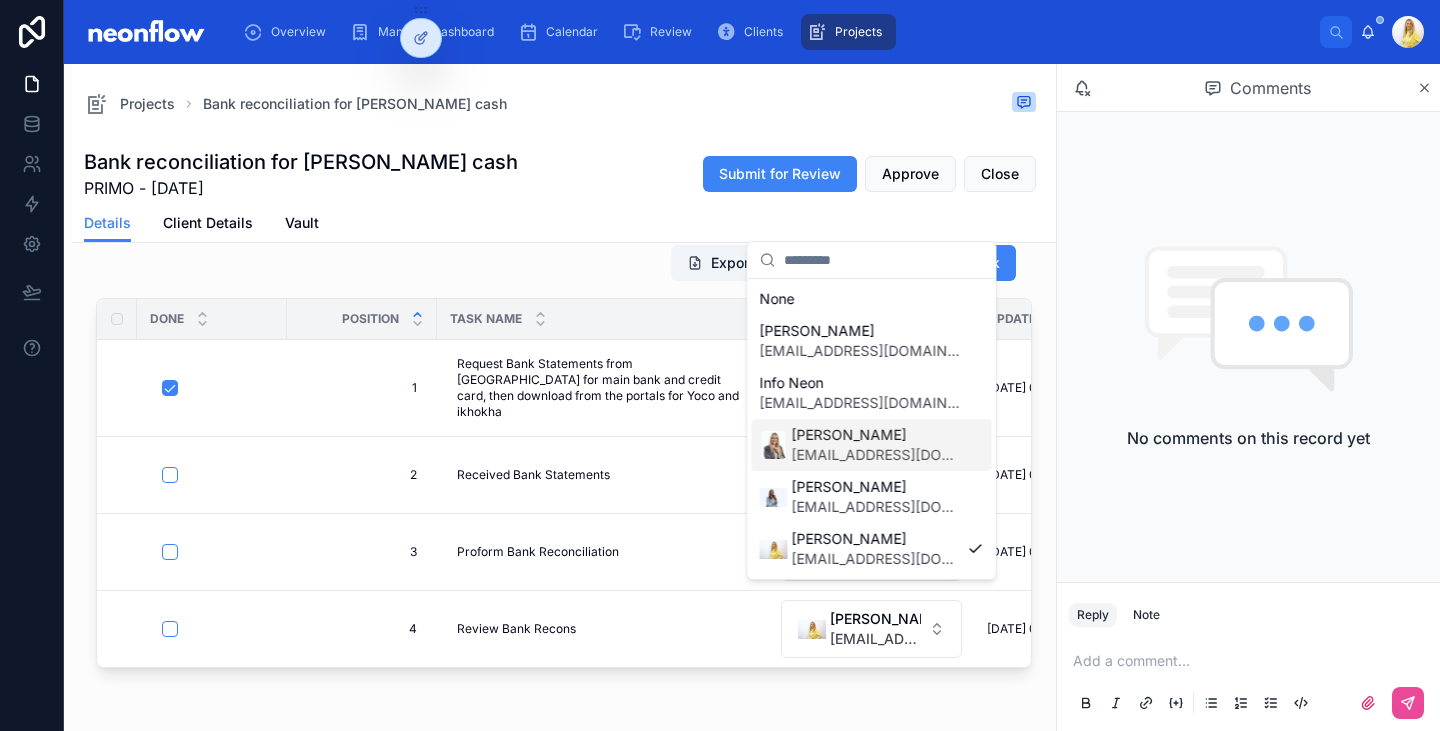click on "admin@neonaccounting.com" at bounding box center [876, 455] 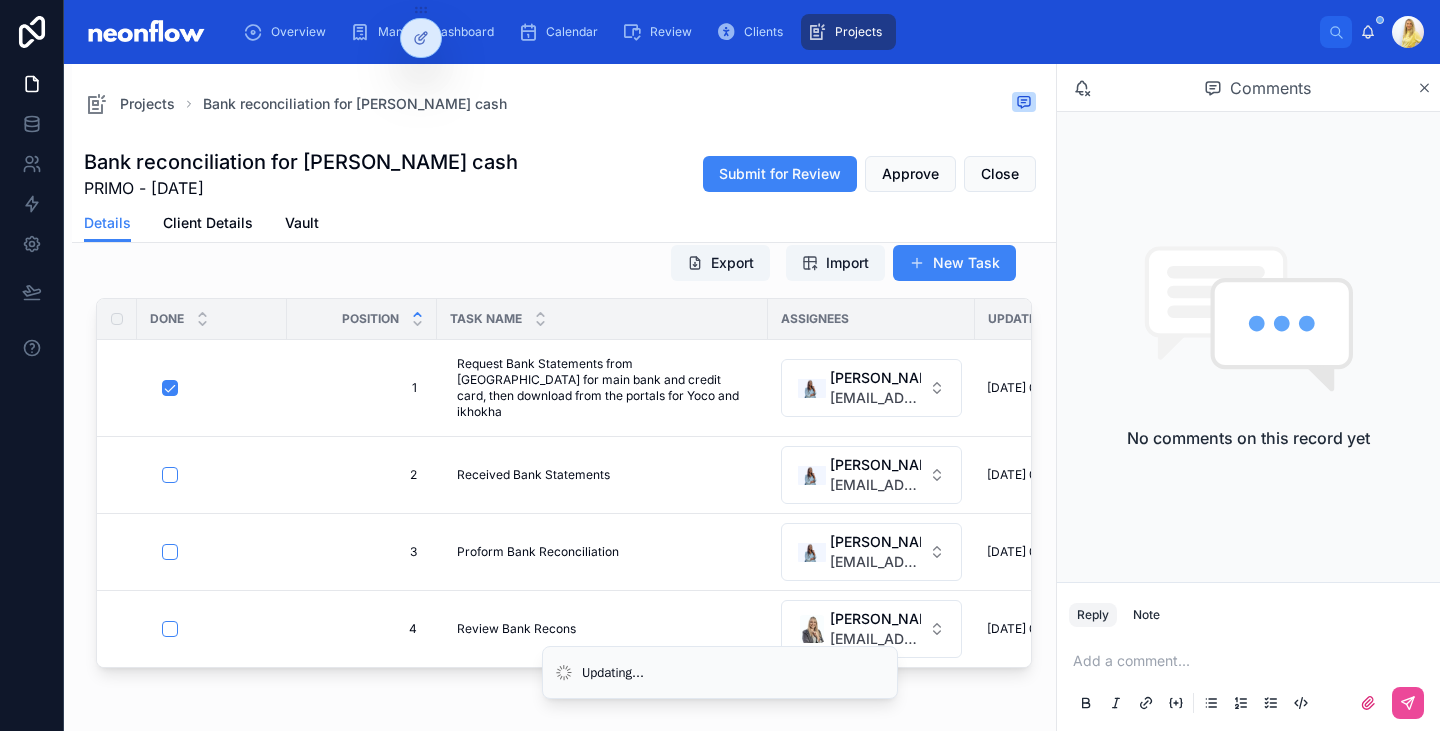 scroll, scrollTop: 0, scrollLeft: 0, axis: both 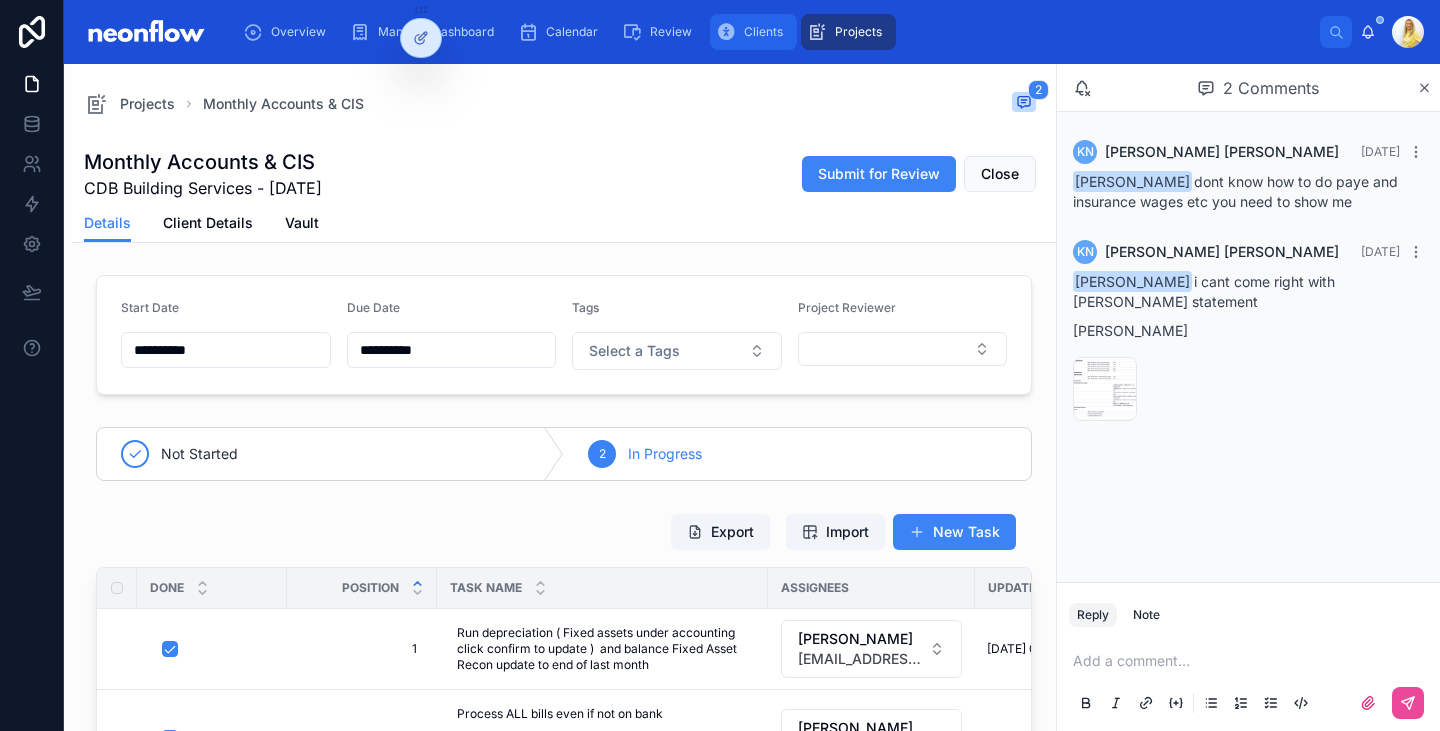 click on "Clients" at bounding box center (753, 32) 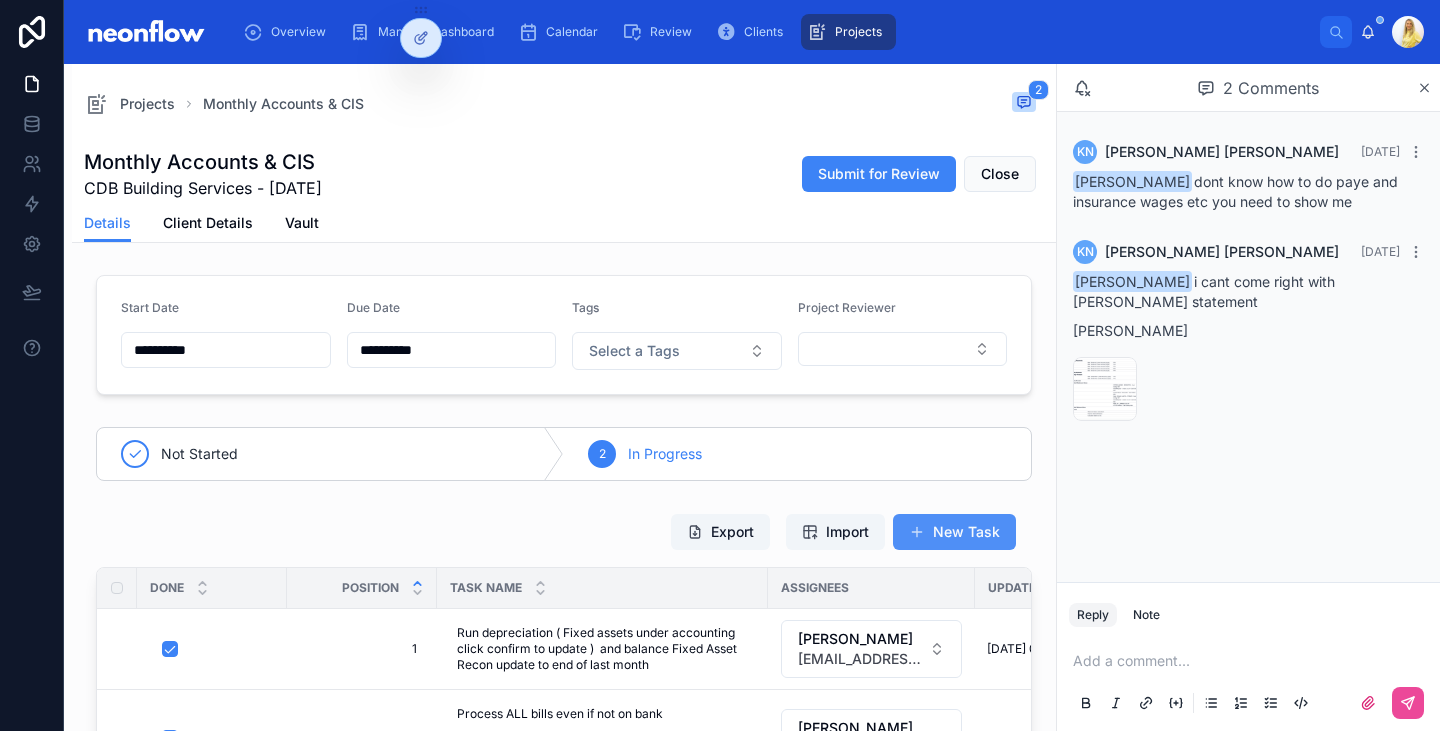 click on "New Task" at bounding box center [954, 532] 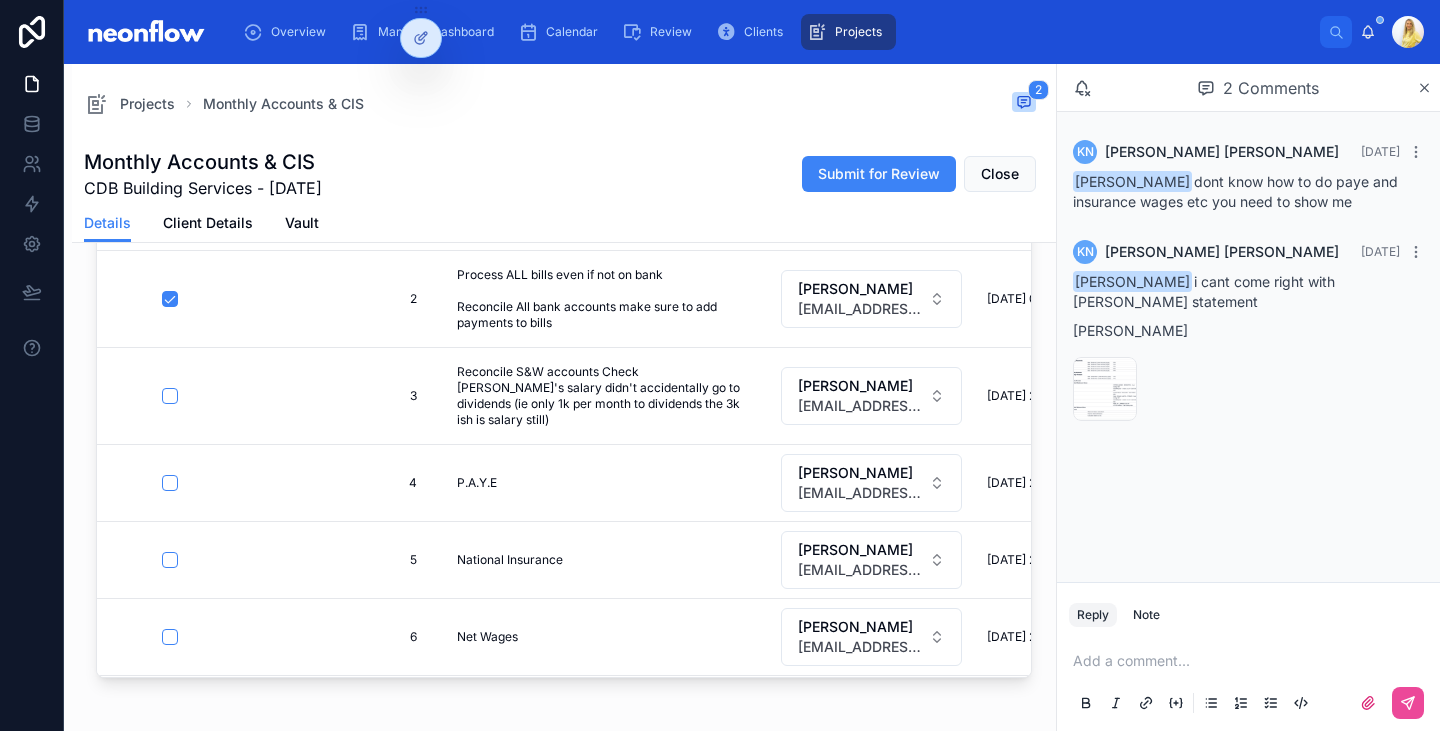 scroll, scrollTop: 440, scrollLeft: 0, axis: vertical 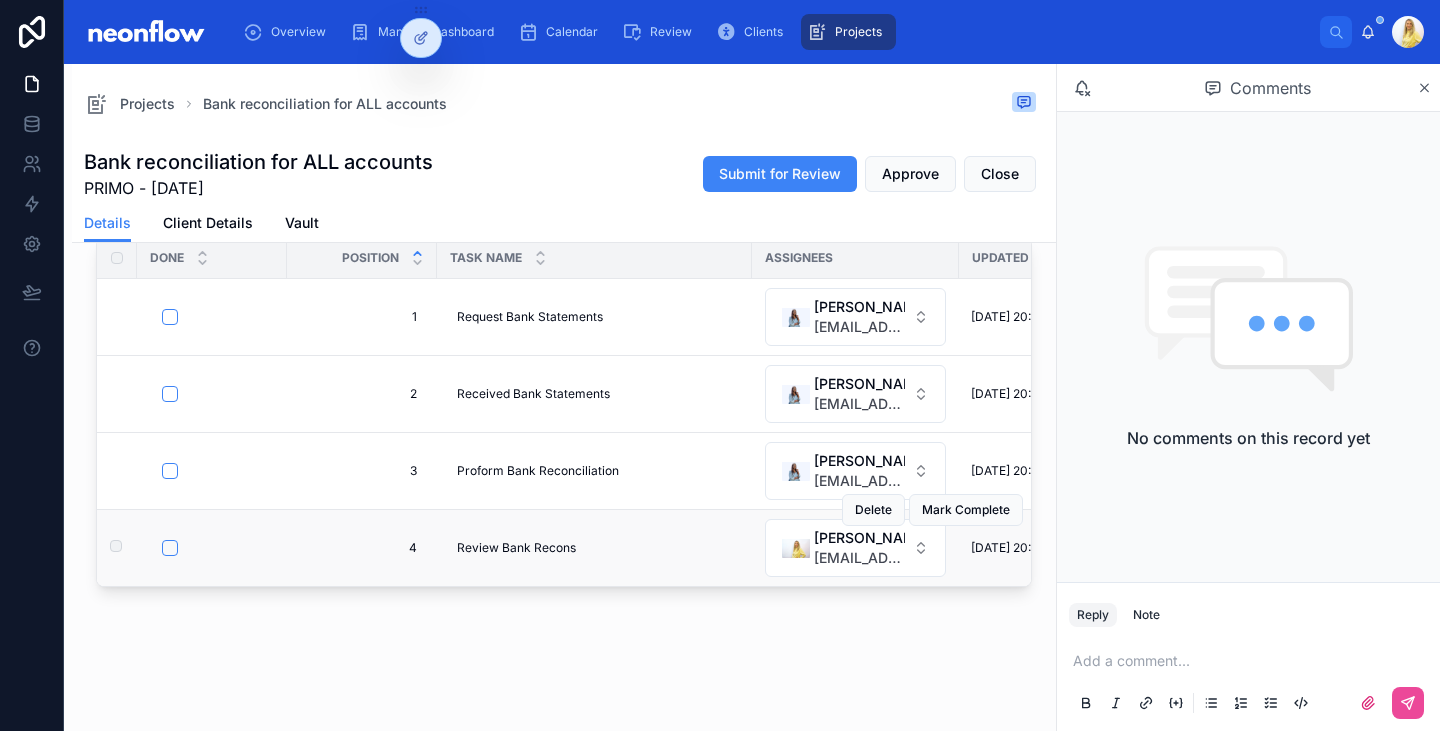 click on "Delete Mark Complete" at bounding box center [932, 510] 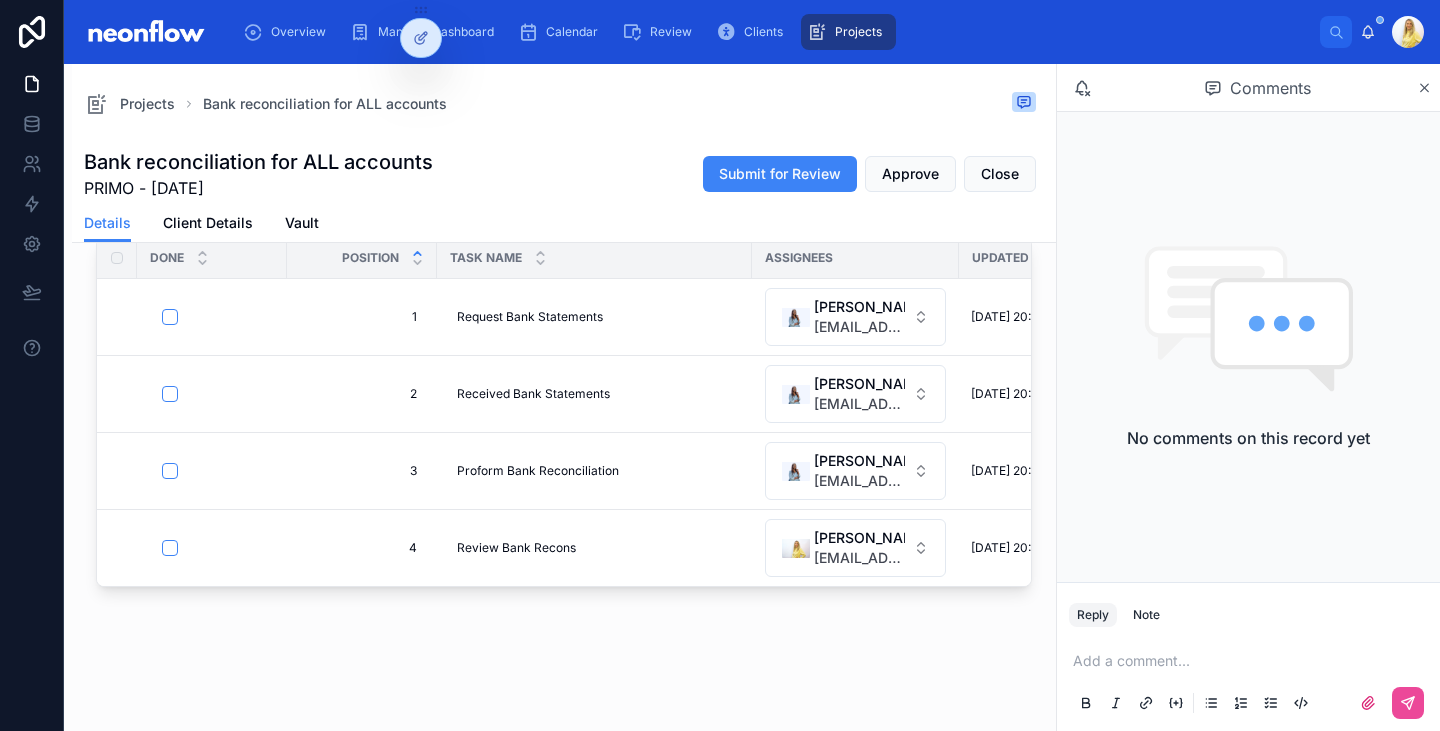 scroll, scrollTop: 0, scrollLeft: 245, axis: horizontal 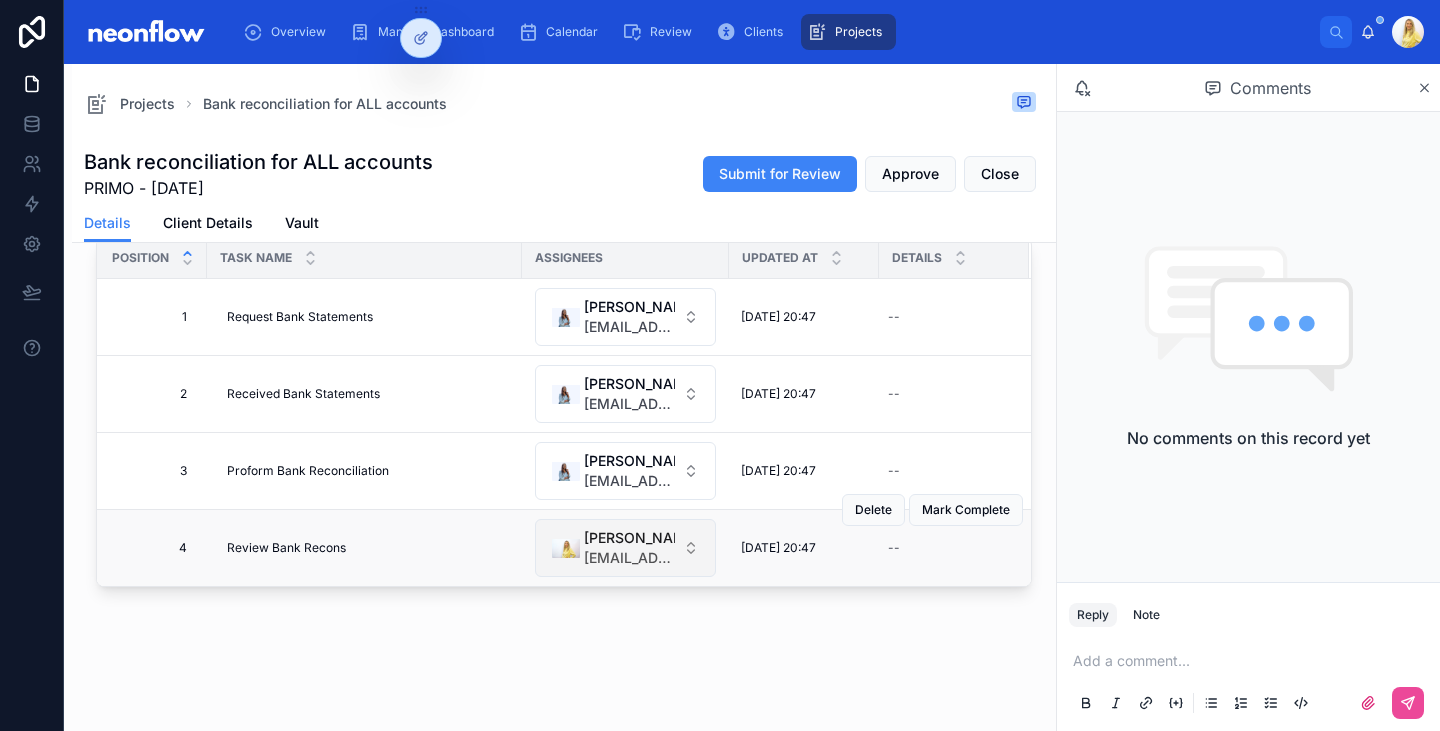 click on "[EMAIL_ADDRESS][DOMAIN_NAME]" at bounding box center (629, 558) 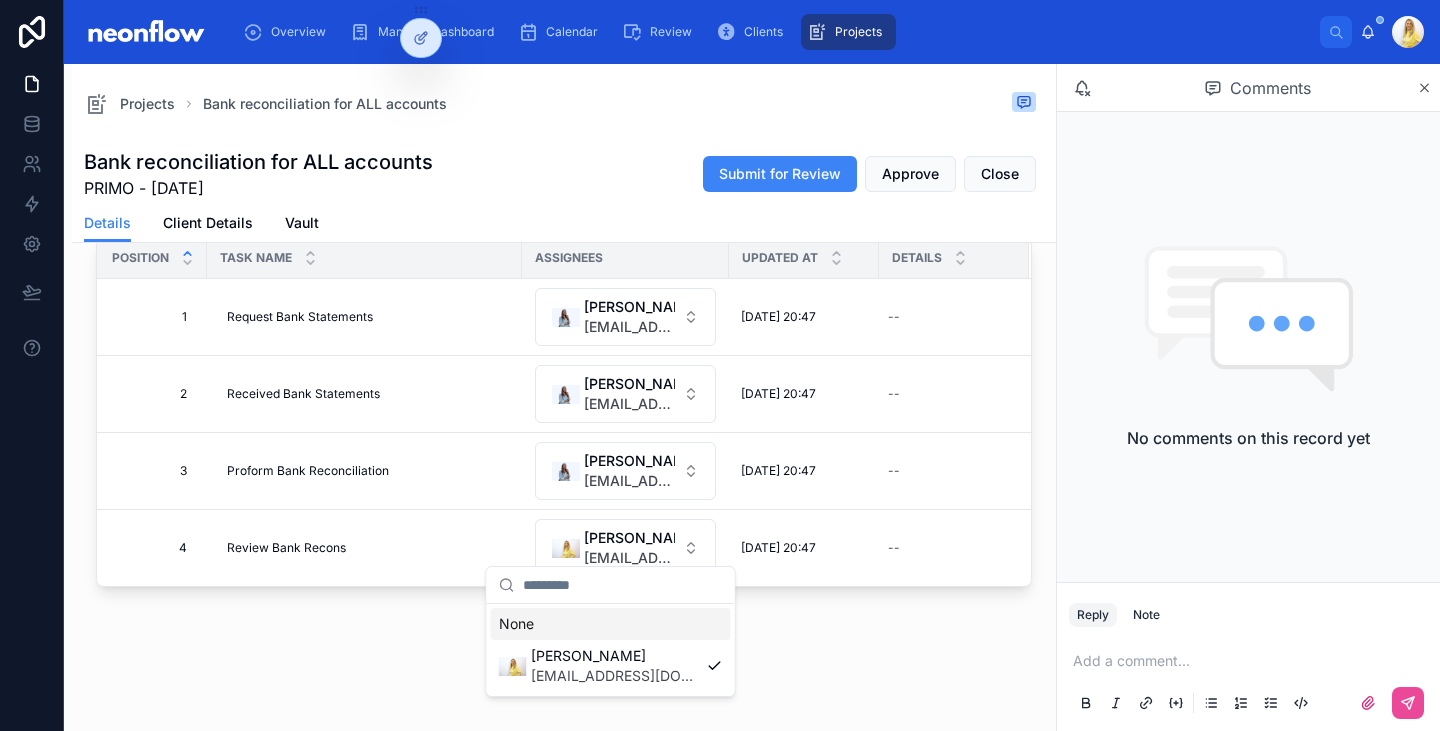 click on "**********" at bounding box center [564, 232] 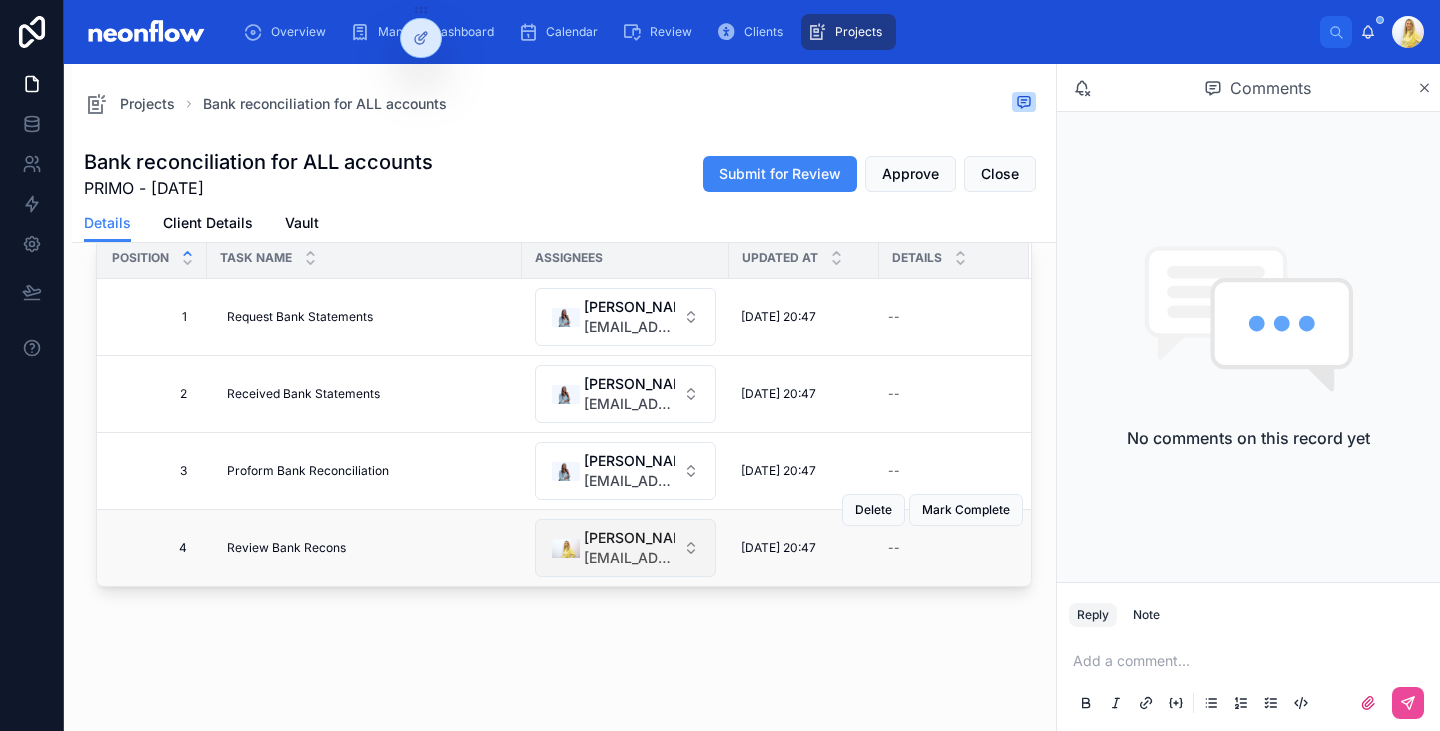 click on "[PERSON_NAME] [EMAIL_ADDRESS][DOMAIN_NAME]" at bounding box center [625, 548] 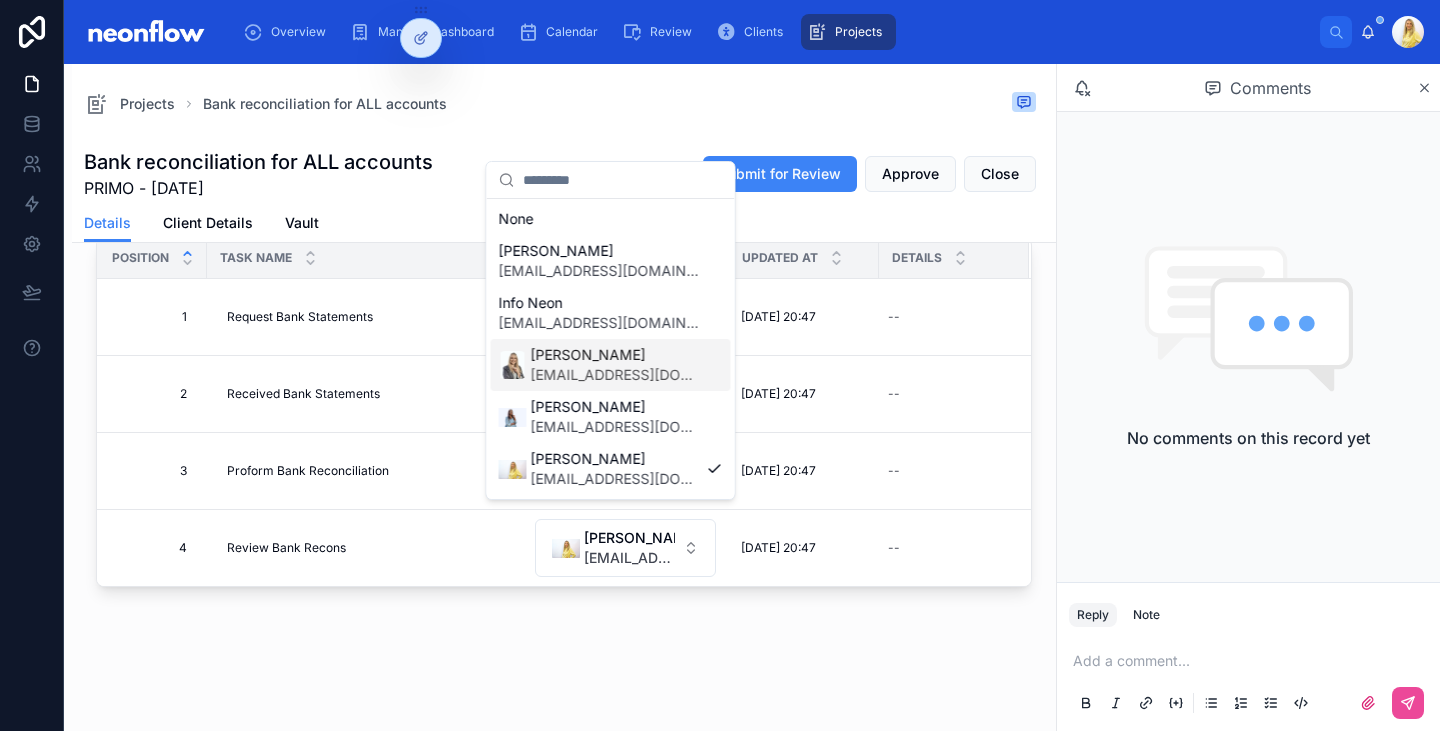 click on "[PERSON_NAME]" at bounding box center [615, 355] 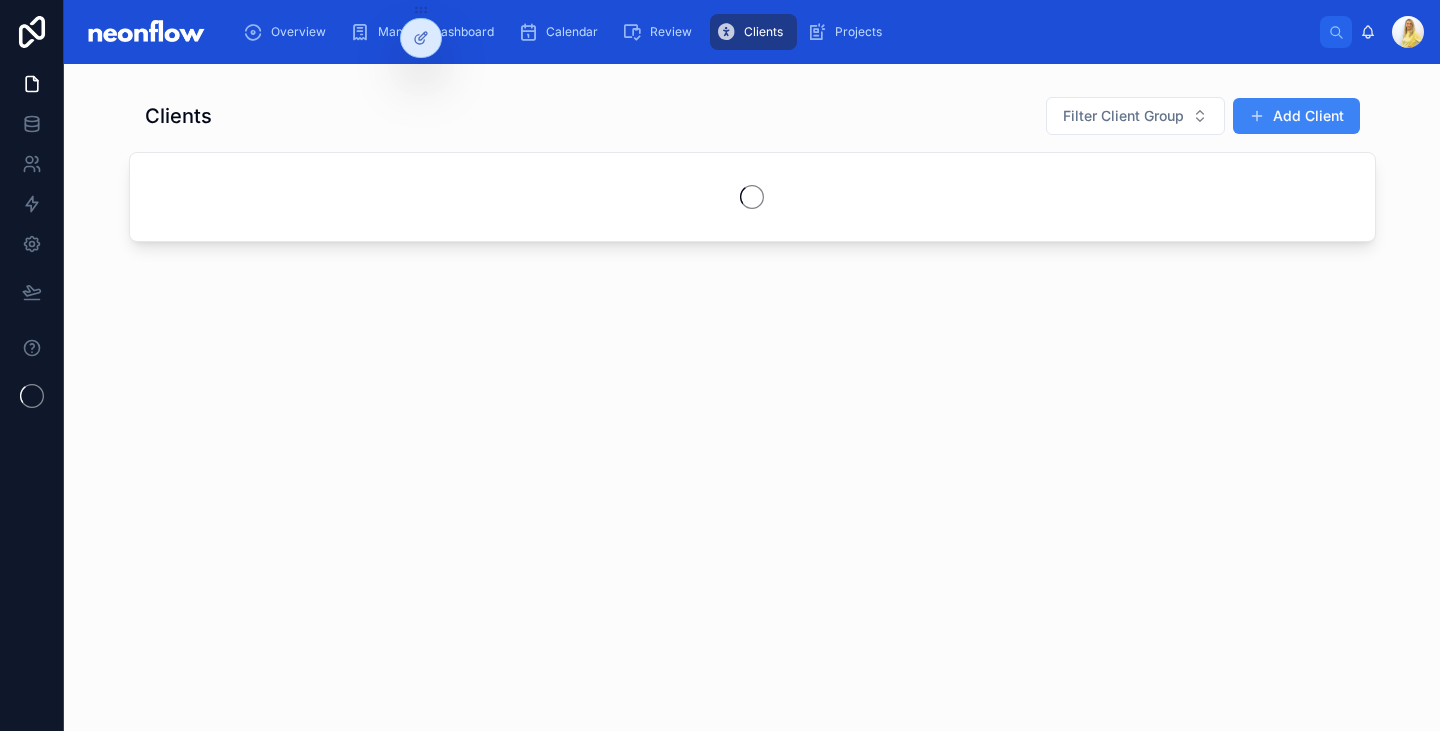 scroll, scrollTop: 0, scrollLeft: 0, axis: both 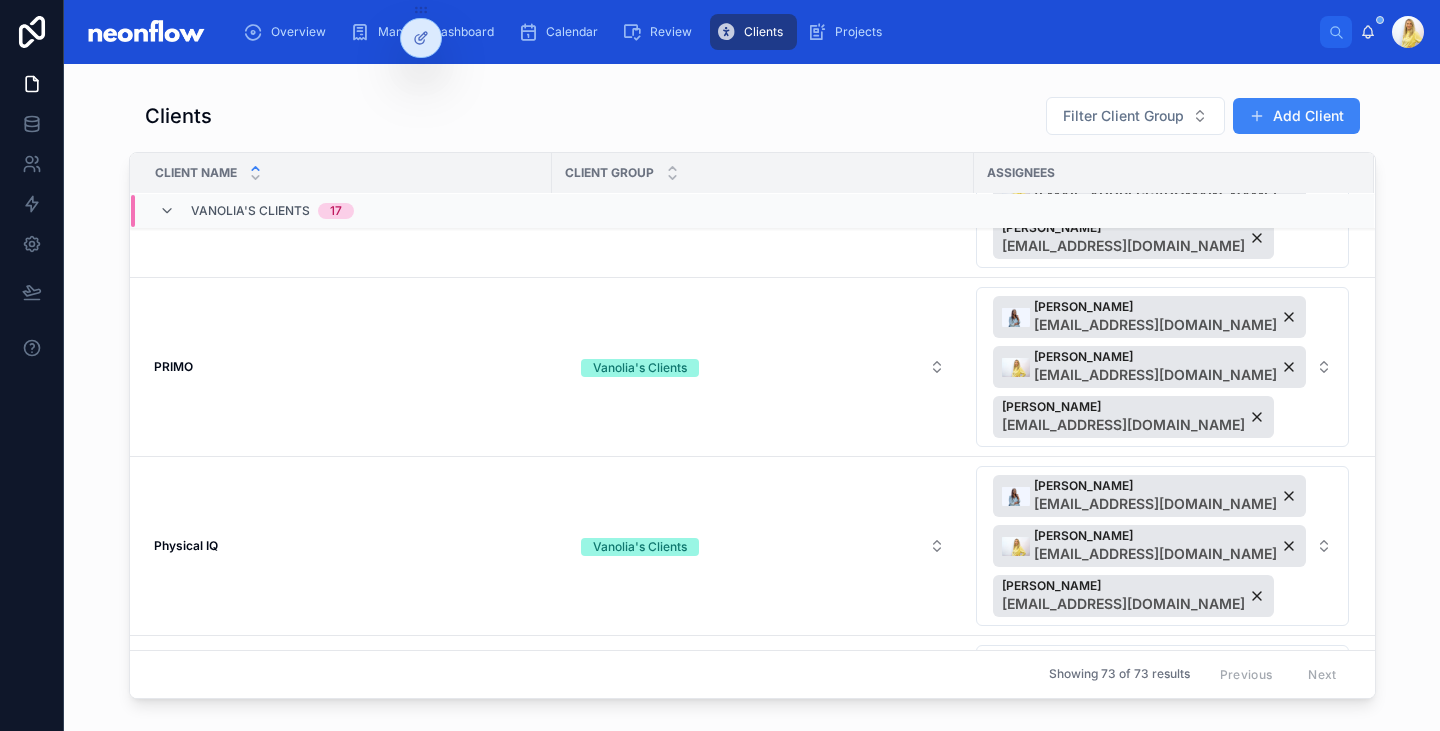 click on "Vanolia's Clients 17" at bounding box center [256, 211] 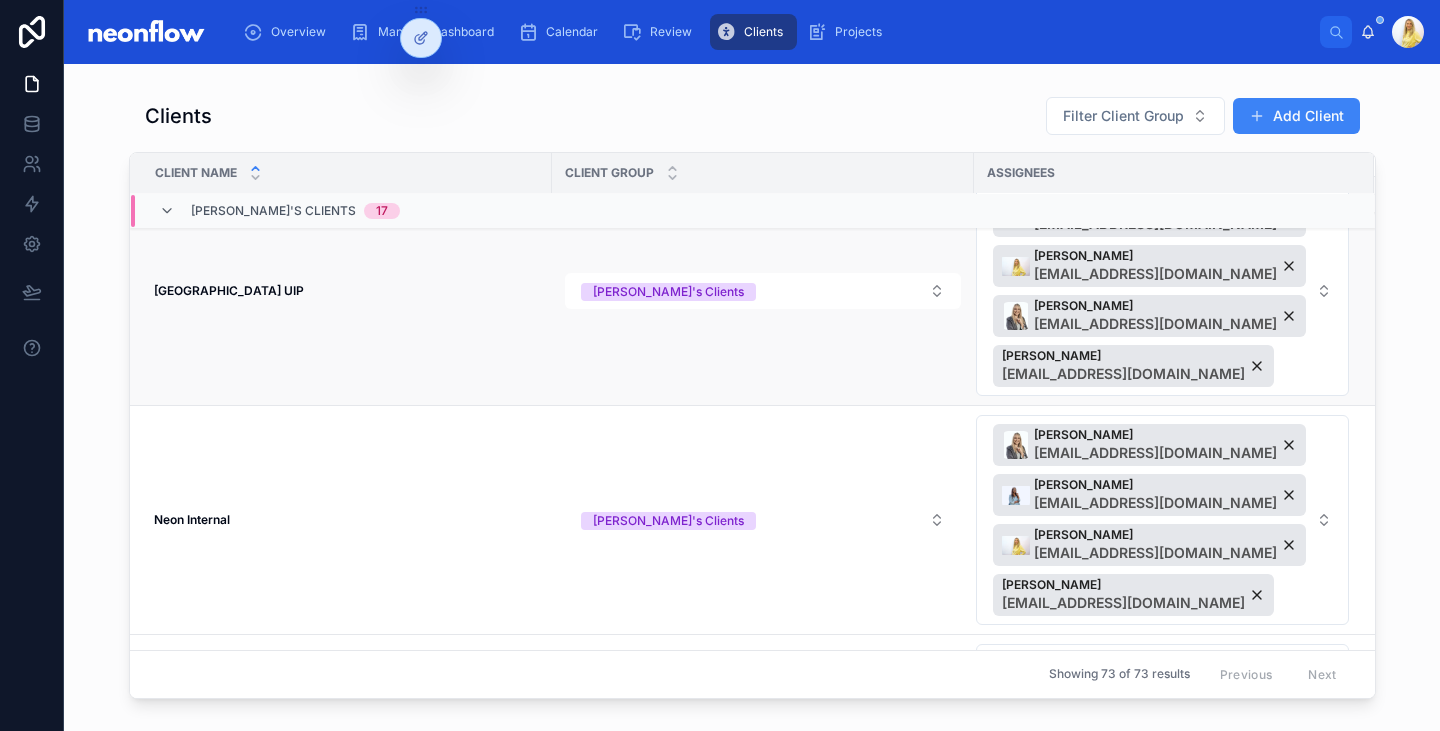 scroll, scrollTop: 2361, scrollLeft: 0, axis: vertical 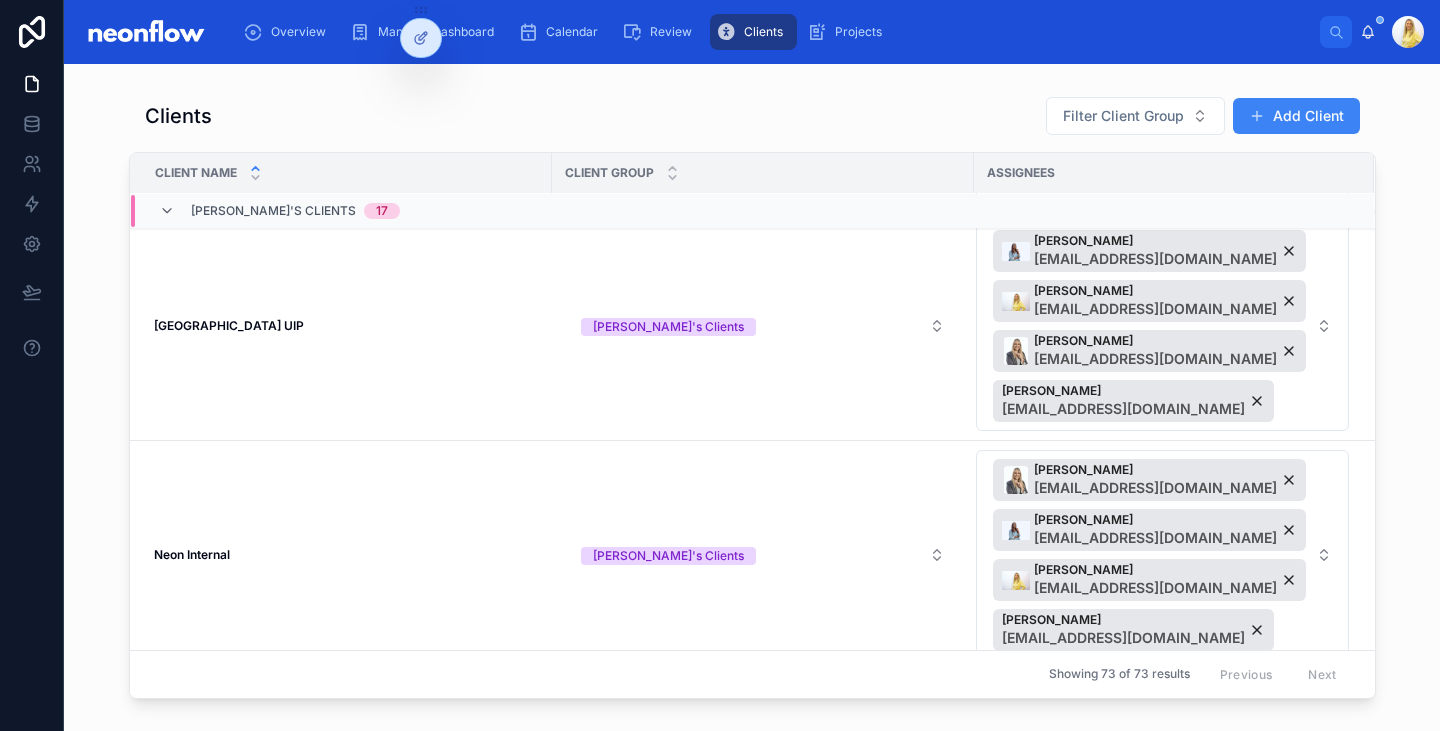 click on "Client Name" at bounding box center [341, 173] 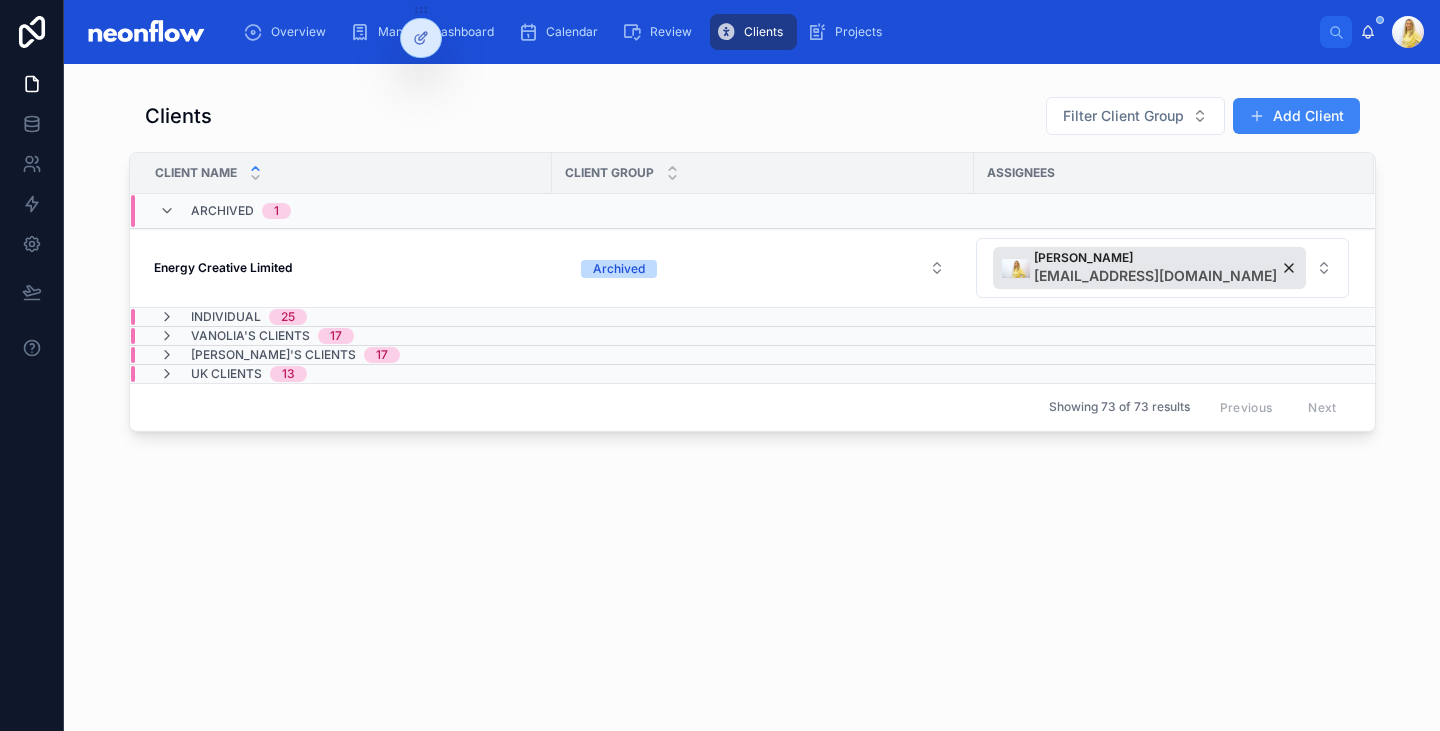 scroll, scrollTop: 0, scrollLeft: 0, axis: both 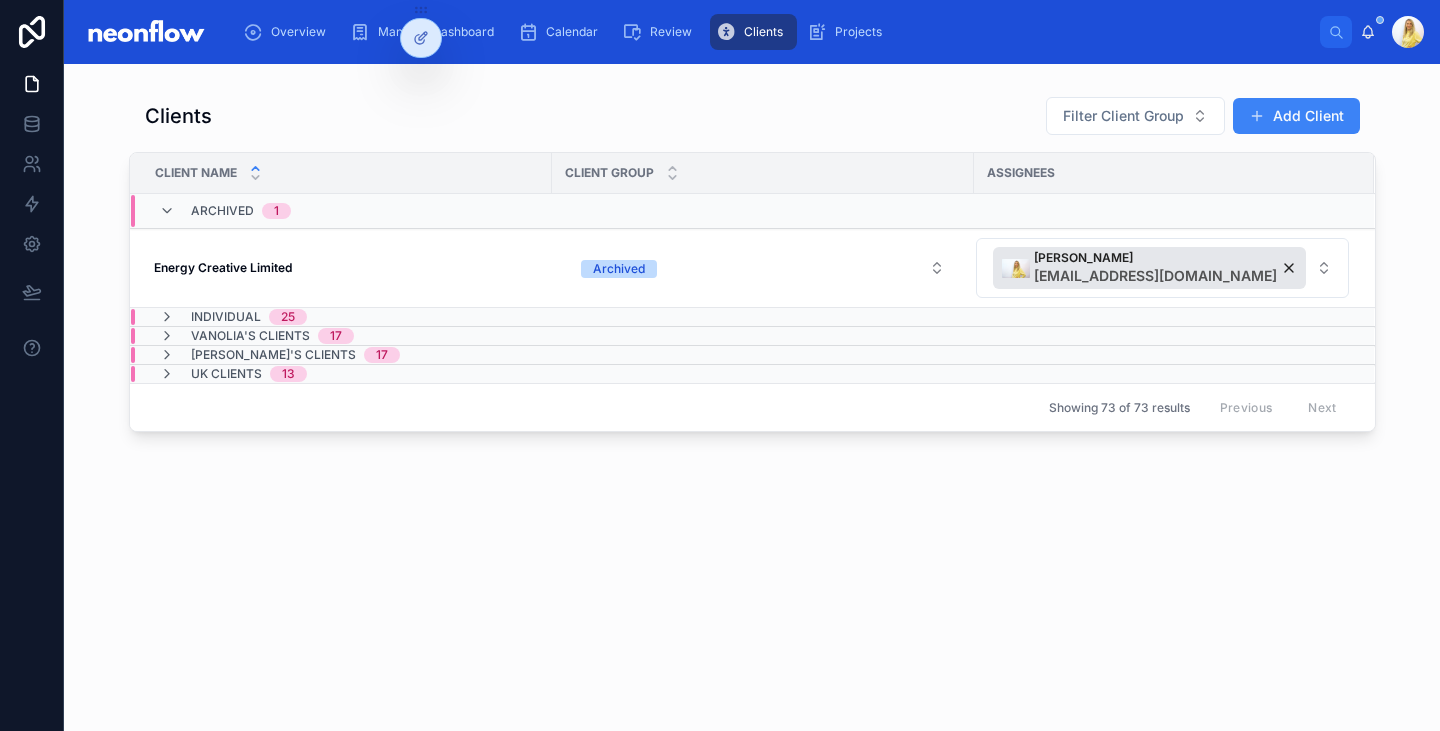 click on "UK Clients" at bounding box center [226, 374] 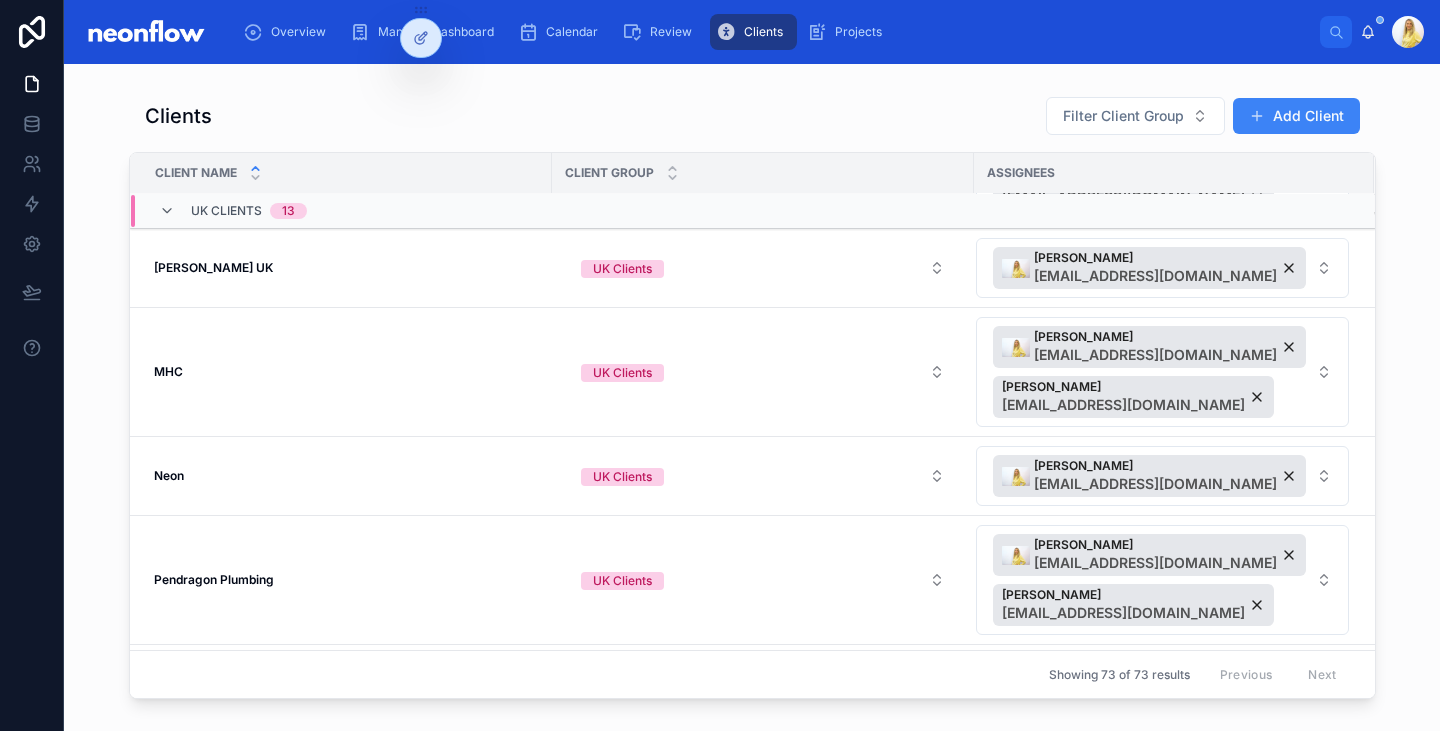scroll, scrollTop: 557, scrollLeft: 0, axis: vertical 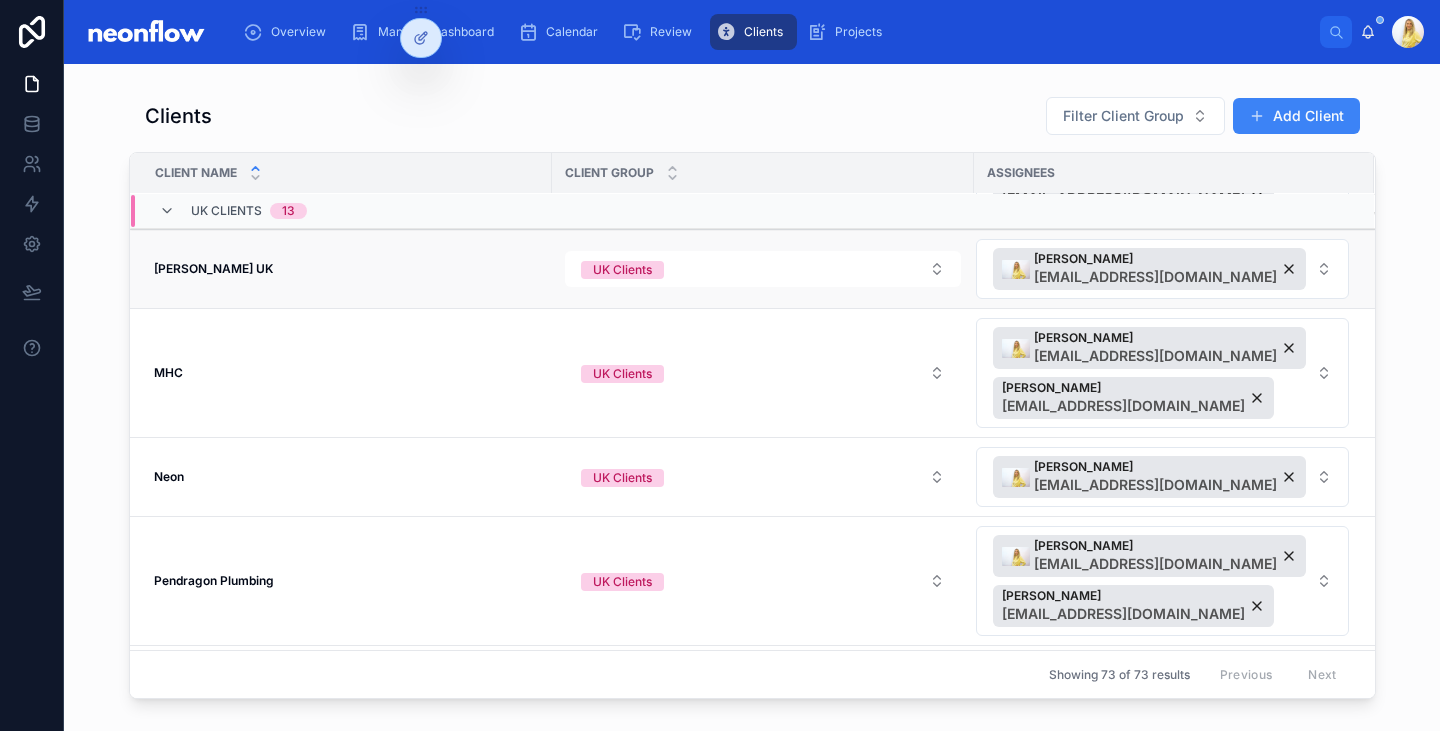 click on "[PERSON_NAME] UK" at bounding box center [213, 268] 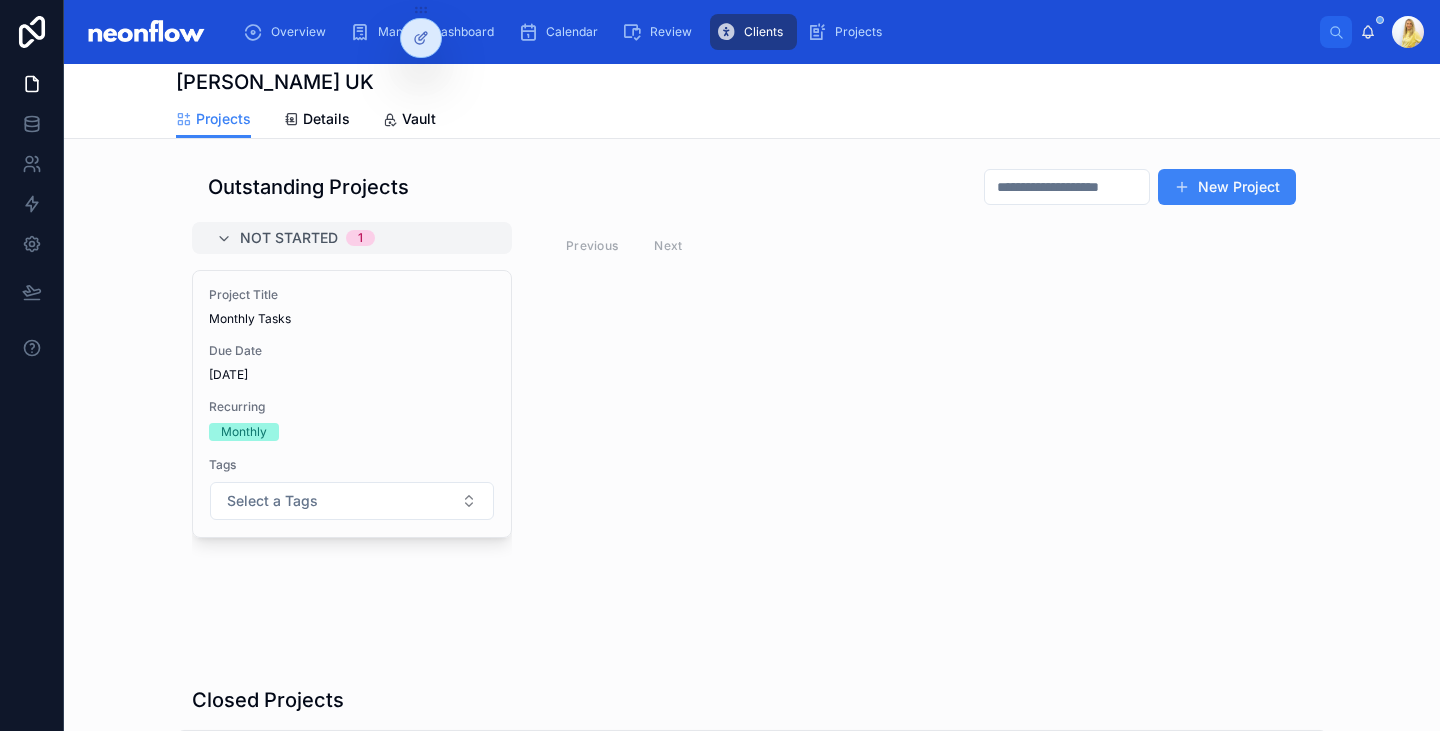 scroll, scrollTop: 0, scrollLeft: 0, axis: both 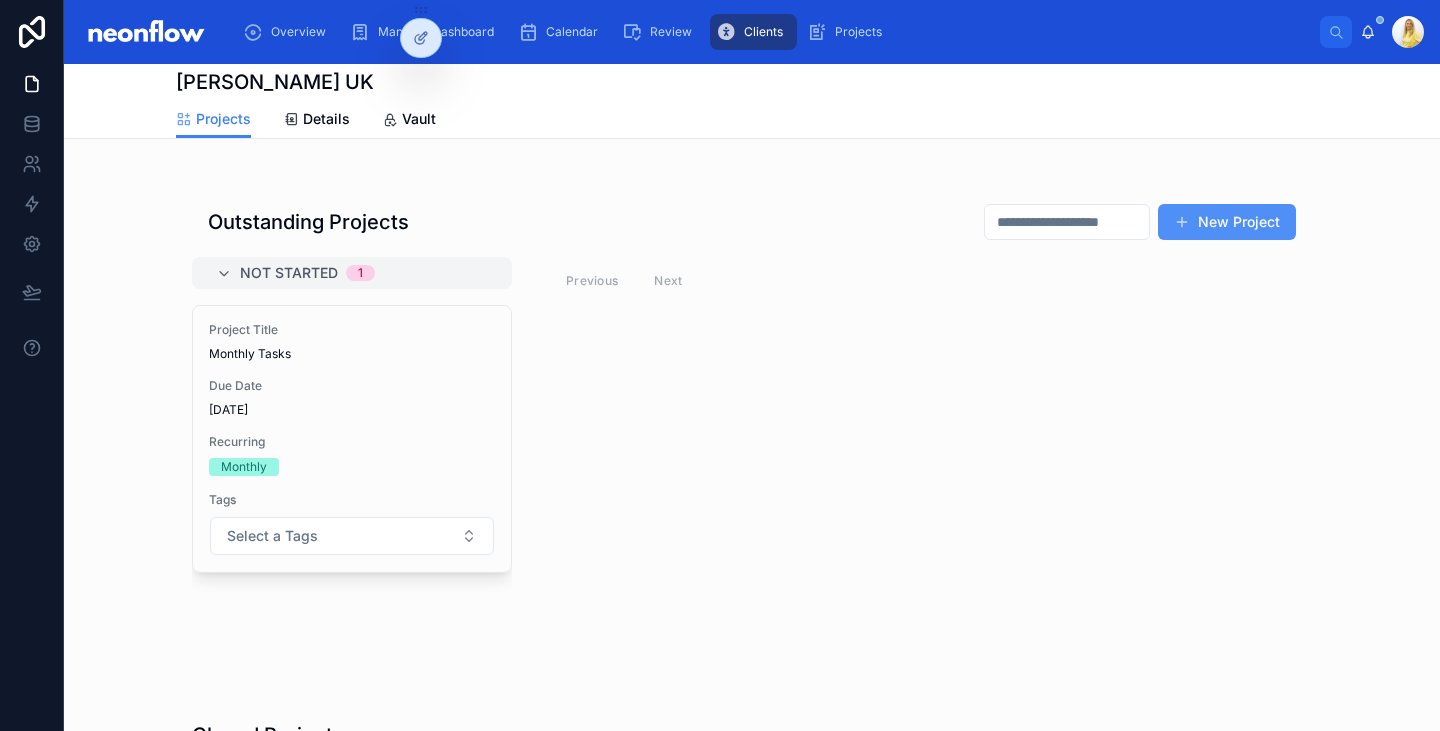click on "New Project" at bounding box center (1227, 222) 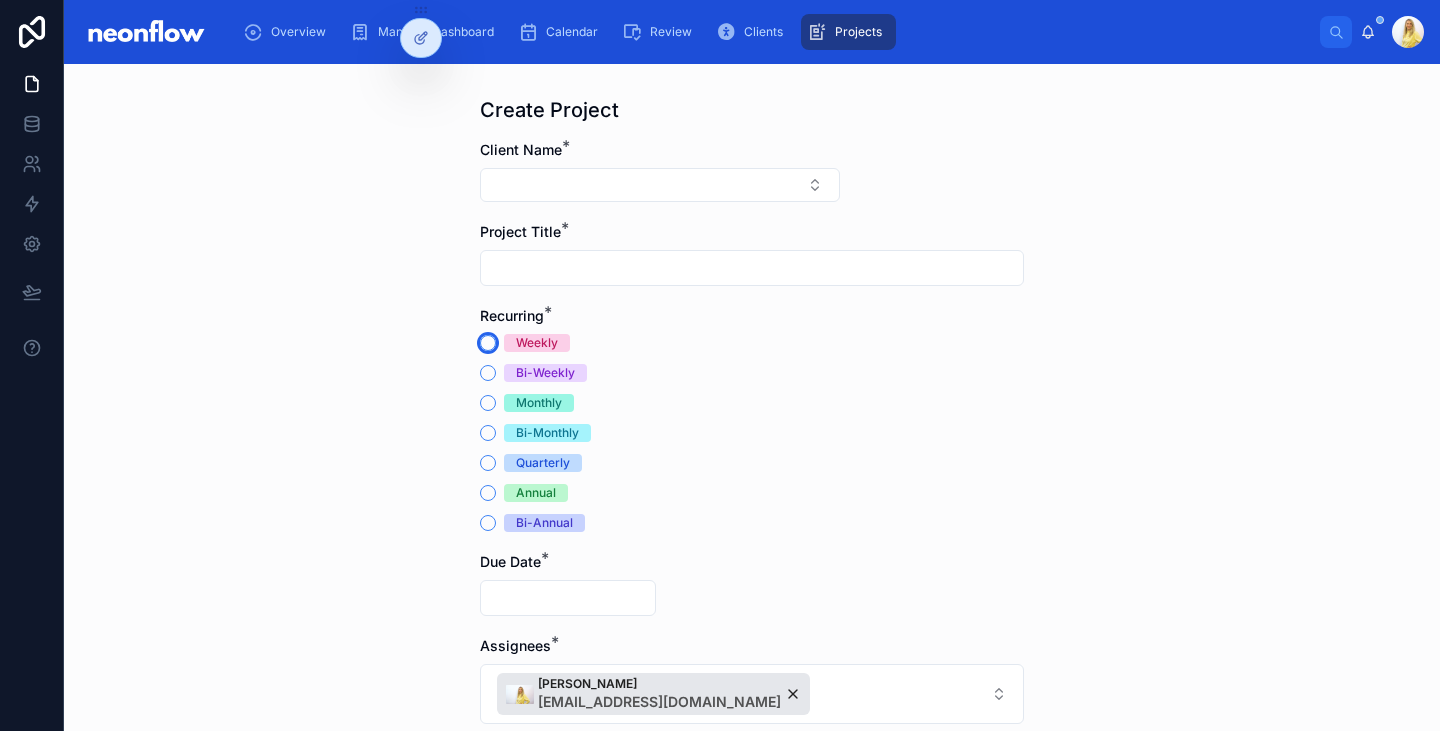 click on "Weekly" at bounding box center [488, 343] 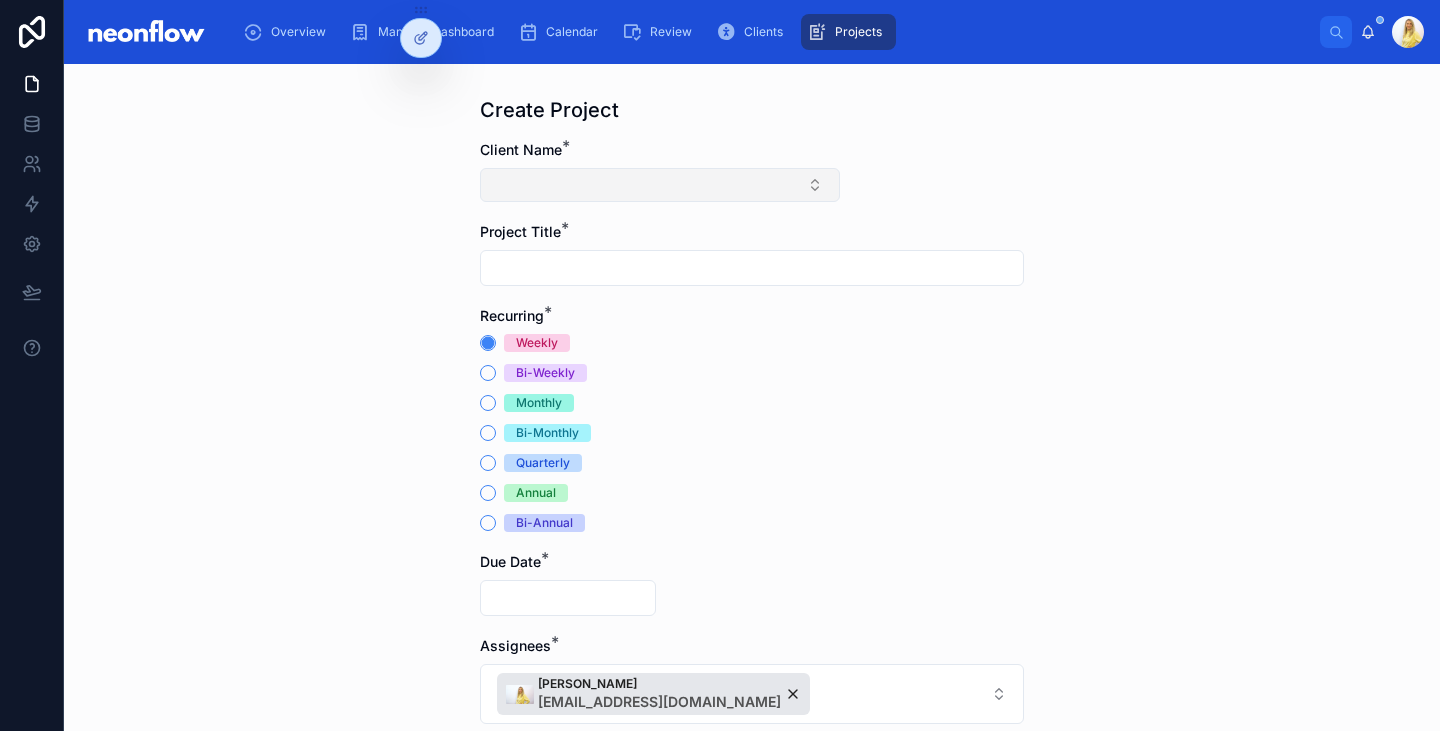 click at bounding box center (660, 185) 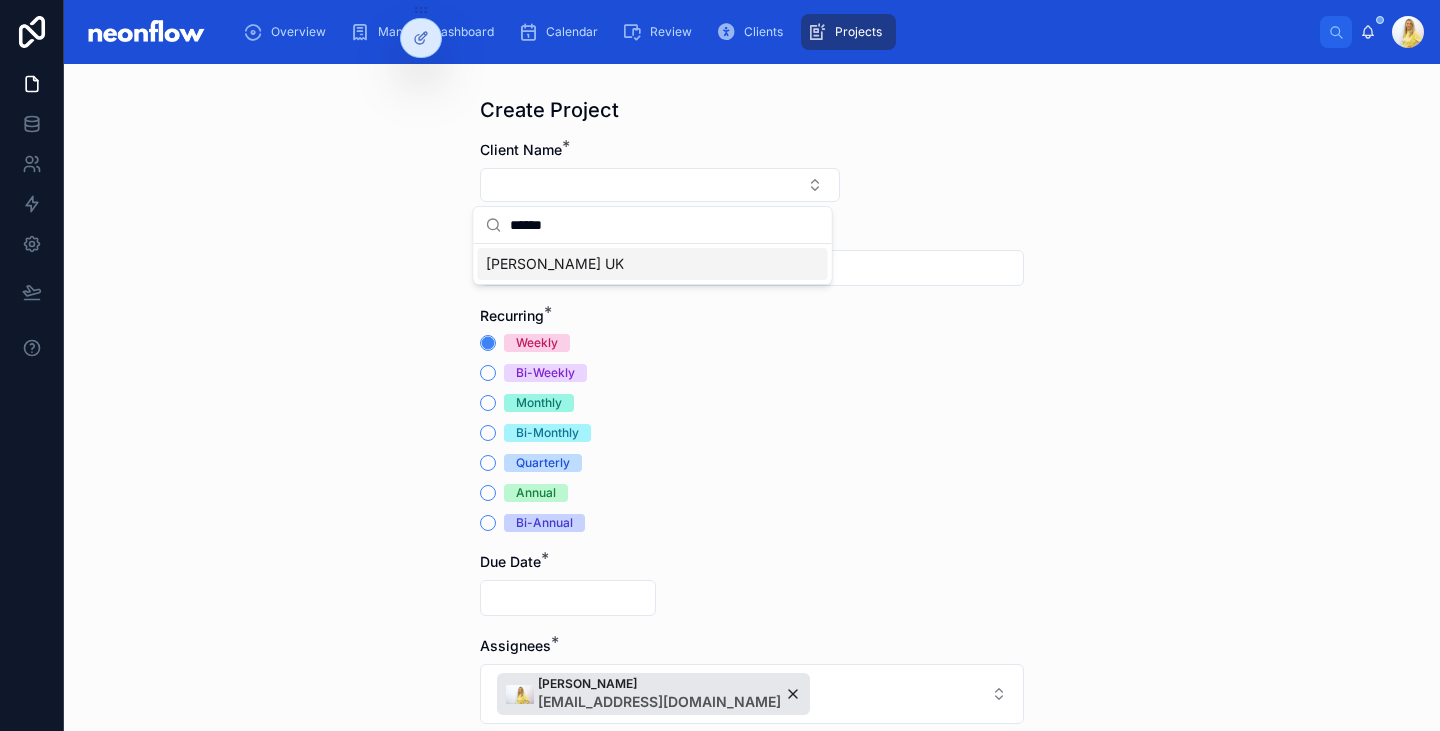 type on "******" 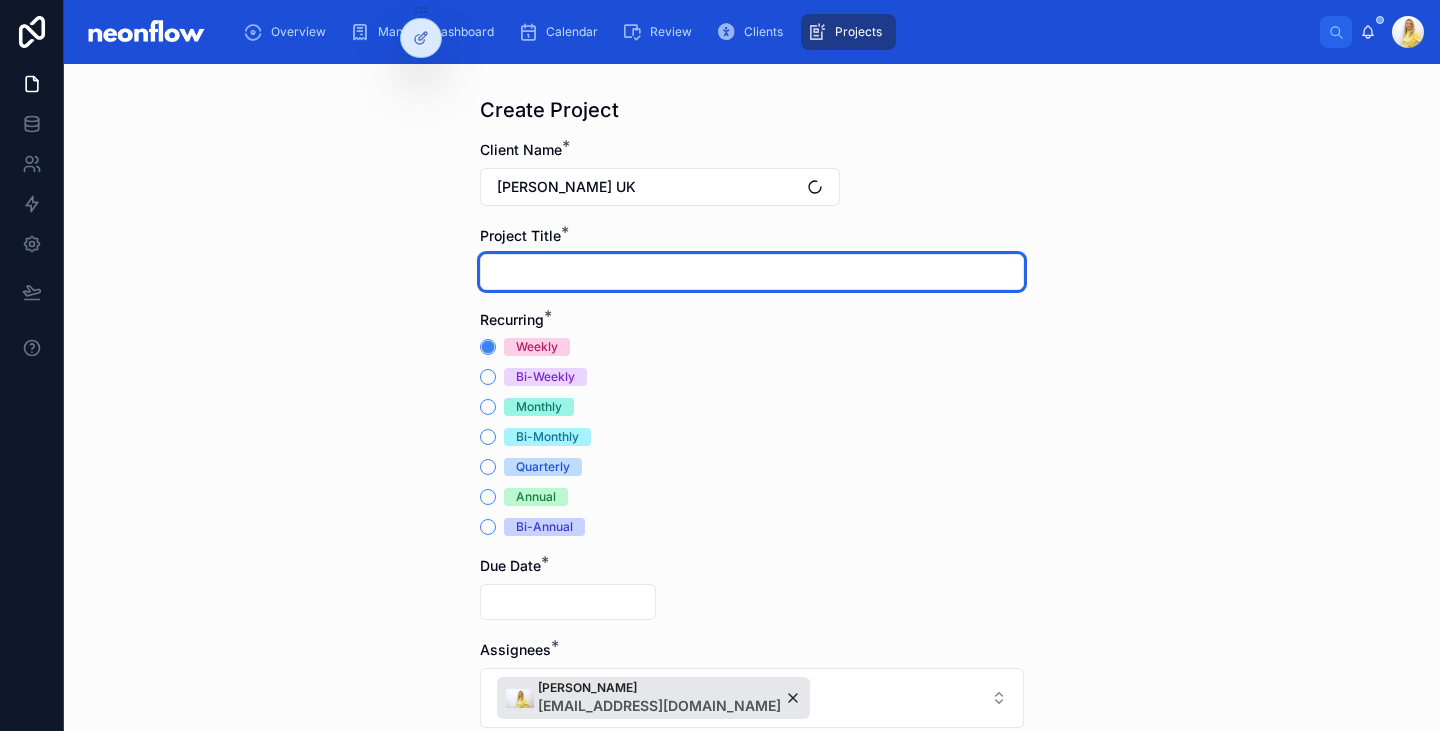 click at bounding box center (752, 272) 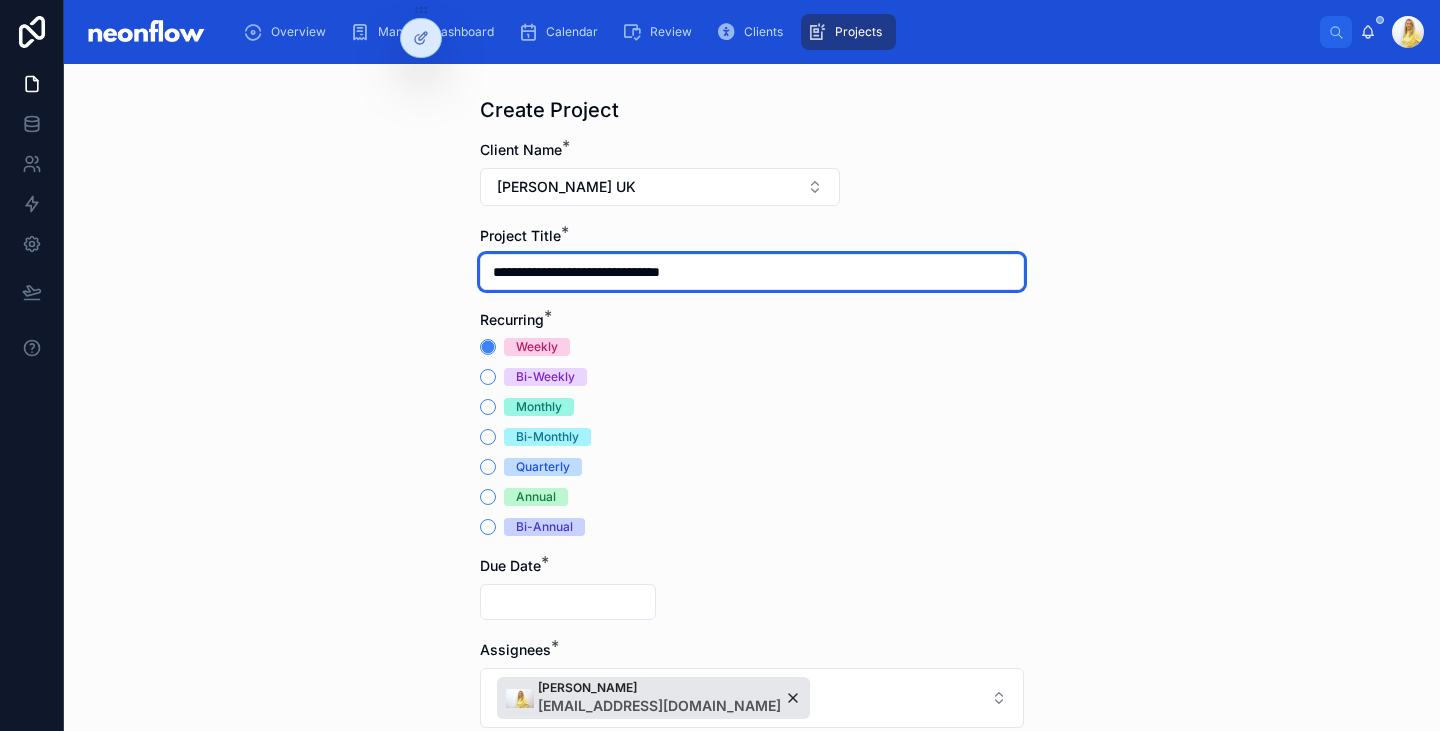 scroll, scrollTop: 193, scrollLeft: 0, axis: vertical 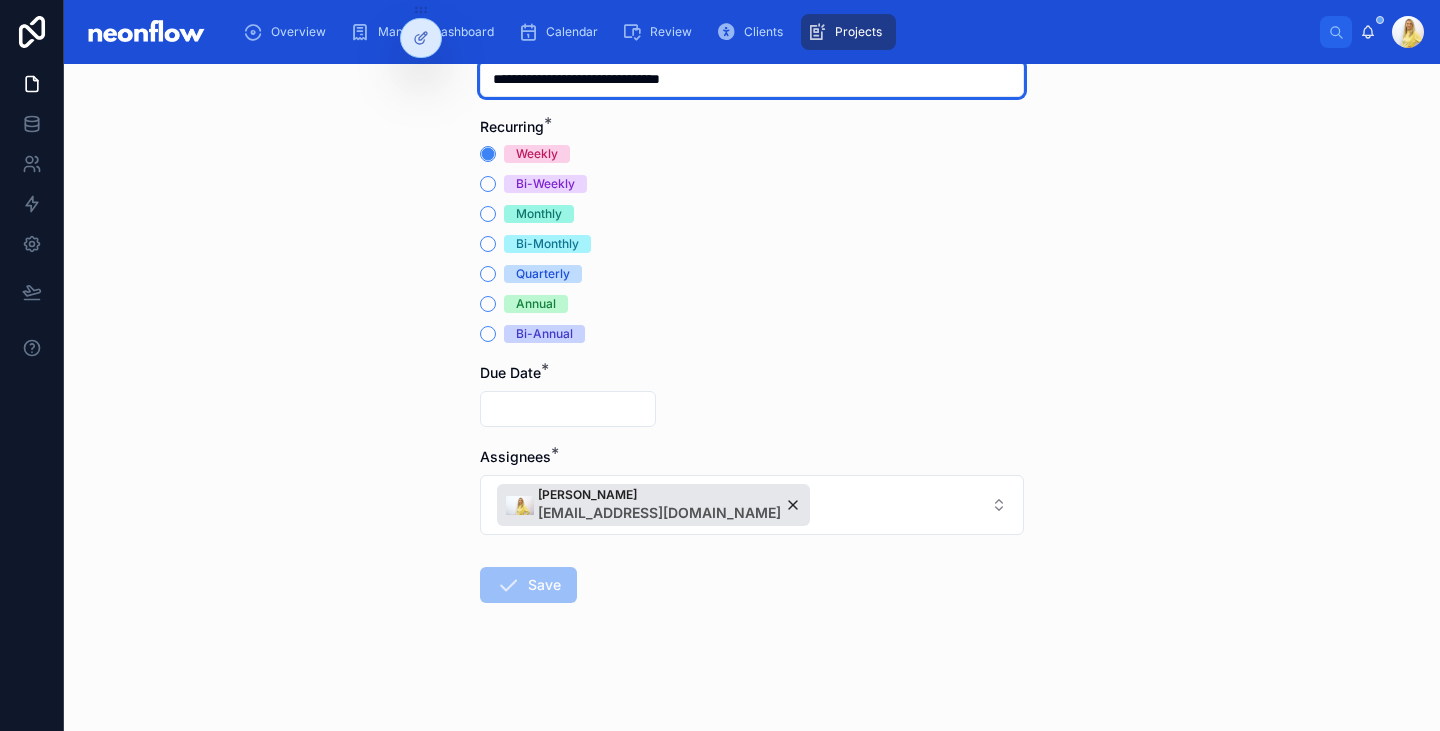 type on "**********" 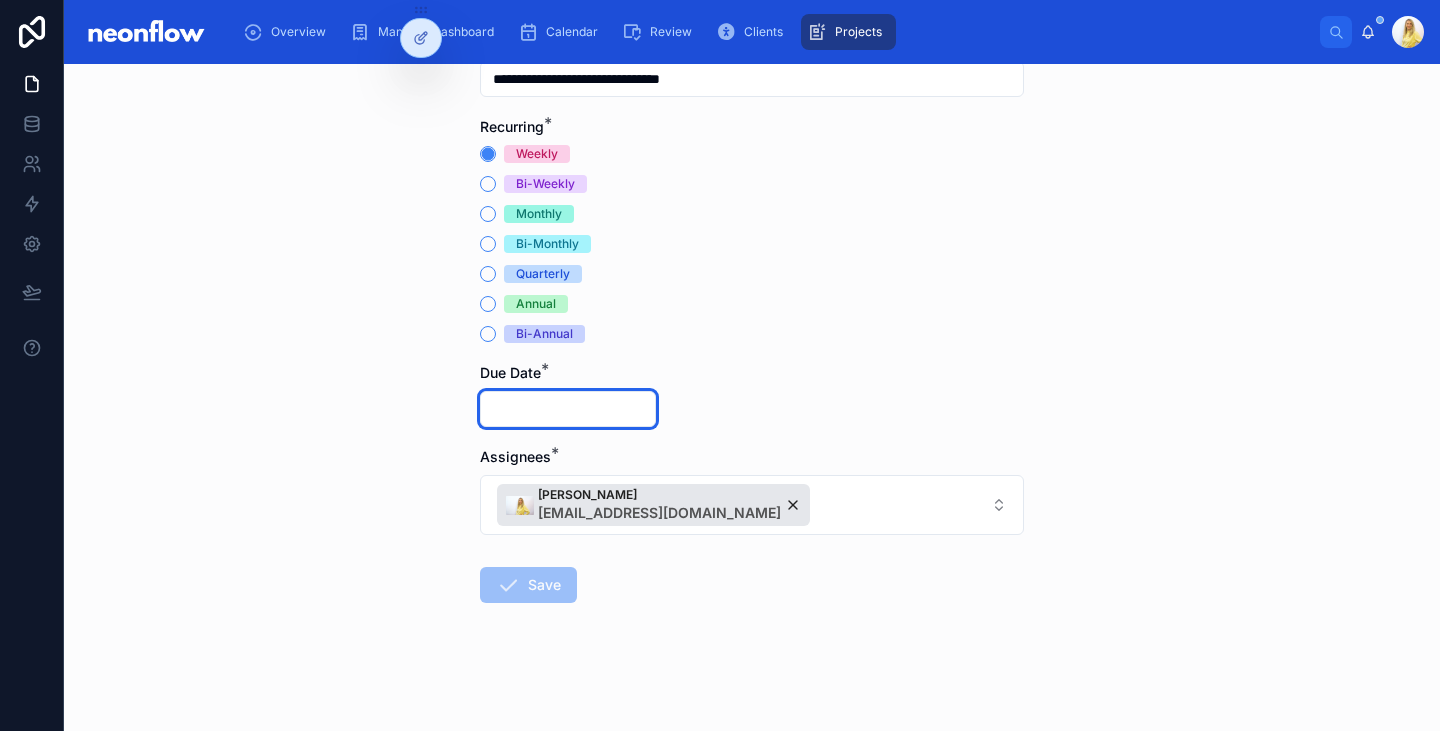 click at bounding box center [568, 409] 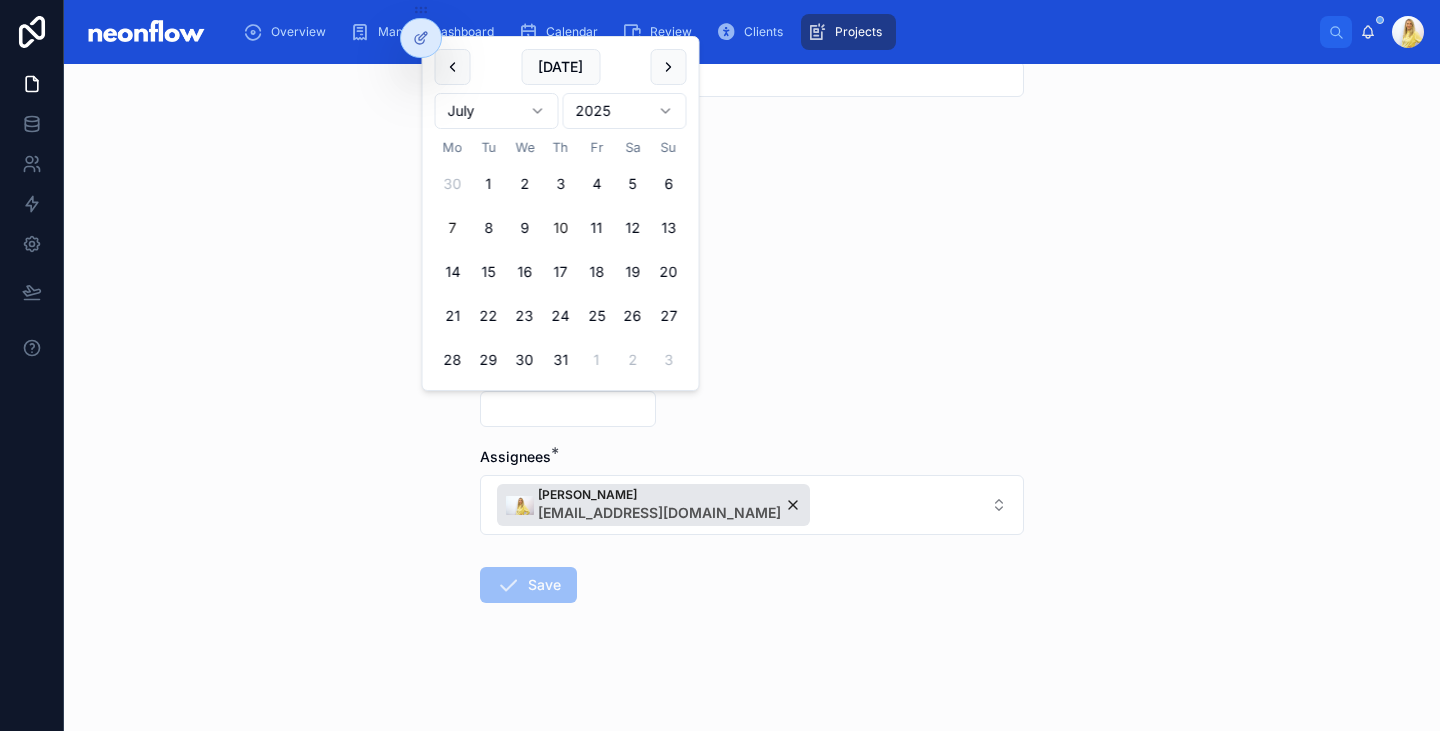 click on "7" at bounding box center [453, 228] 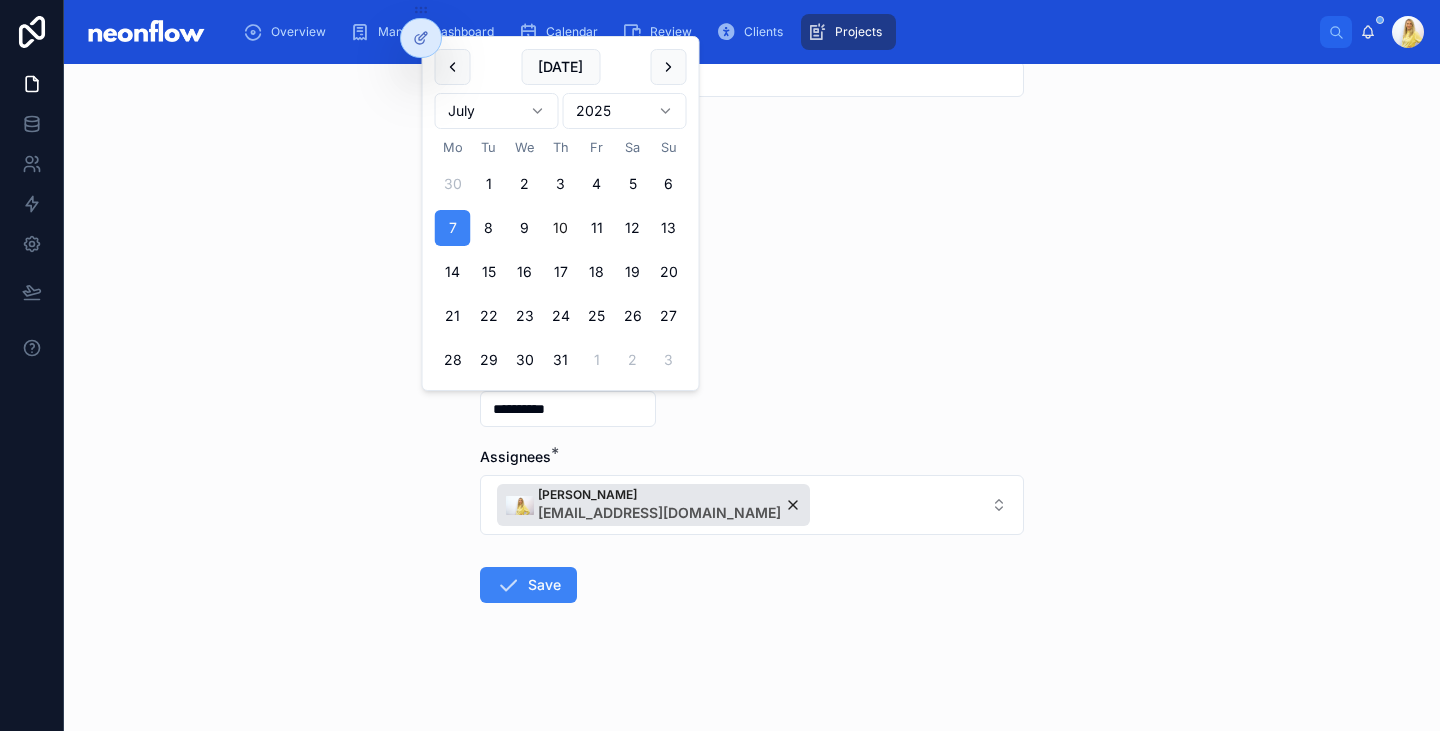 type on "**********" 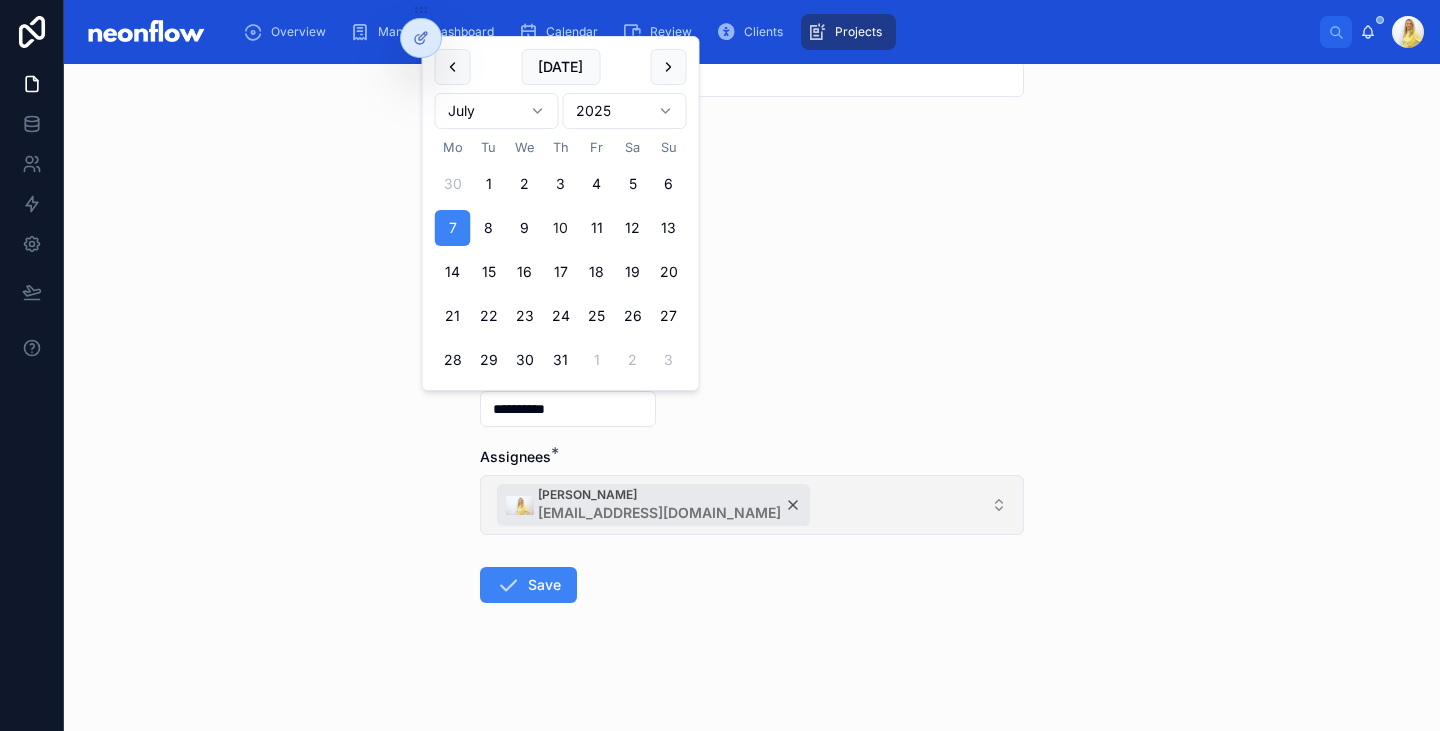 click on "[PERSON_NAME]" at bounding box center (659, 495) 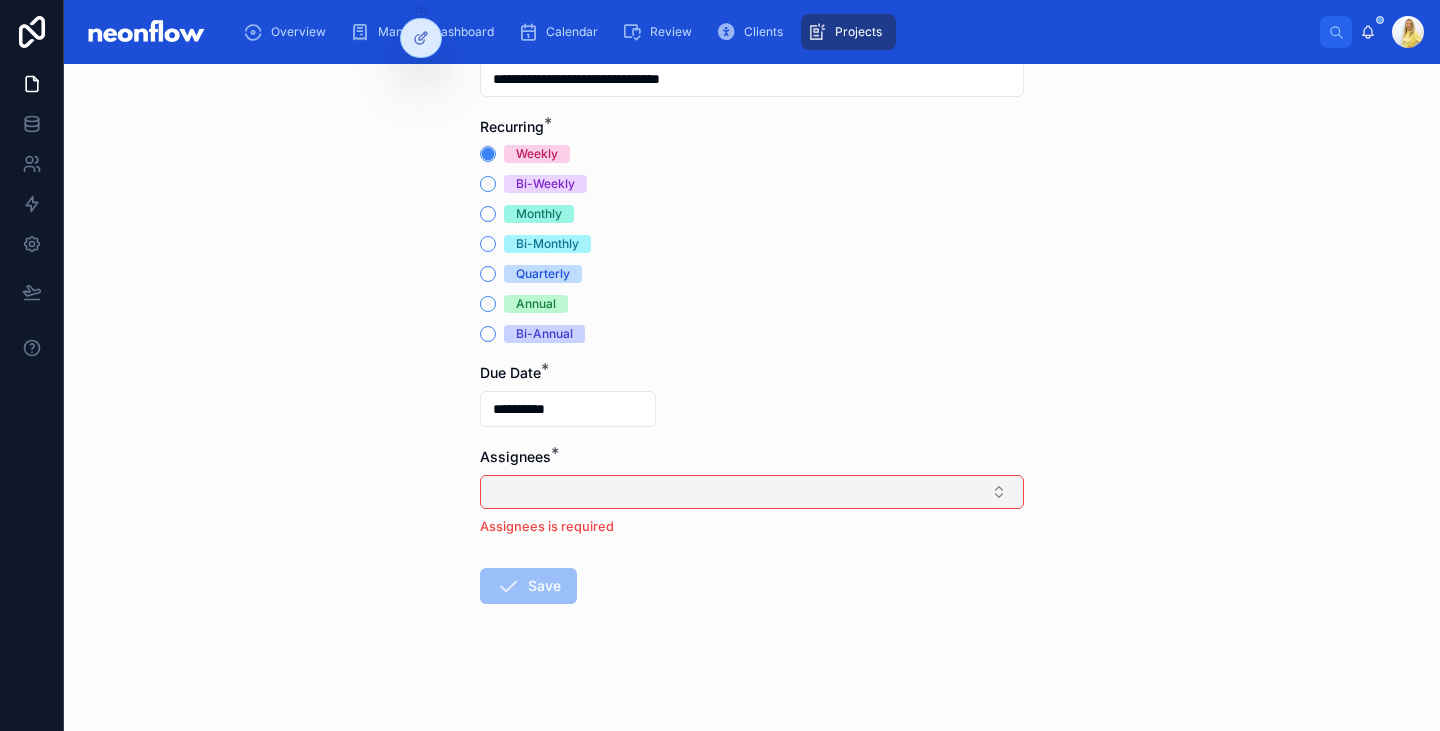 click at bounding box center (752, 492) 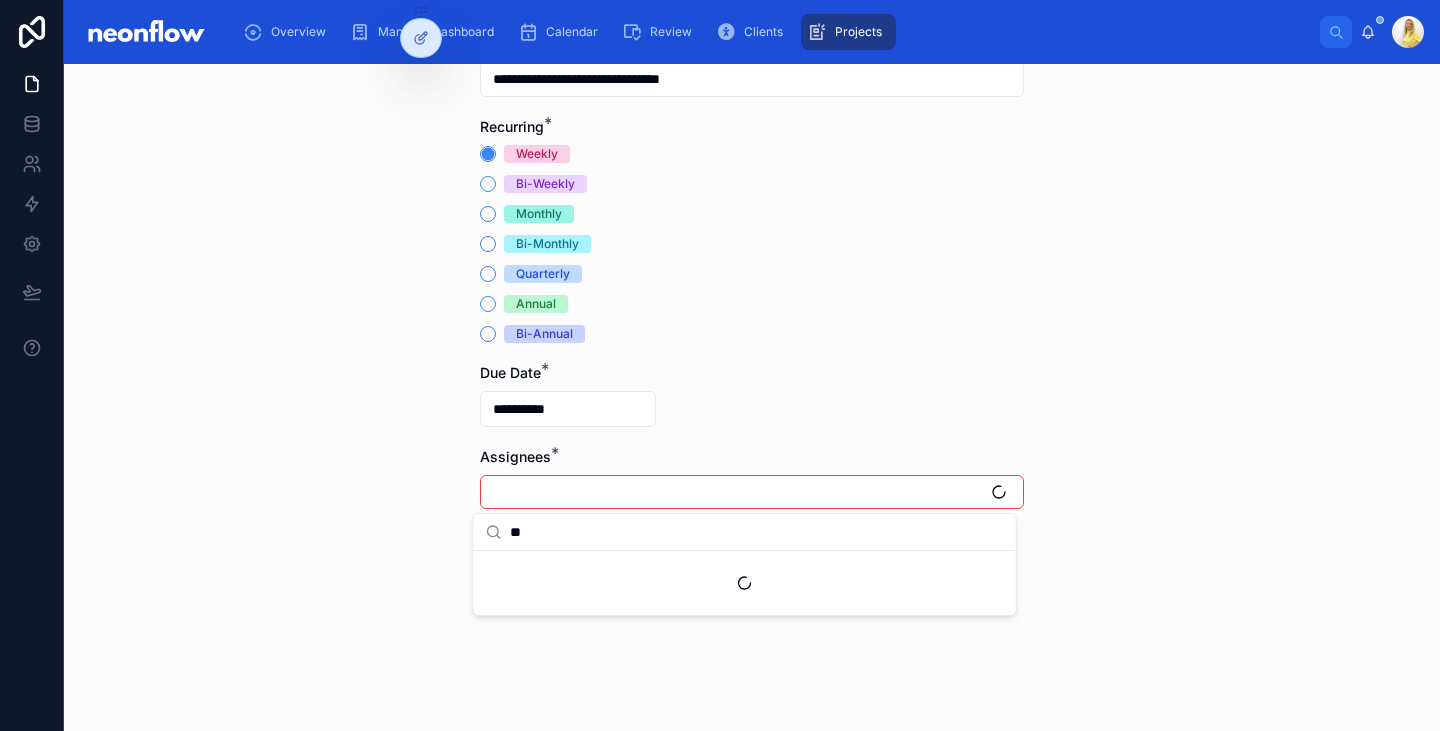 type on "*" 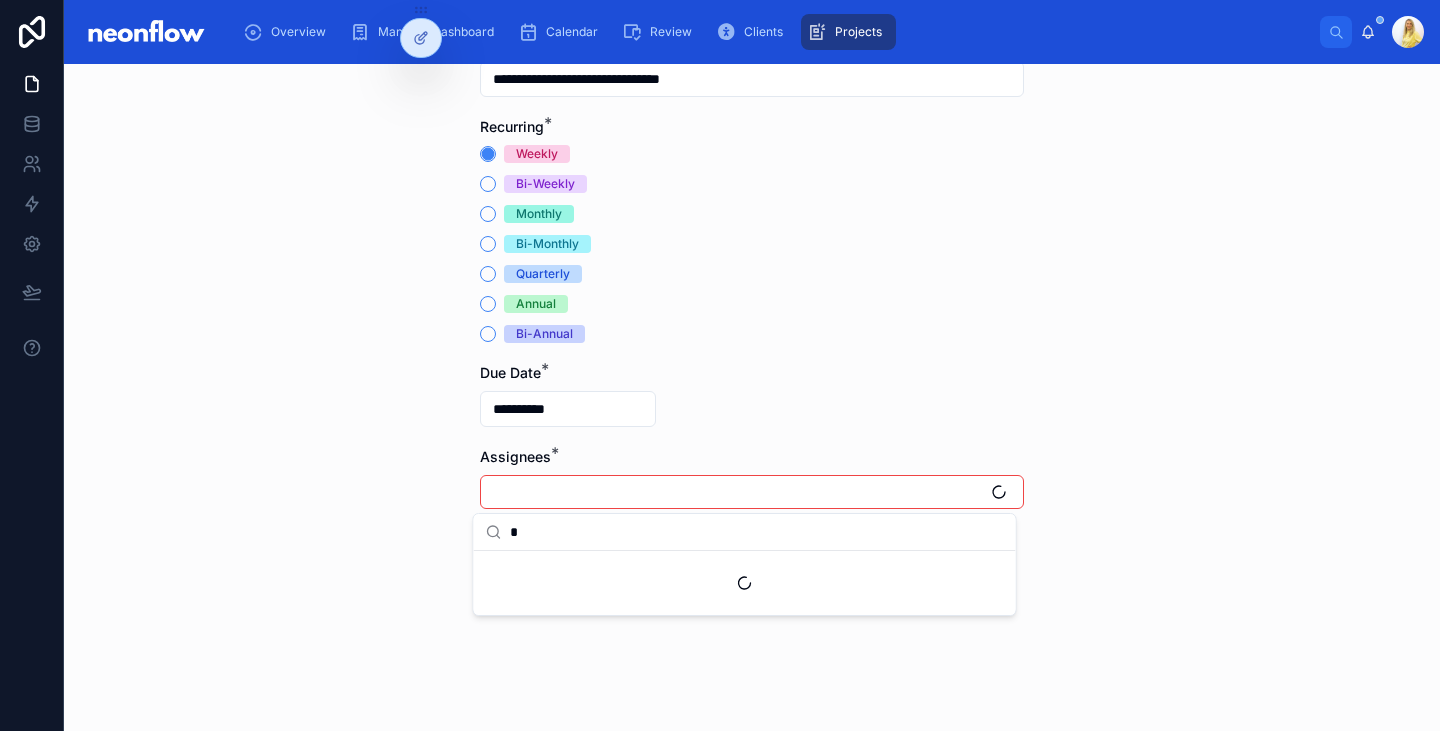 type 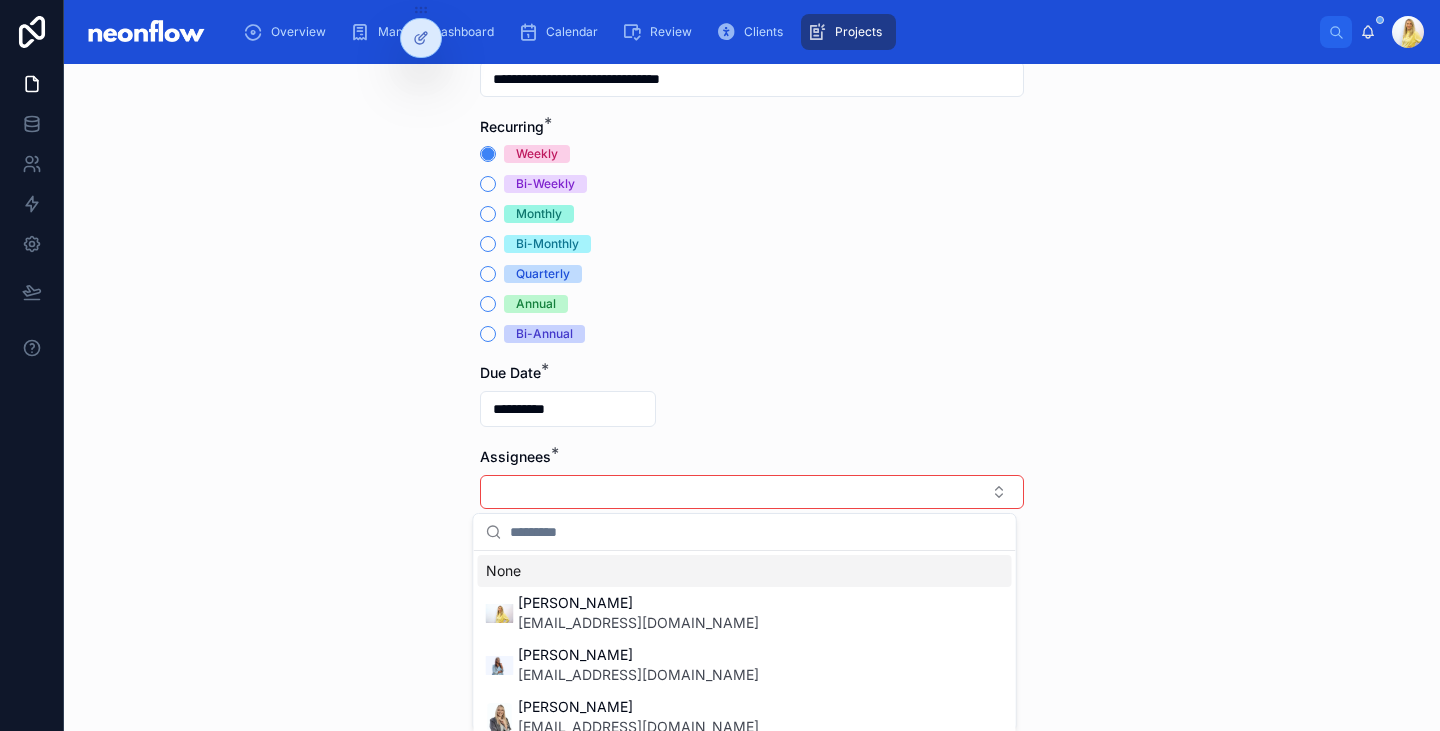click on "**********" at bounding box center (752, 397) 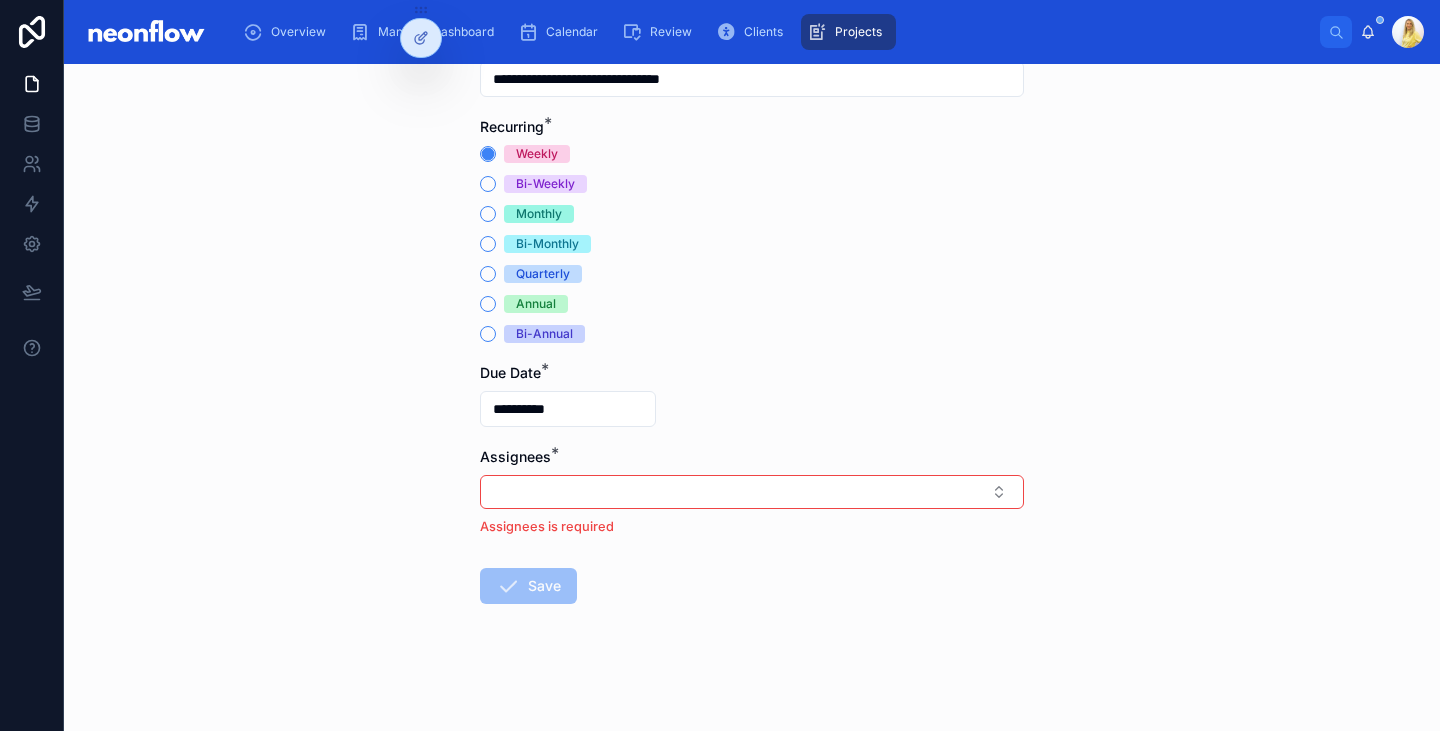 scroll, scrollTop: 194, scrollLeft: 0, axis: vertical 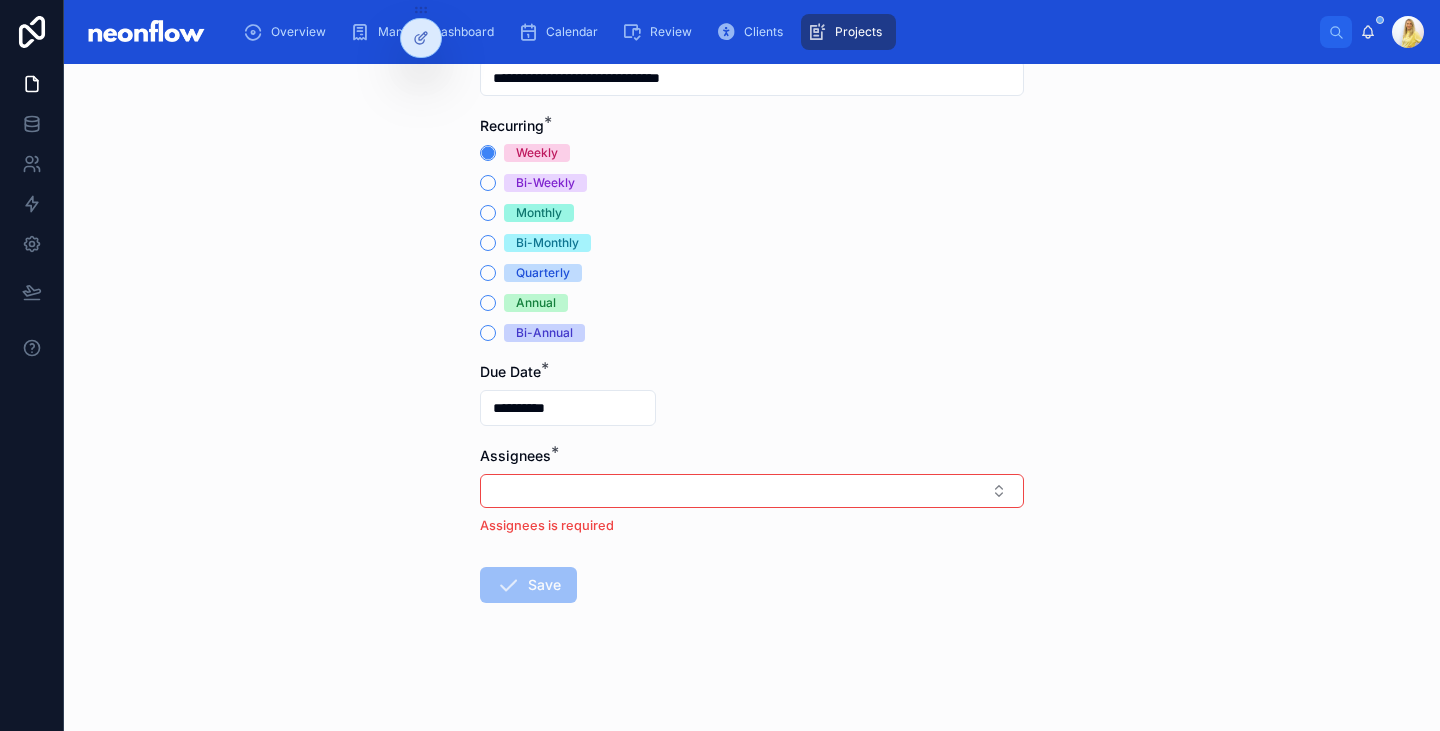 click on "Assignees is required" at bounding box center (752, 525) 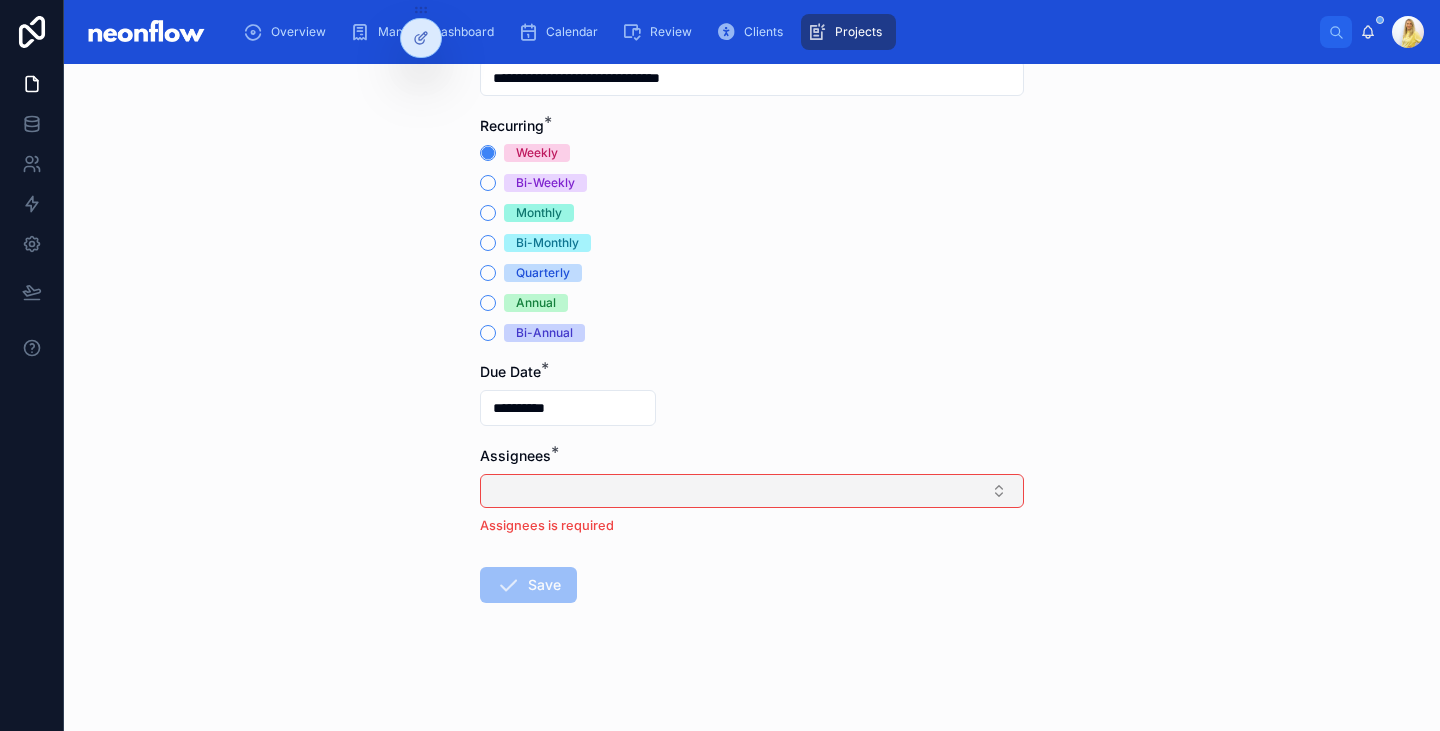 click at bounding box center (752, 491) 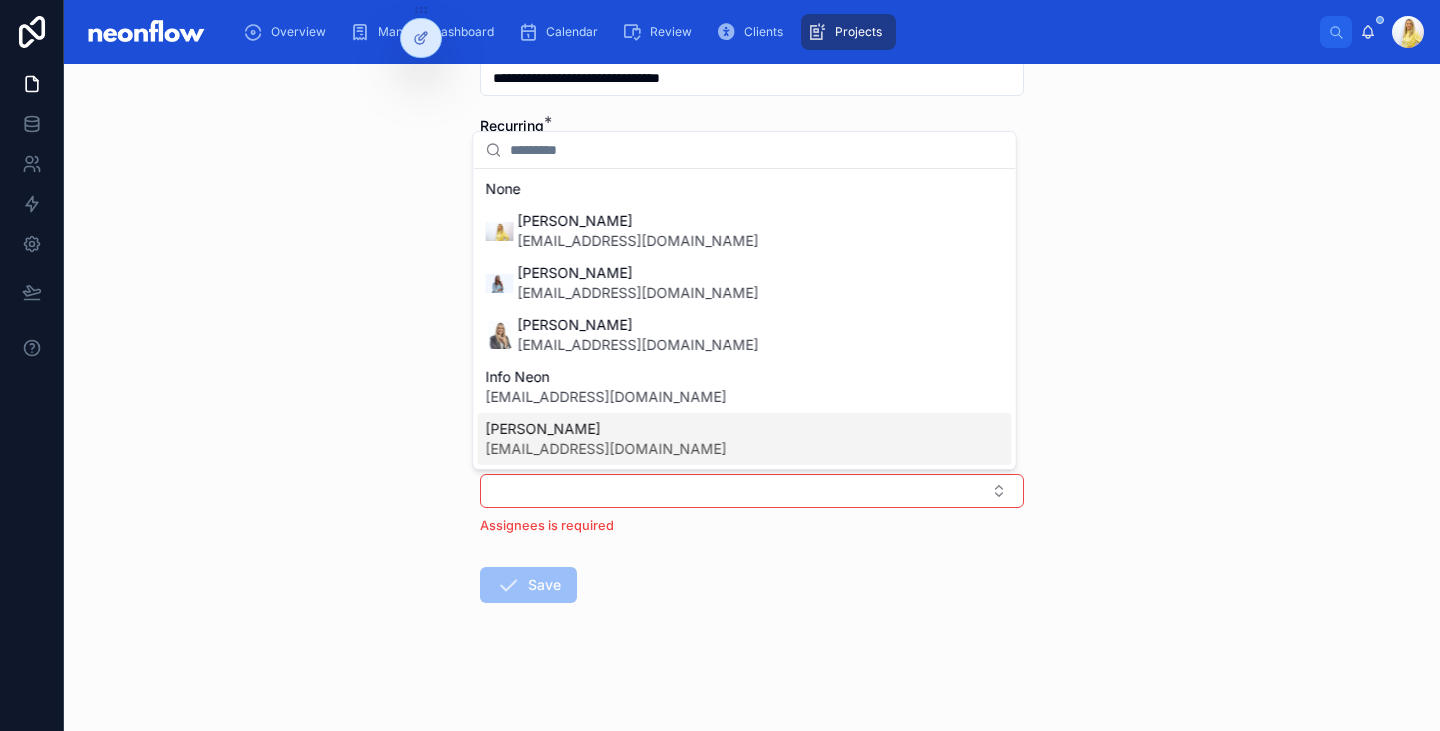 click on "Kyle Nivison neon@neonaccounting.com" at bounding box center (745, 439) 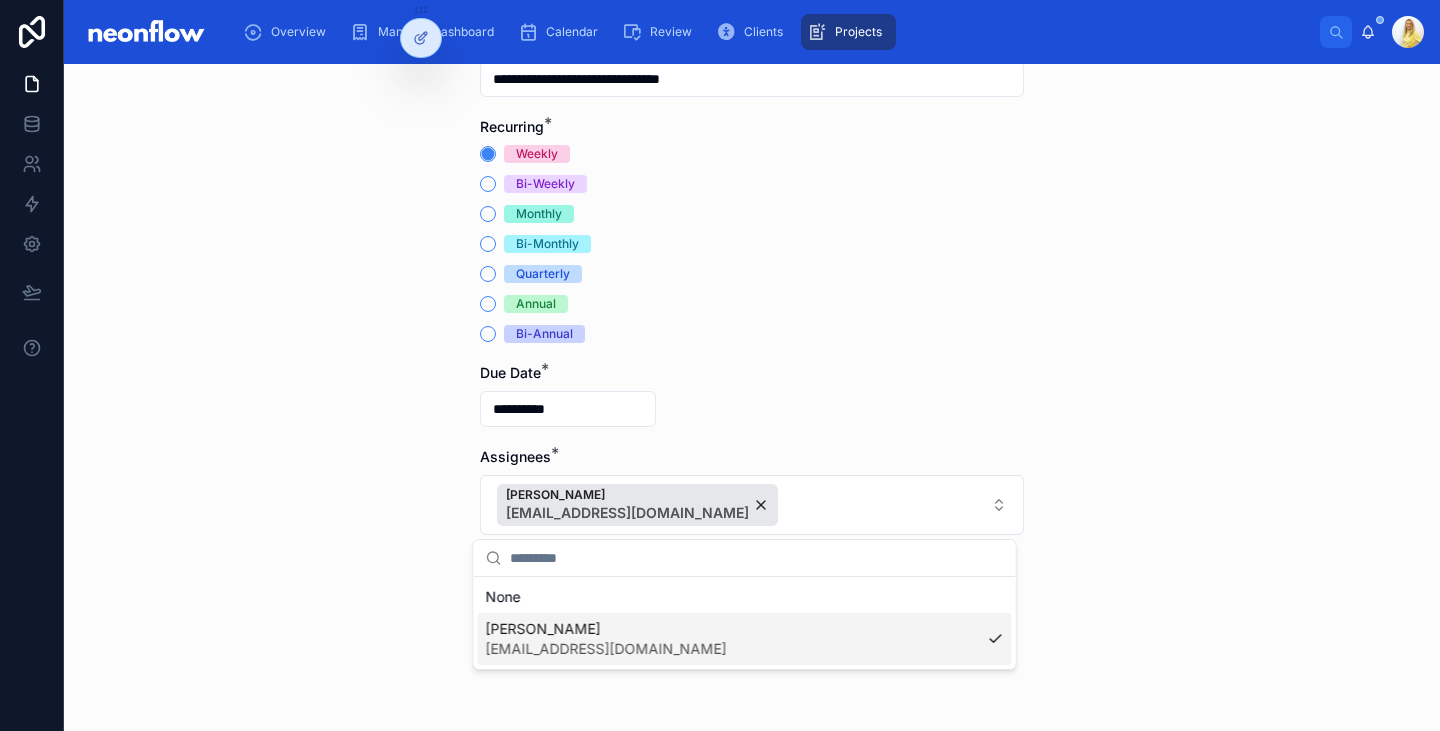 click on "**********" at bounding box center [752, 397] 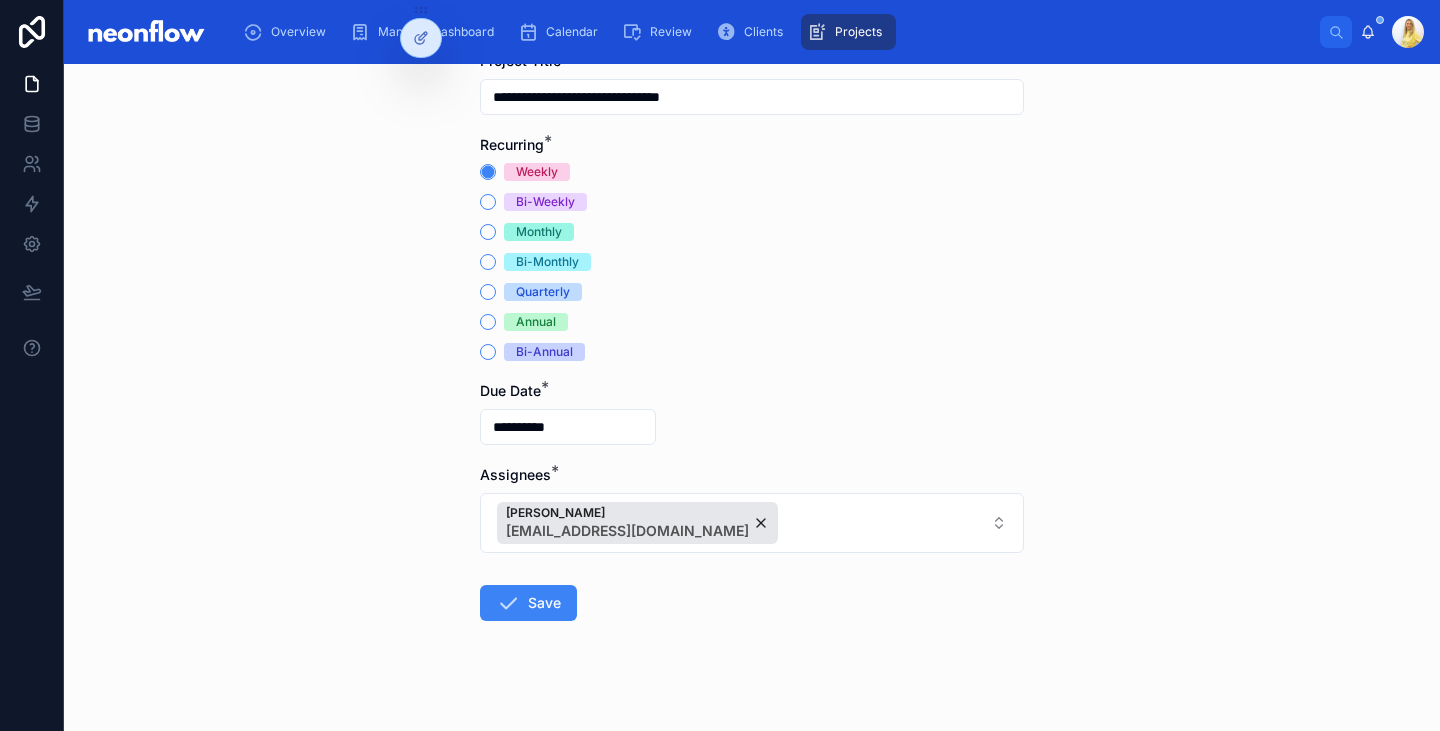 scroll, scrollTop: 178, scrollLeft: 0, axis: vertical 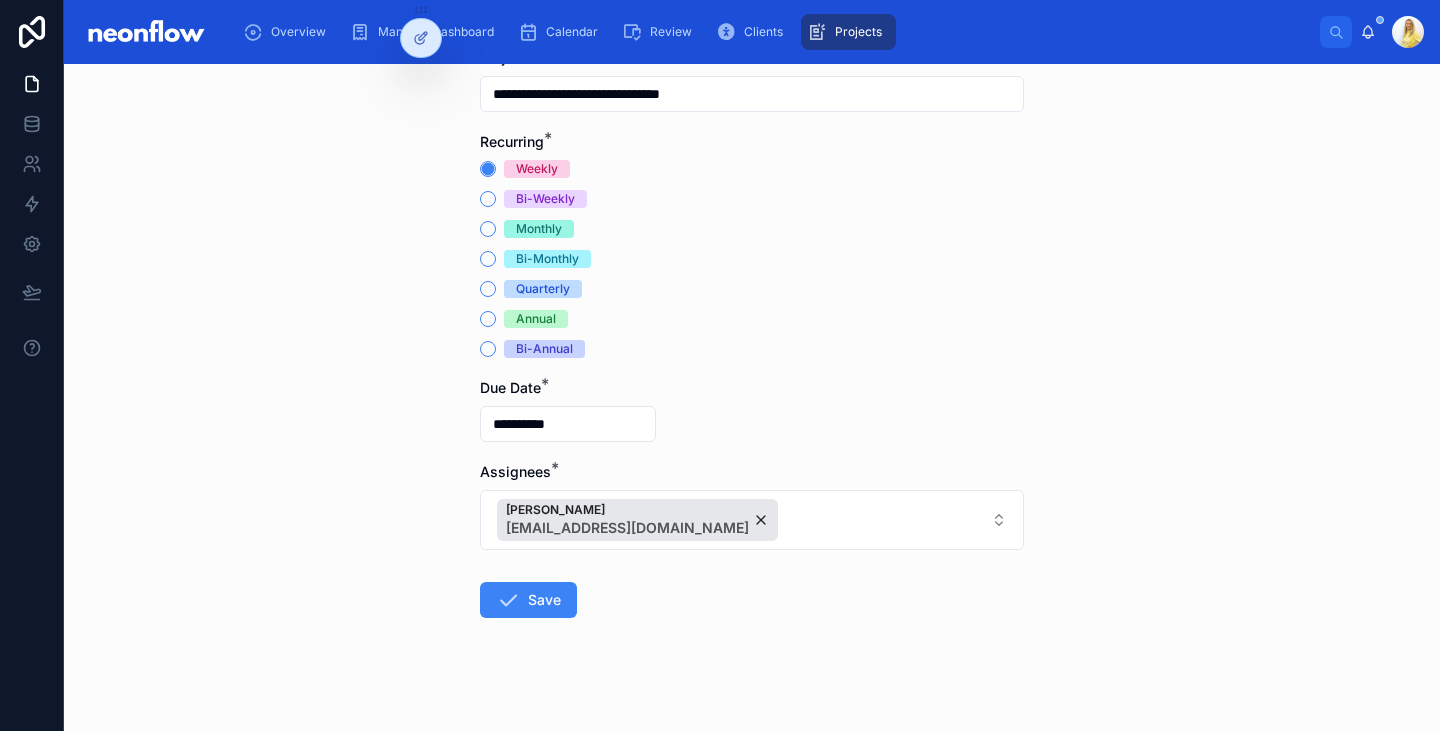 click on "**********" at bounding box center [568, 424] 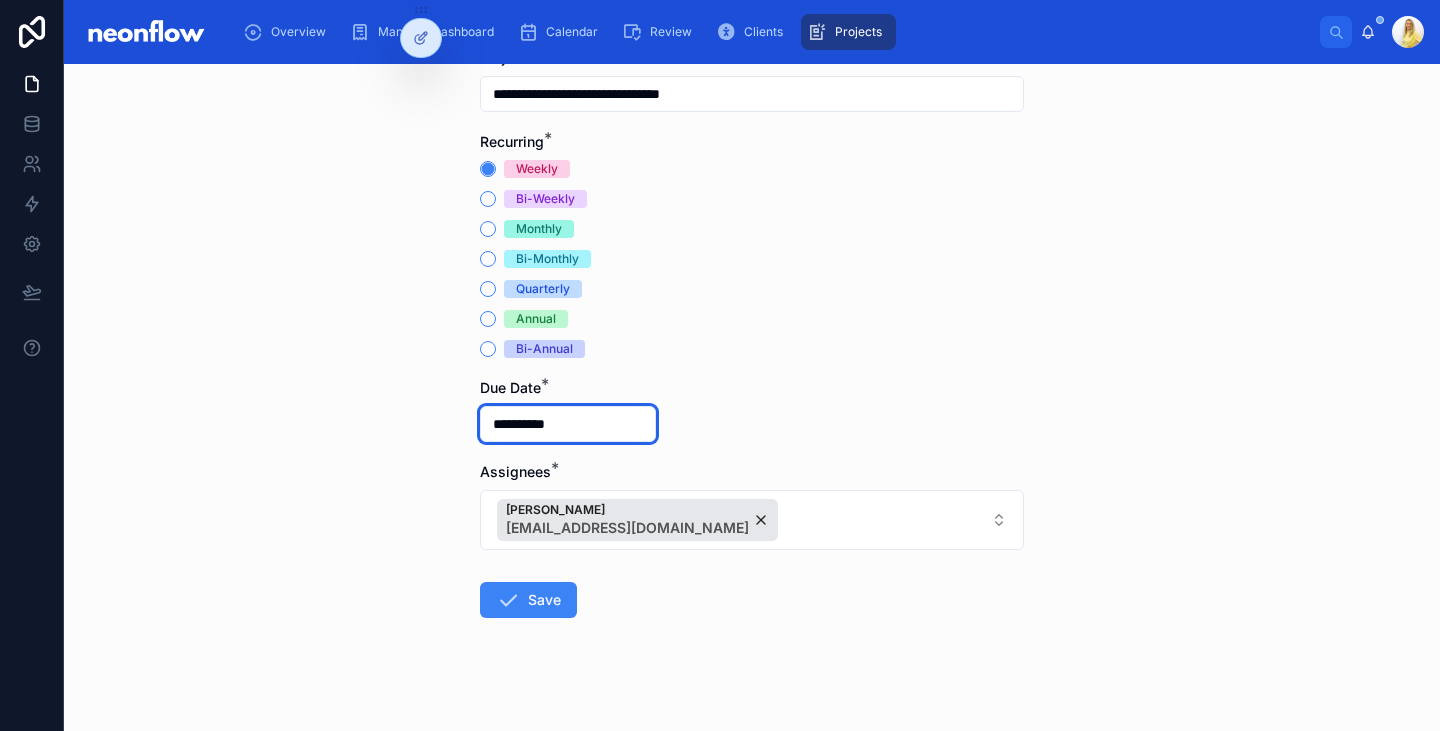 click on "**********" at bounding box center (568, 424) 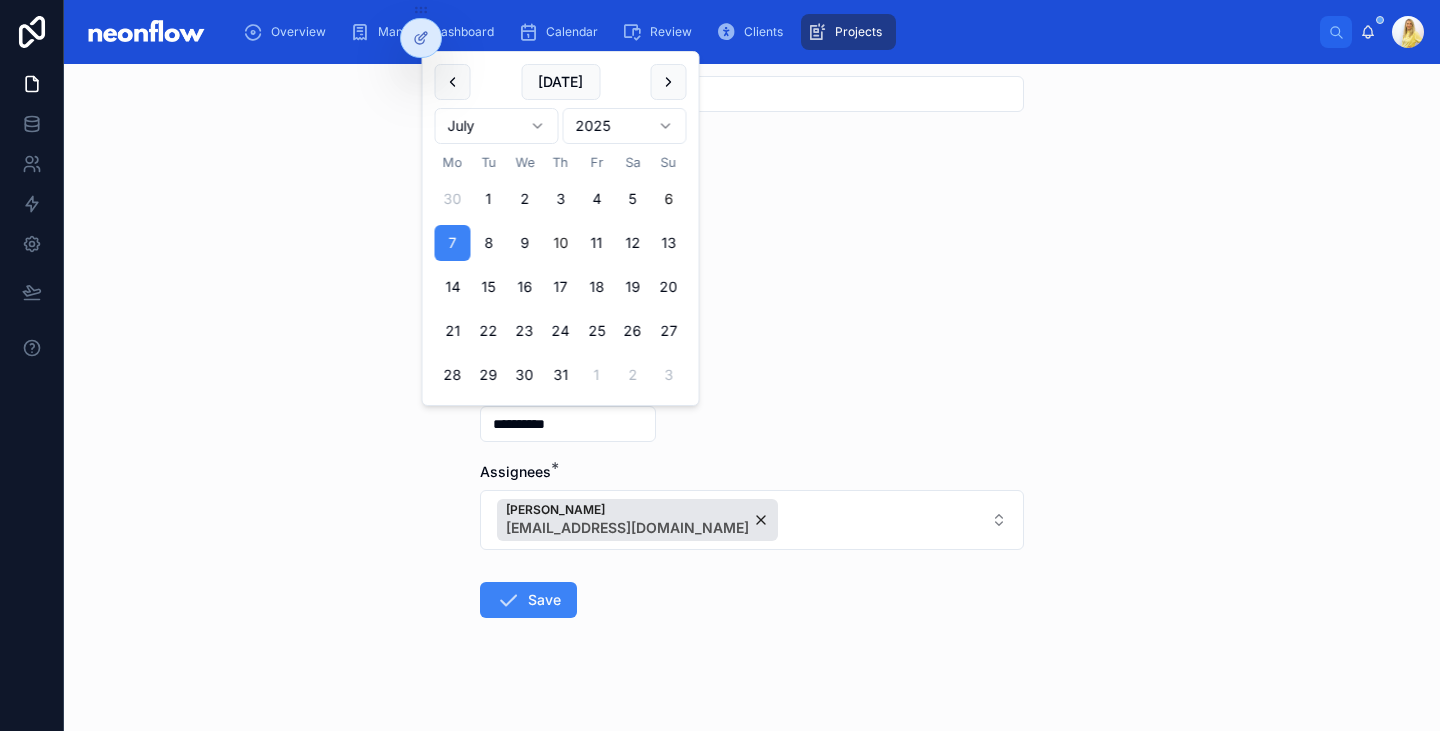 click on "6" at bounding box center (669, 199) 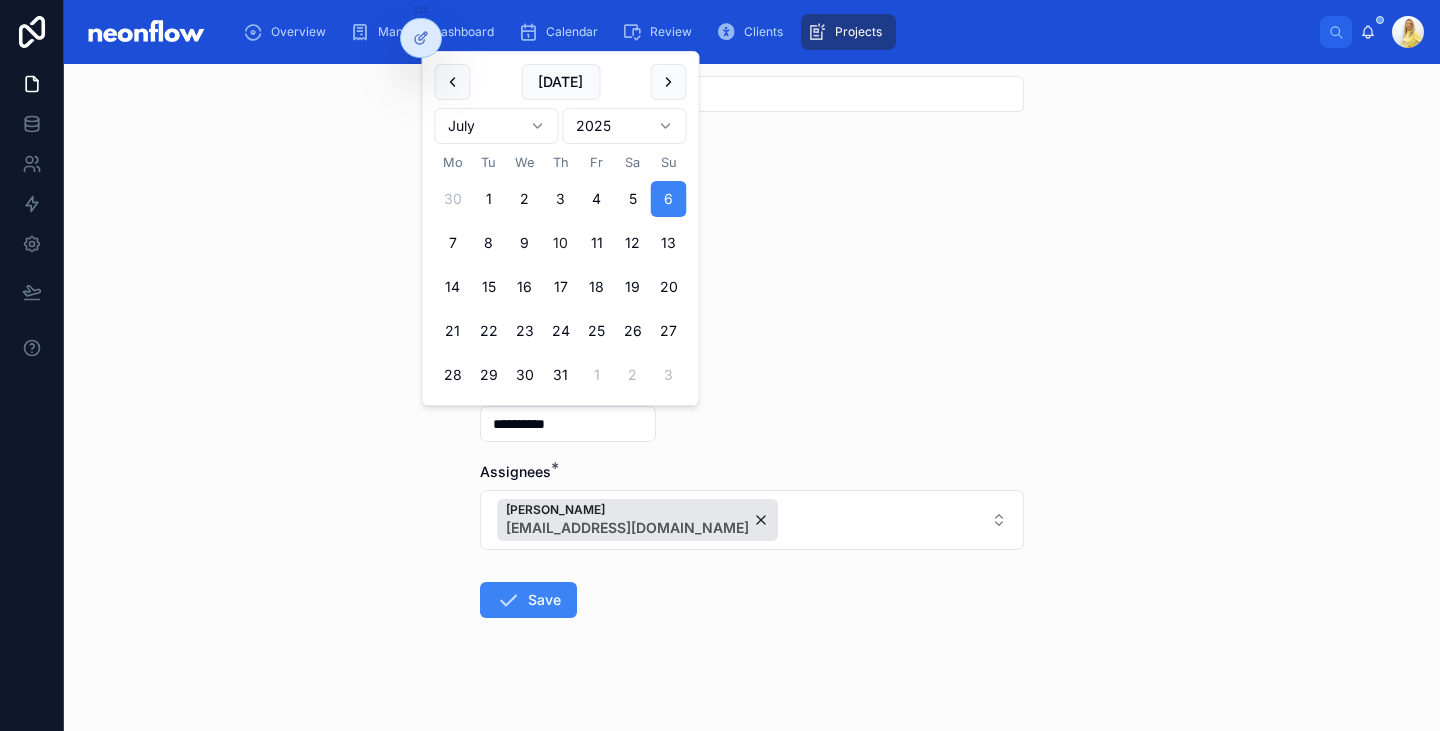 type on "**********" 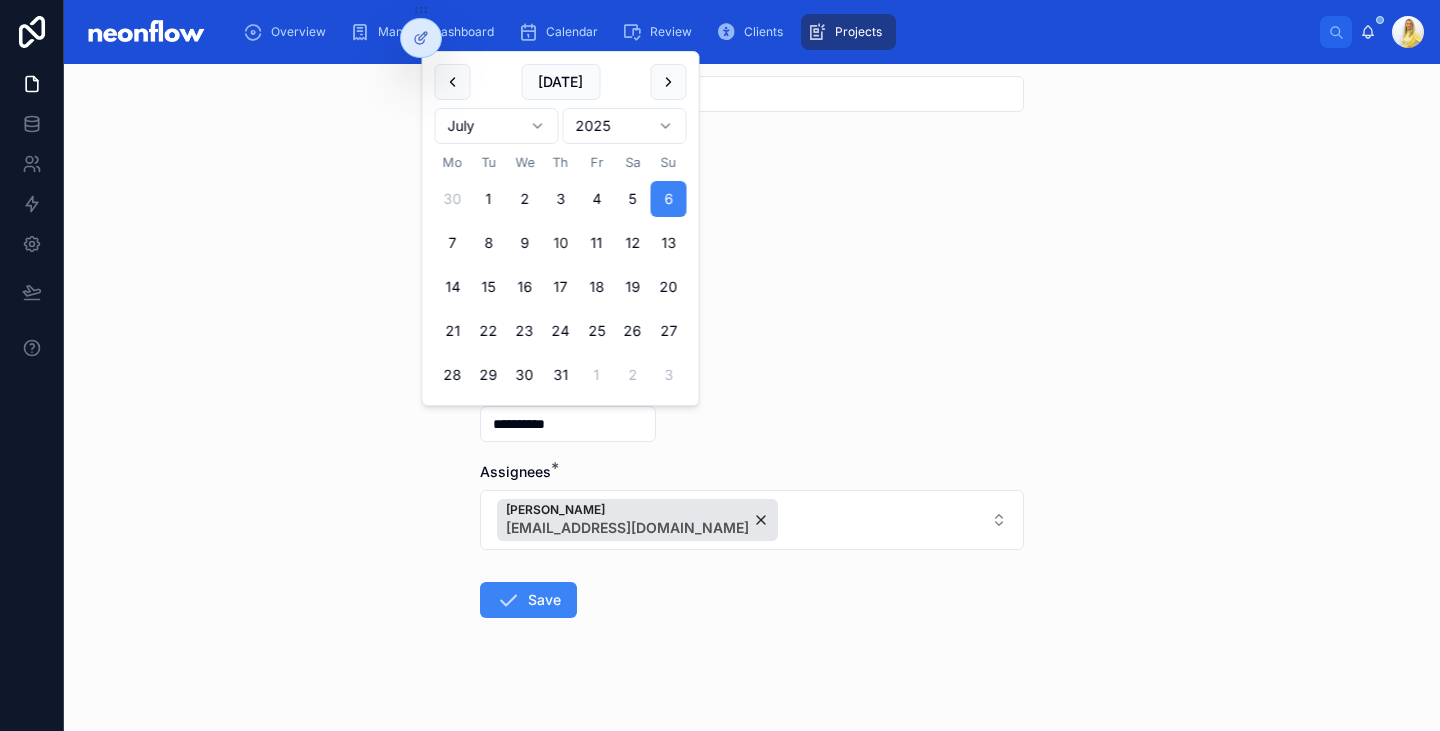 click on "**********" at bounding box center [752, 354] 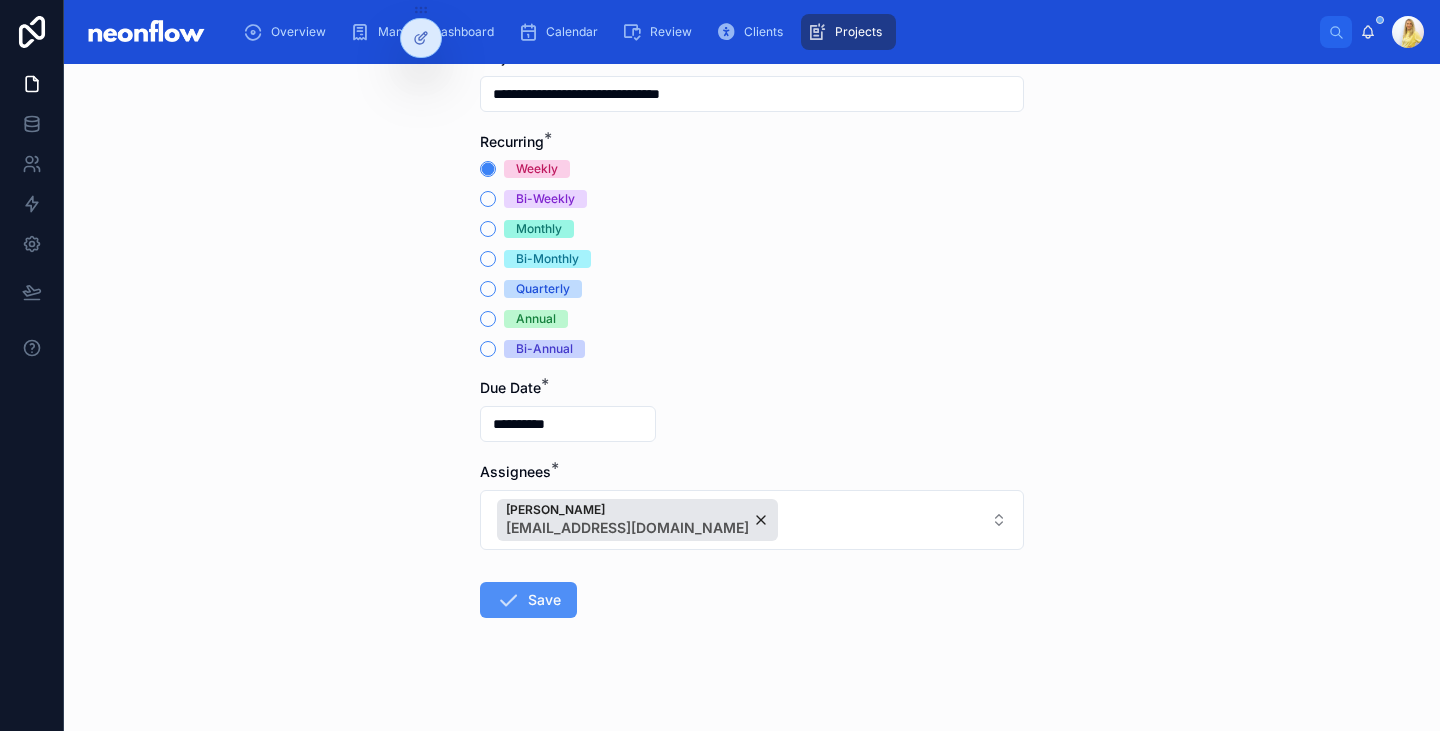 click on "Save" at bounding box center [528, 600] 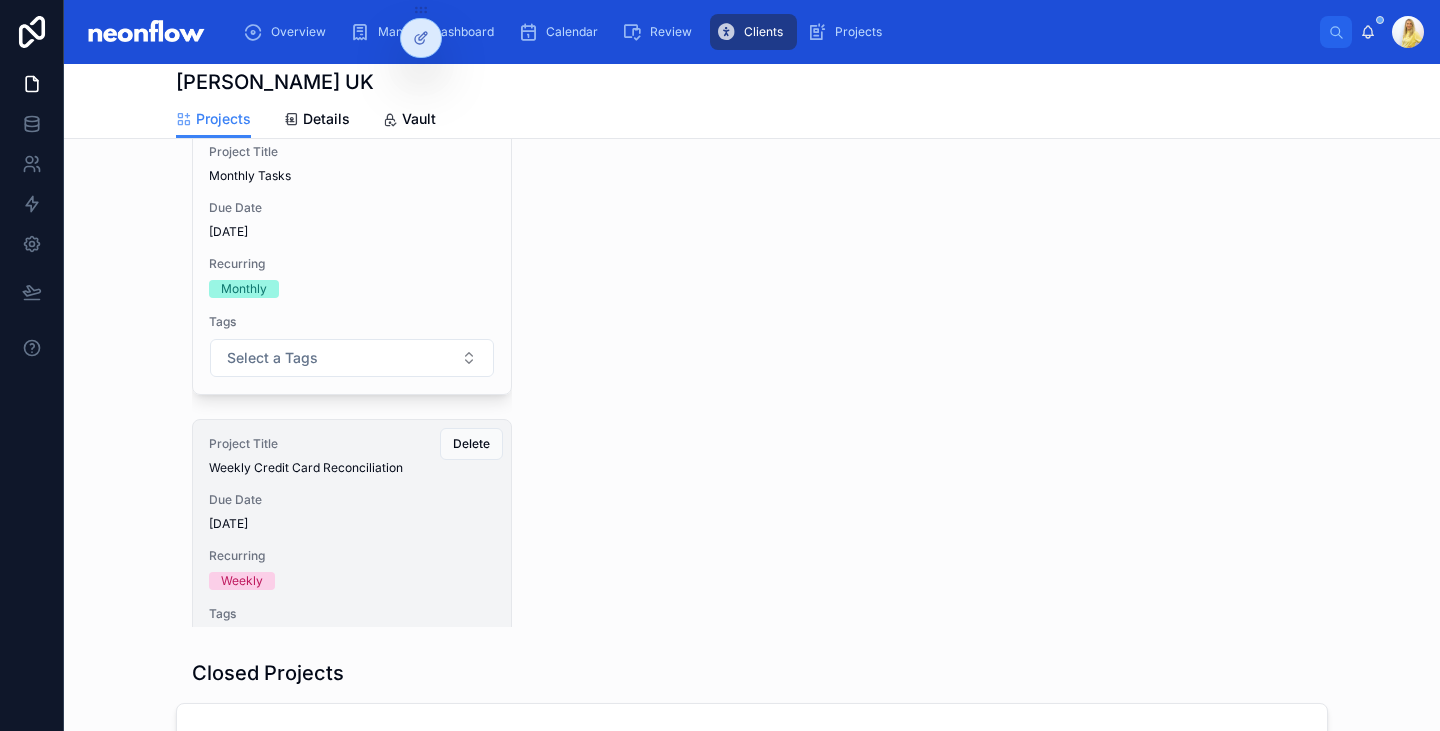 click on "Recurring Weekly" at bounding box center [352, 569] 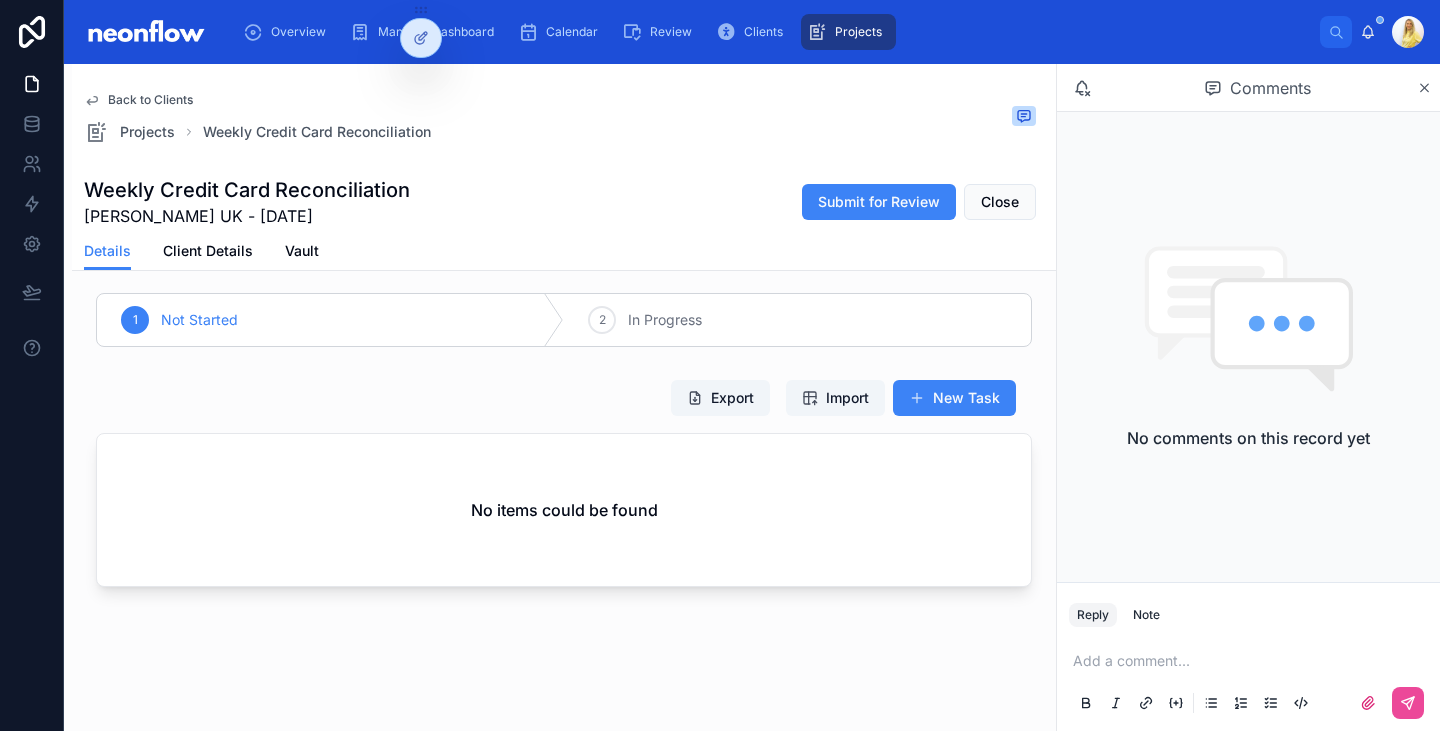 scroll, scrollTop: 162, scrollLeft: 0, axis: vertical 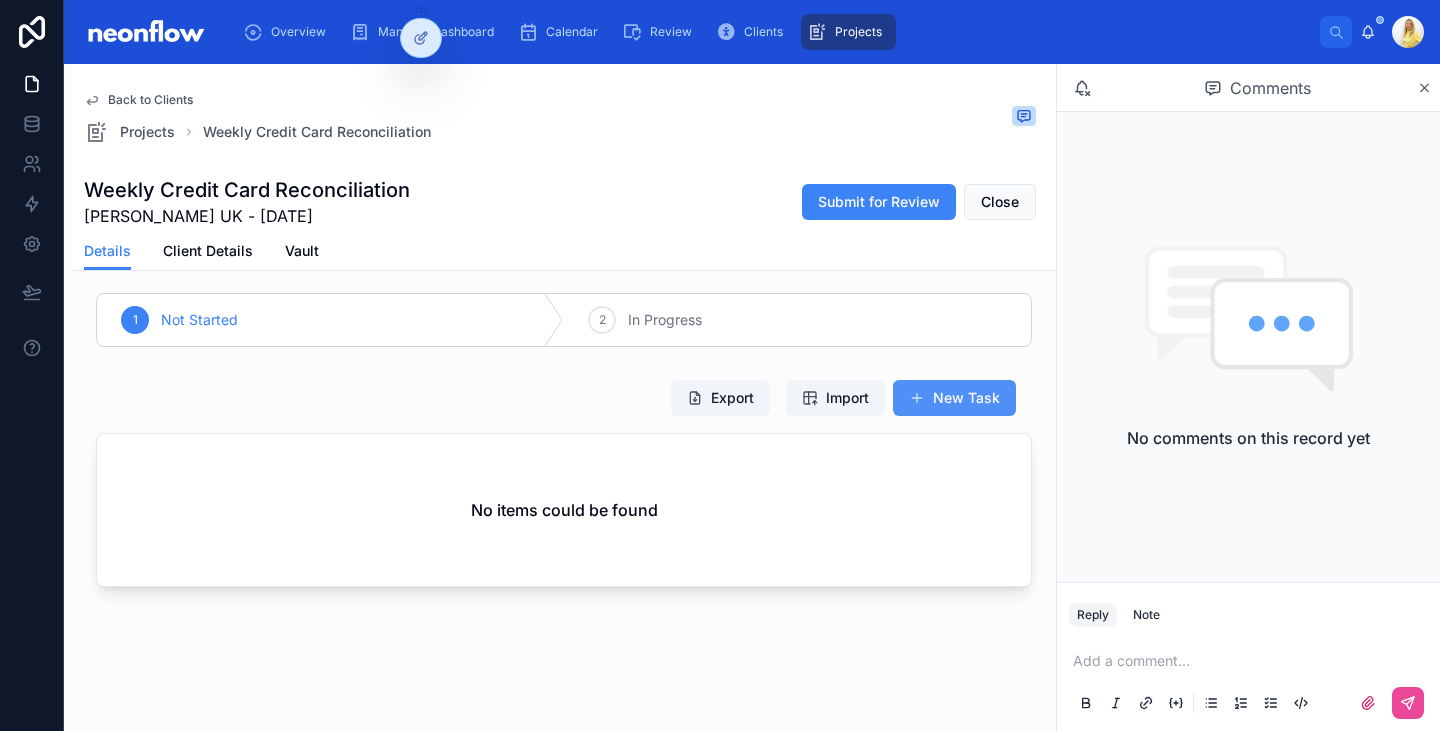 click on "New Task" at bounding box center (954, 398) 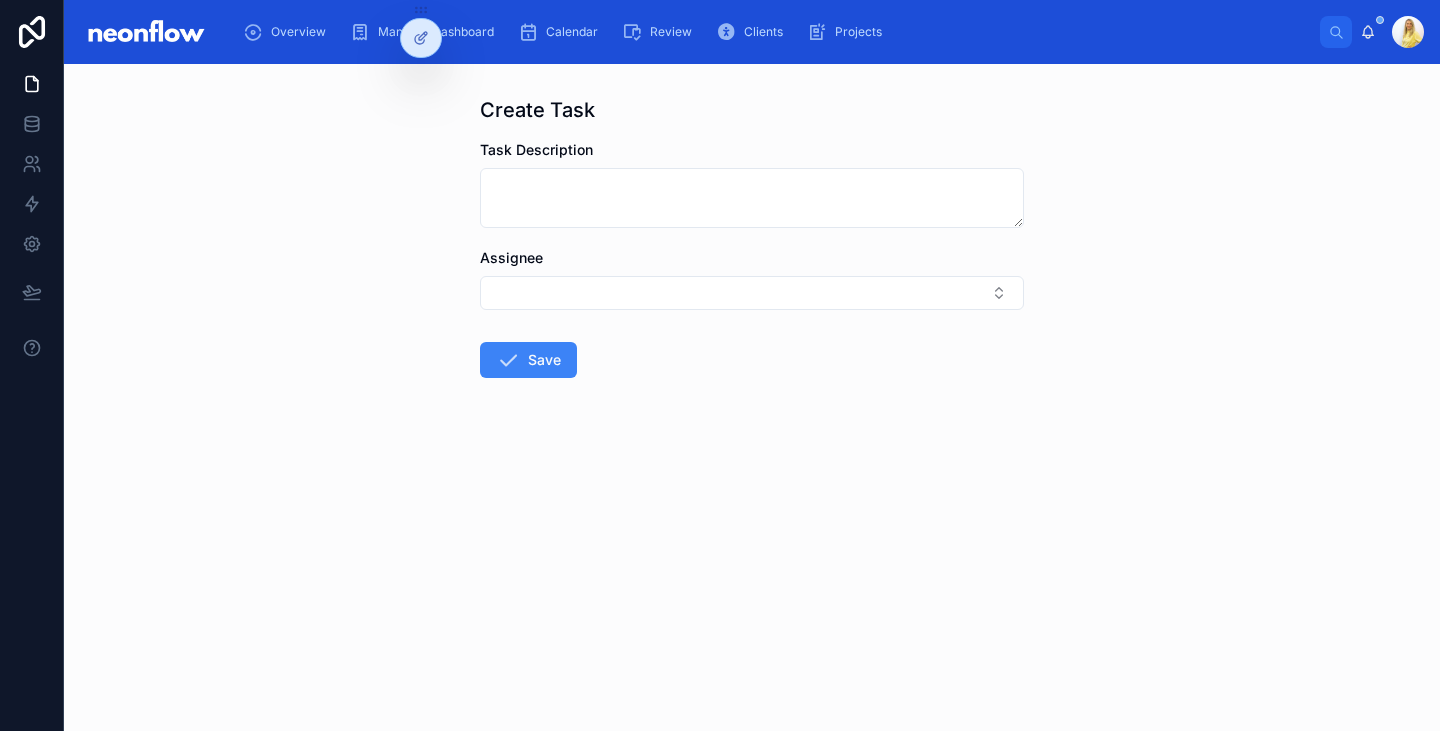 scroll, scrollTop: 0, scrollLeft: 0, axis: both 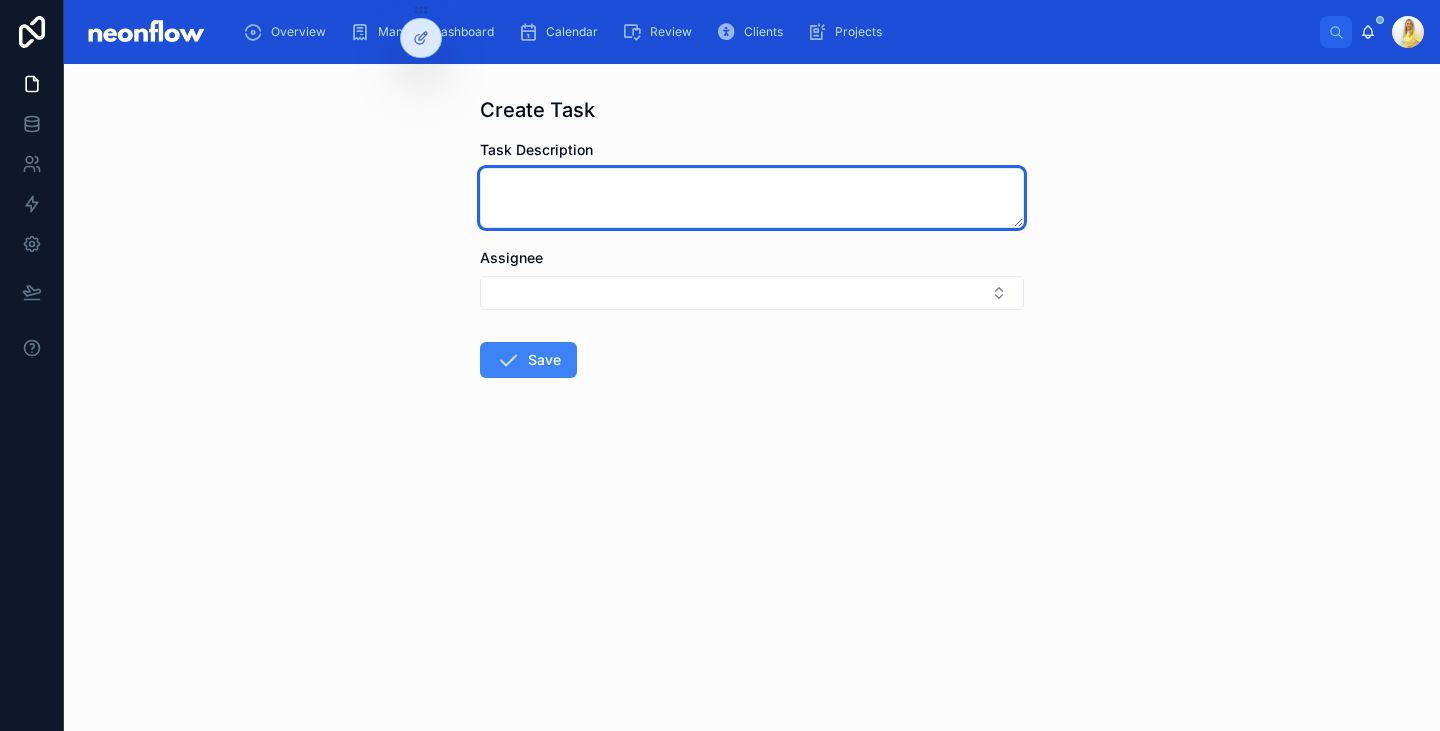 click at bounding box center (752, 198) 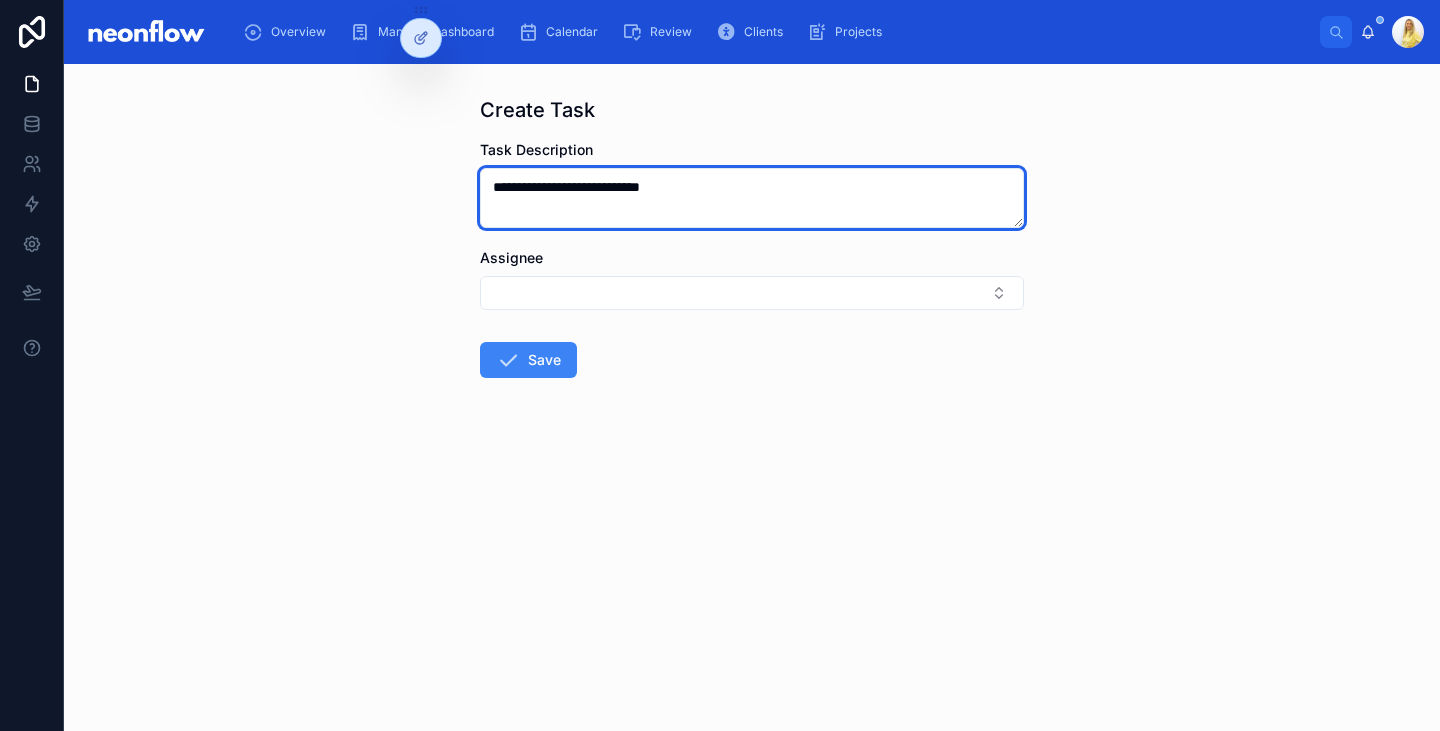 type on "**********" 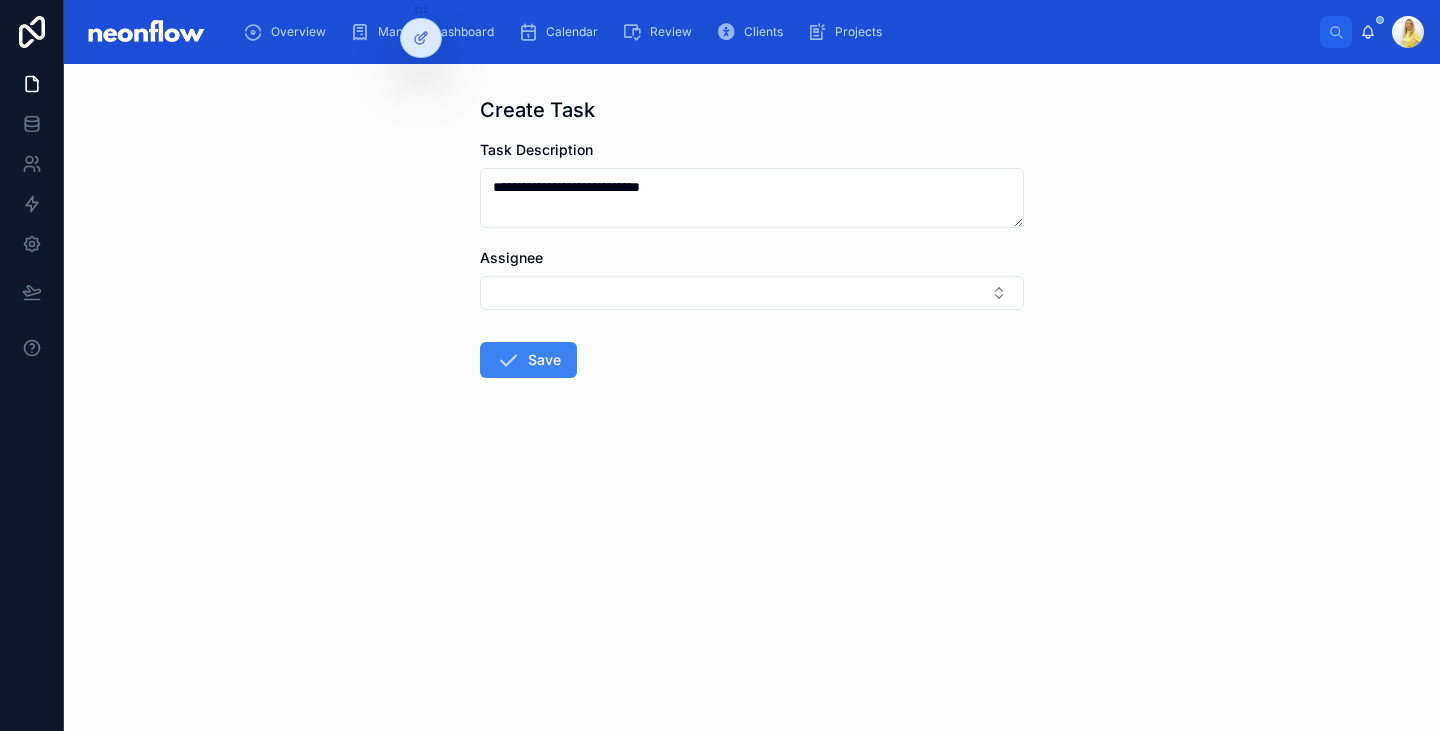 type 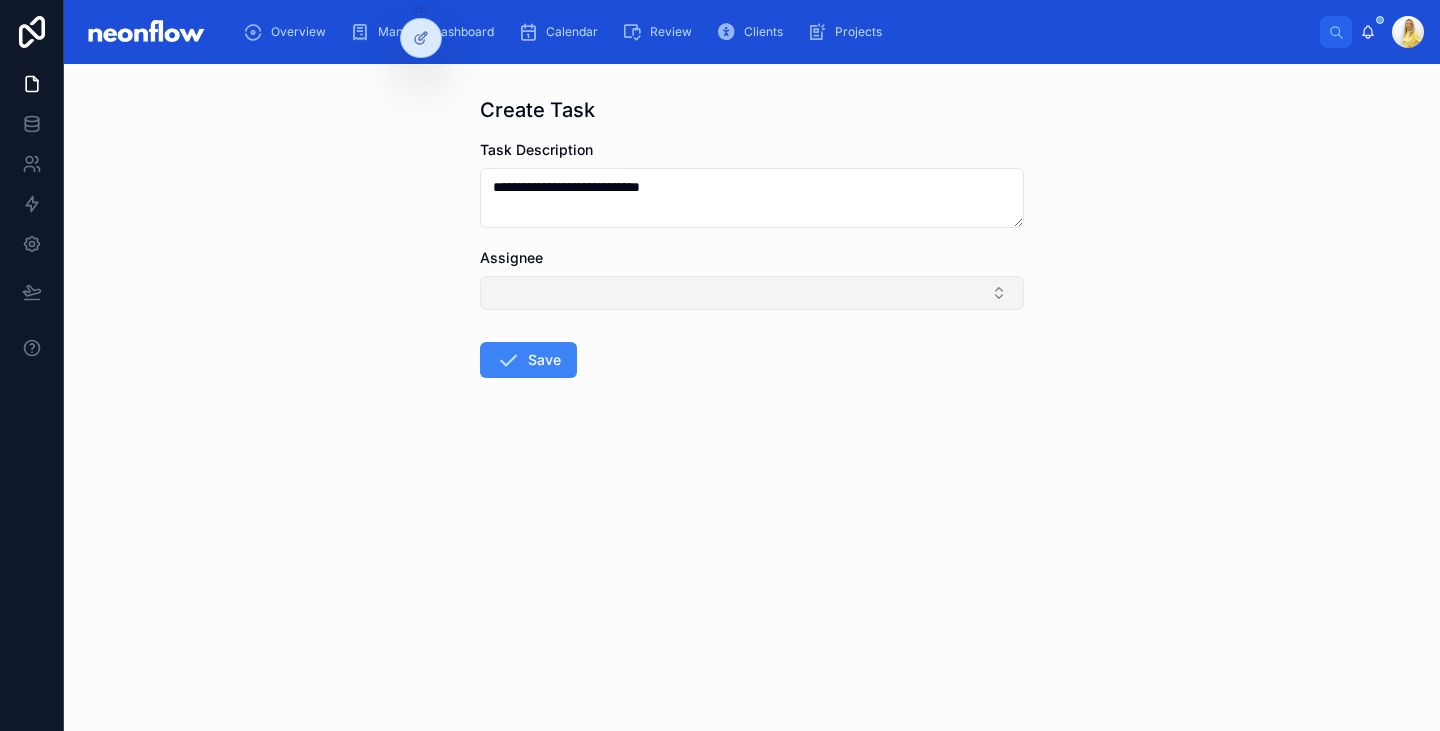 click at bounding box center (752, 293) 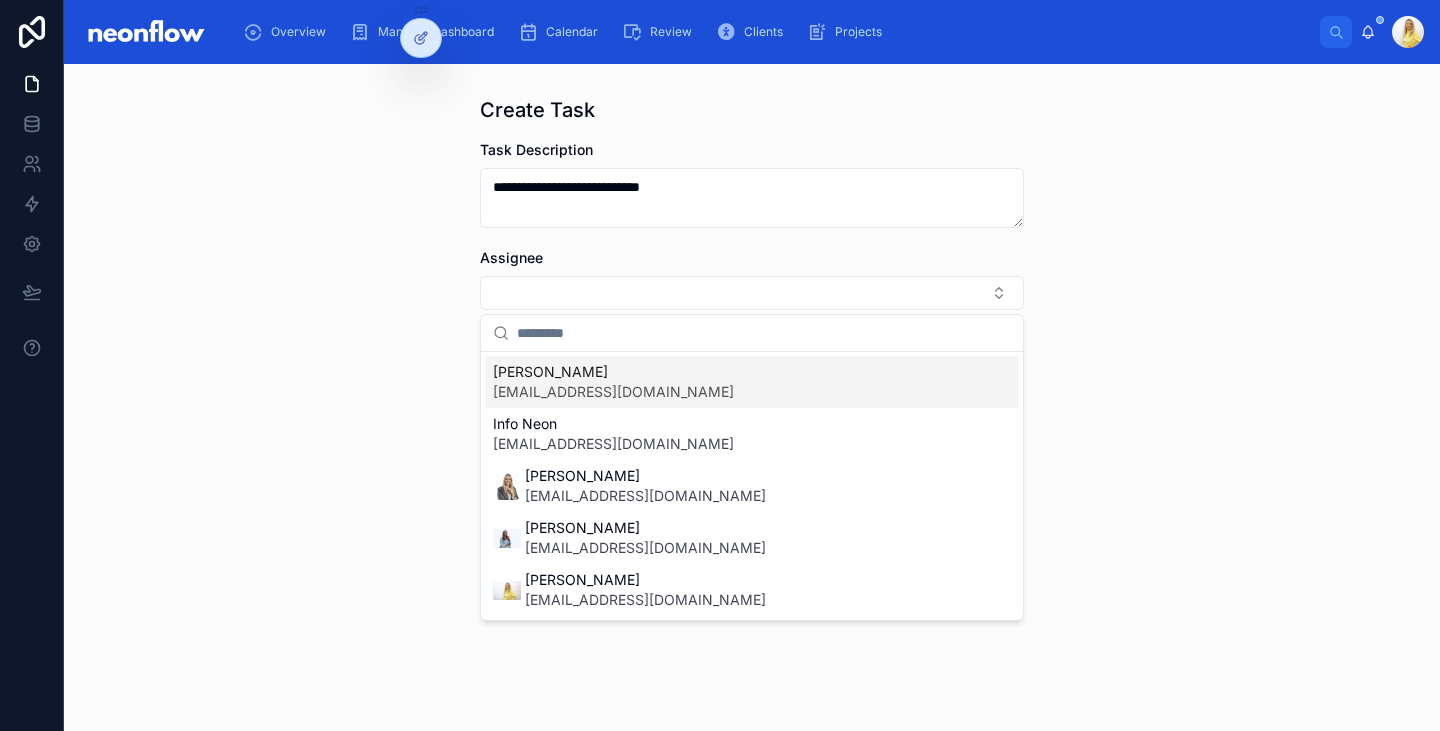 click on "[EMAIL_ADDRESS][DOMAIN_NAME]" at bounding box center (613, 392) 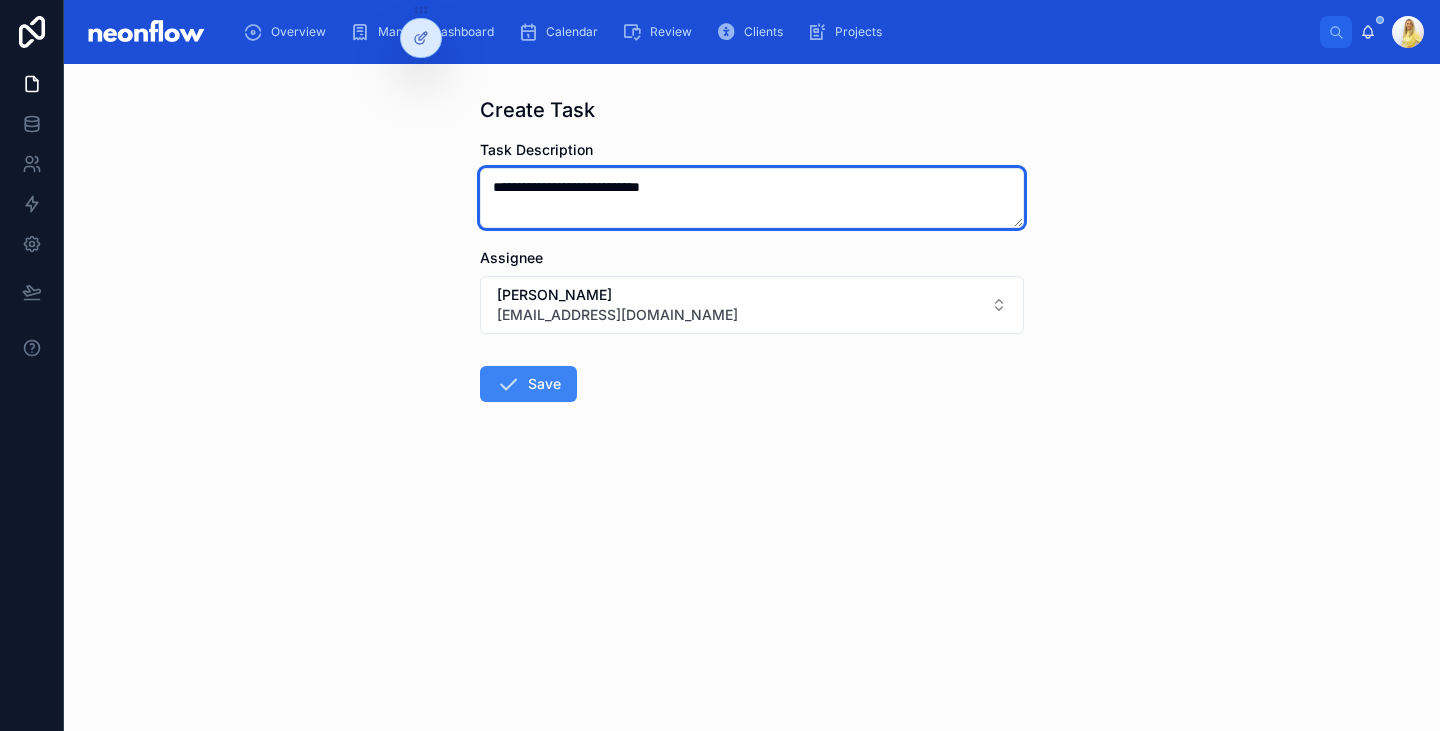 click on "**********" at bounding box center (752, 198) 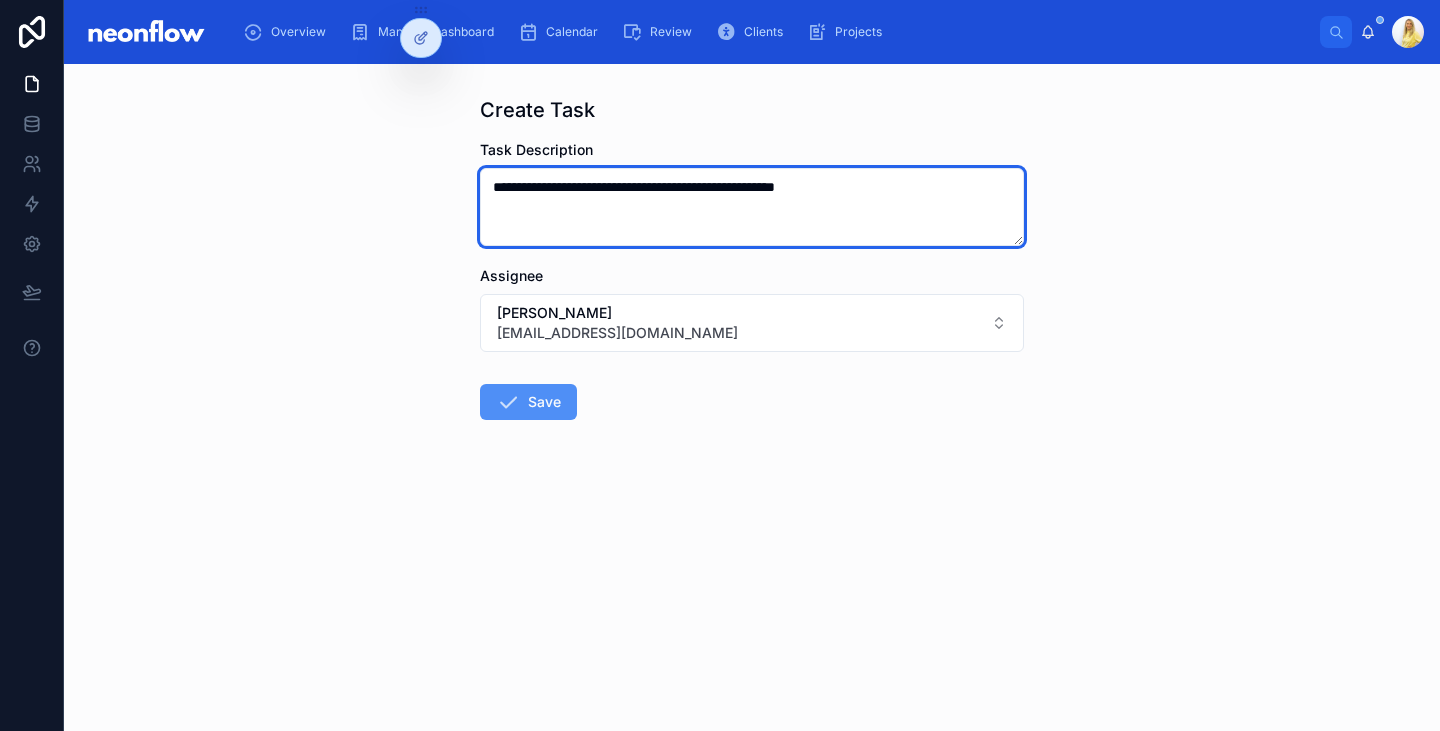 type on "**********" 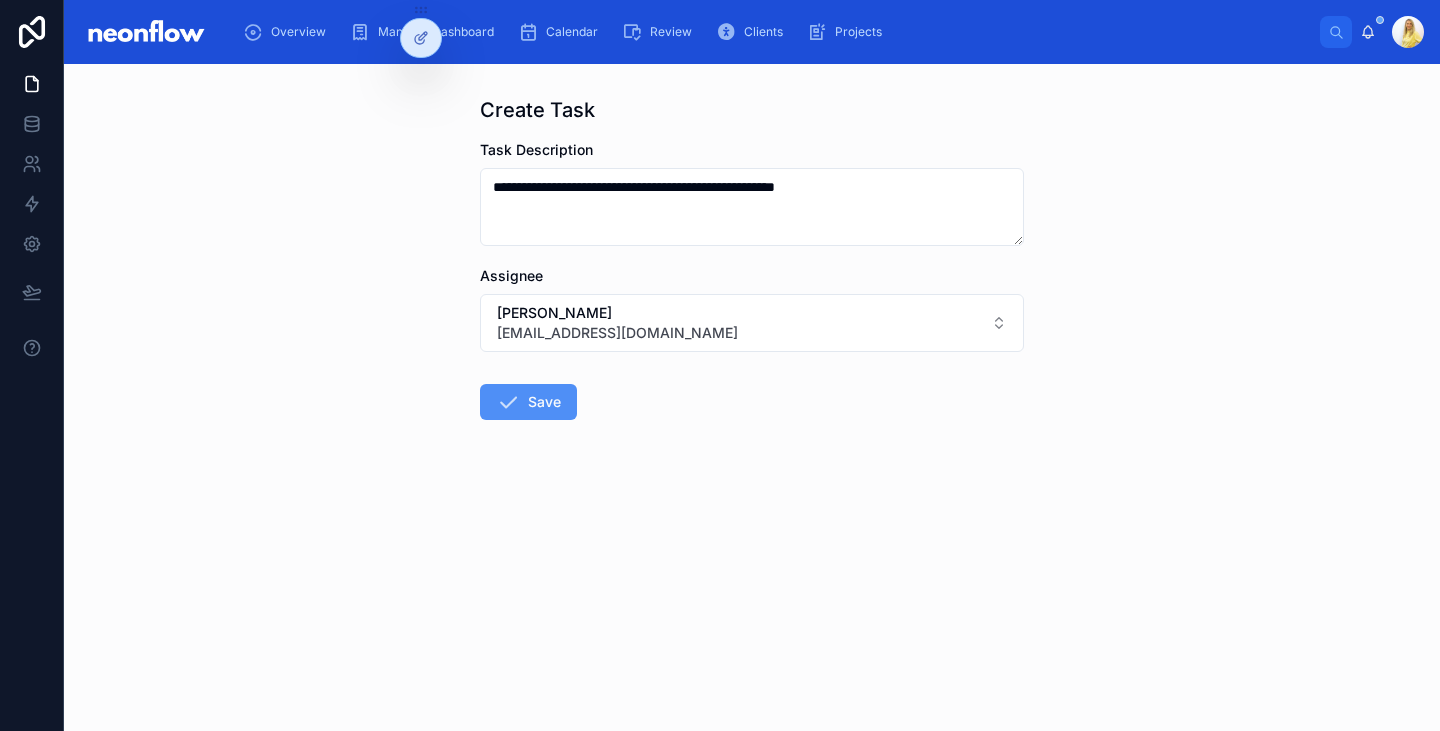 click on "Save" at bounding box center [528, 402] 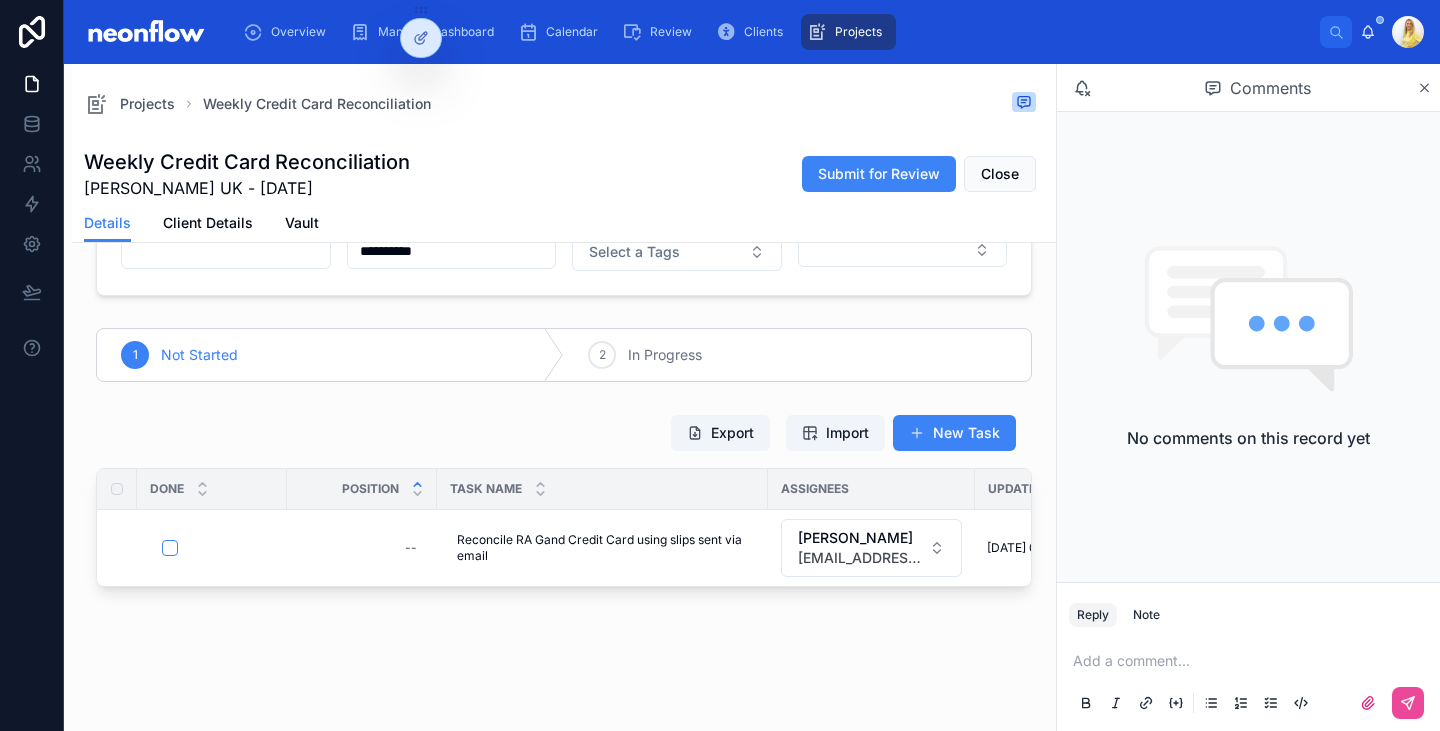 scroll, scrollTop: 0, scrollLeft: 0, axis: both 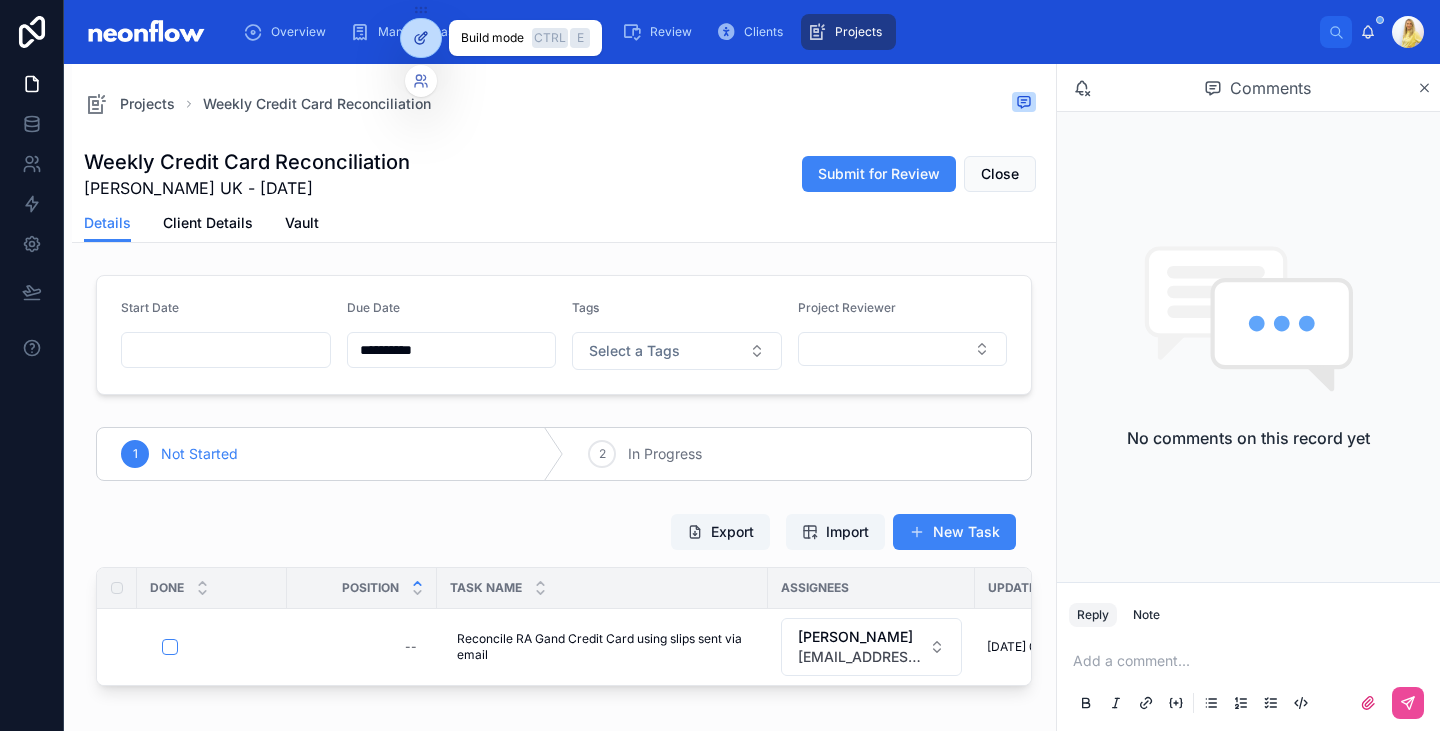 click 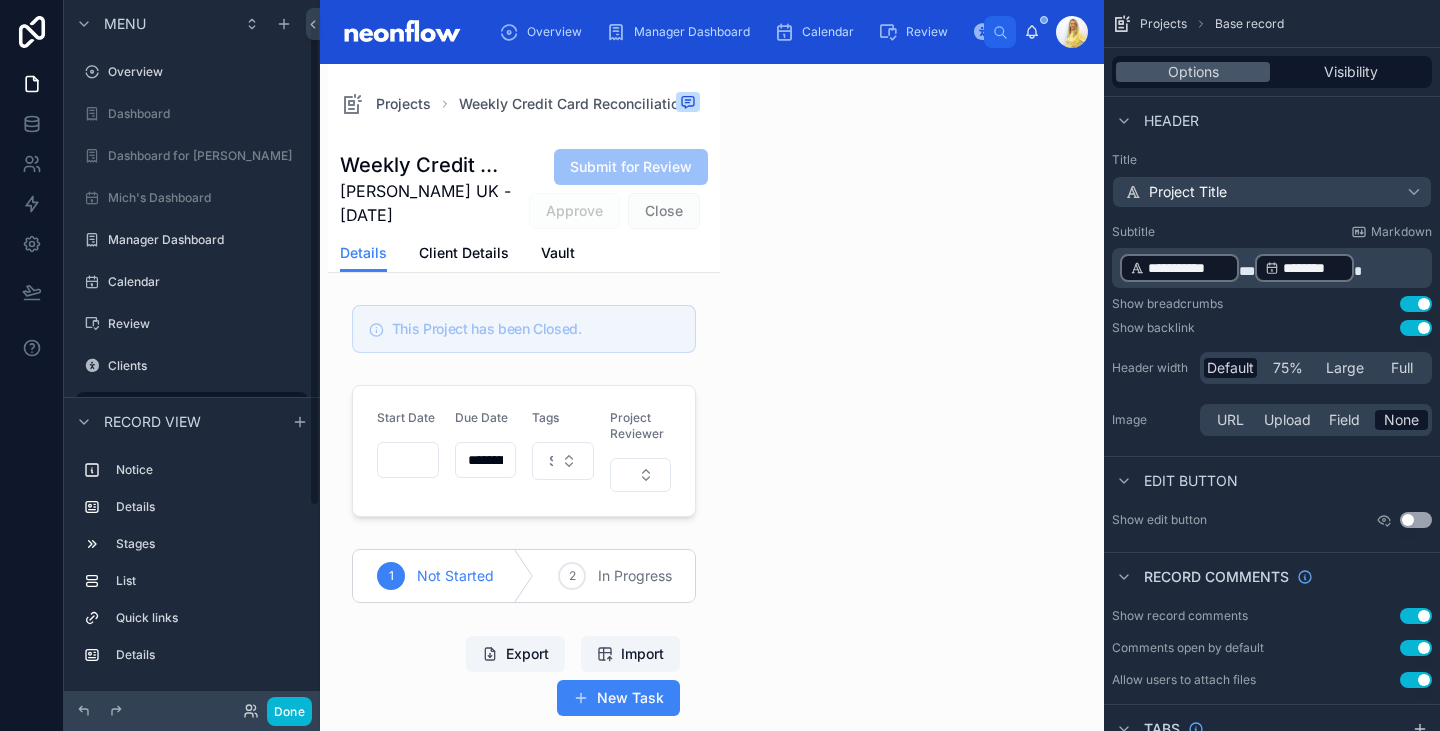 scroll, scrollTop: 32, scrollLeft: 0, axis: vertical 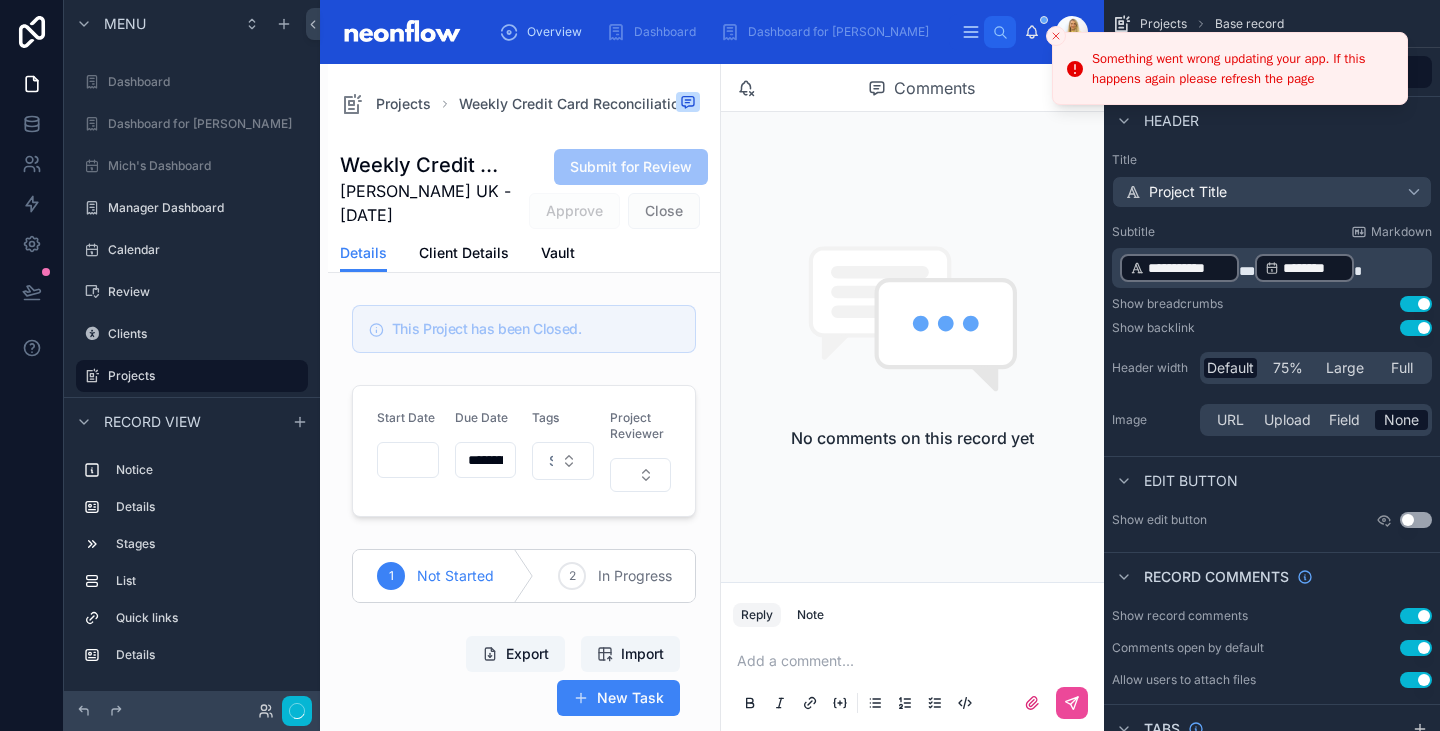 click on "Keiser UK - 06/07/2025" at bounding box center (426, 203) 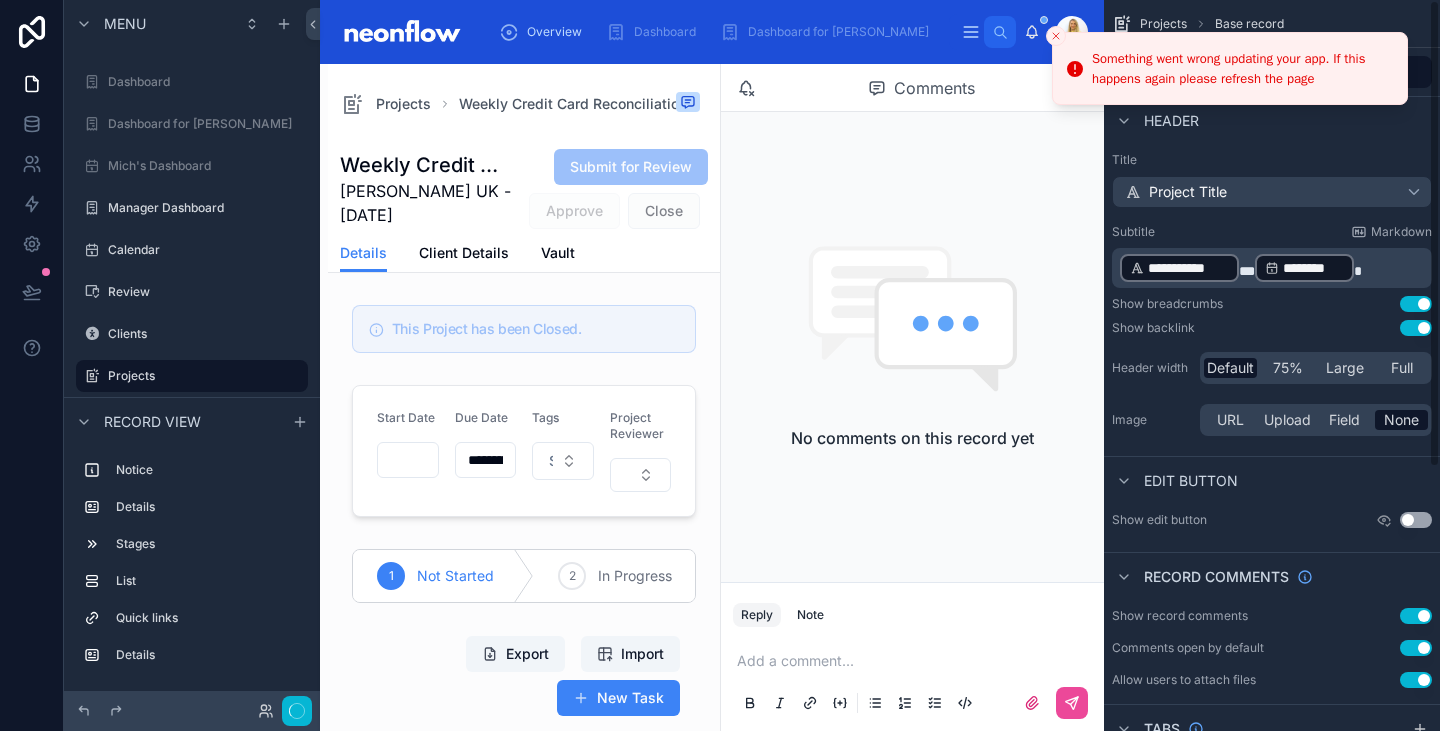 click 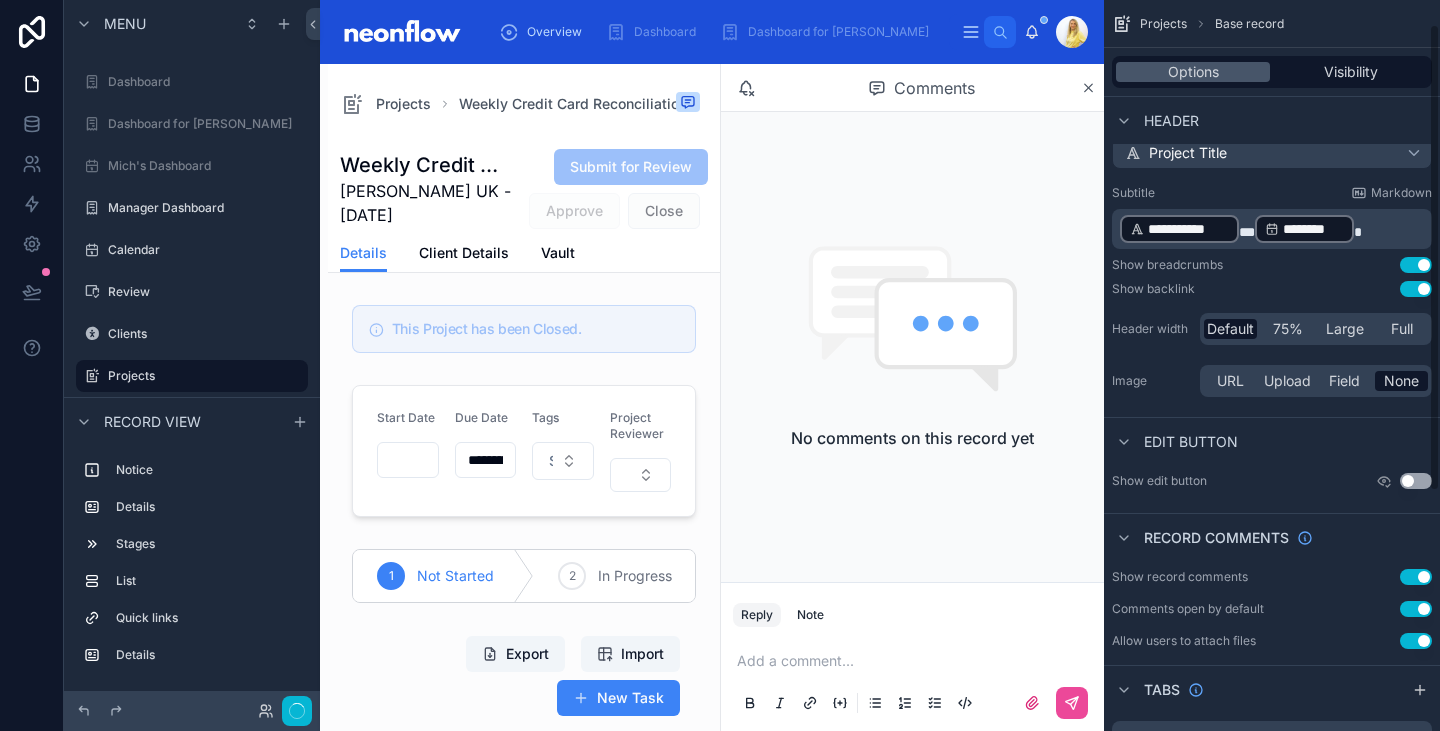 scroll, scrollTop: 0, scrollLeft: 0, axis: both 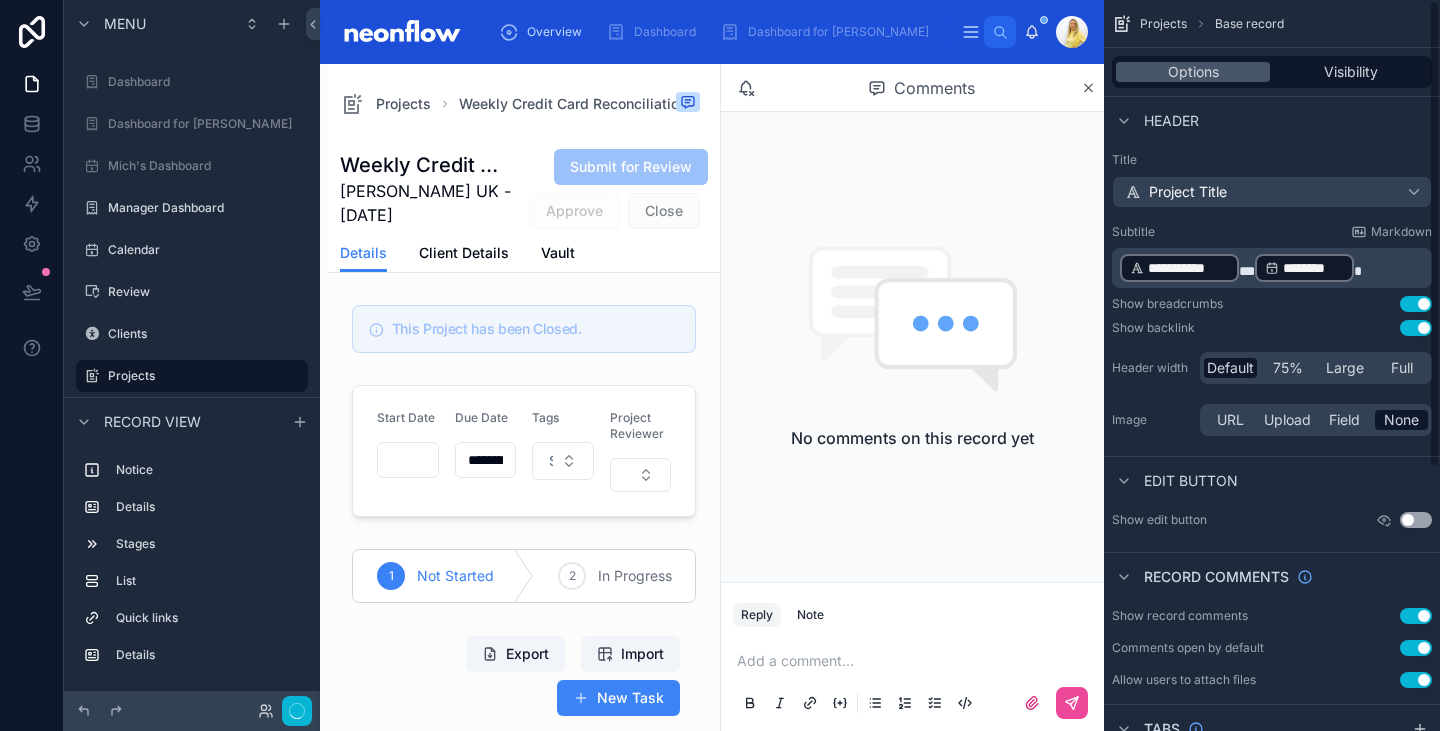 click on "Keiser UK - 06/07/2025" at bounding box center (426, 203) 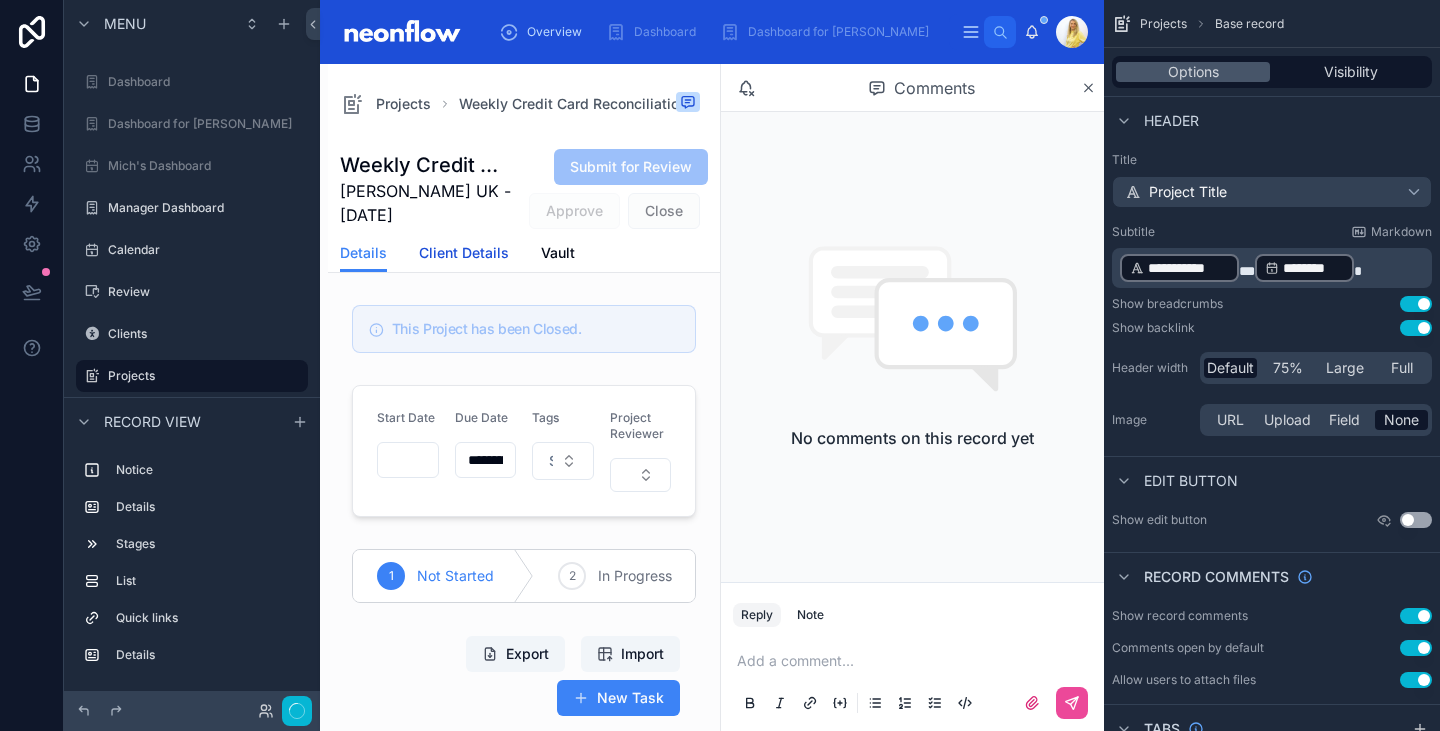 click on "Client Details" at bounding box center [464, 253] 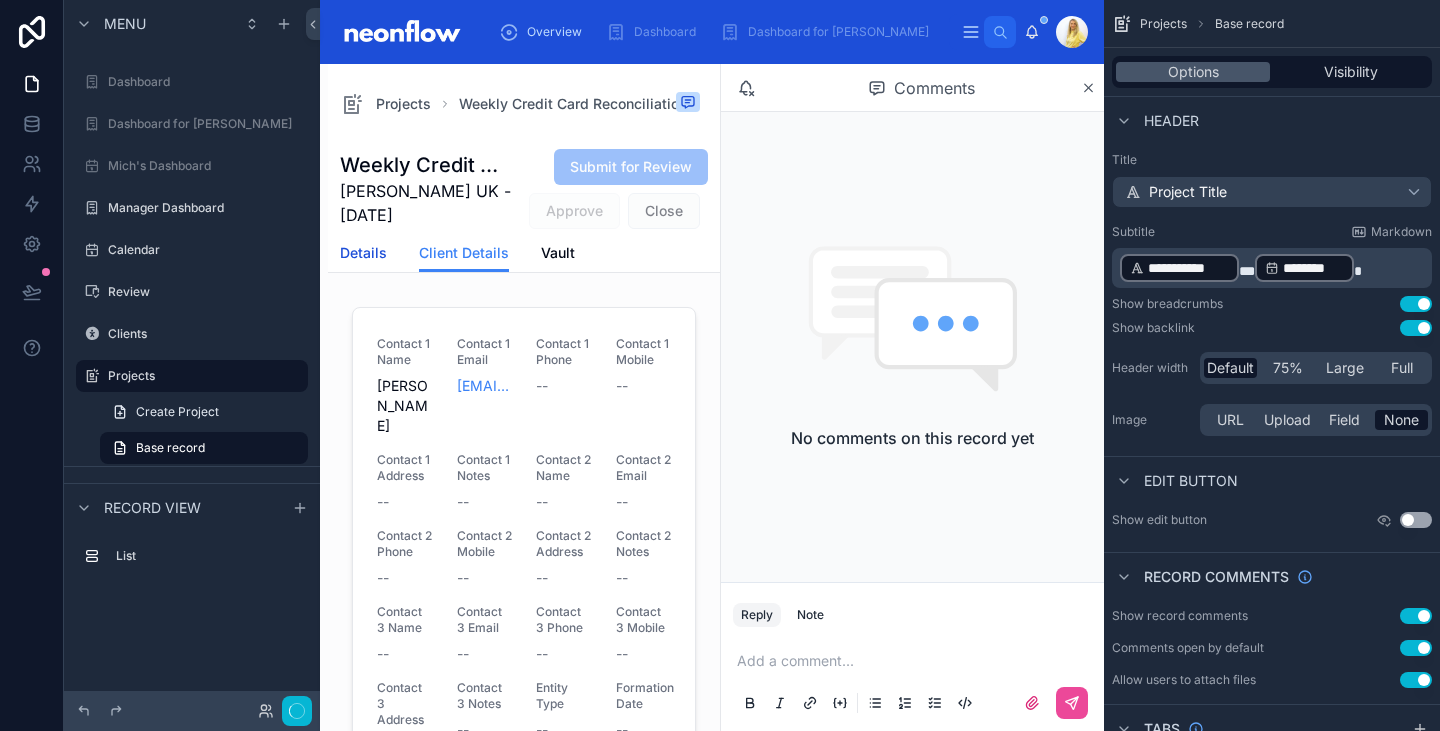 click on "Details" at bounding box center [363, 253] 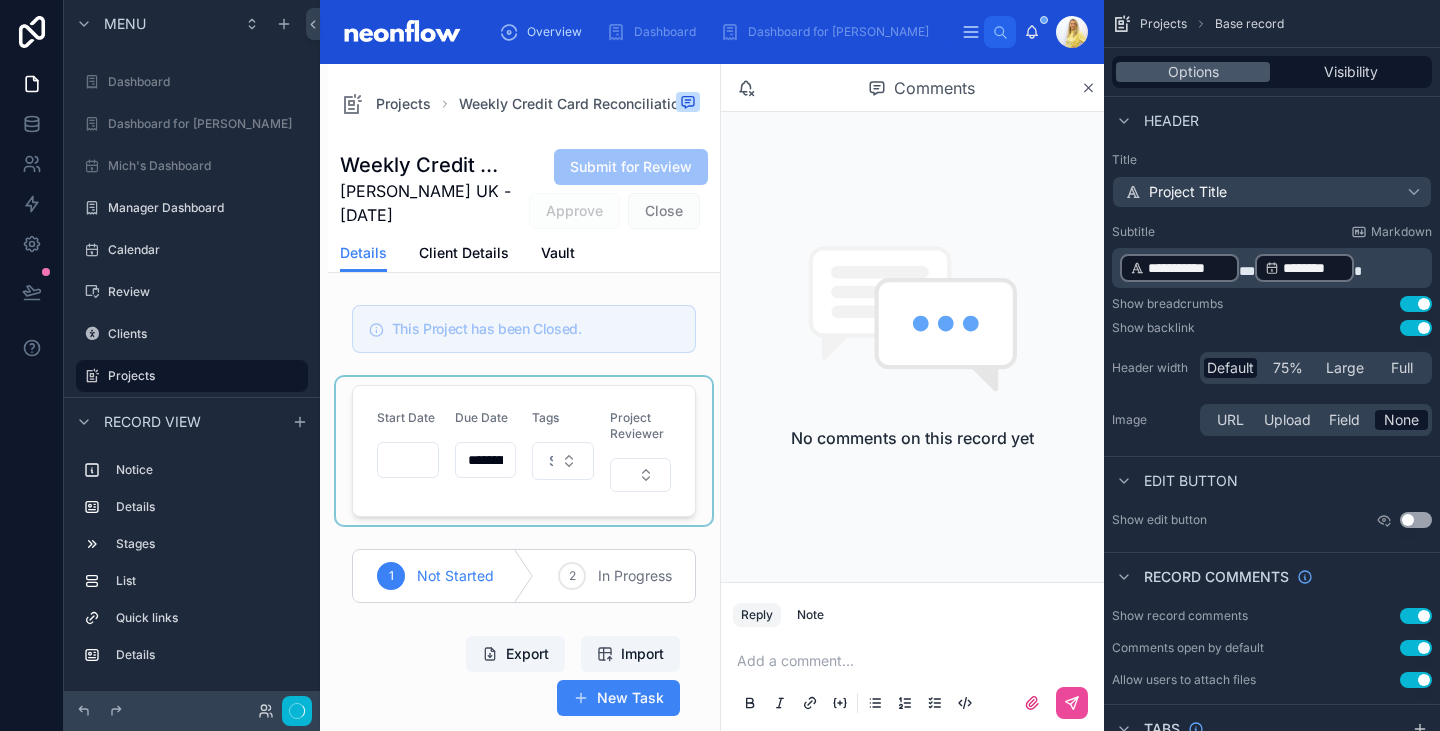 click at bounding box center (524, 451) 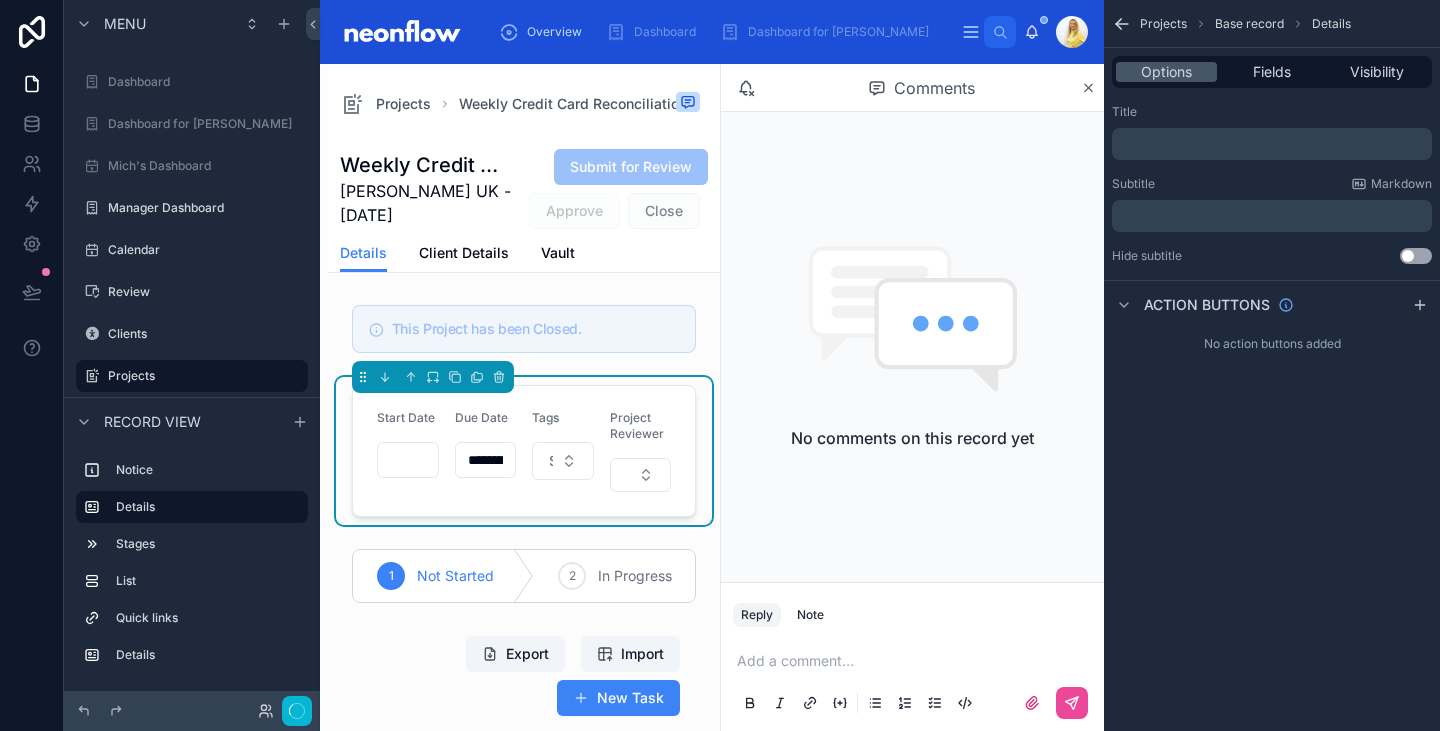 click on "Options Fields Visibility" at bounding box center [1272, 72] 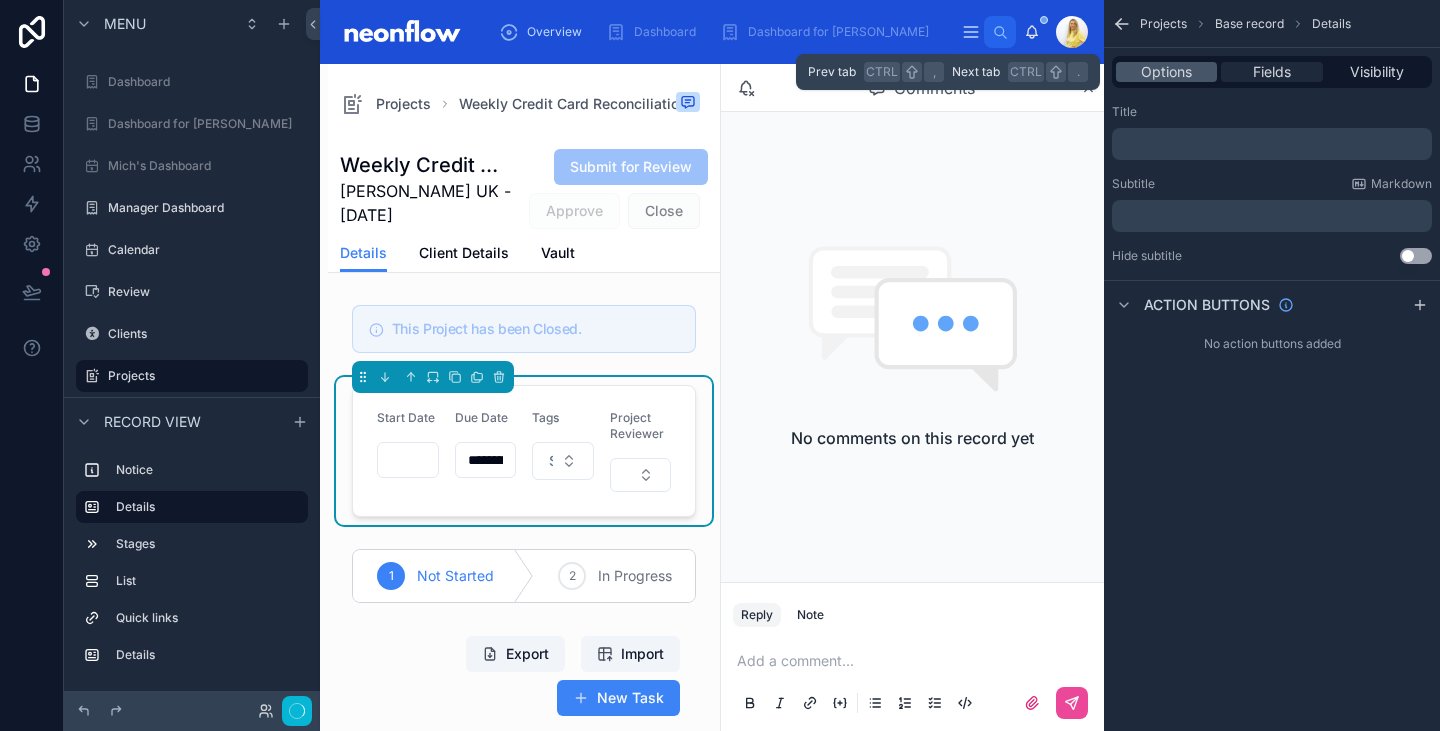 click on "Fields" at bounding box center (1272, 72) 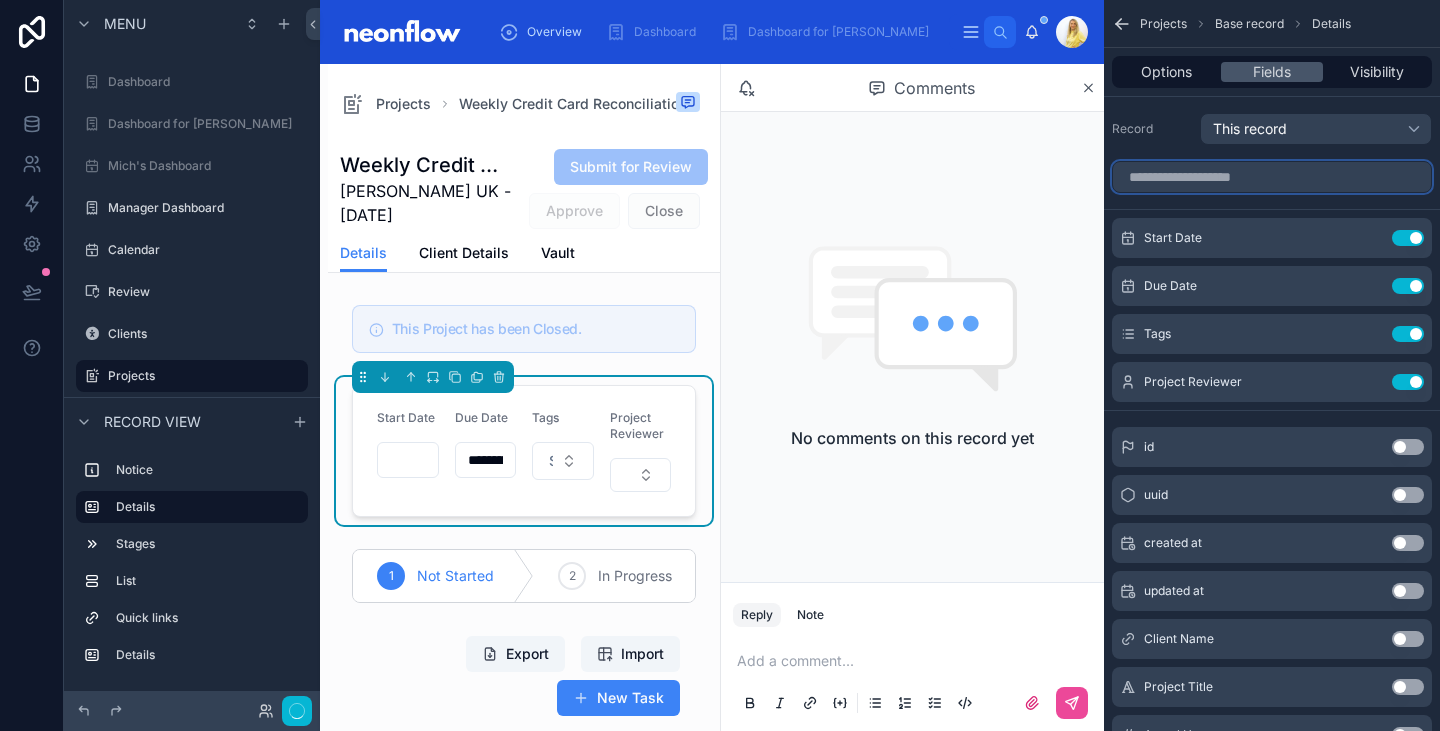 click at bounding box center [1272, 177] 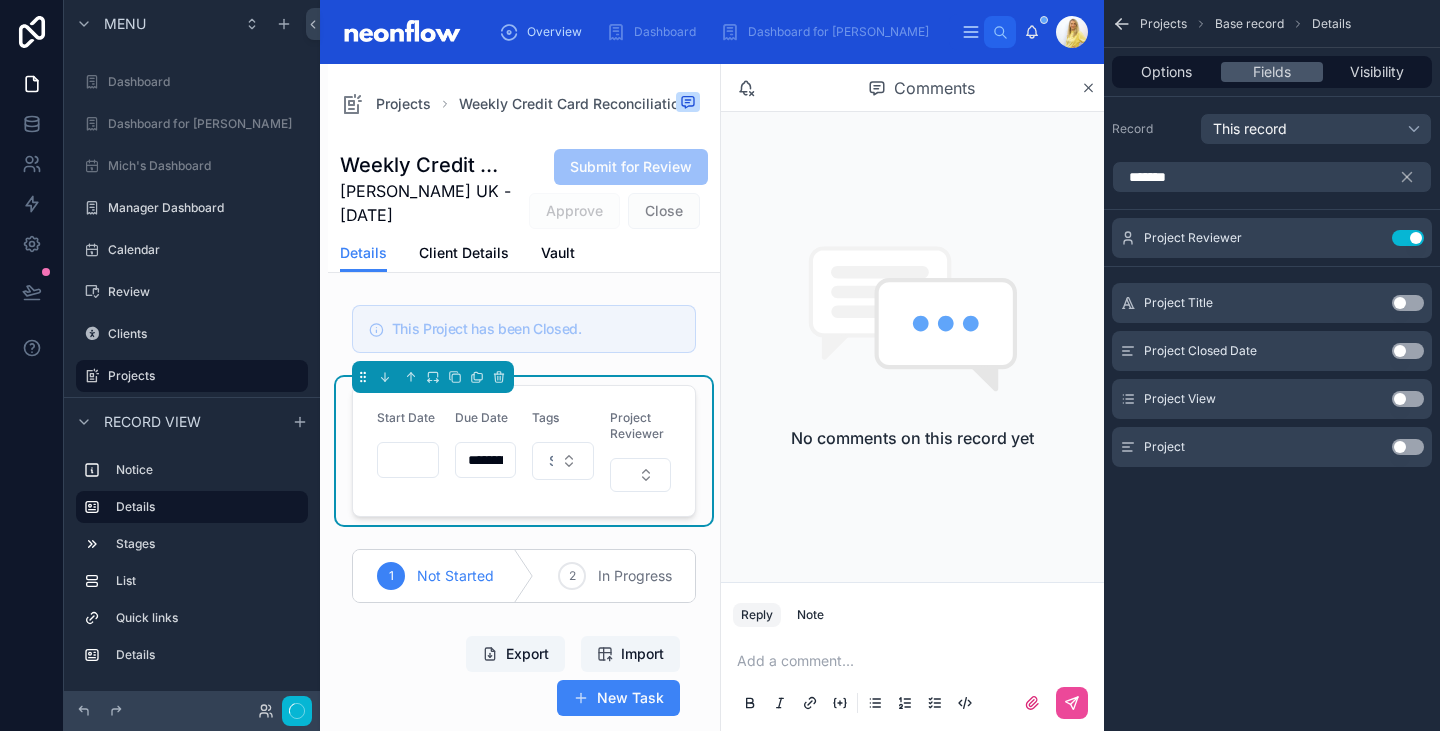 click on "Use setting" at bounding box center (1408, 447) 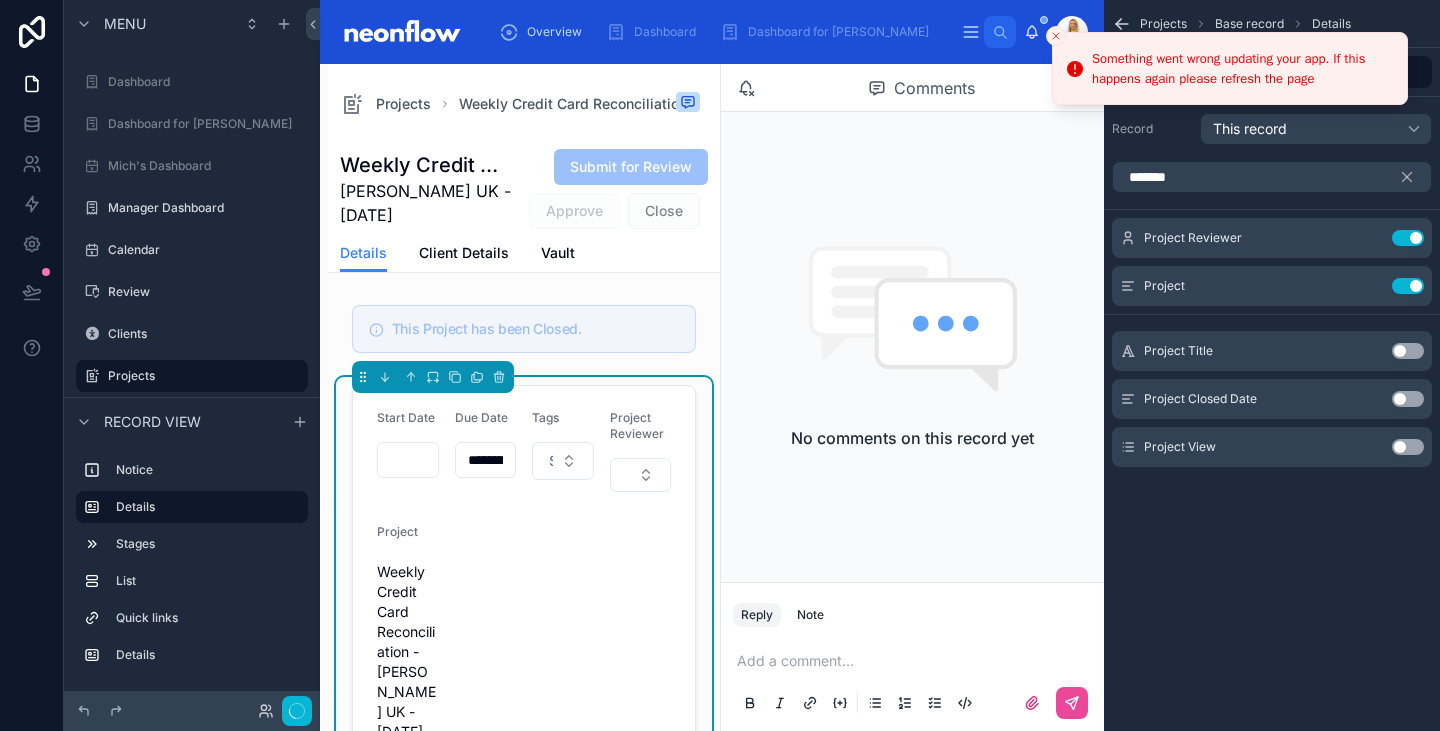 click on "Use setting" at bounding box center (1408, 351) 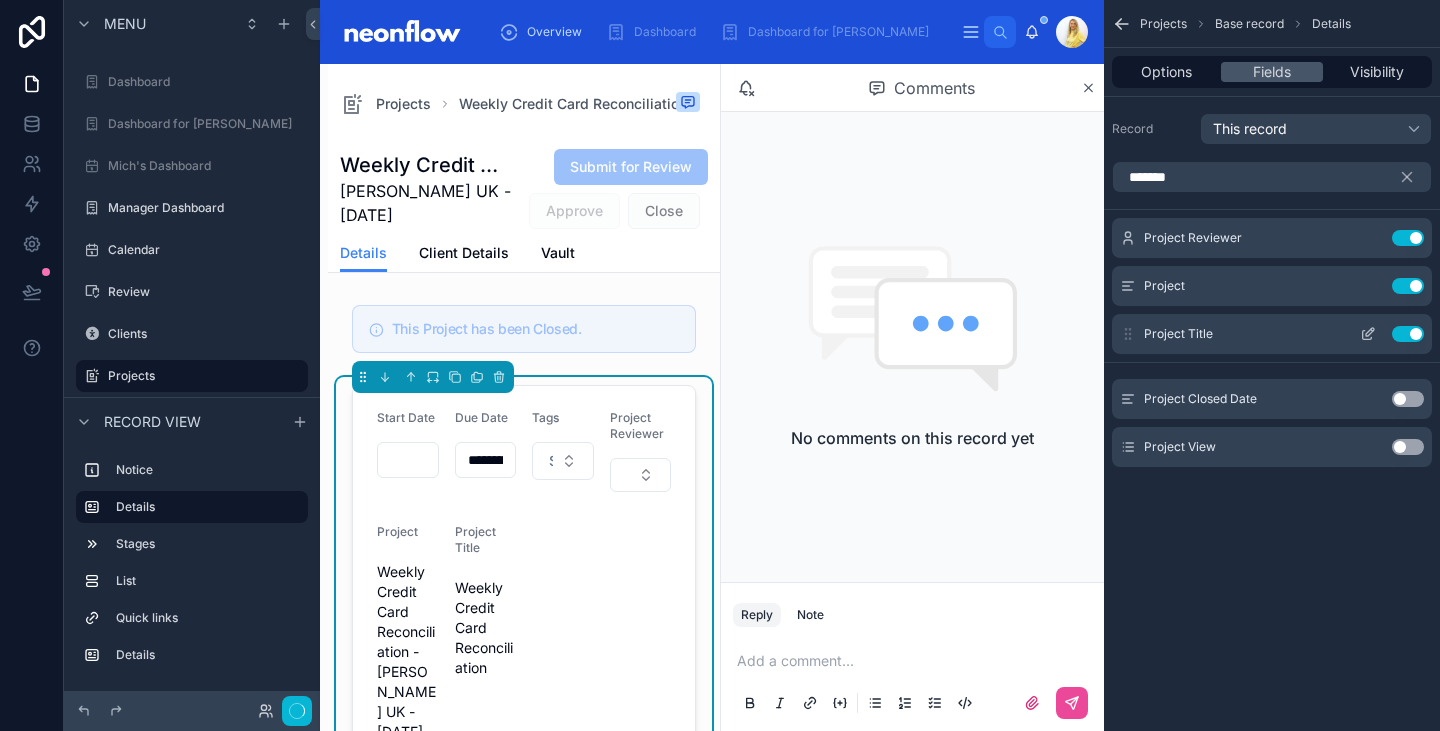click on "Use setting" at bounding box center [1408, 334] 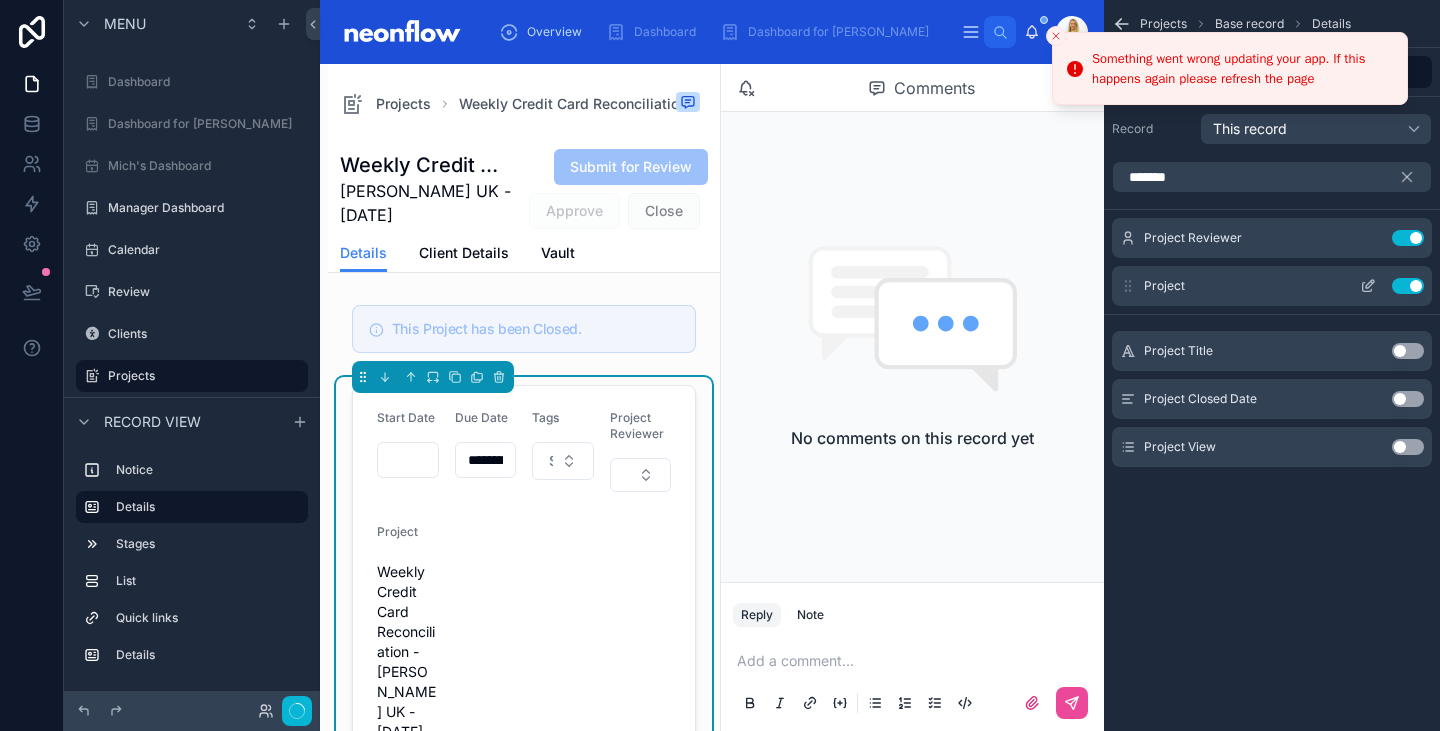 click on "Project Use setting" at bounding box center (1272, 286) 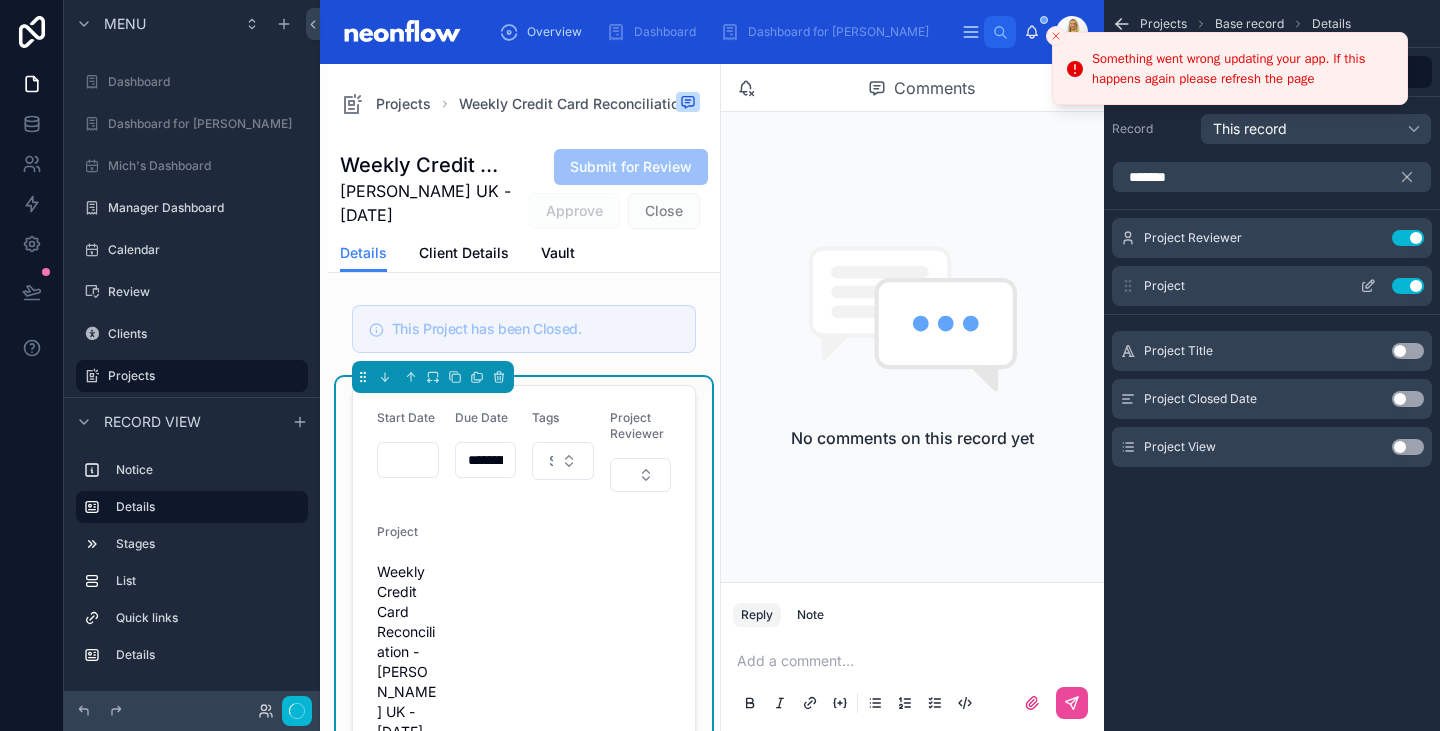 click on "Use setting" at bounding box center [1408, 286] 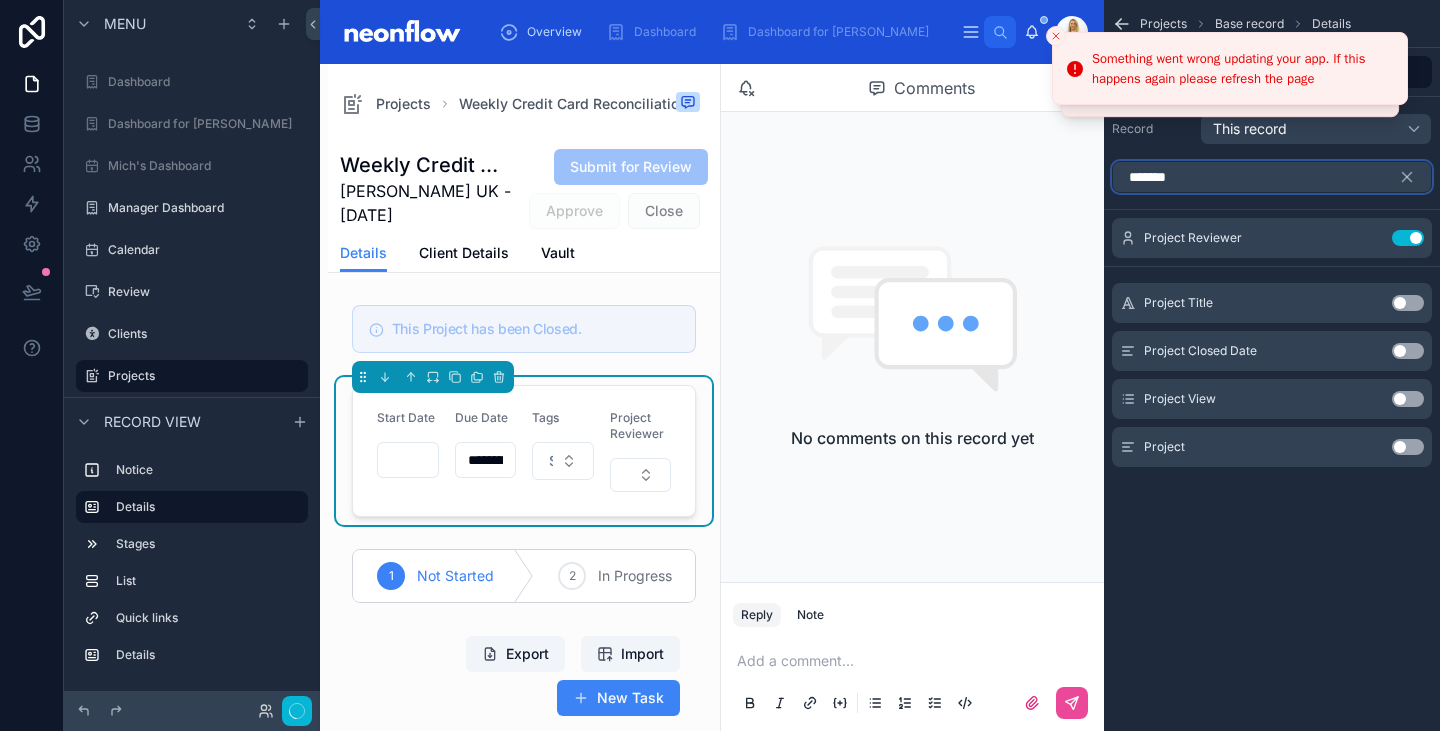 click on "*******" at bounding box center (1272, 177) 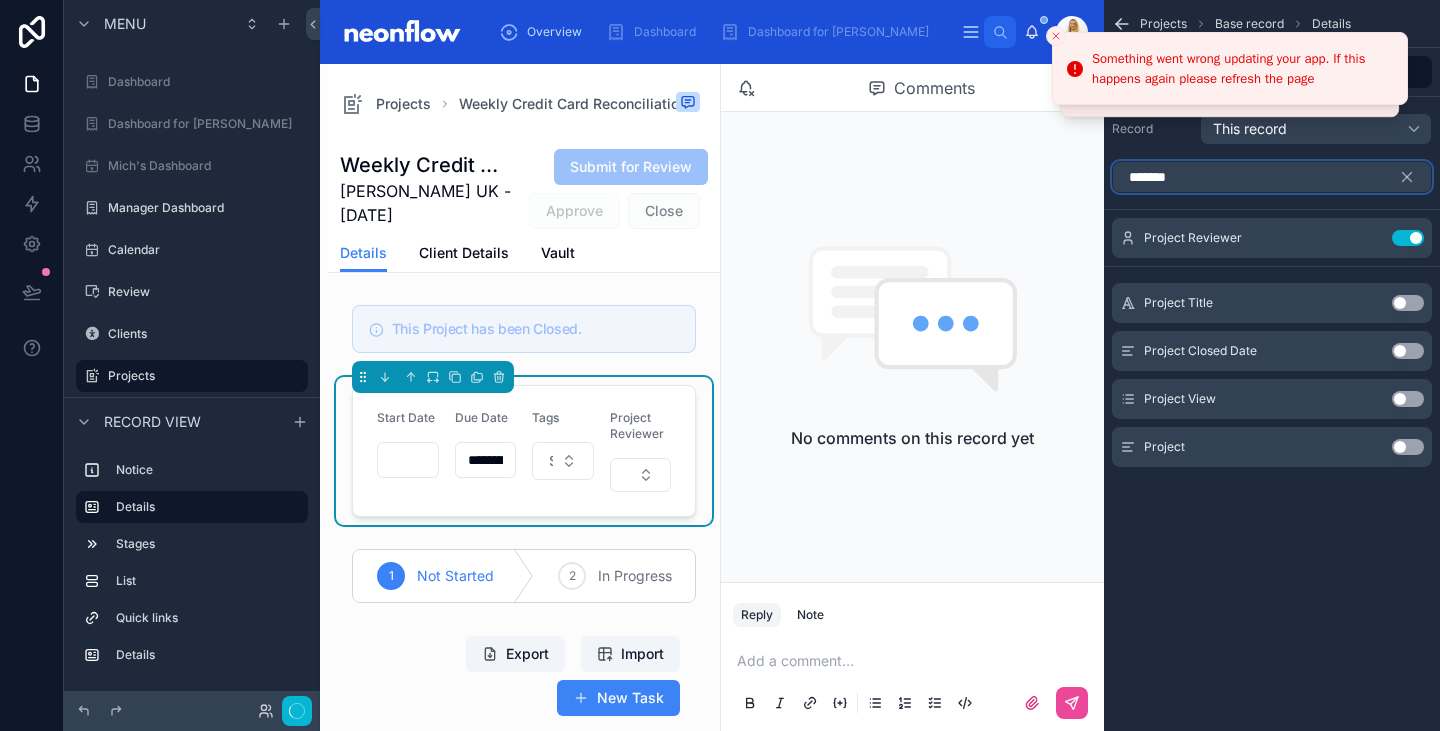click on "*******" at bounding box center [1272, 177] 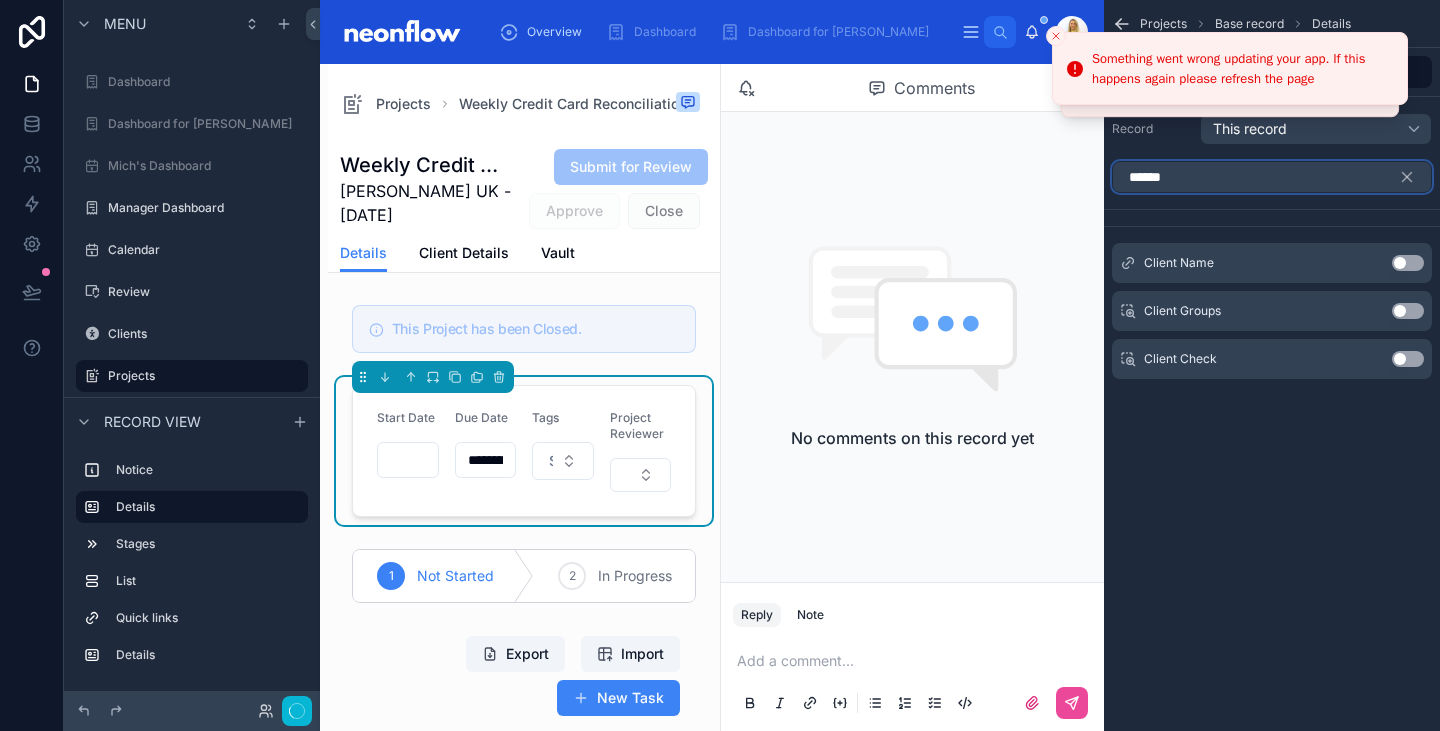 type on "******" 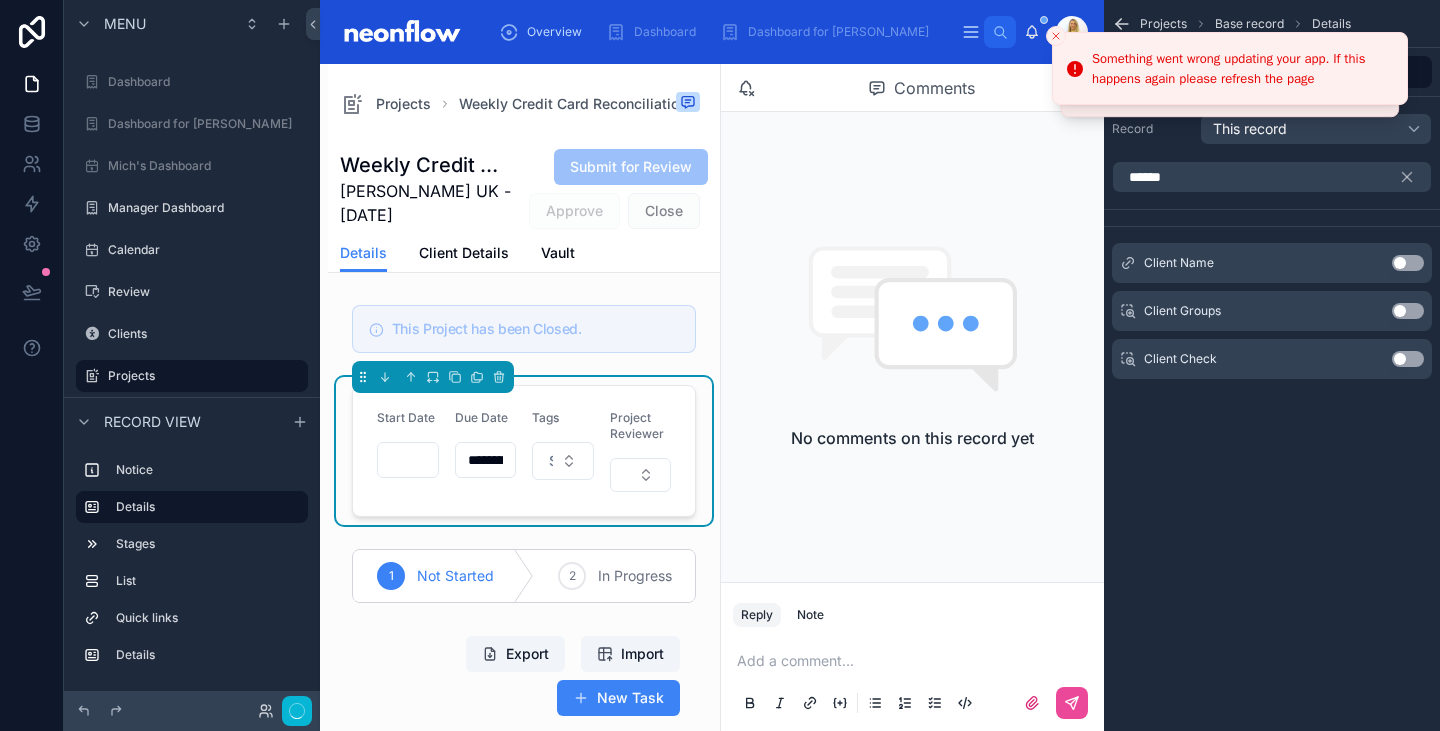 click on "Use setting" at bounding box center [1408, 263] 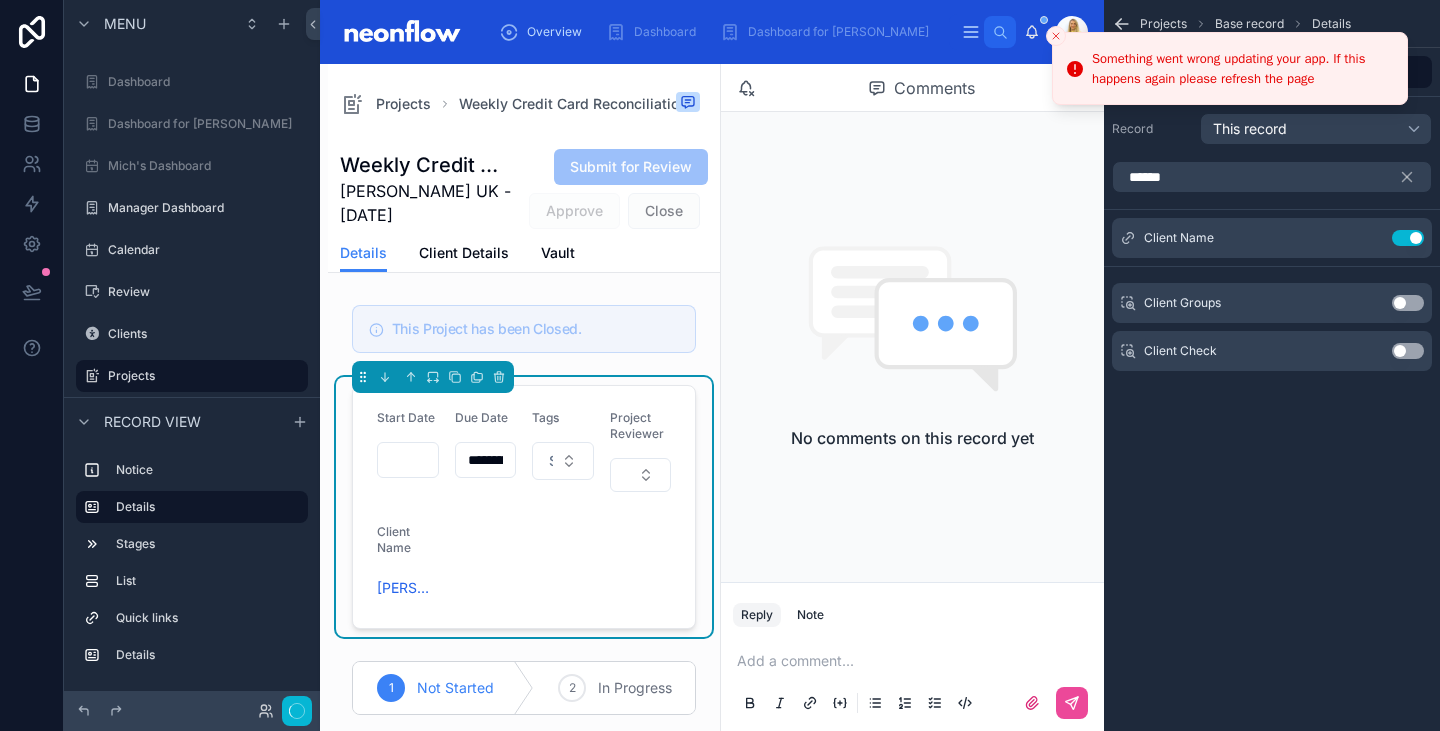 click on "Use setting" at bounding box center (1408, 351) 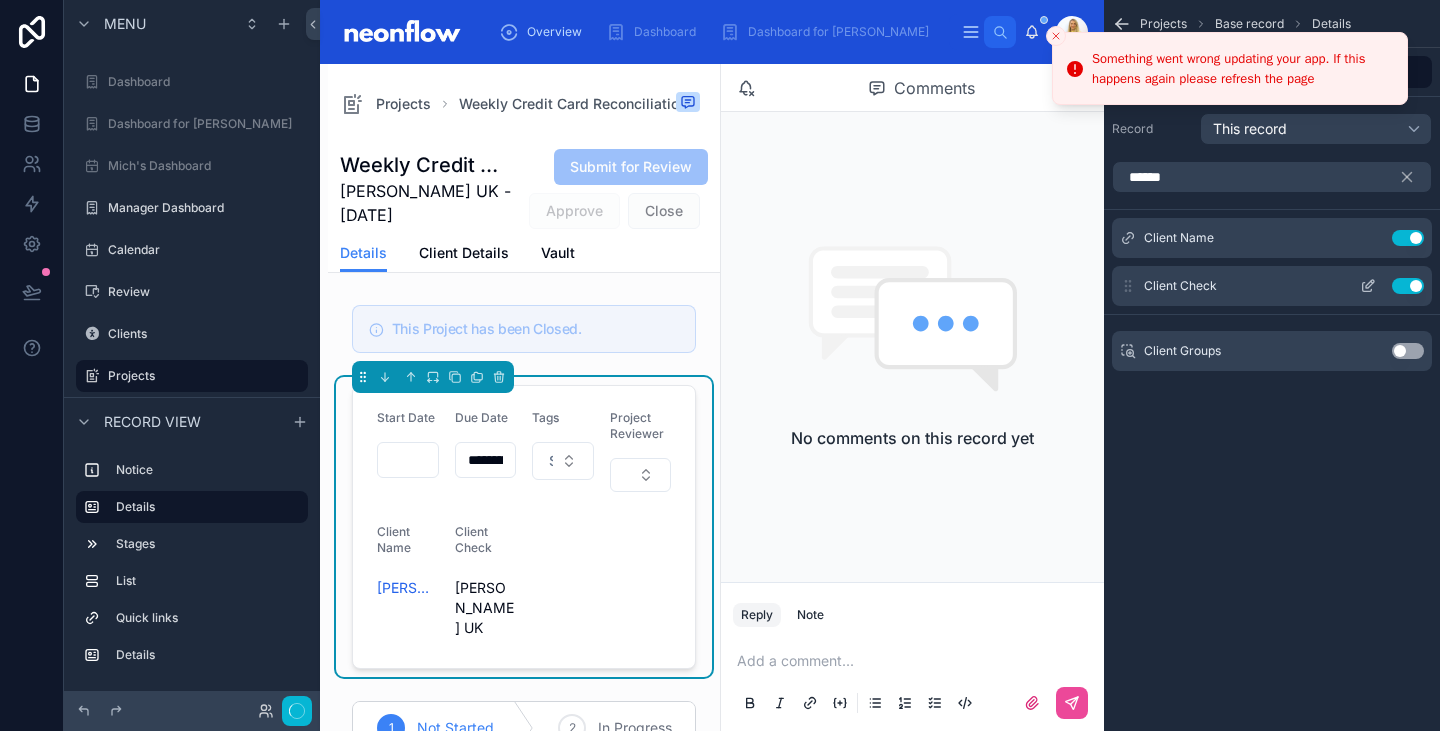 click on "Use setting" at bounding box center (1408, 286) 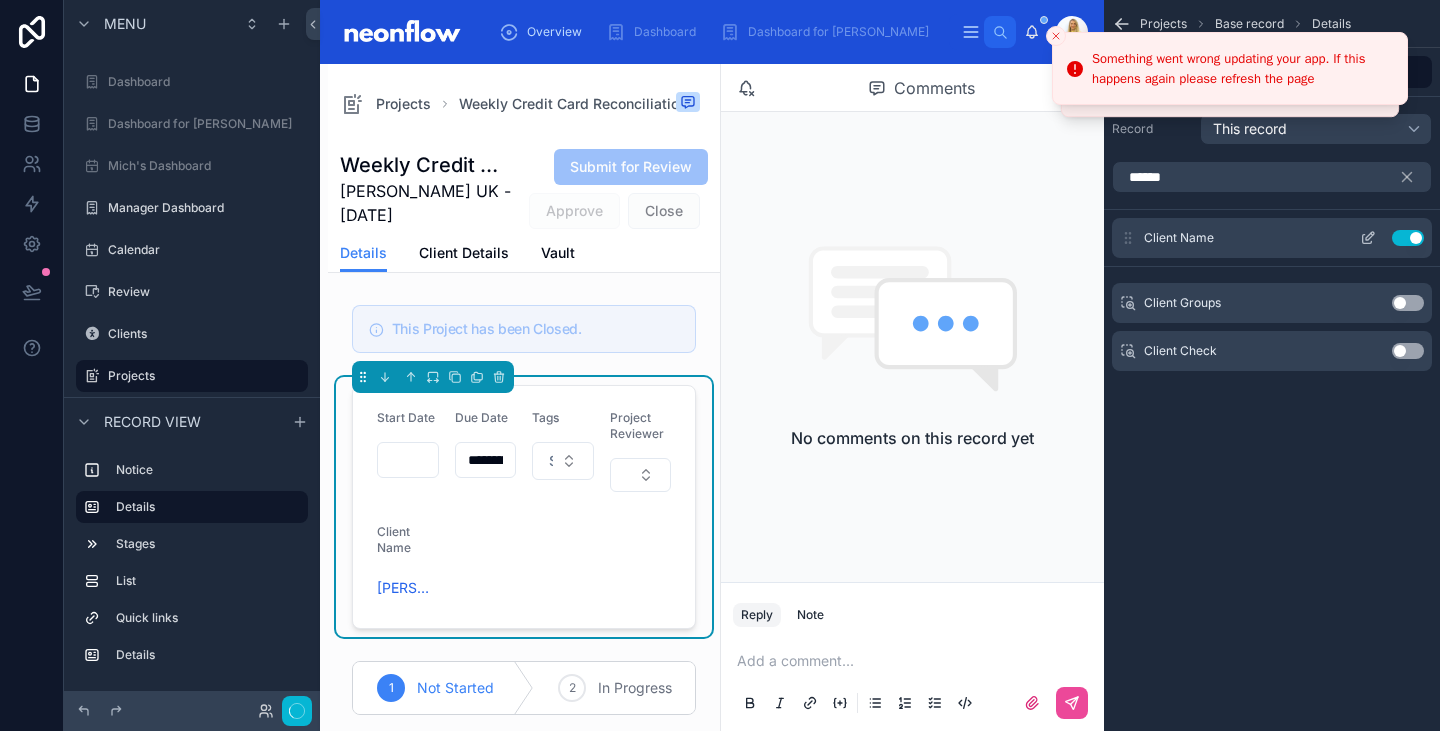 click on "Use setting" at bounding box center (1408, 238) 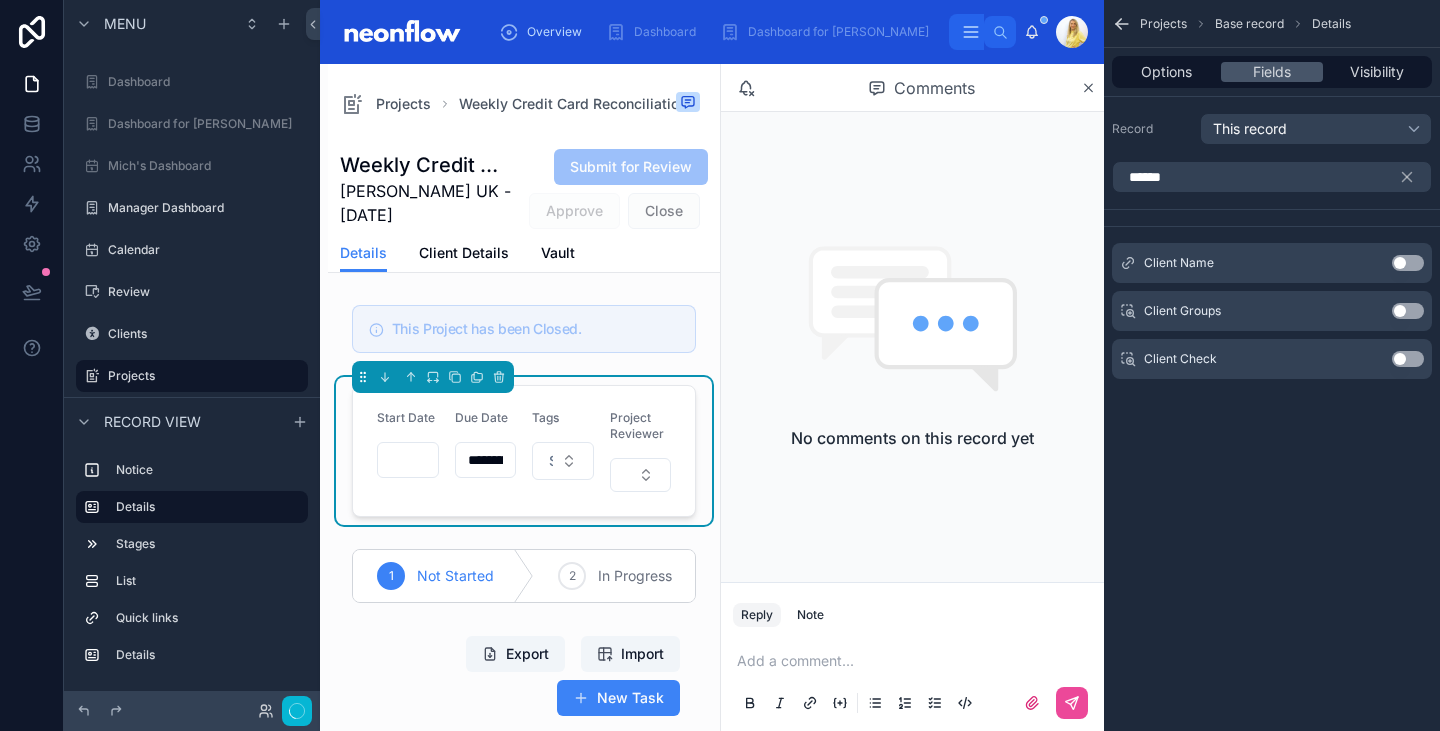 click 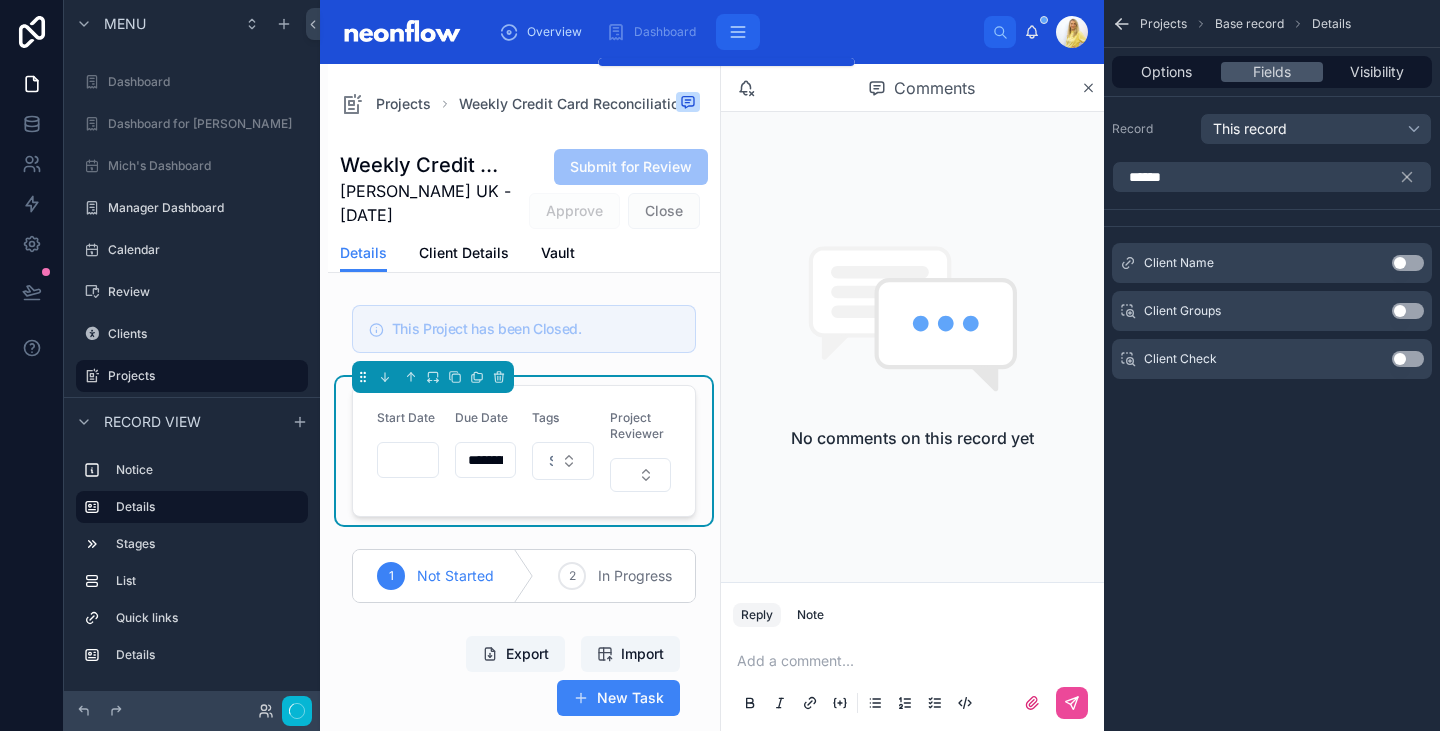 click 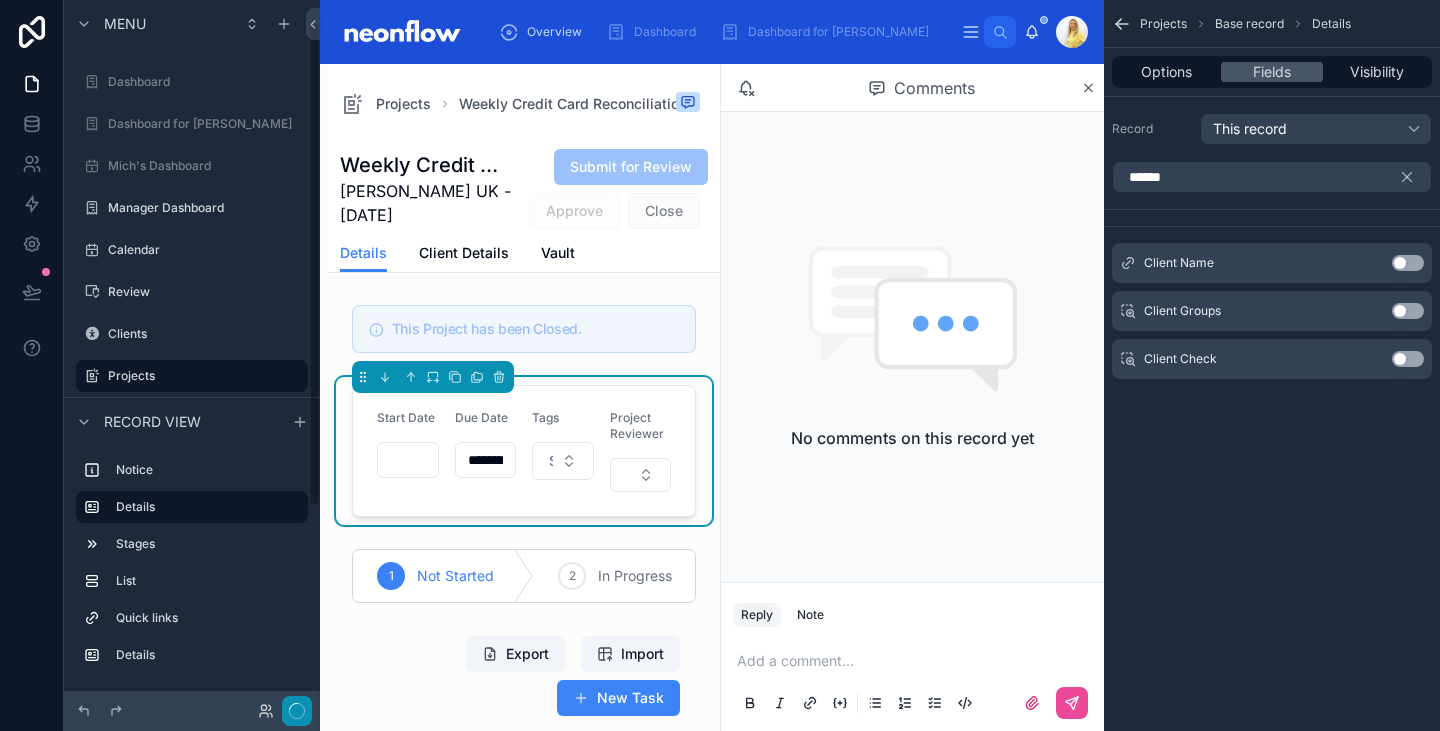 click at bounding box center [297, 711] 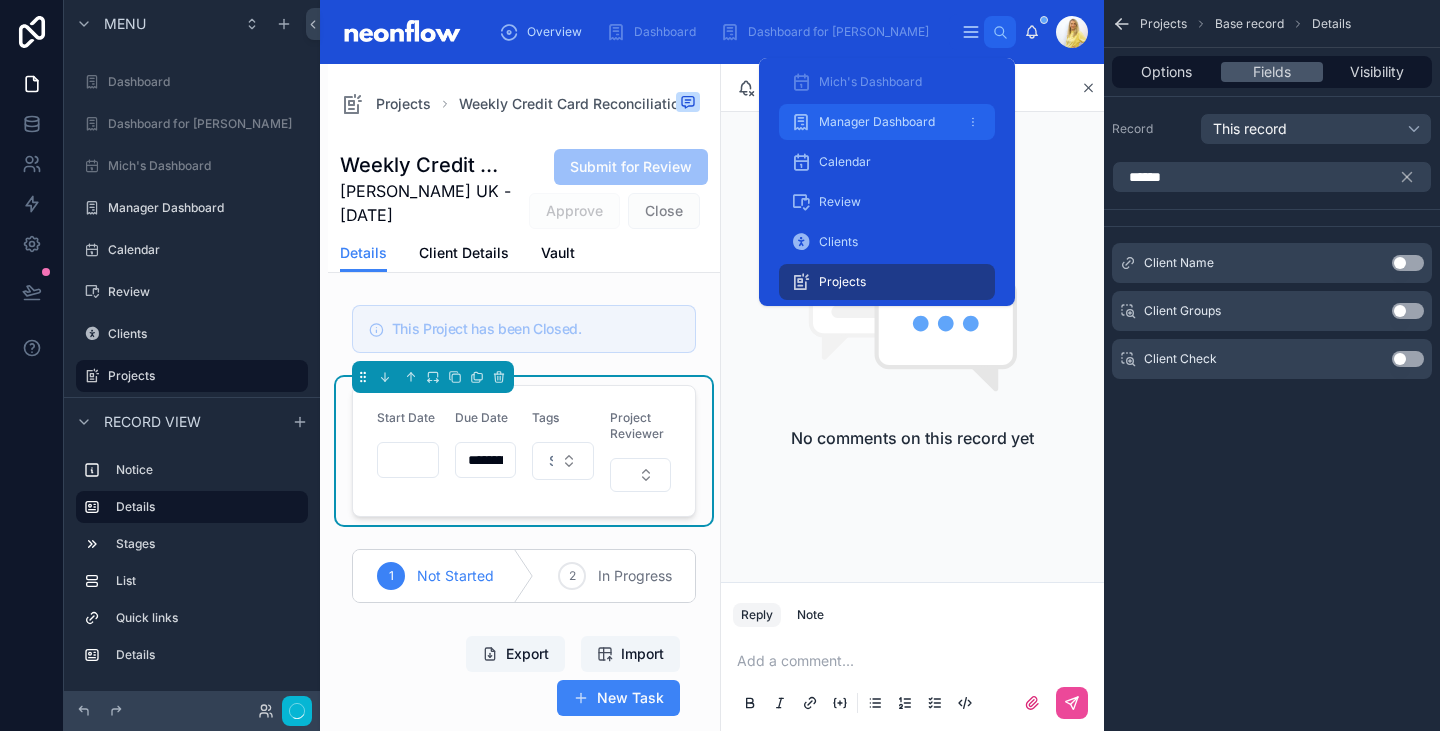 click on "Manager Dashboard" at bounding box center [877, 122] 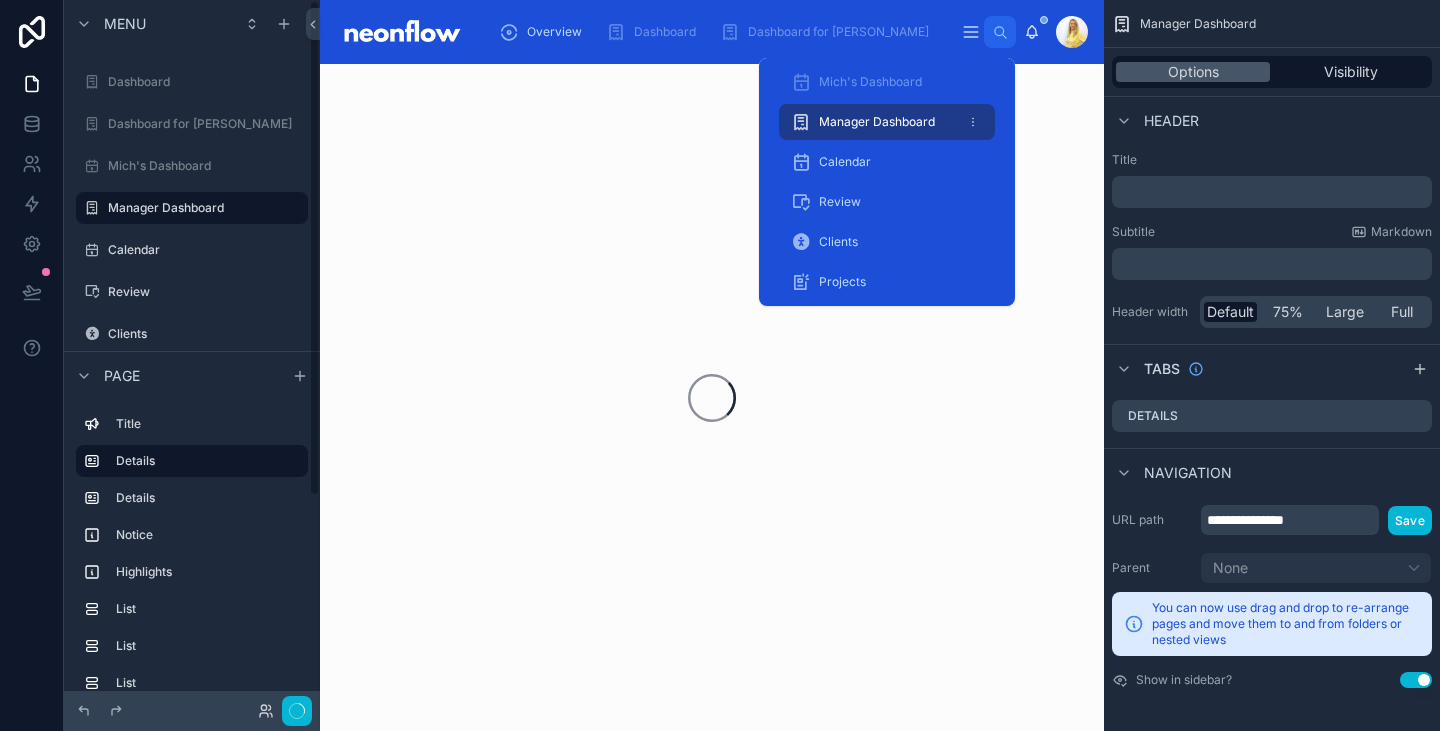 scroll, scrollTop: 0, scrollLeft: 0, axis: both 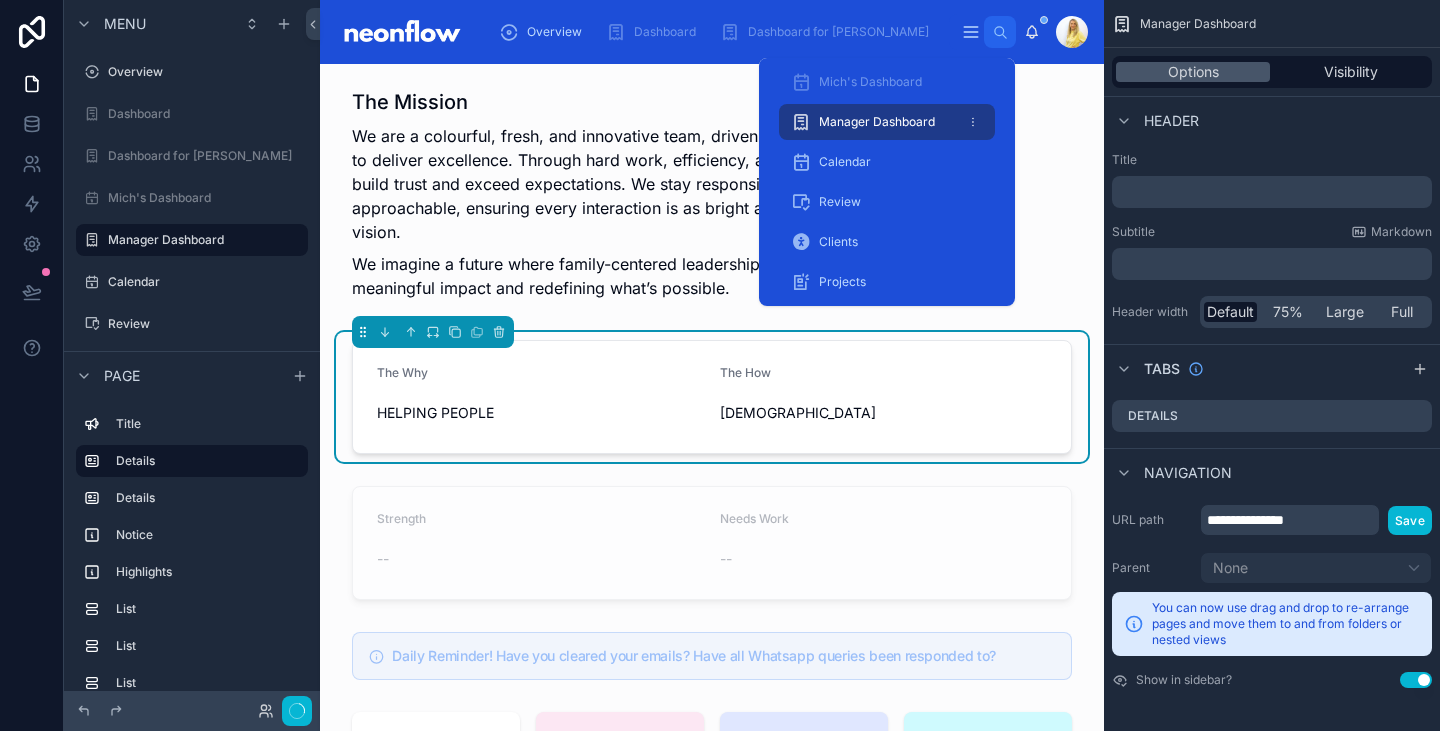 click on "Manager Dashboard" at bounding box center (877, 122) 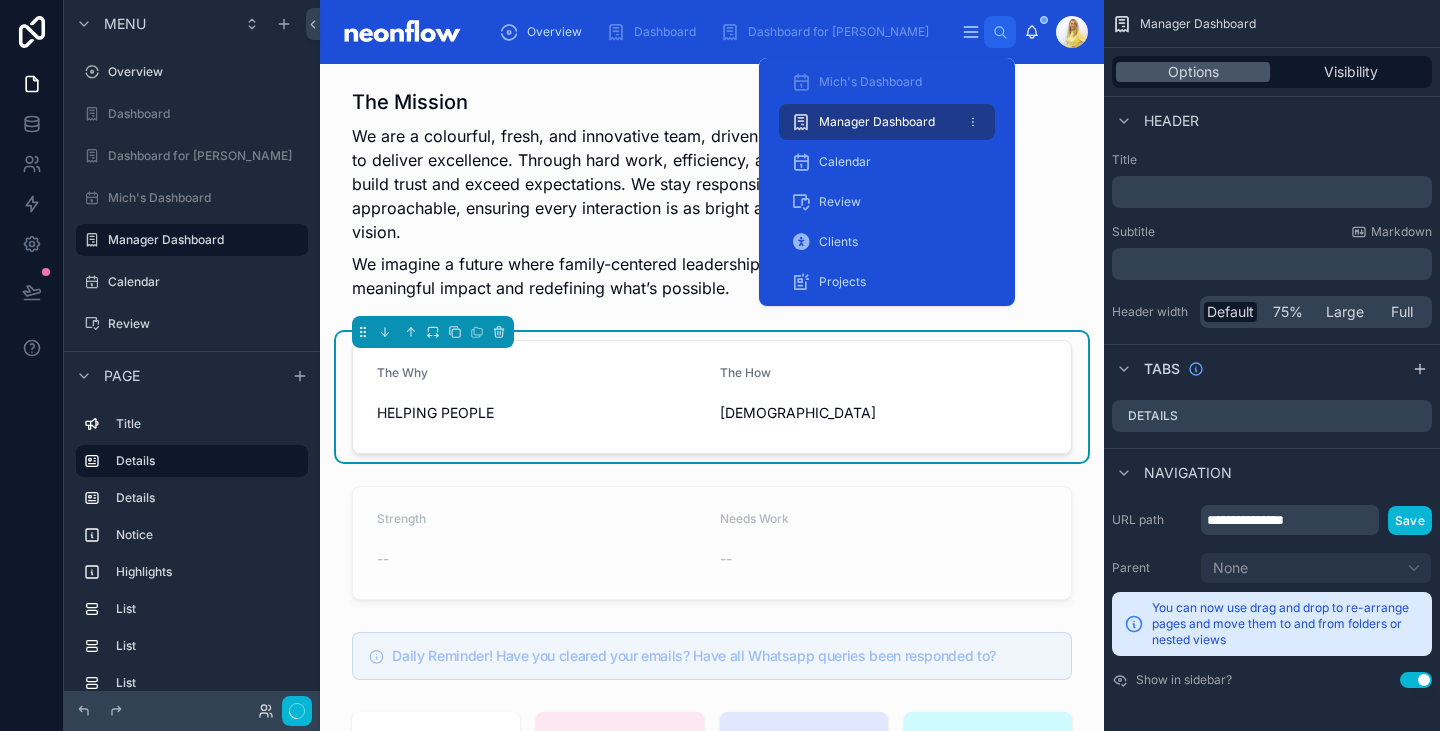 click on "Manager Dashboard" at bounding box center (877, 122) 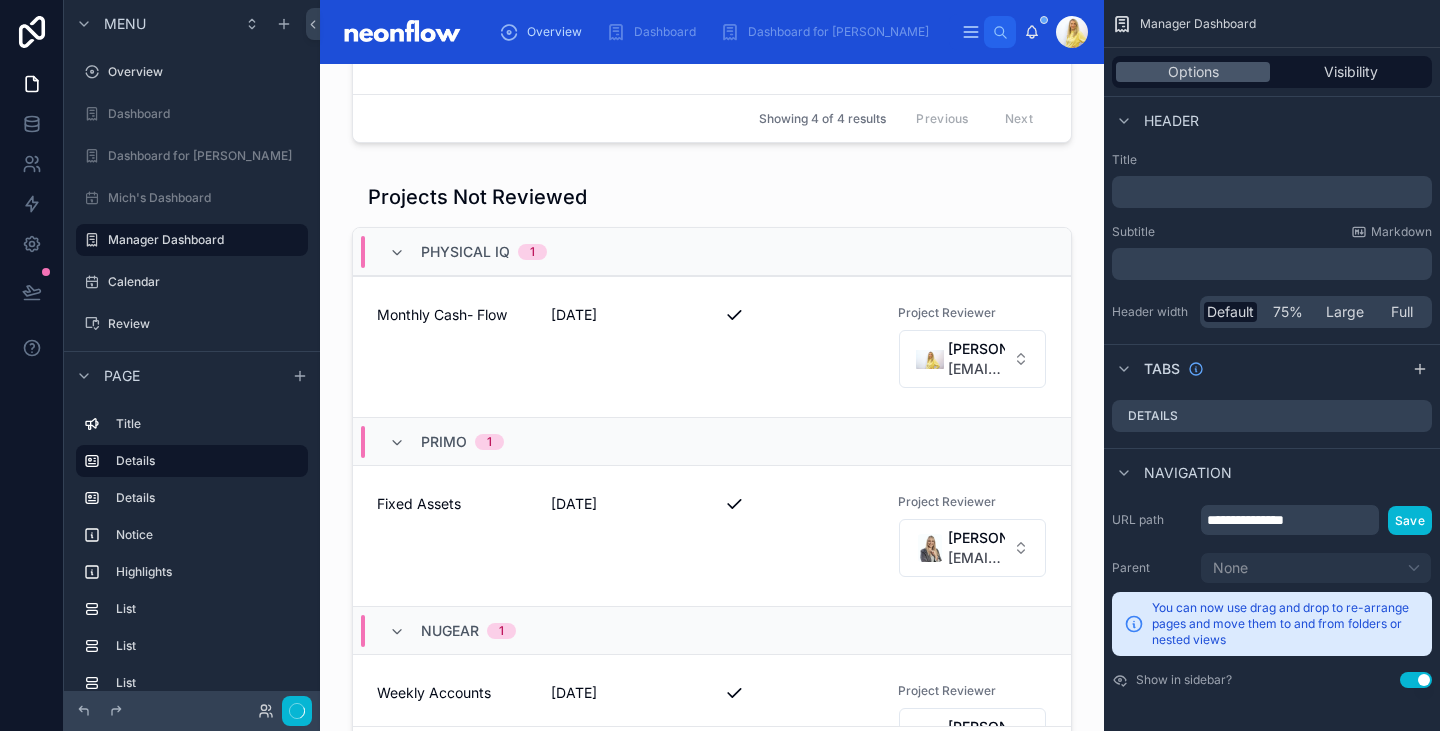 scroll, scrollTop: 1295, scrollLeft: 0, axis: vertical 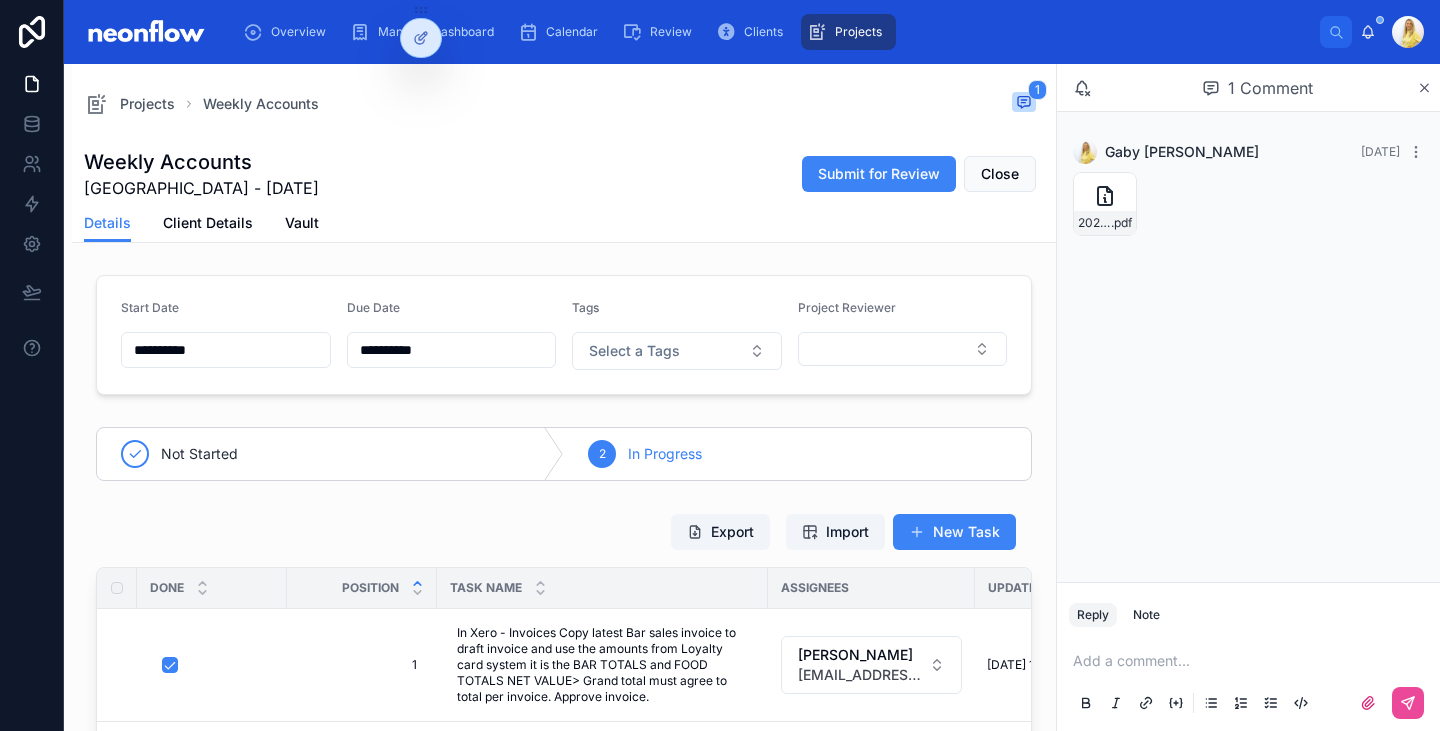 click on "Weekly Accounts Stinchcombe Hill Golf Club - 30/06/2025 Submit for Review Close" at bounding box center [564, 174] 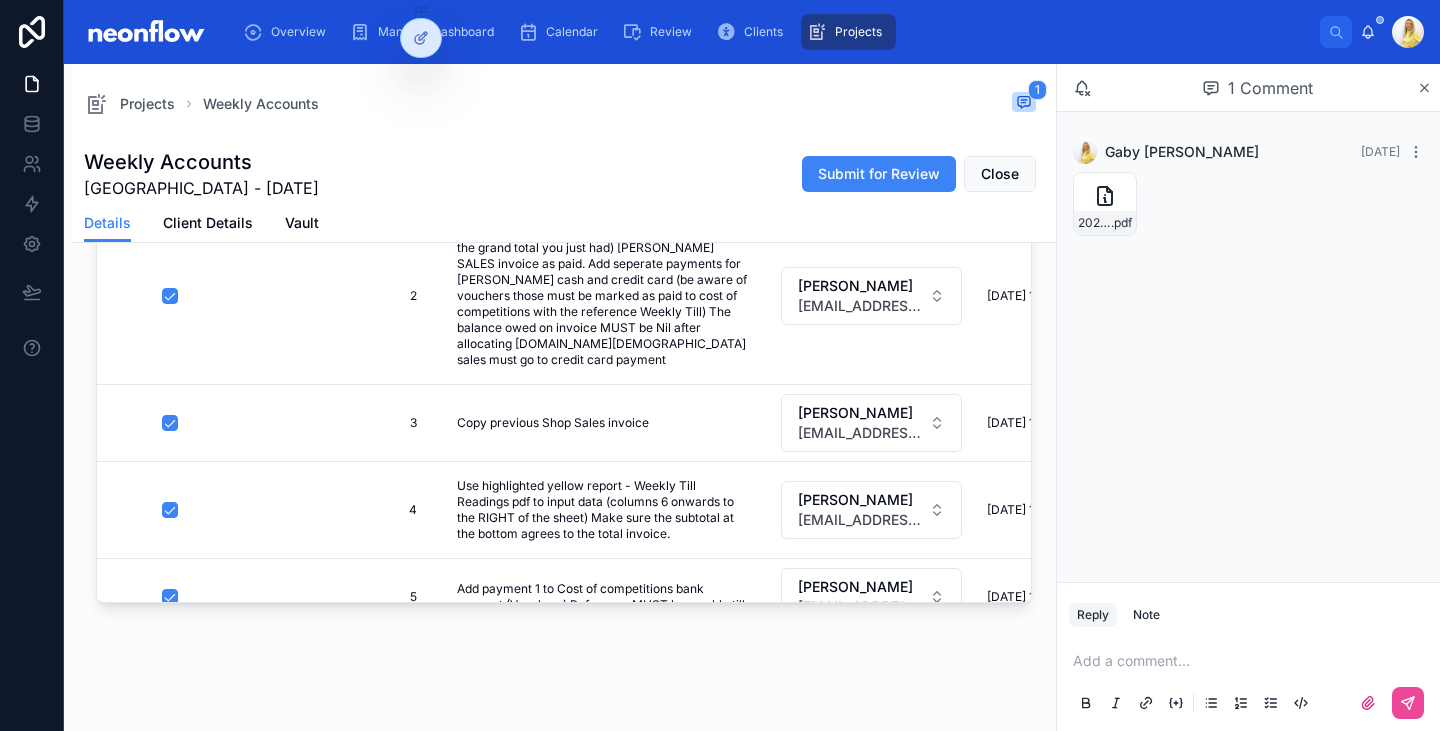 scroll, scrollTop: 530, scrollLeft: 0, axis: vertical 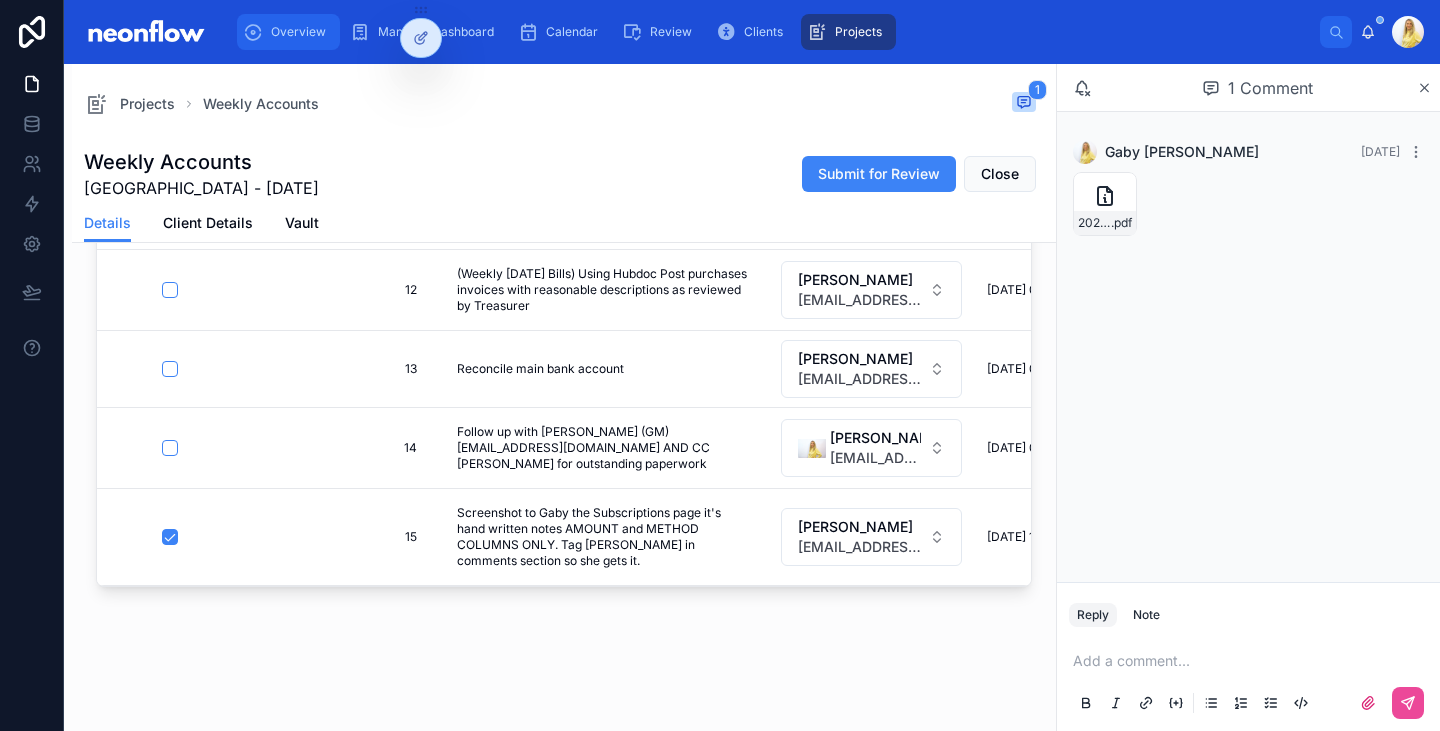 click on "Overview" at bounding box center (298, 32) 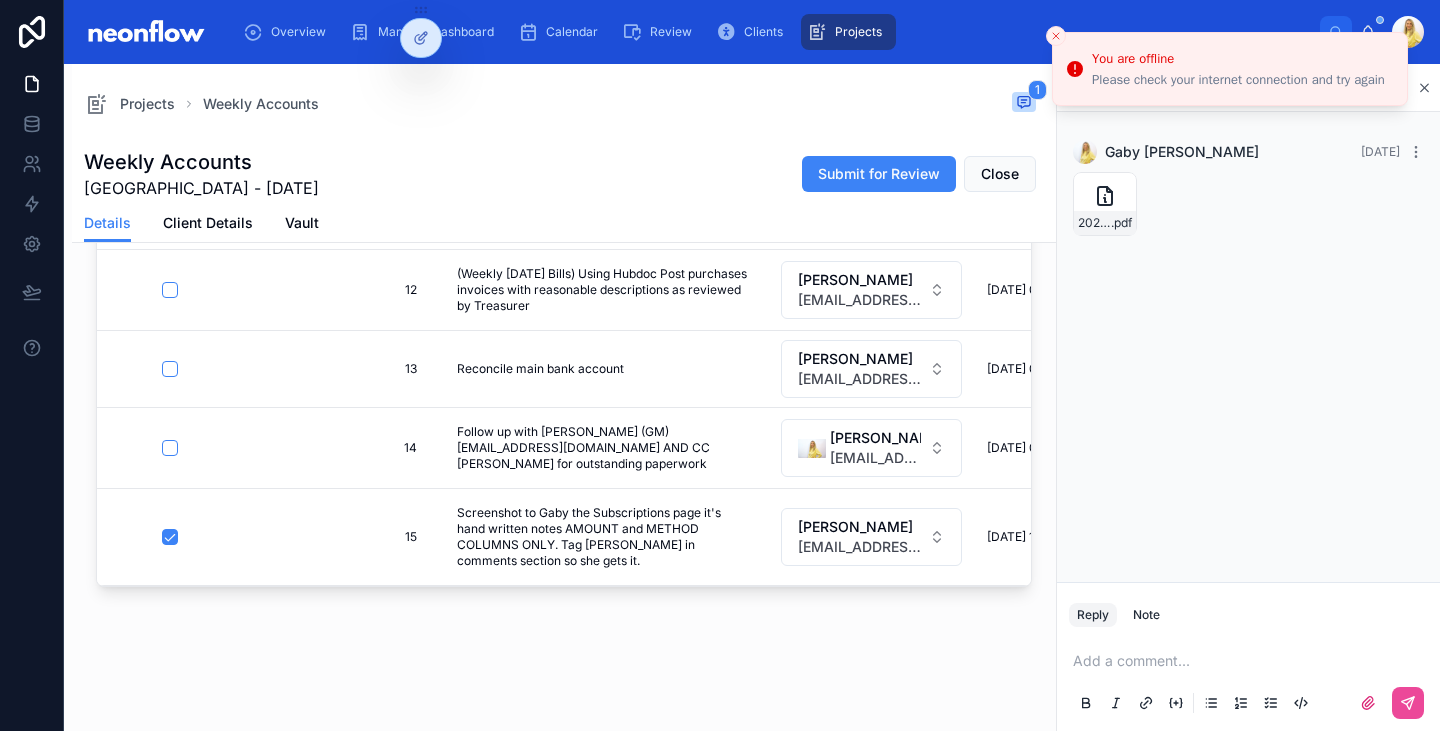 click at bounding box center [1056, 36] 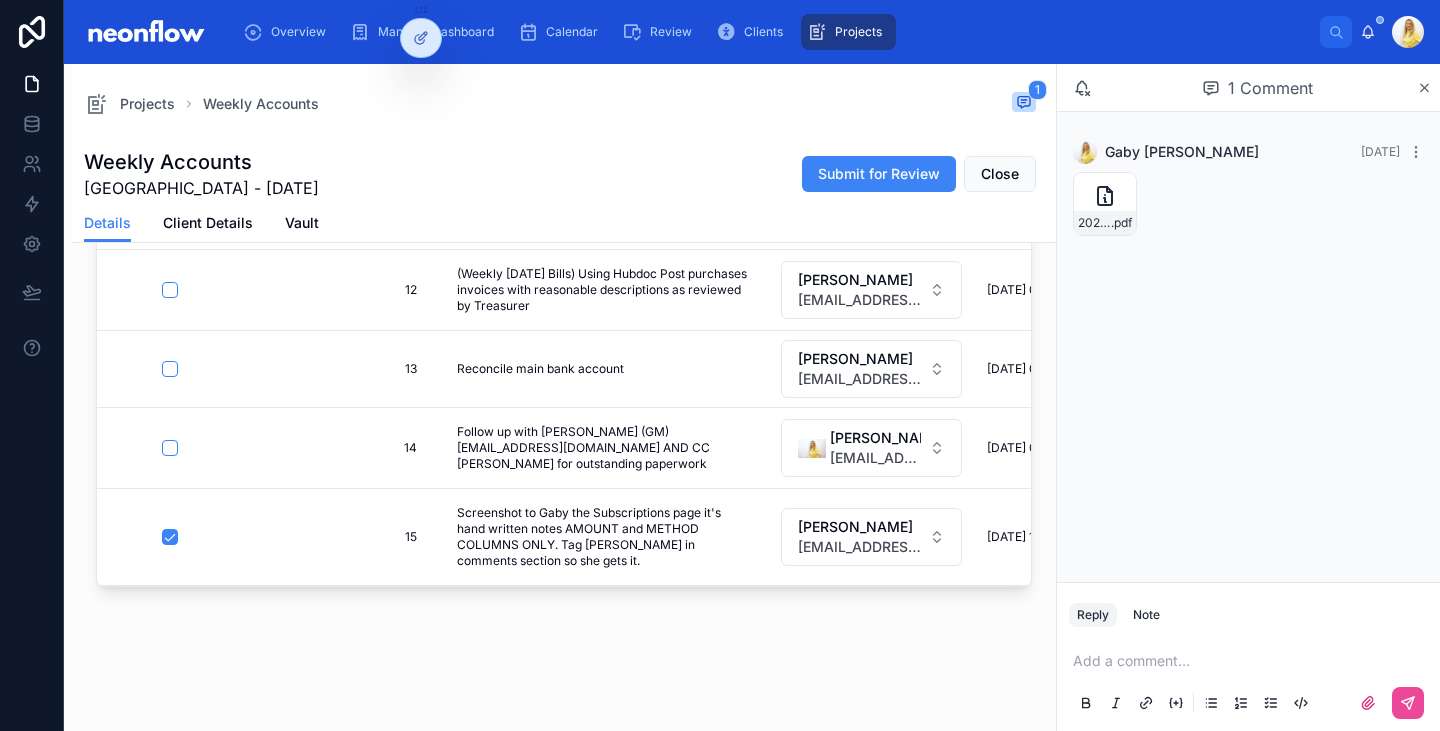click on "Weekly Accounts Stinchcombe Hill Golf Club - 30/06/2025 Submit for Review Close" at bounding box center [564, 174] 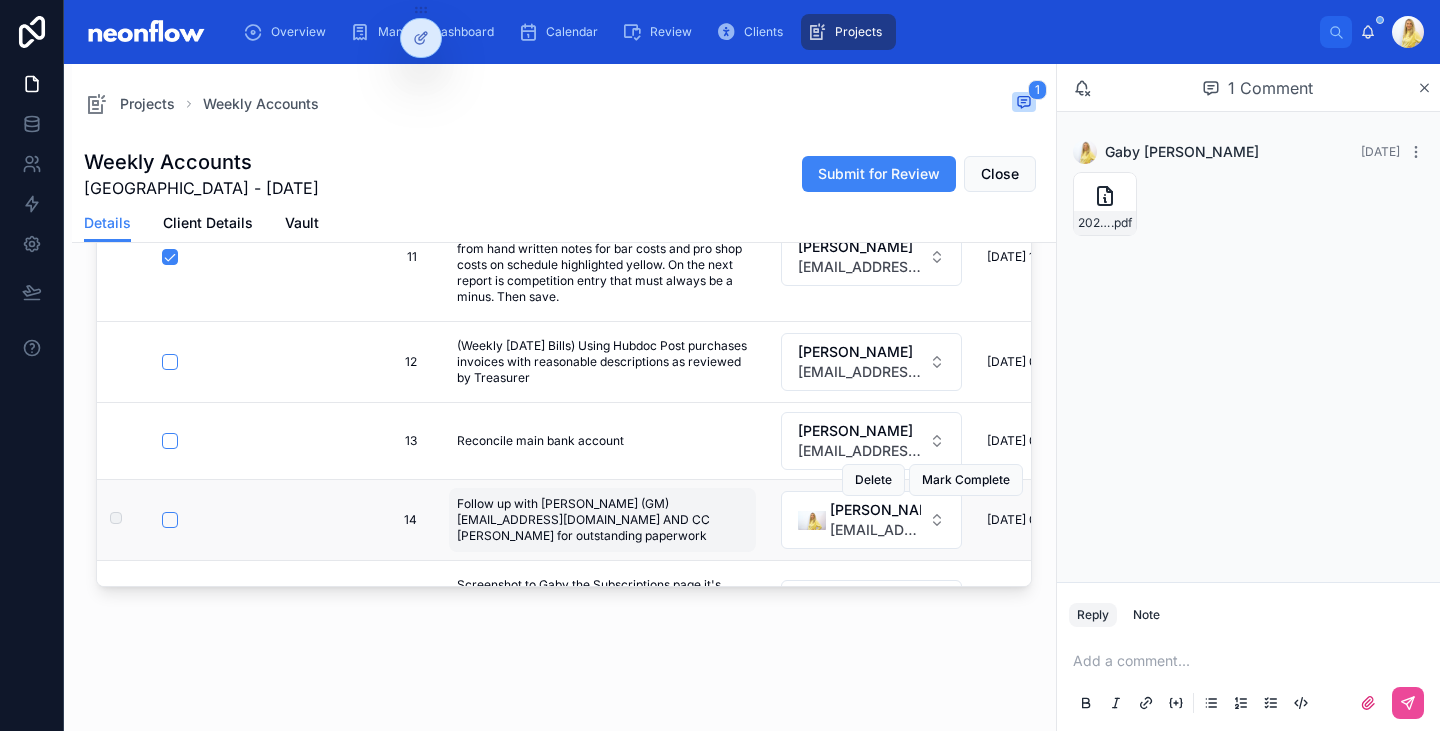 scroll, scrollTop: 671, scrollLeft: 0, axis: vertical 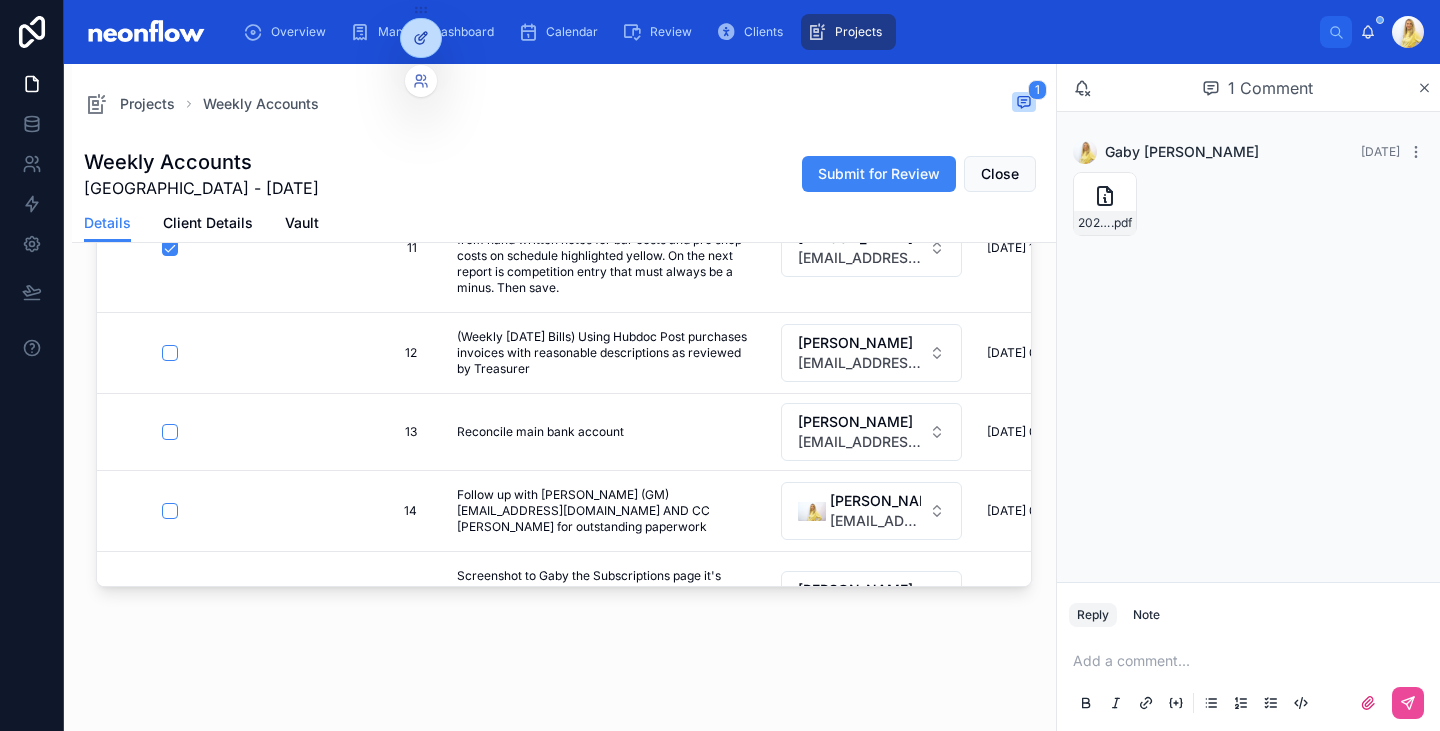 click at bounding box center [421, 38] 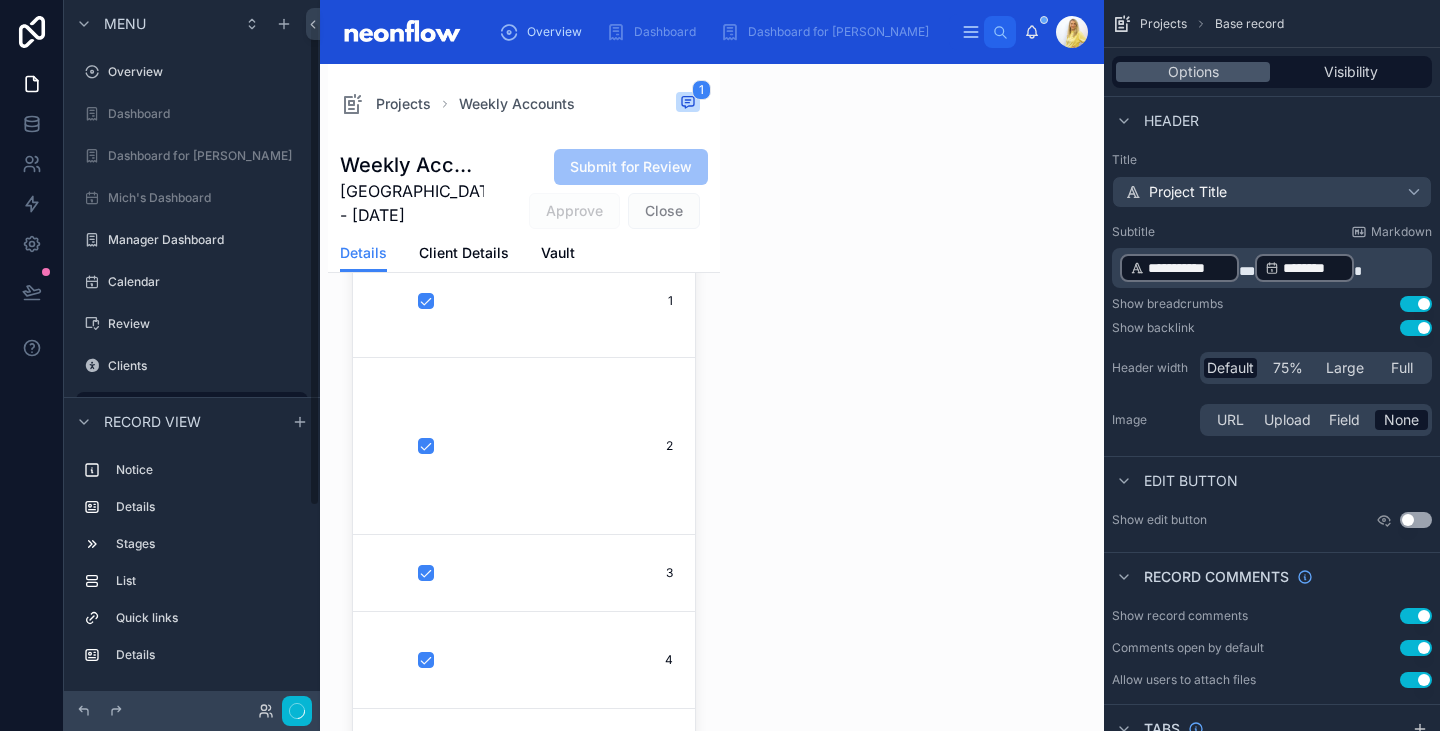 scroll, scrollTop: 32, scrollLeft: 0, axis: vertical 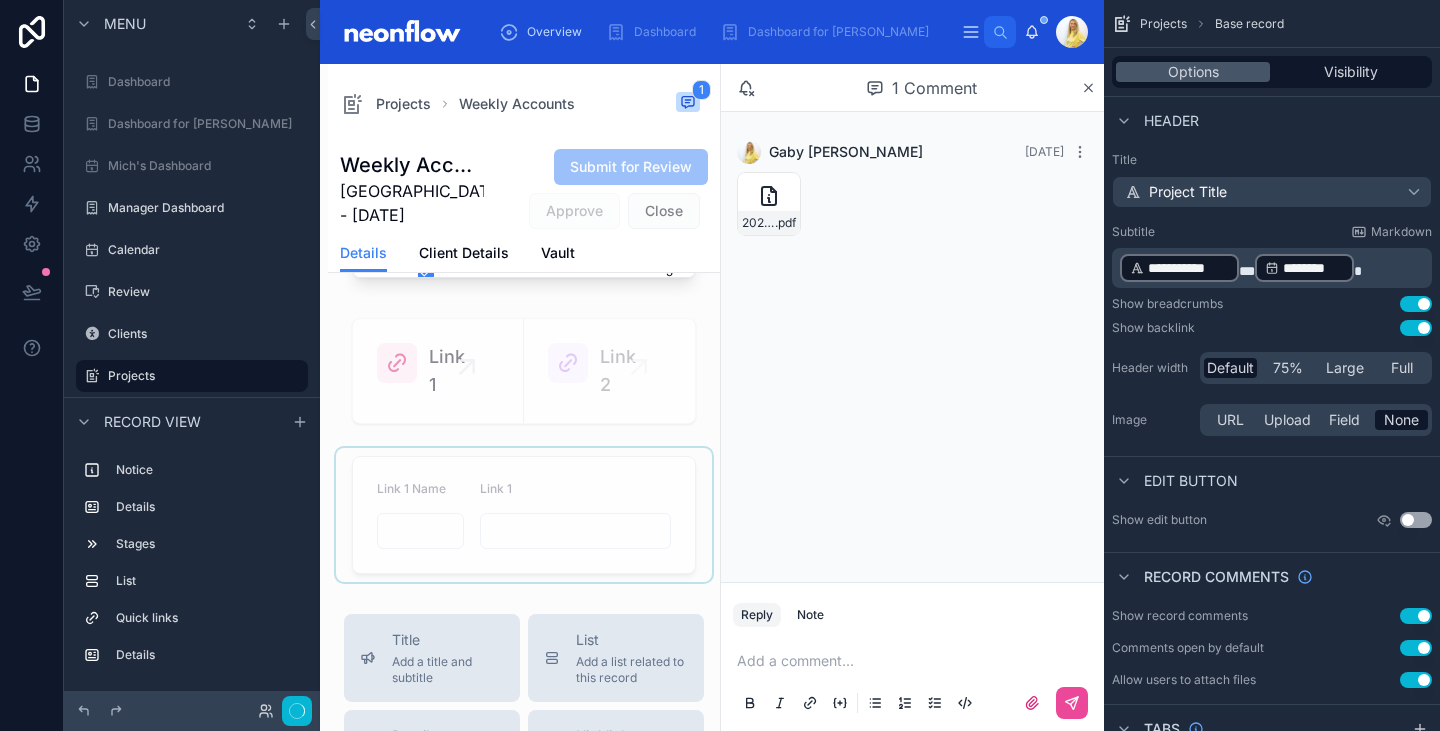click at bounding box center [524, 515] 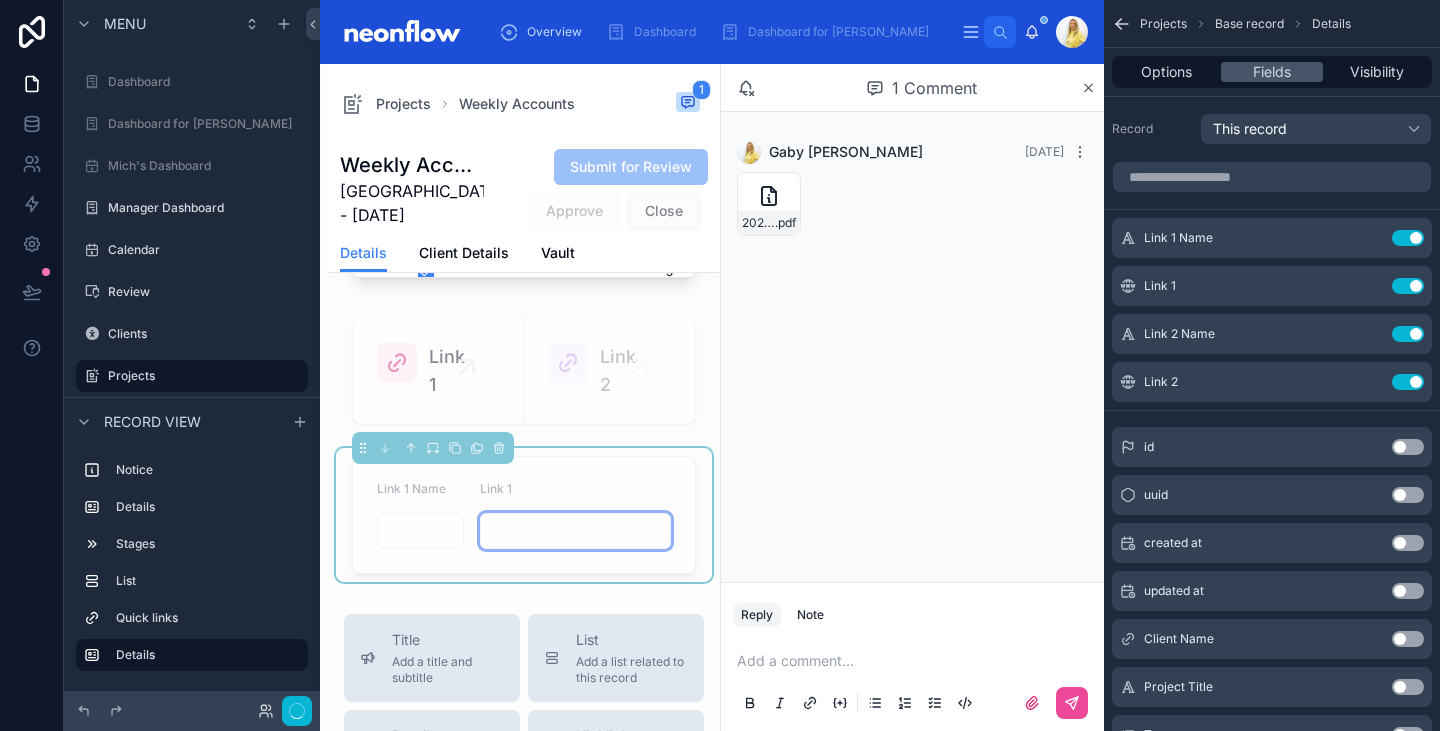 click at bounding box center [575, 531] 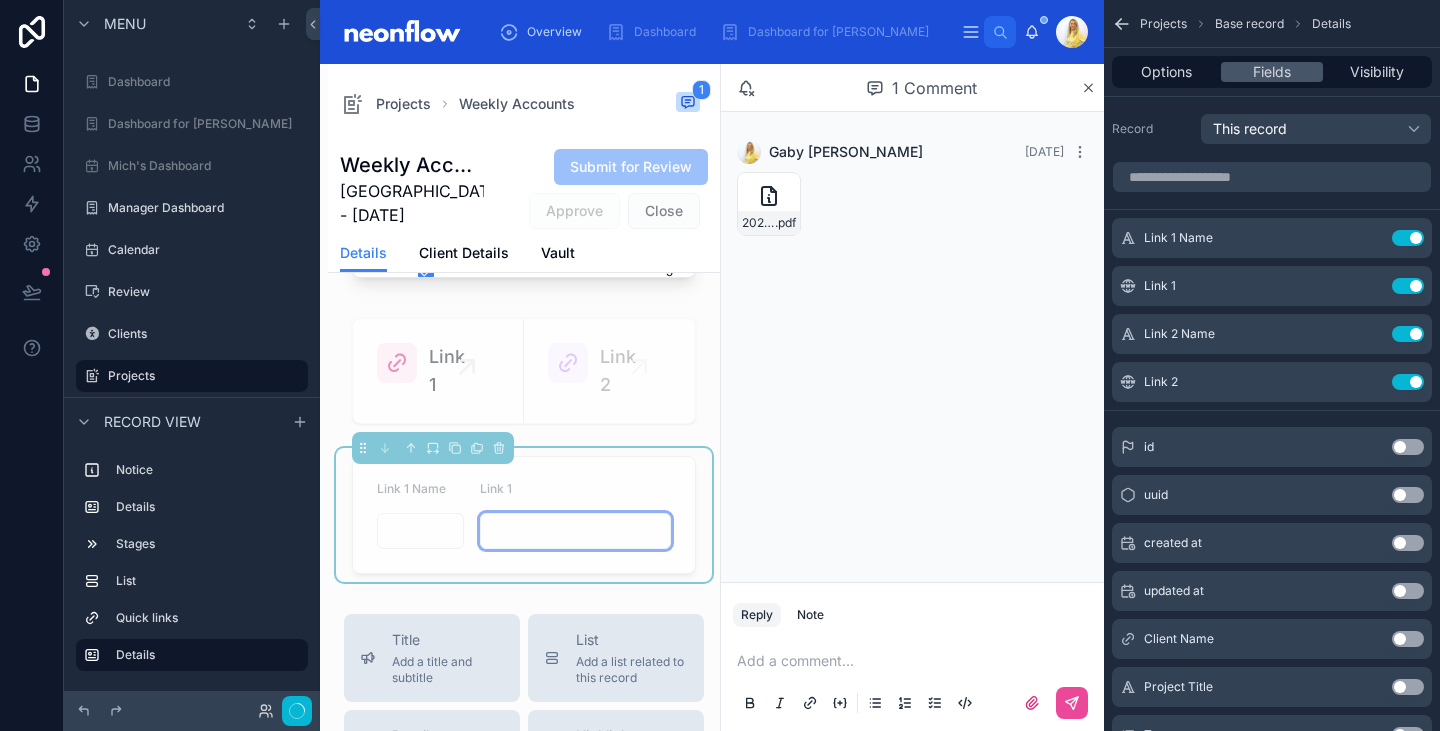 paste on "**********" 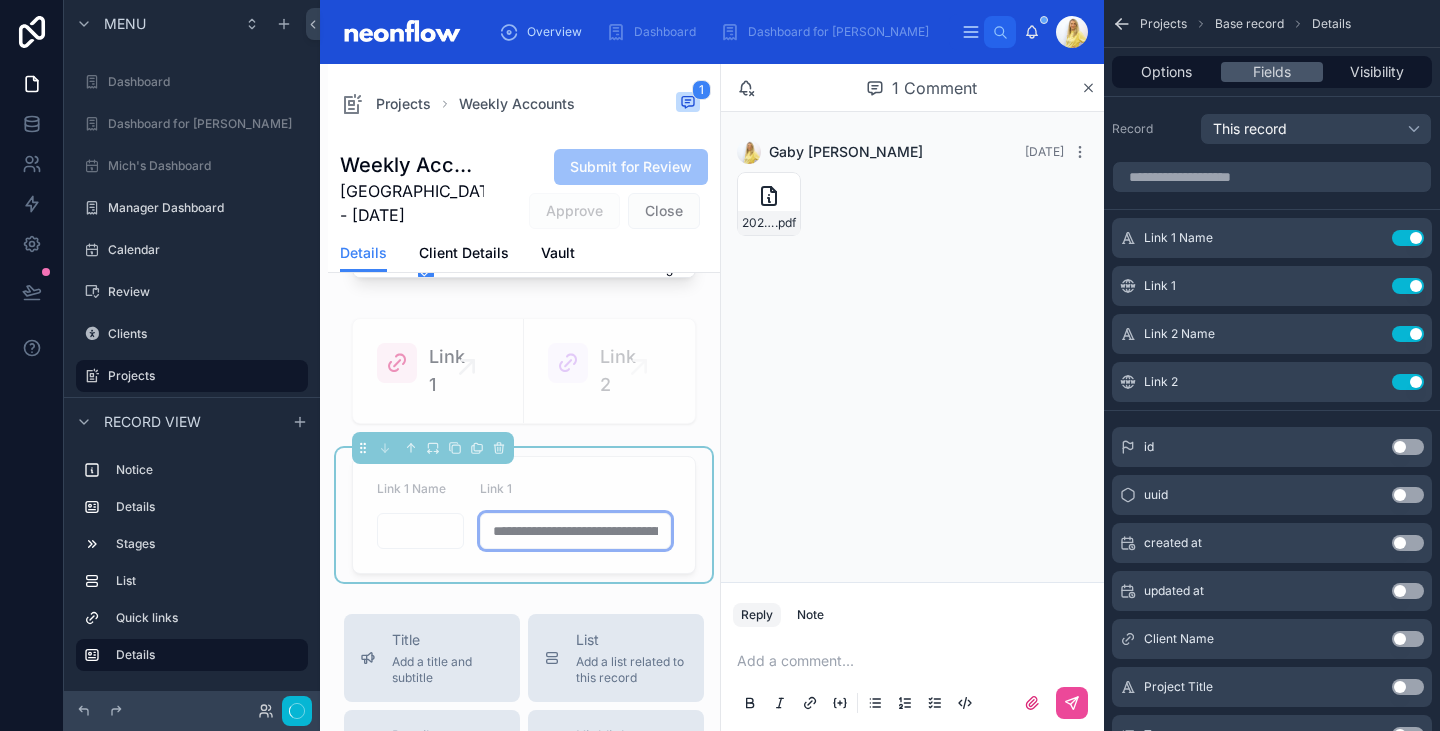 scroll, scrollTop: 0, scrollLeft: 626, axis: horizontal 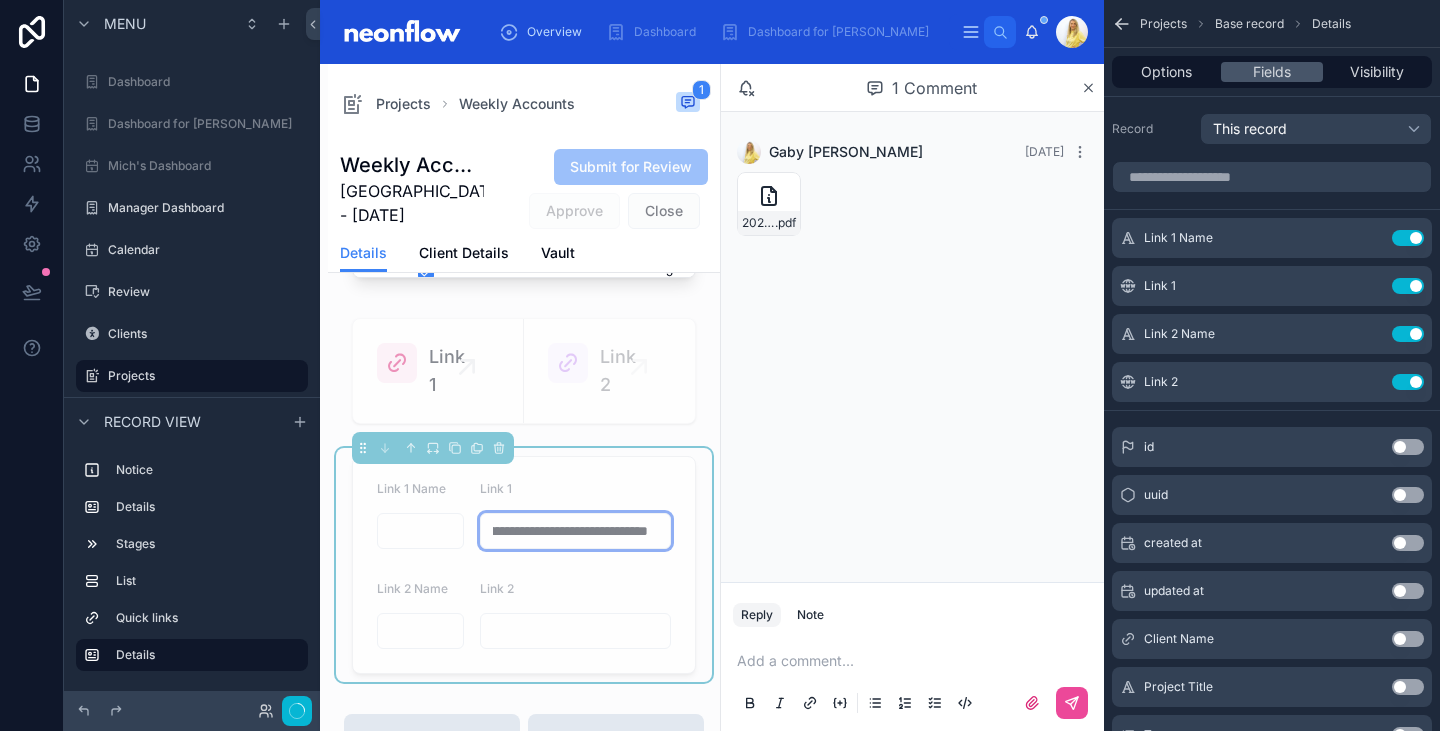 type on "**********" 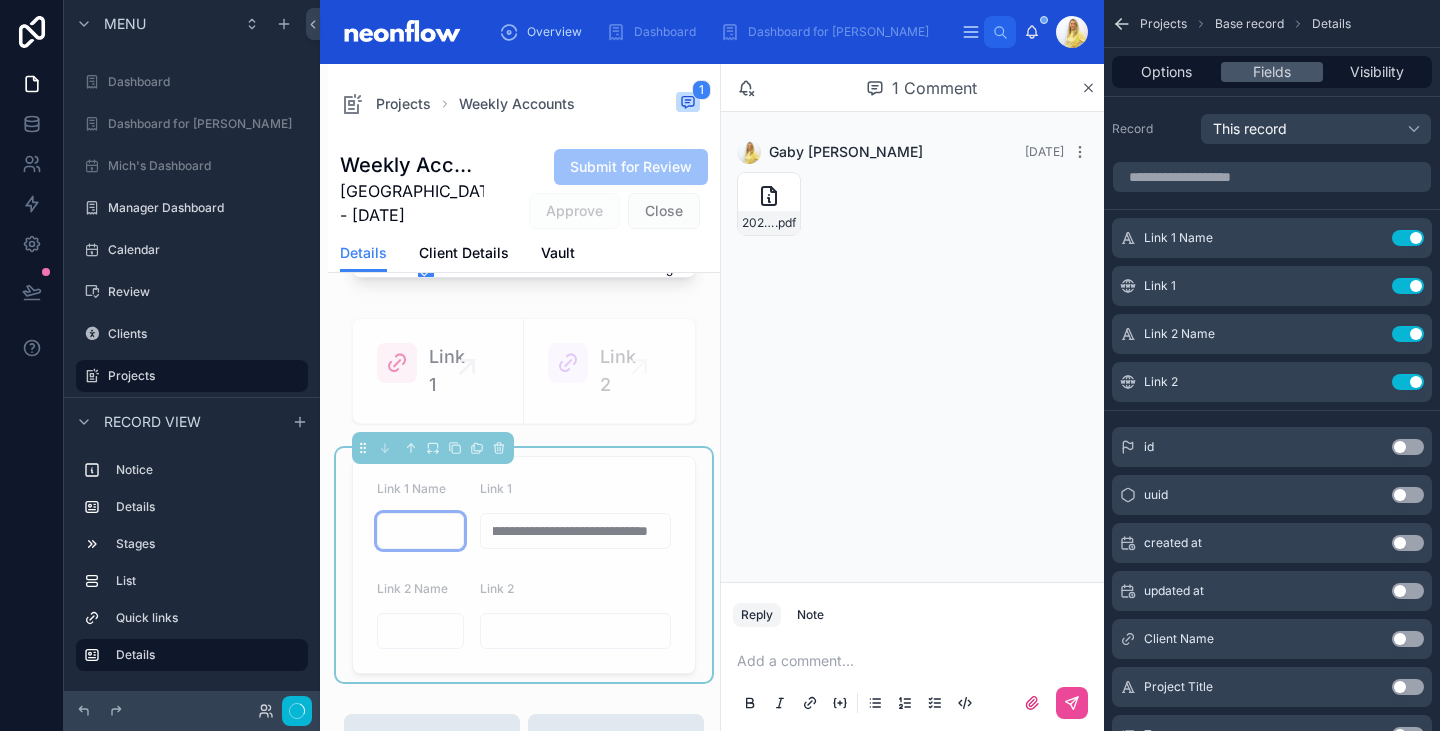 click at bounding box center (420, 531) 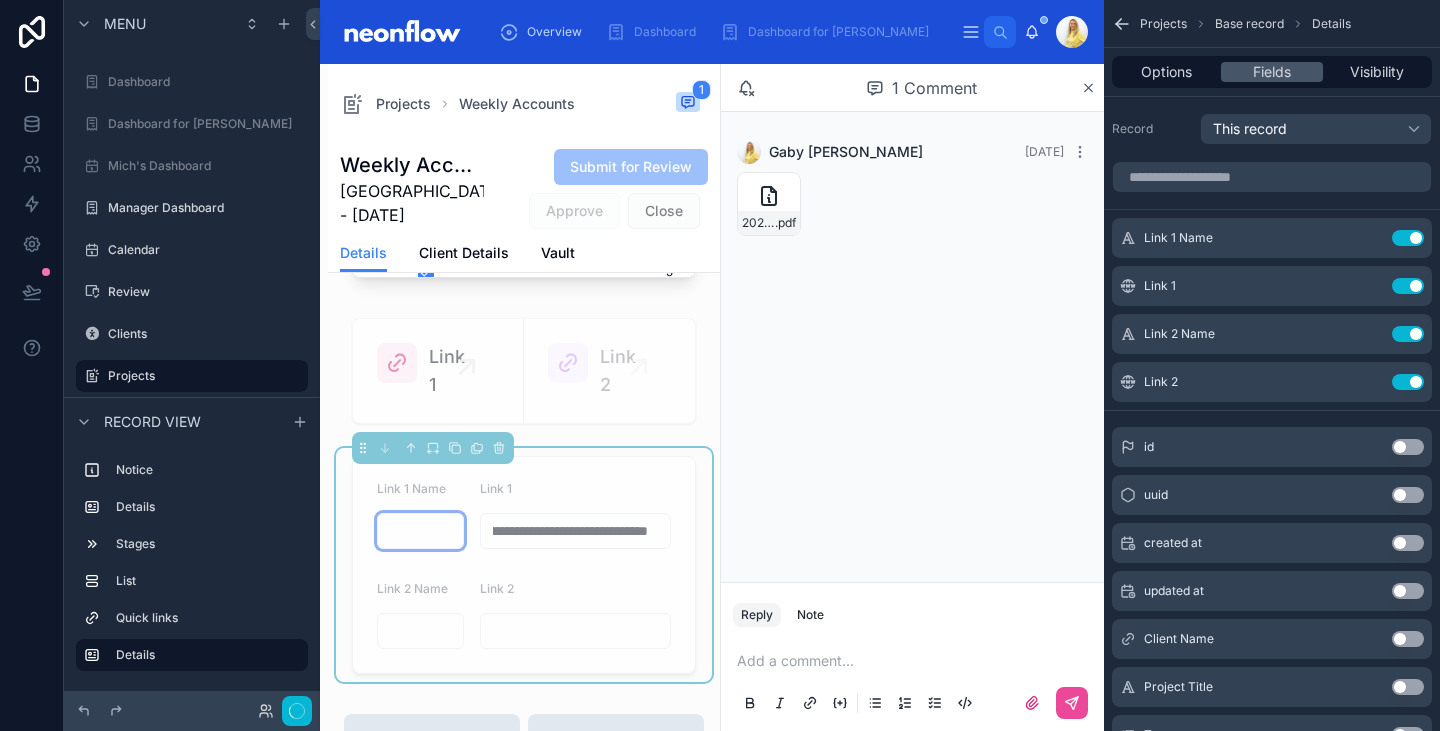 scroll, scrollTop: 0, scrollLeft: 0, axis: both 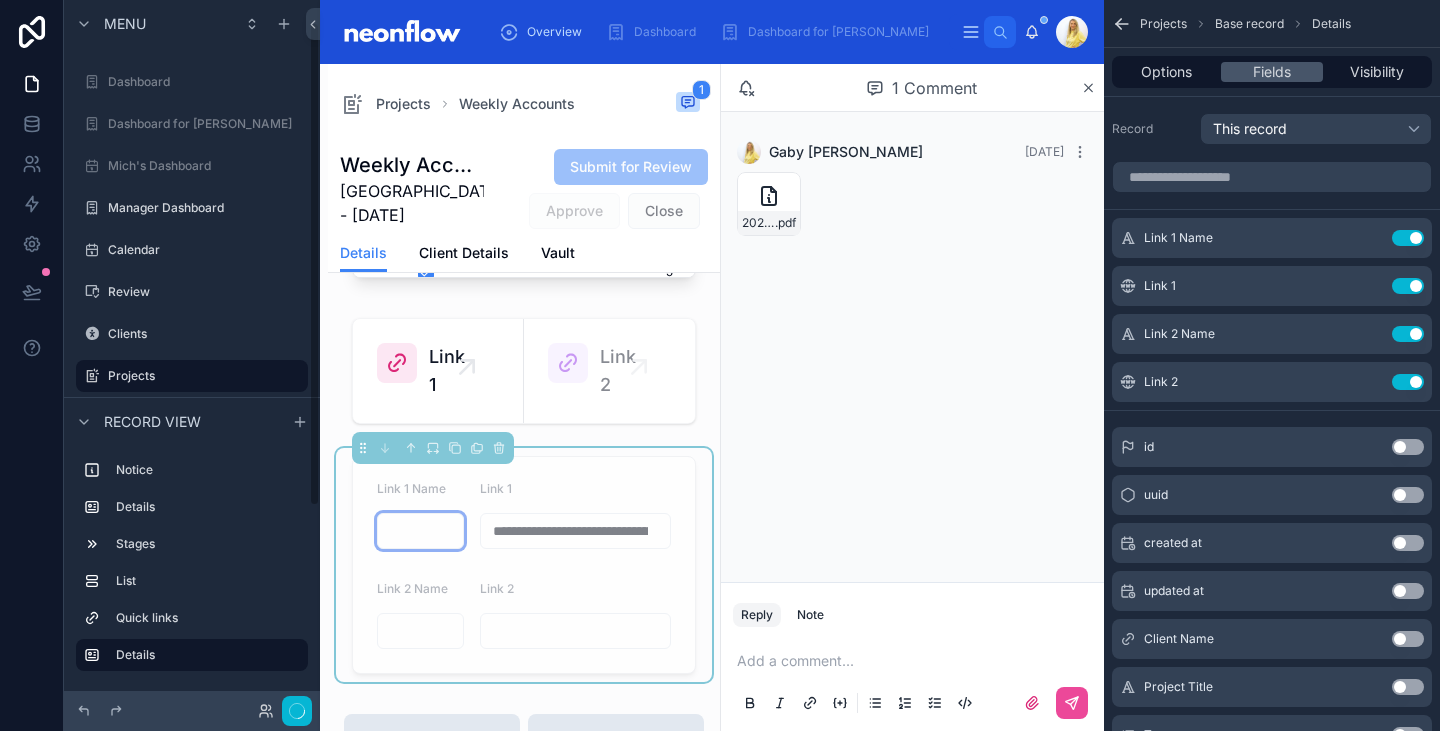 click at bounding box center (420, 531) 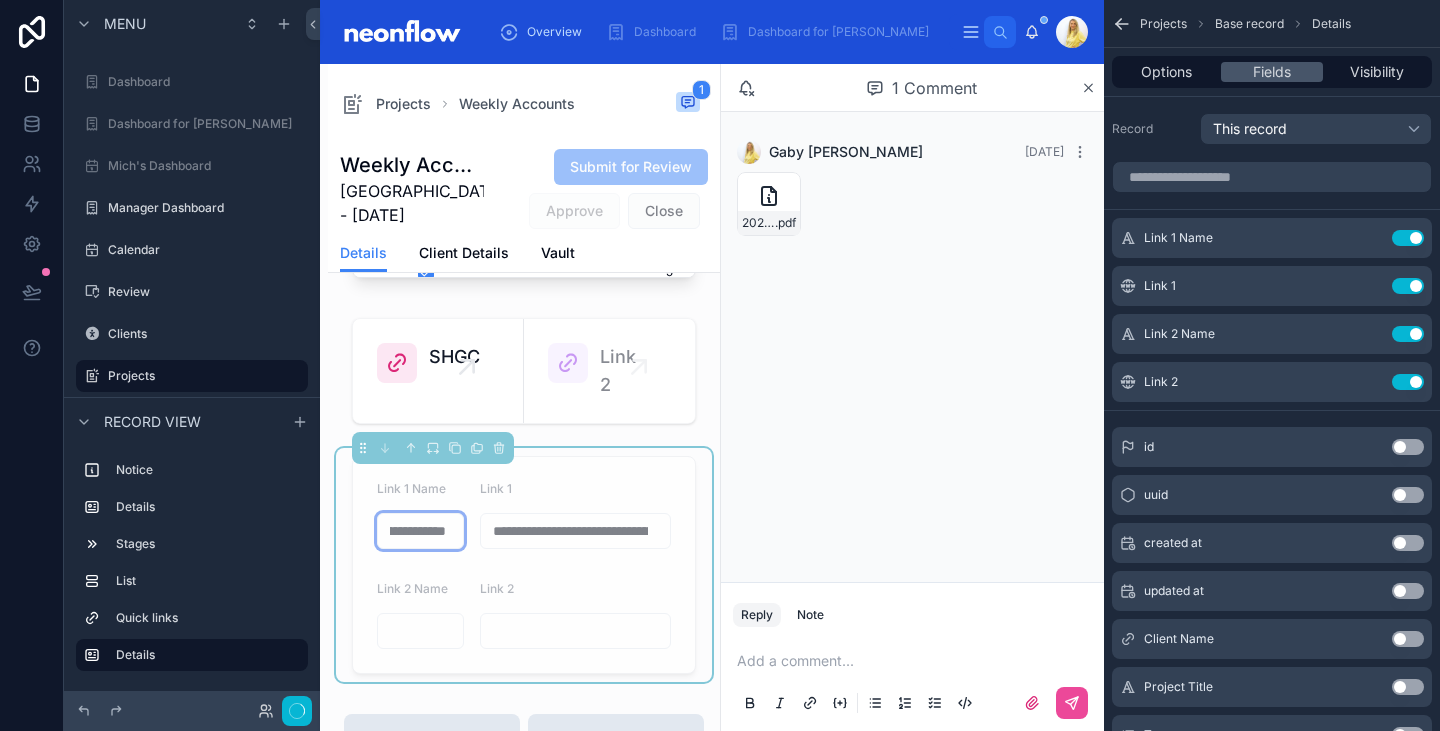 scroll, scrollTop: 0, scrollLeft: 68, axis: horizontal 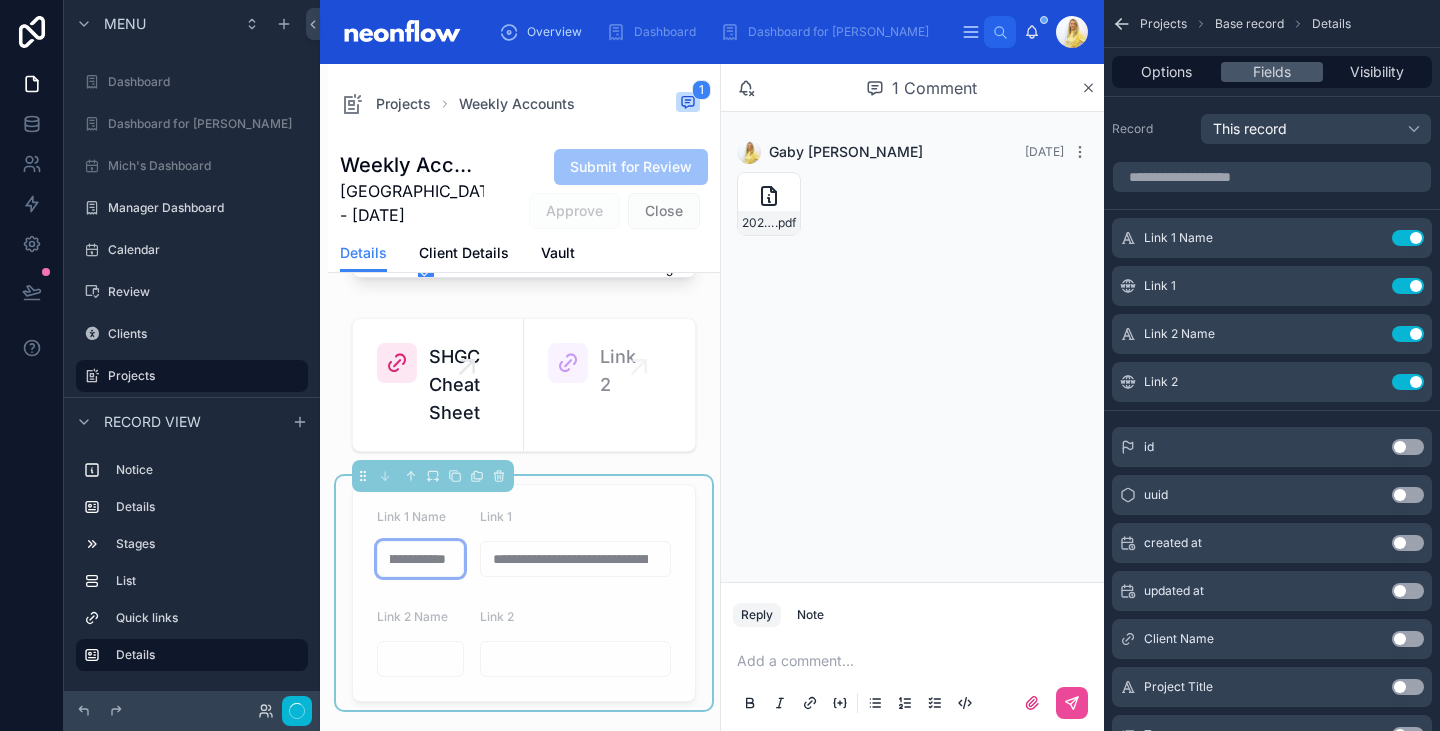 type on "**********" 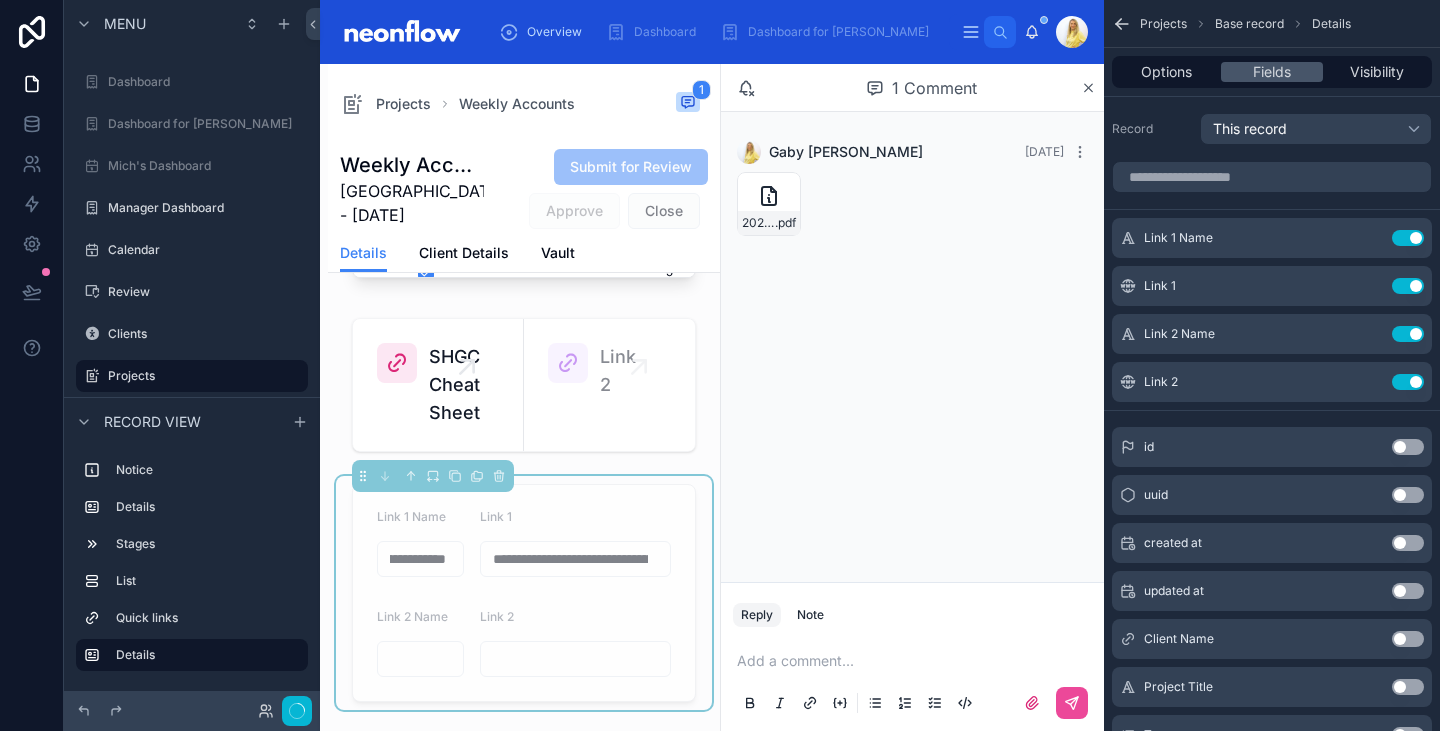 click on "Gaby   Nivison 7 days ago 202506301123-(1) .pdf" at bounding box center [912, 347] 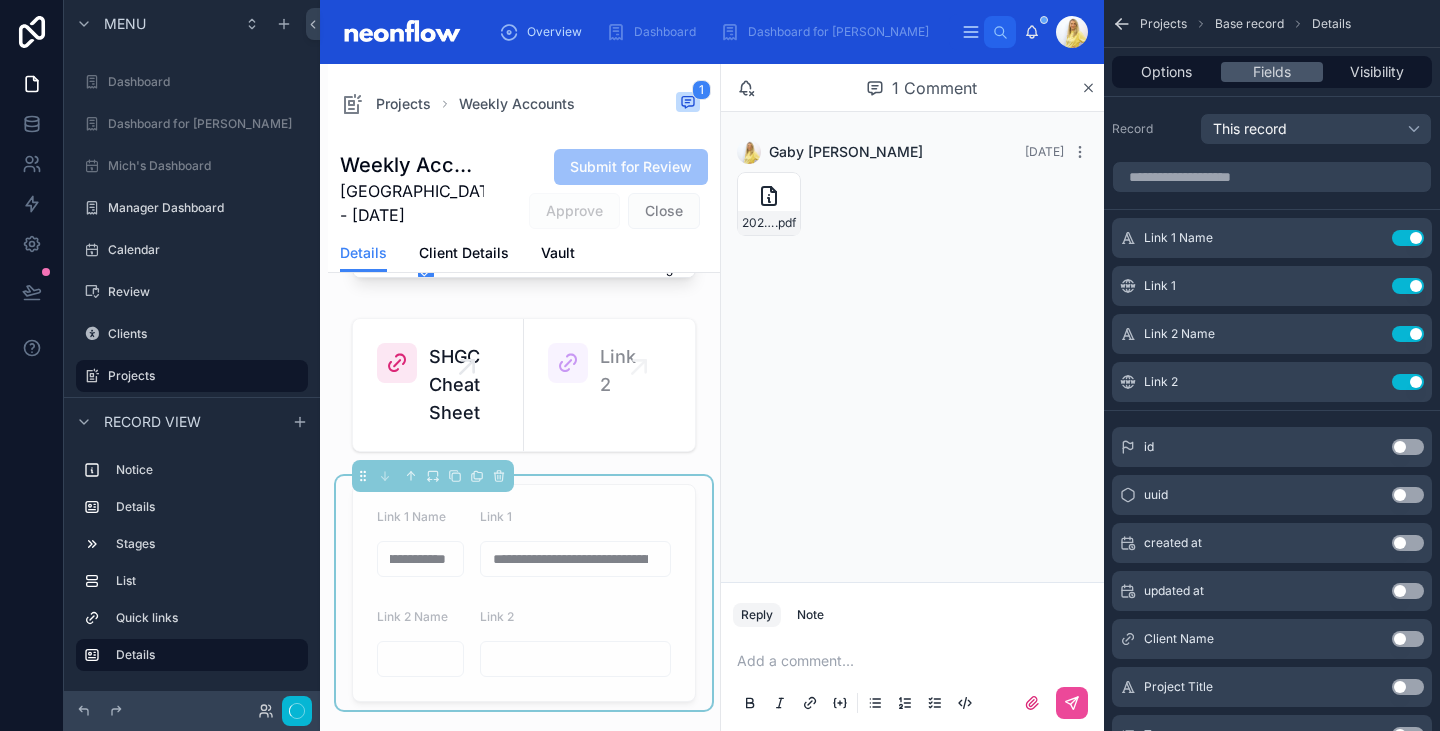 scroll, scrollTop: 0, scrollLeft: 0, axis: both 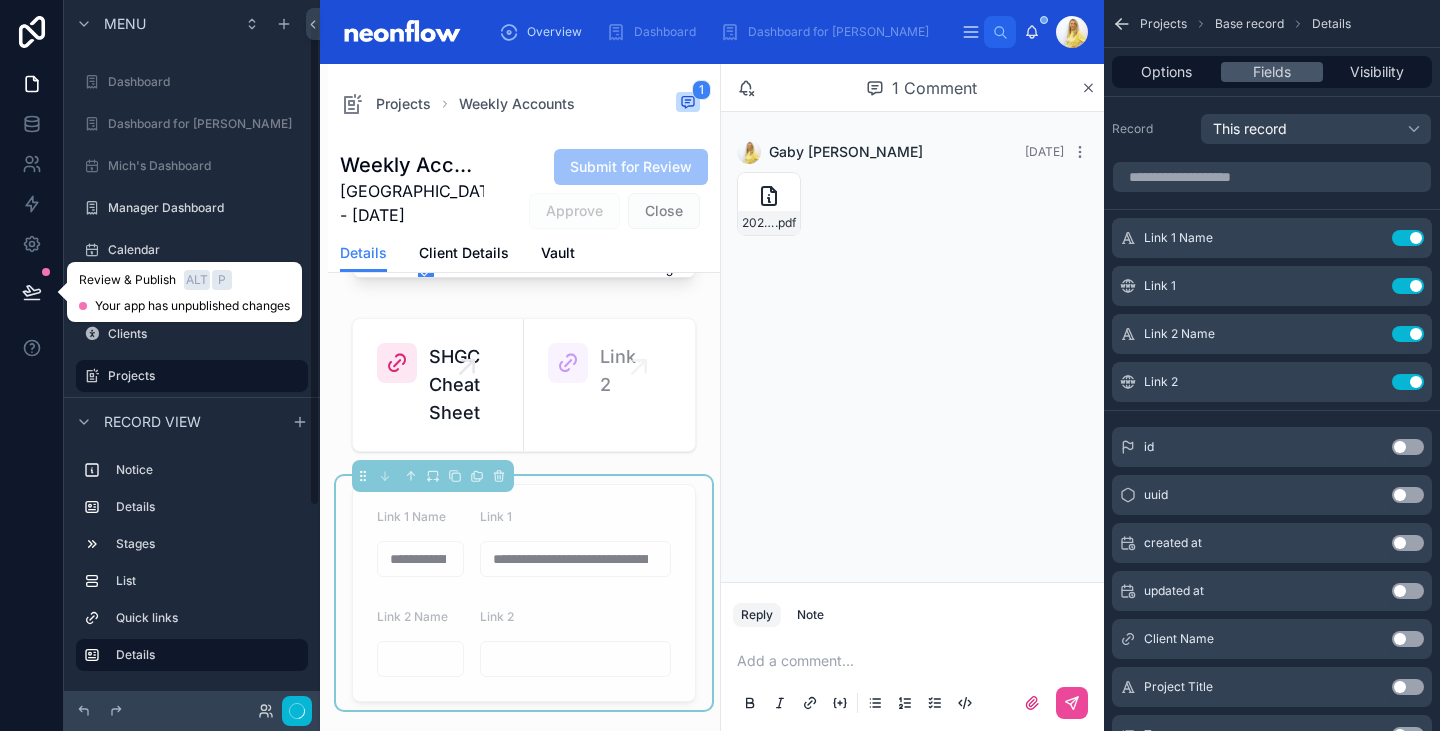 click at bounding box center [32, 292] 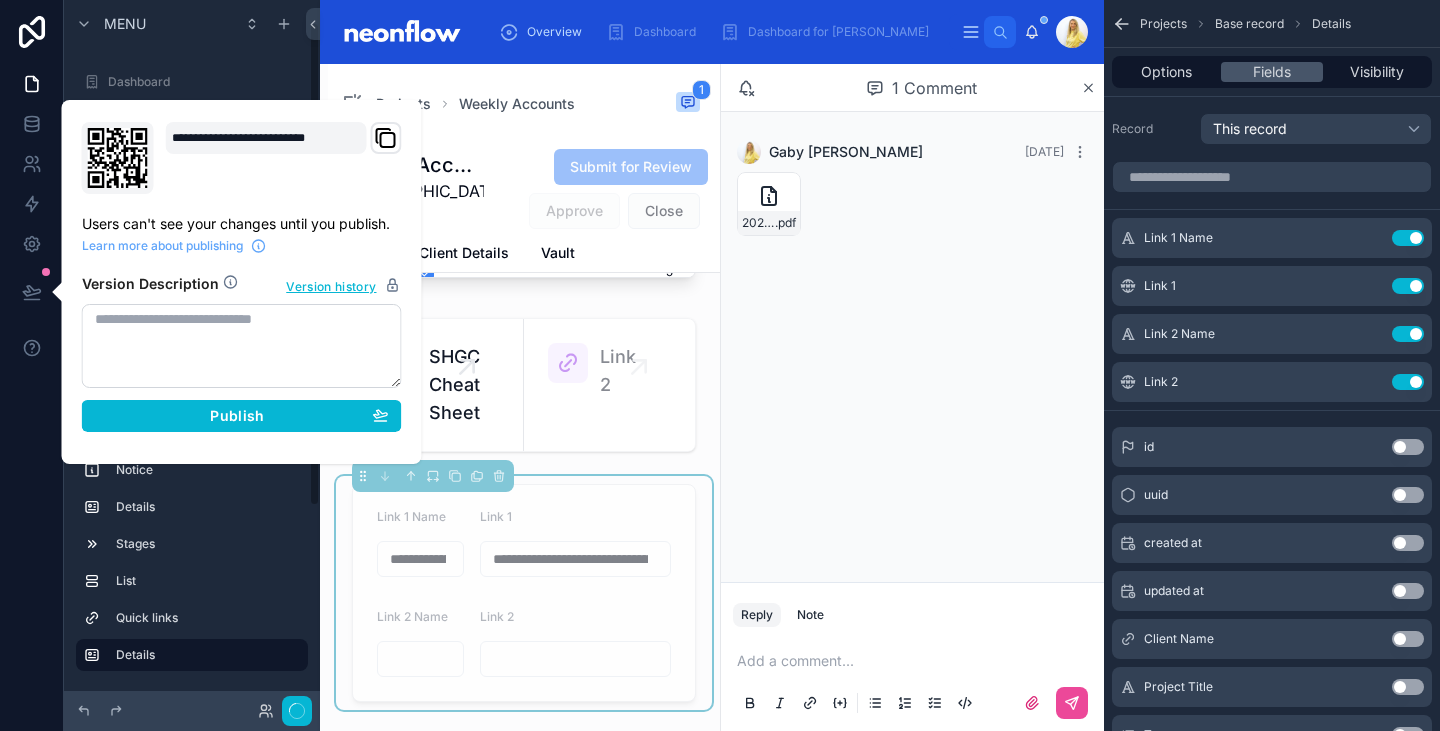click on "Gaby   Nivison 7 days ago 202506301123-(1) .pdf" at bounding box center [912, 347] 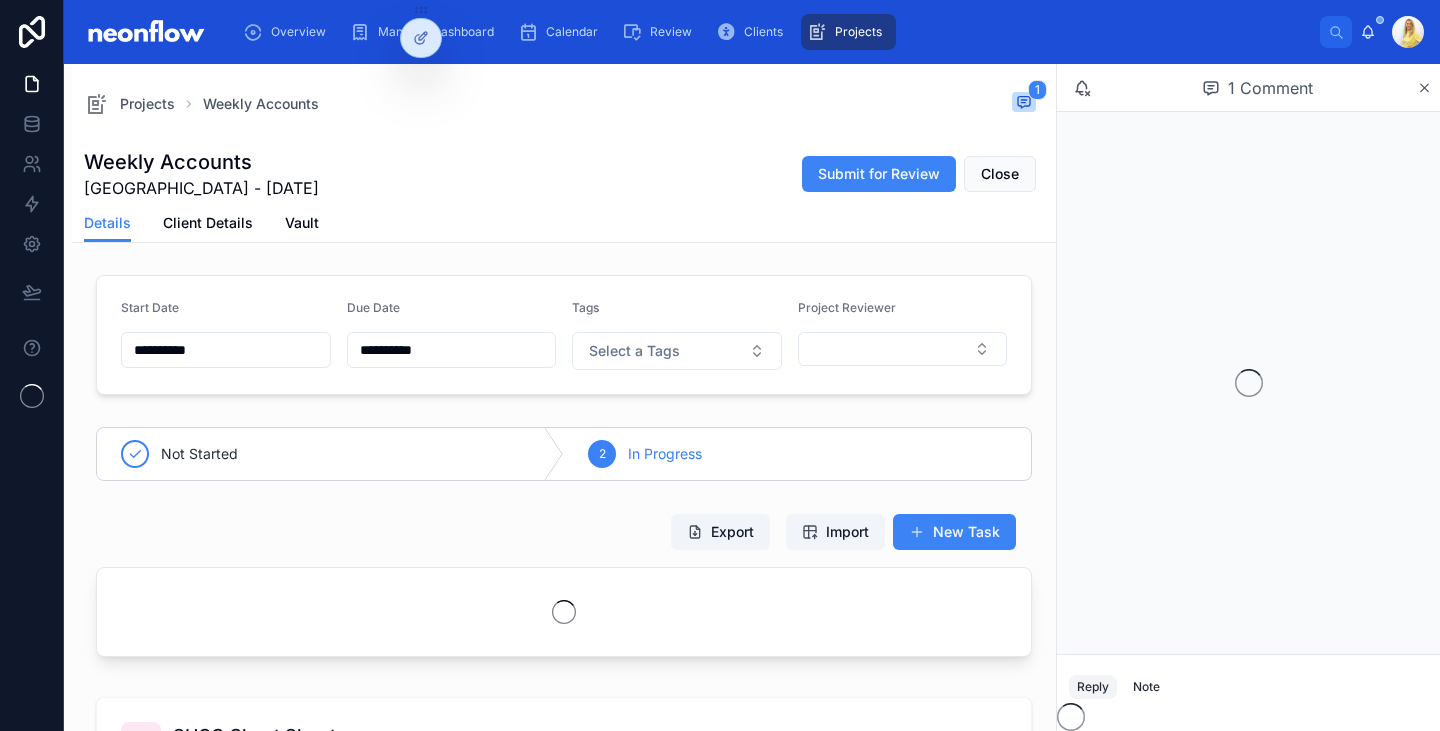 scroll, scrollTop: 0, scrollLeft: 0, axis: both 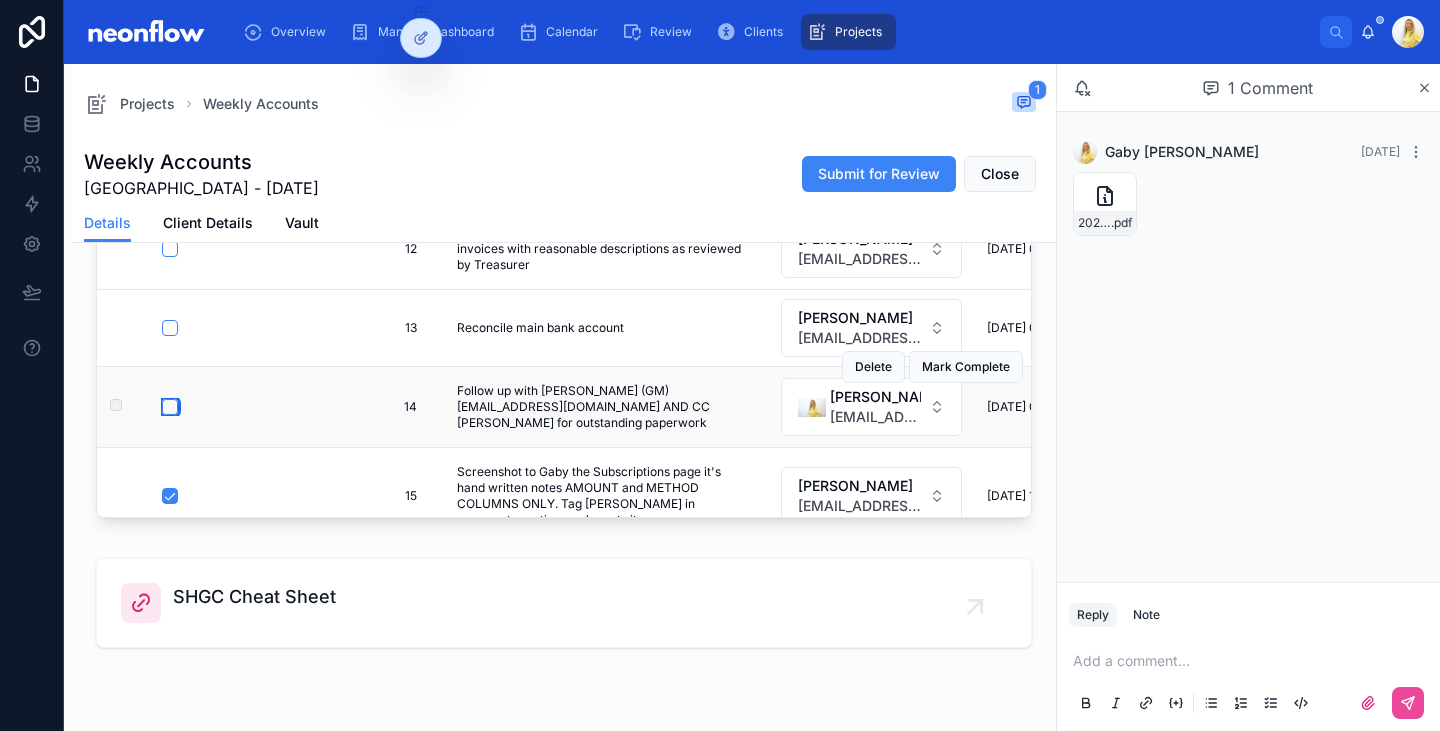 click at bounding box center (170, 407) 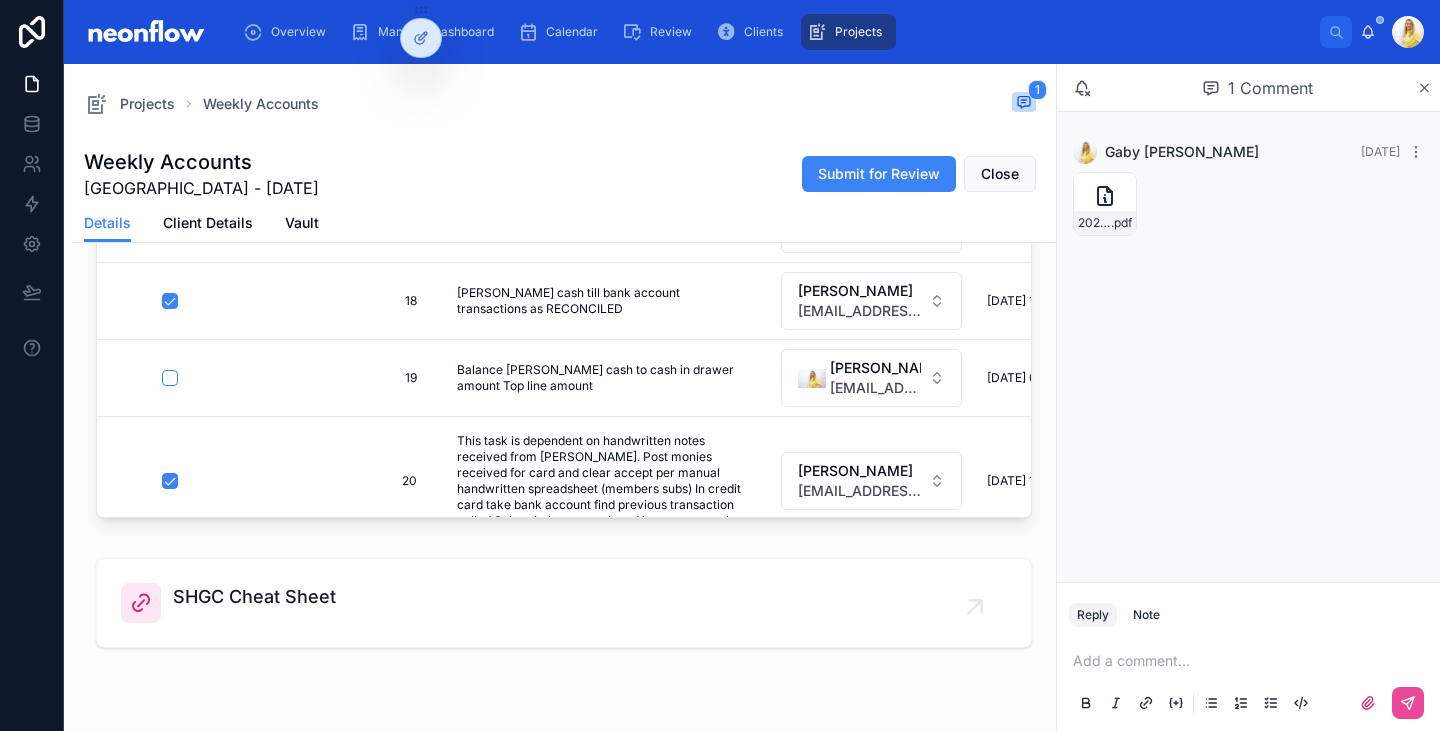 scroll, scrollTop: 1048, scrollLeft: 0, axis: vertical 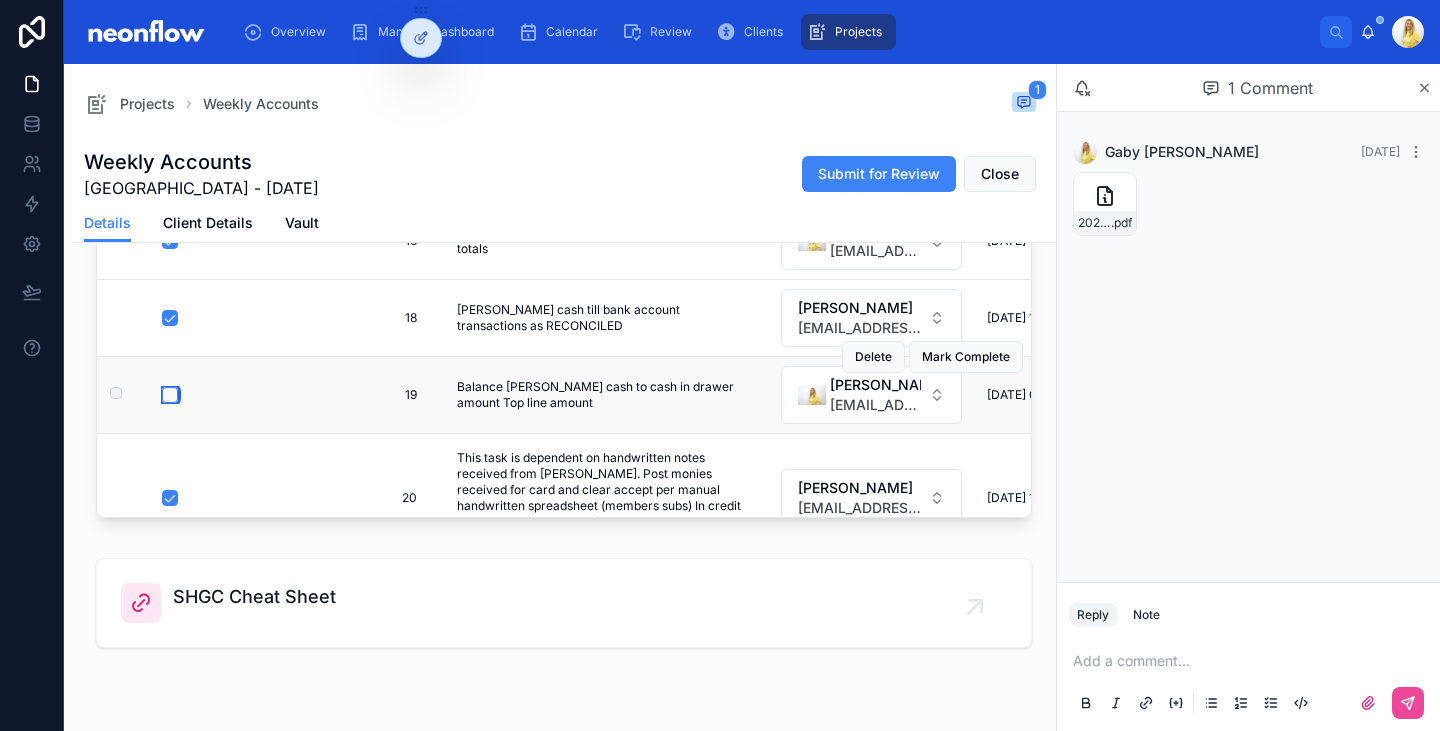 click at bounding box center (170, 395) 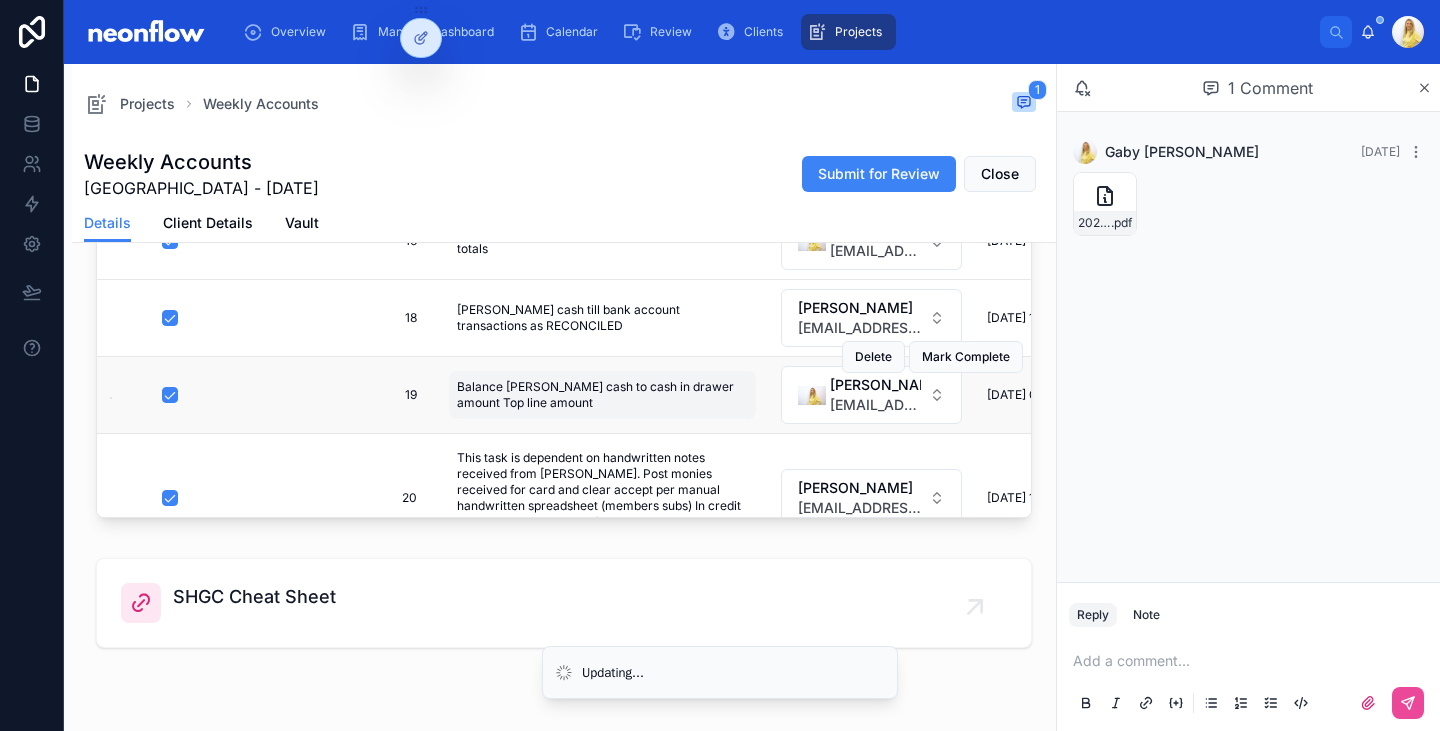 scroll, scrollTop: 1261, scrollLeft: 0, axis: vertical 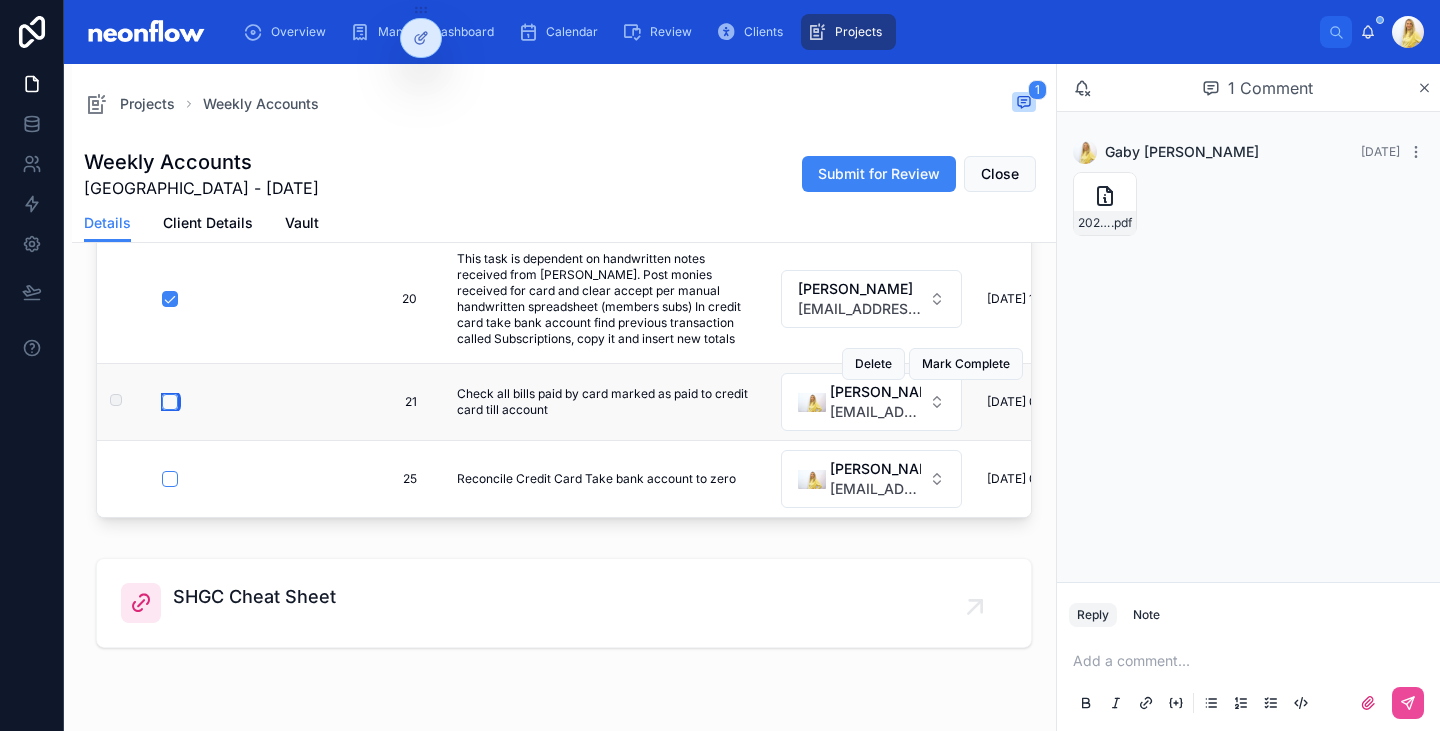 click at bounding box center (170, 402) 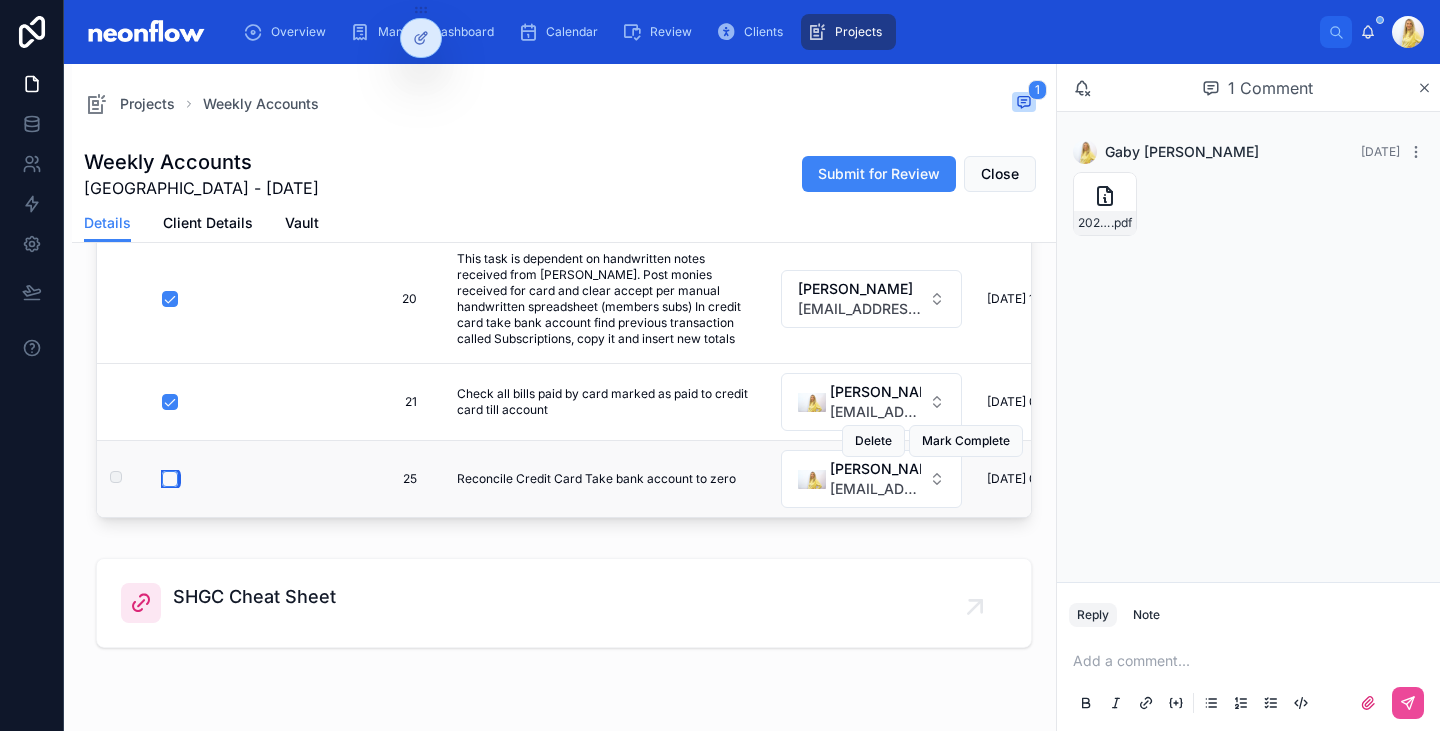 click at bounding box center [170, 479] 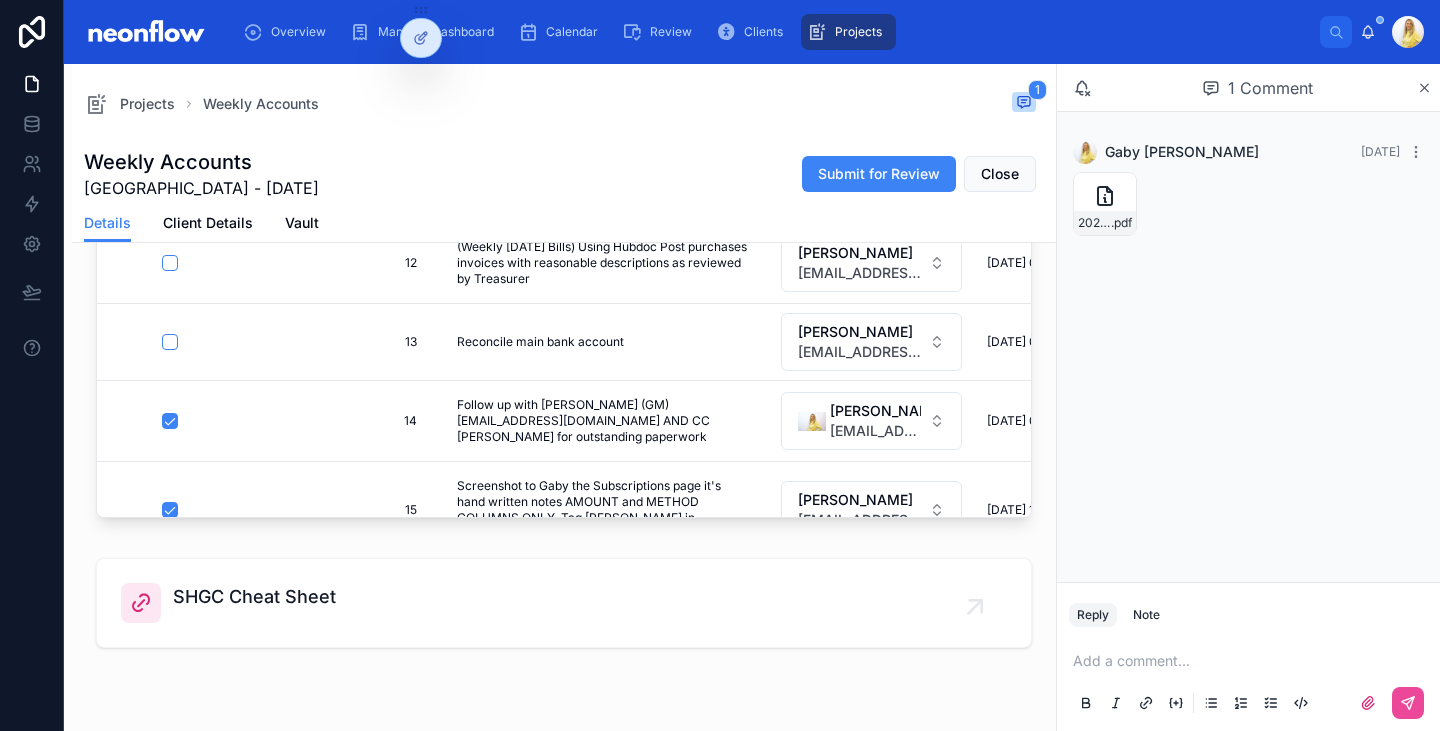 scroll, scrollTop: 572, scrollLeft: 0, axis: vertical 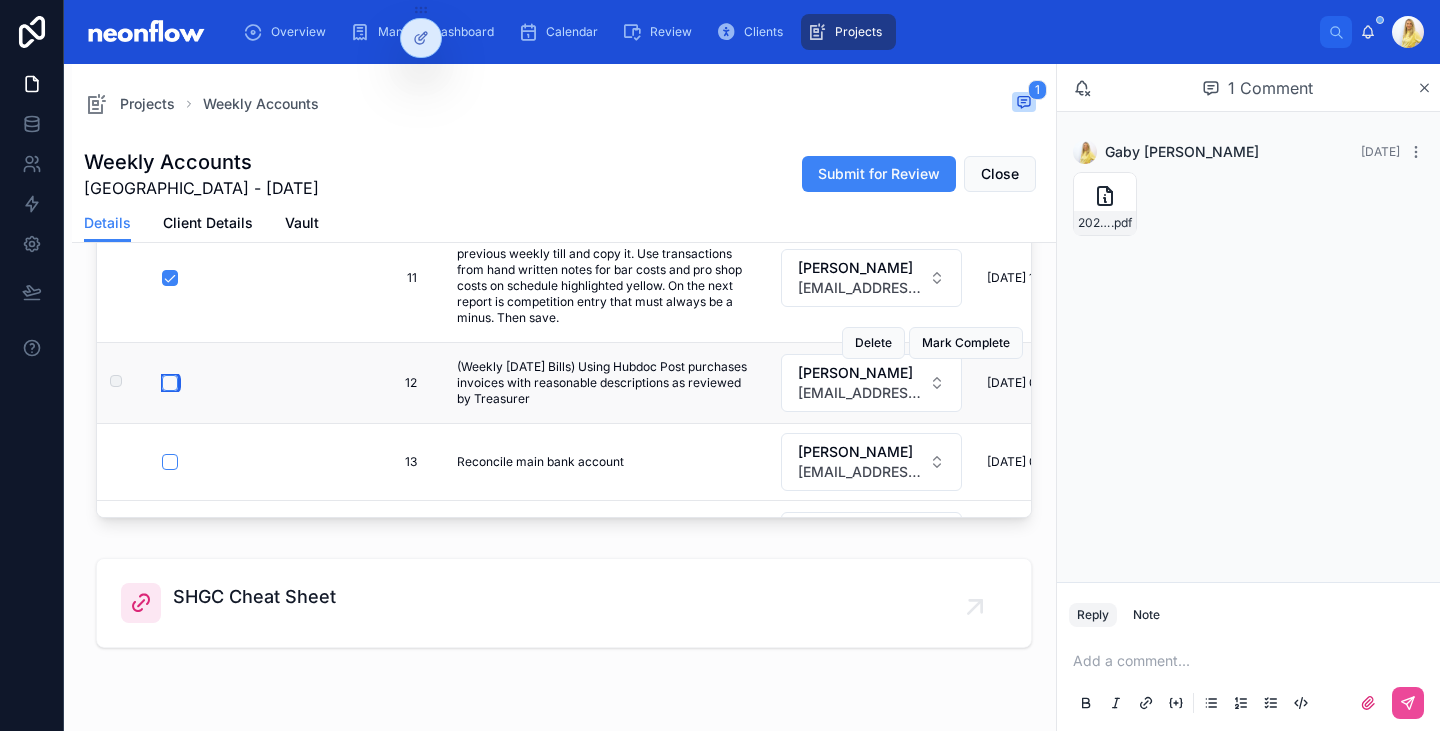 click at bounding box center (170, 383) 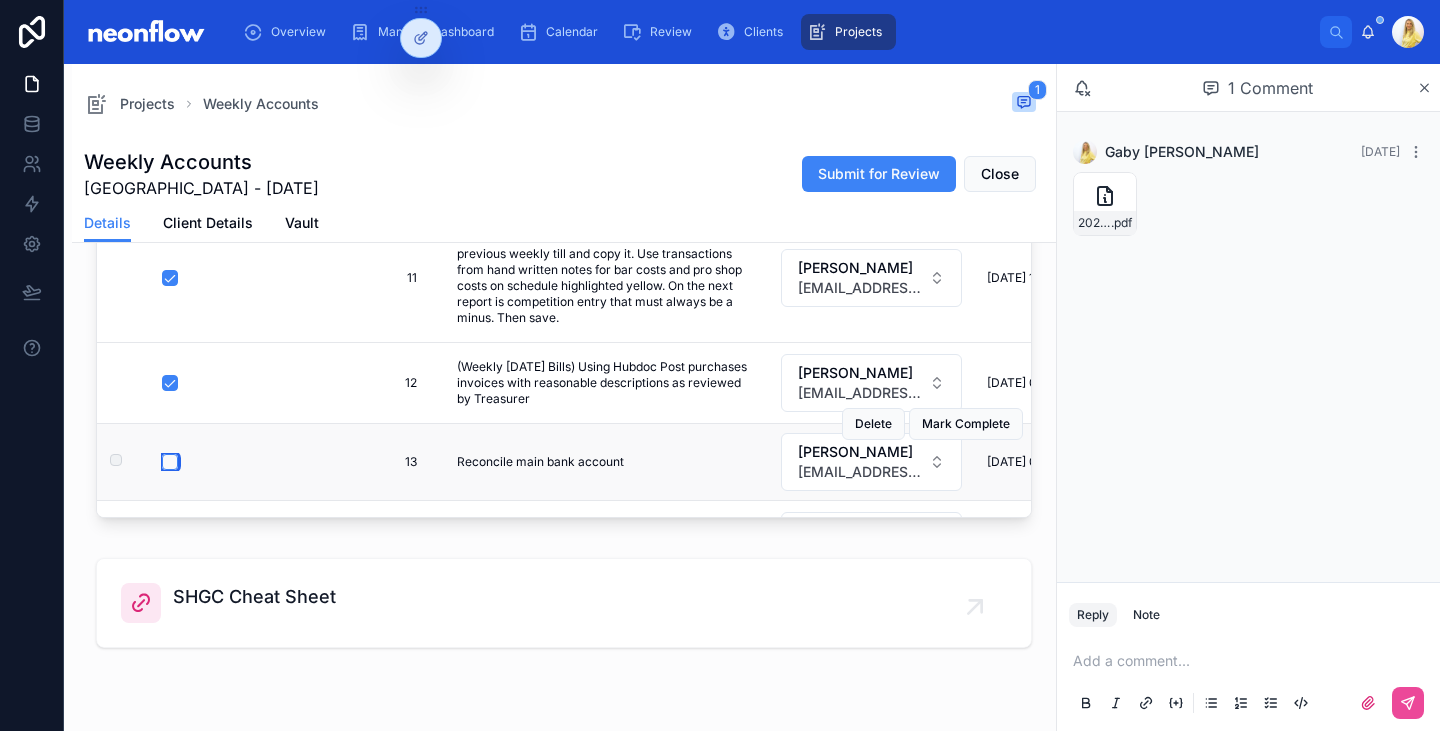 click at bounding box center [170, 462] 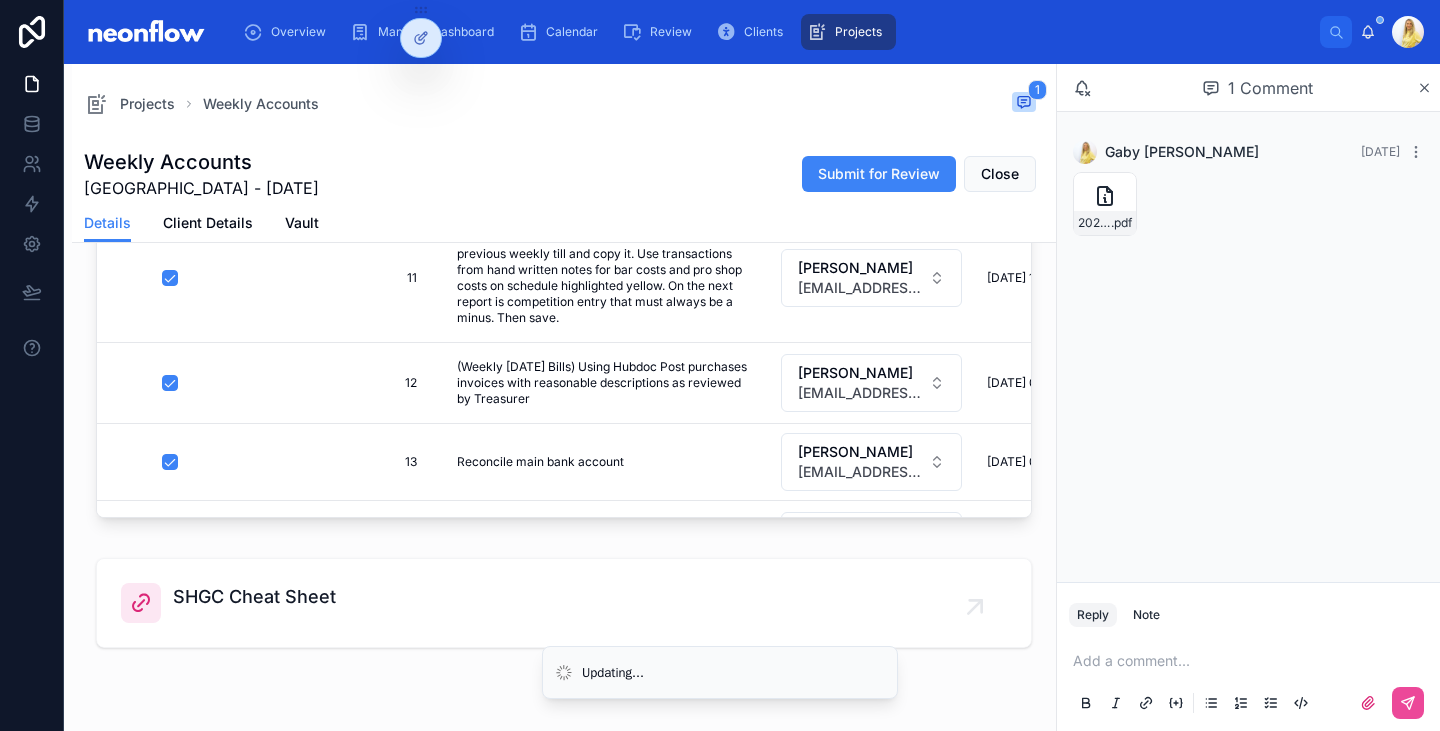 scroll, scrollTop: 0, scrollLeft: 0, axis: both 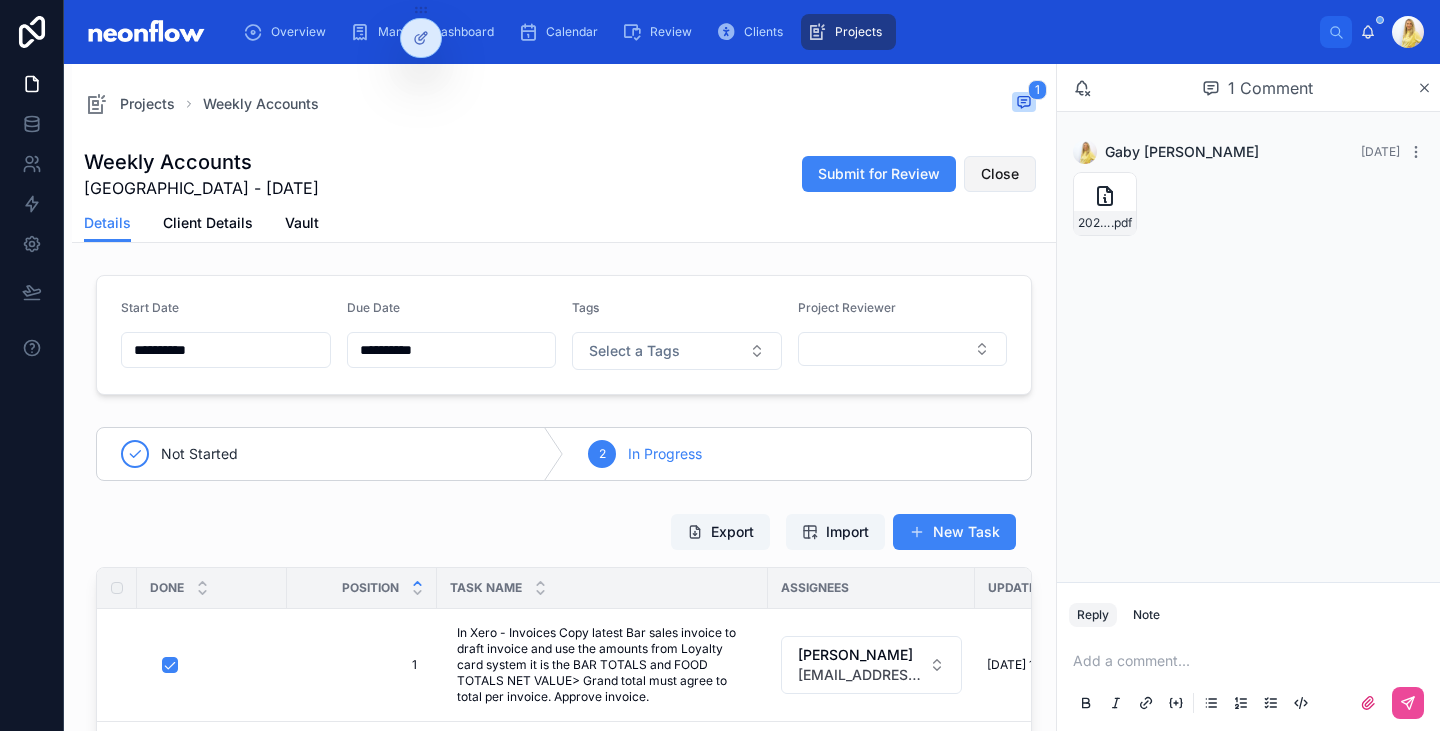 click on "Close" at bounding box center [1000, 174] 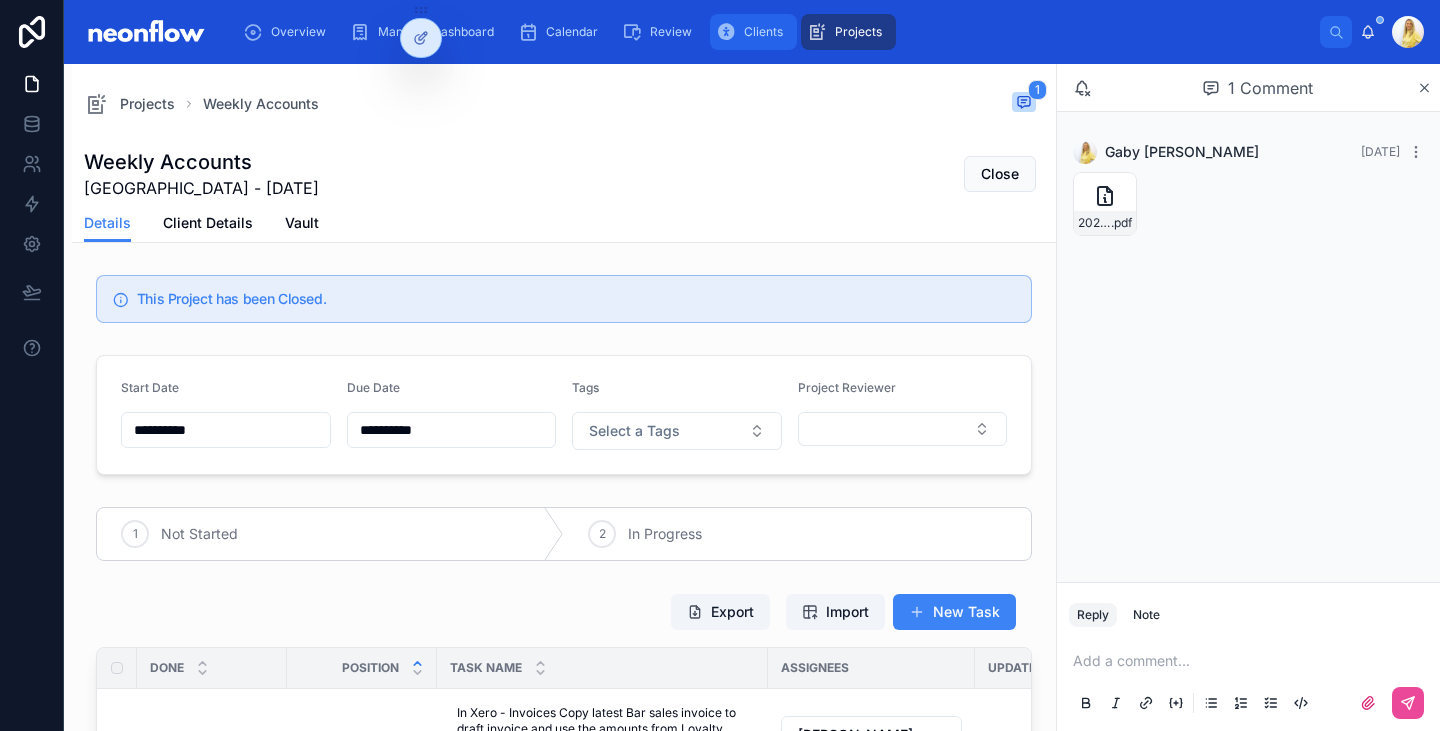 click on "Clients" at bounding box center [753, 32] 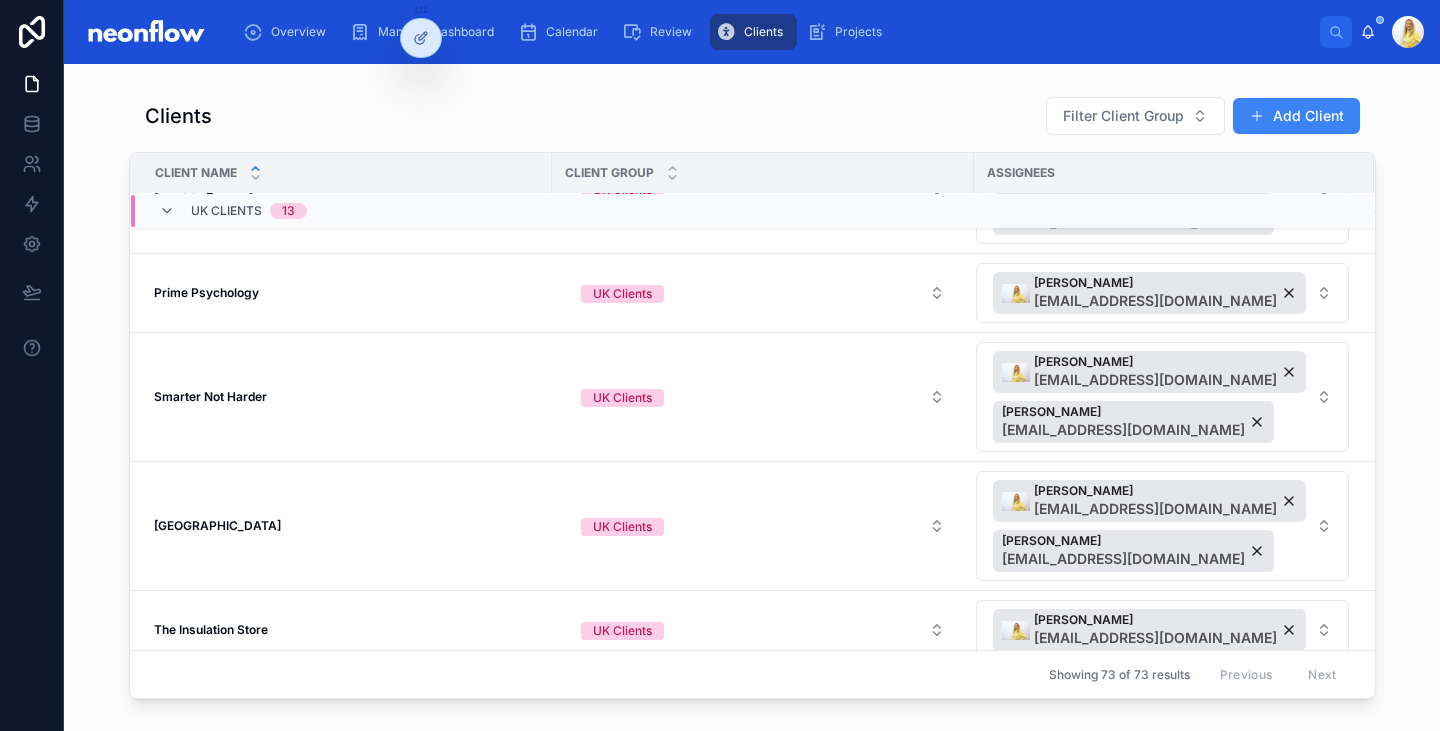 scroll, scrollTop: 1081, scrollLeft: 0, axis: vertical 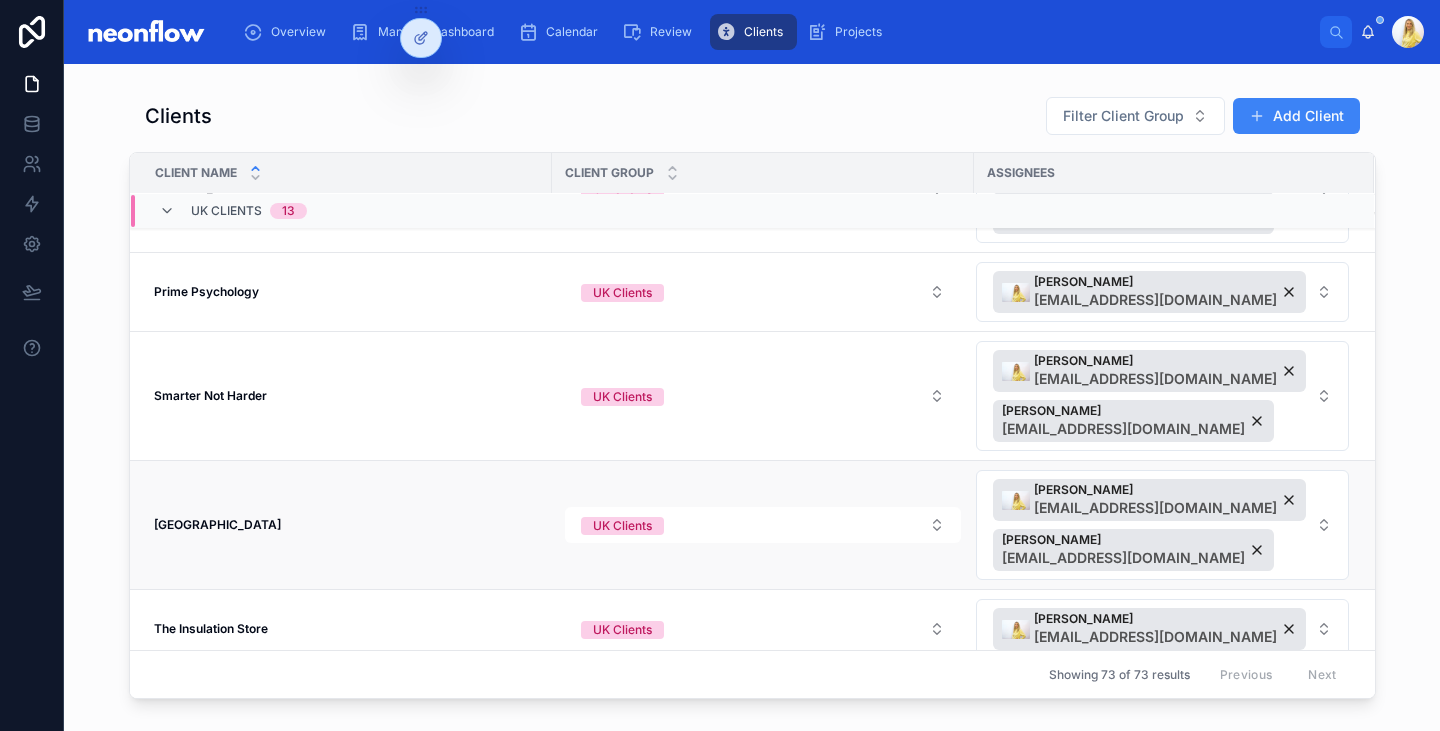 click on "[GEOGRAPHIC_DATA]" at bounding box center (217, 524) 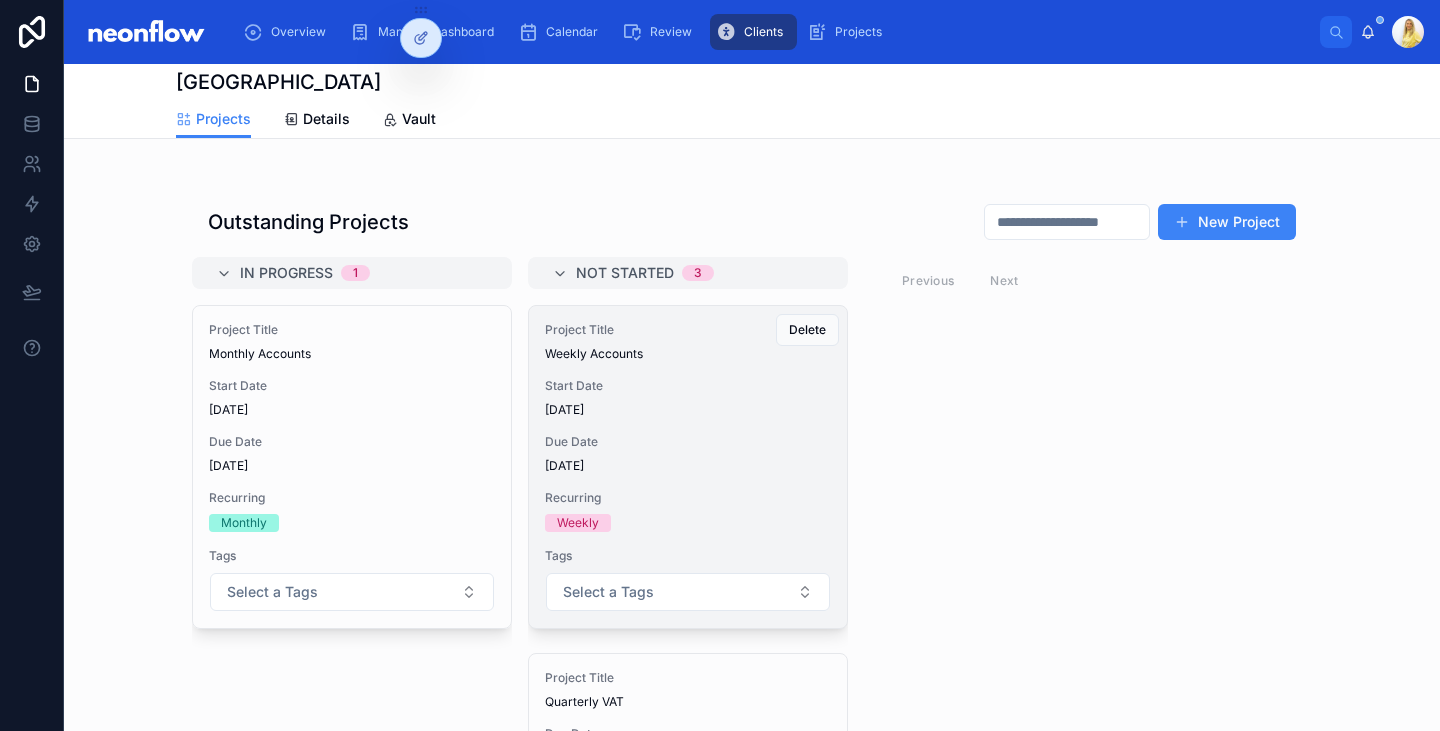 click on "Recurring" at bounding box center (688, 498) 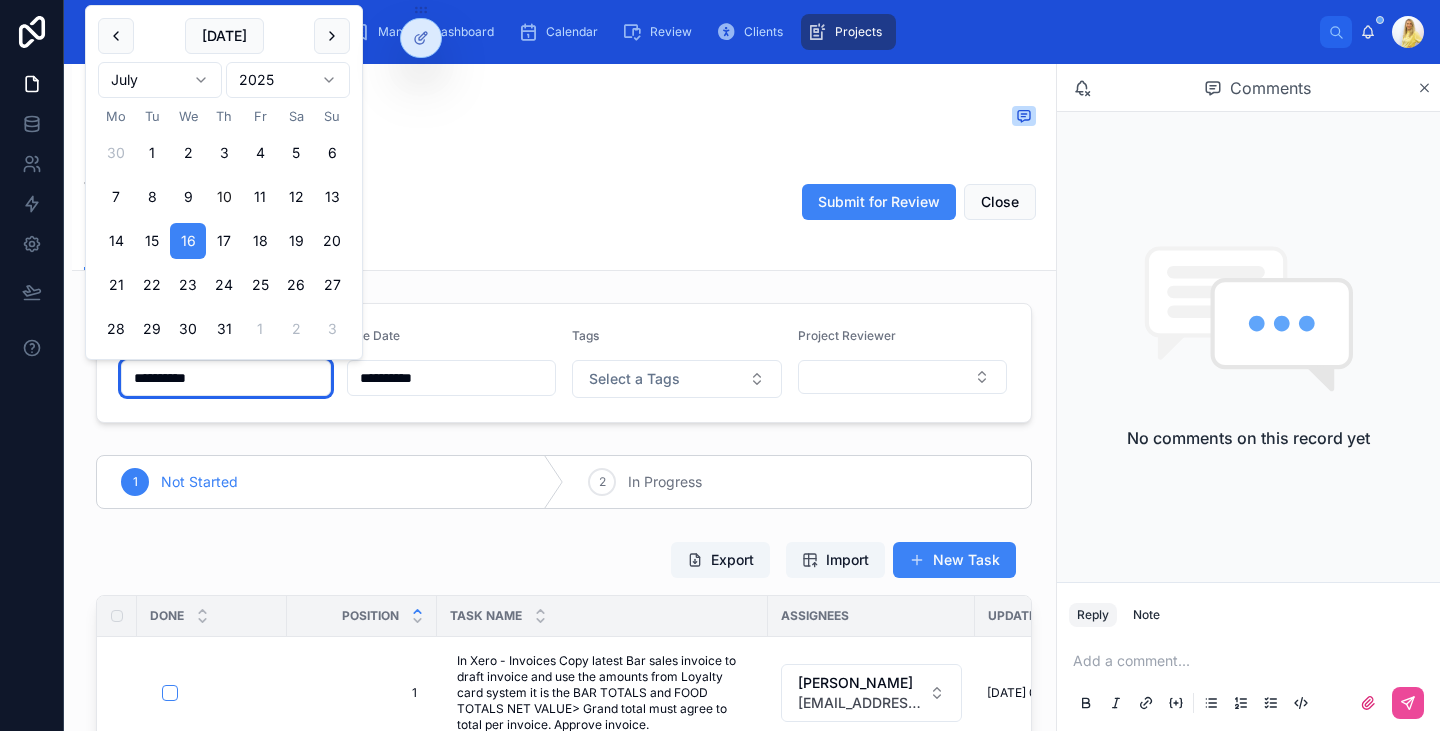 drag, startPoint x: 225, startPoint y: 375, endPoint x: 126, endPoint y: 365, distance: 99.50377 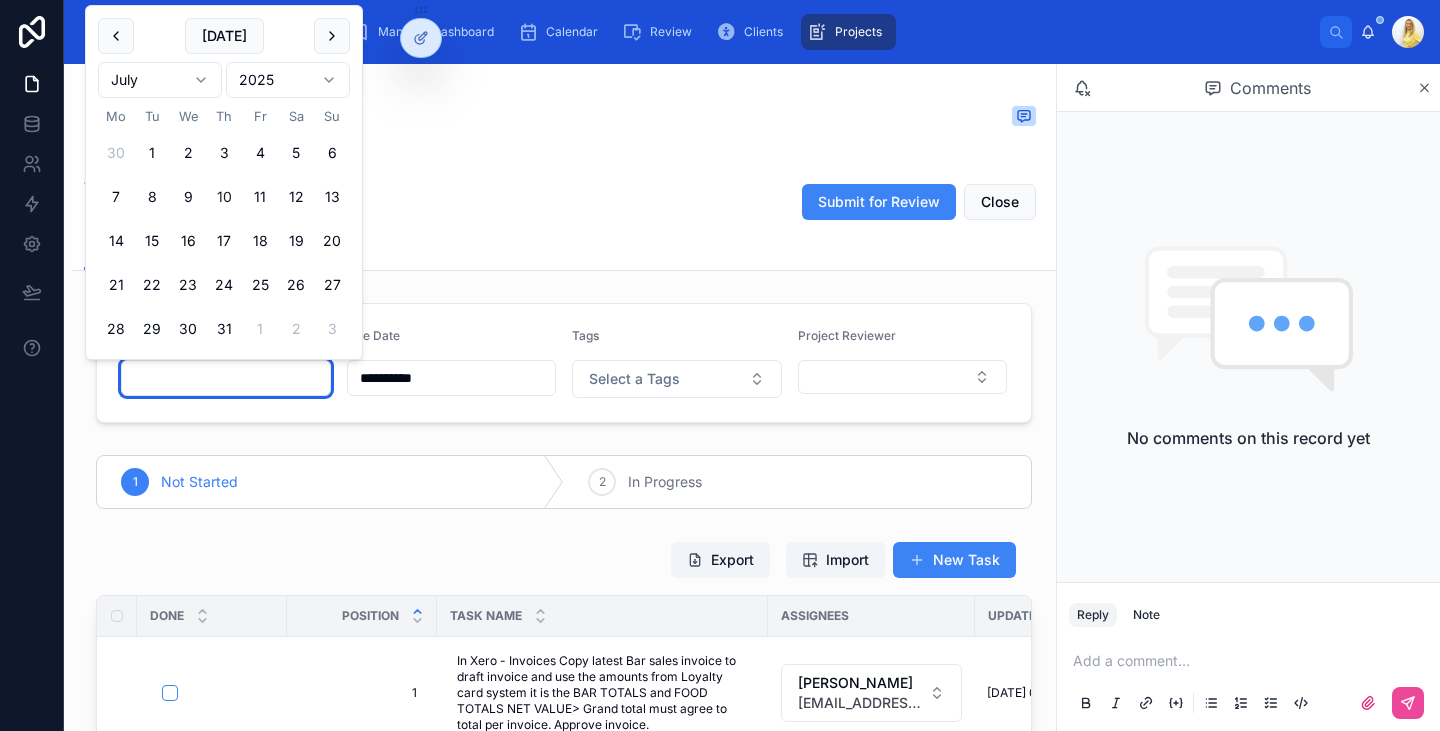 type 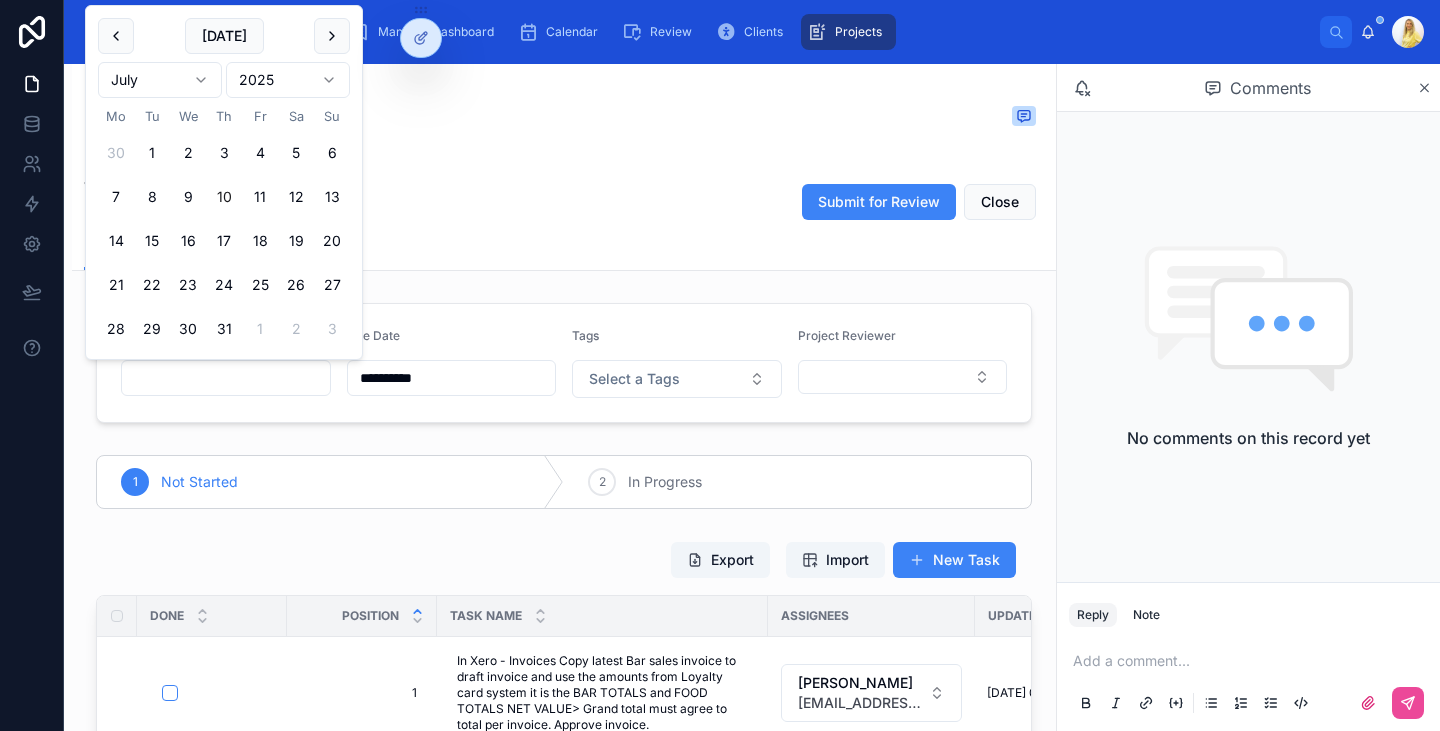 click on "**********" at bounding box center (564, 363) 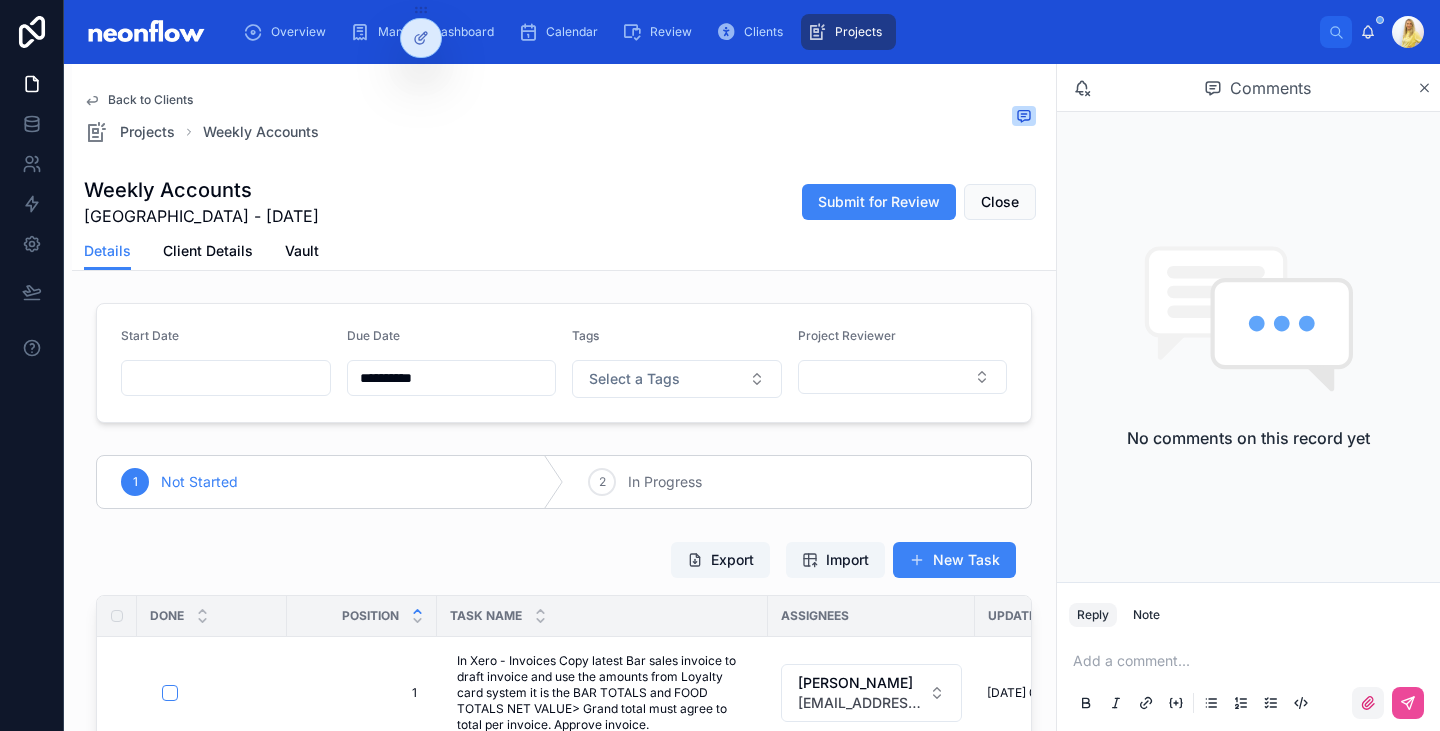 click 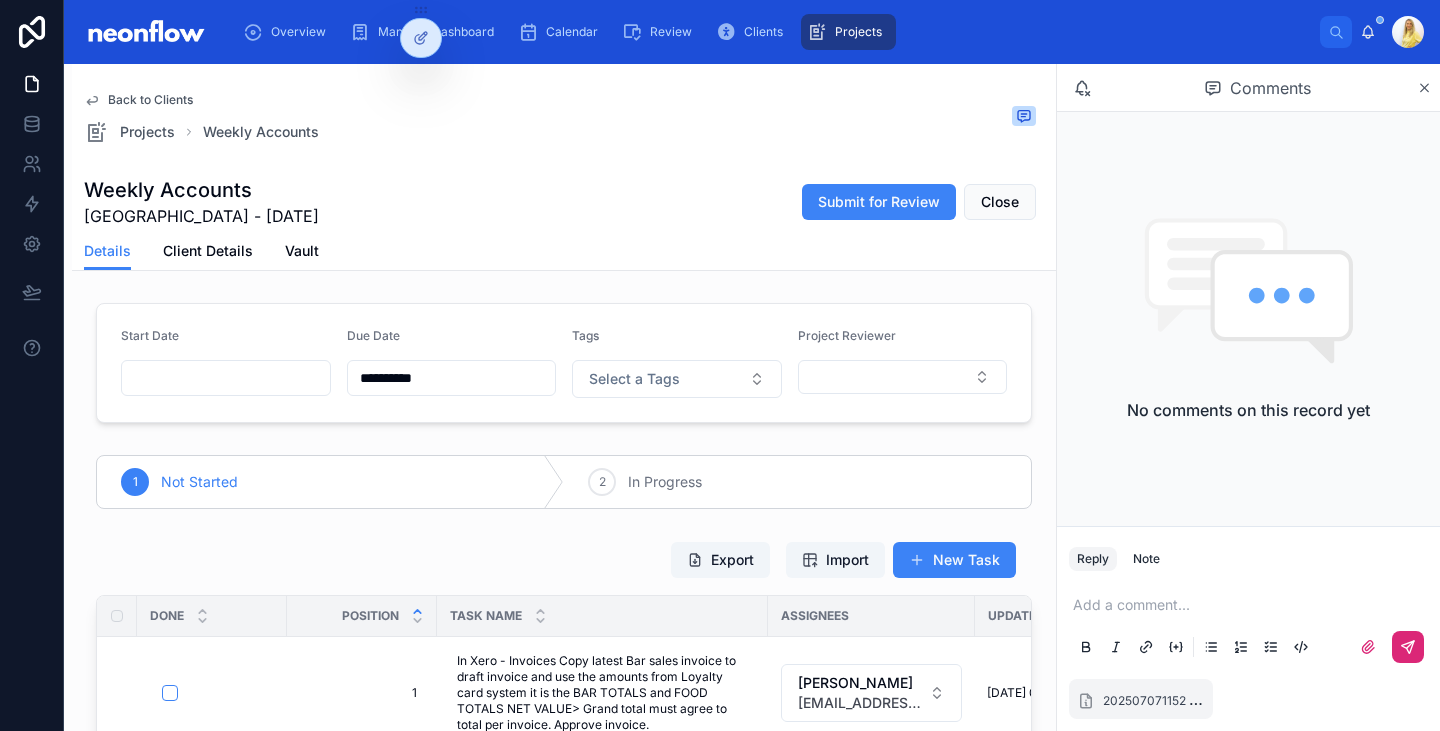 click at bounding box center [1408, 647] 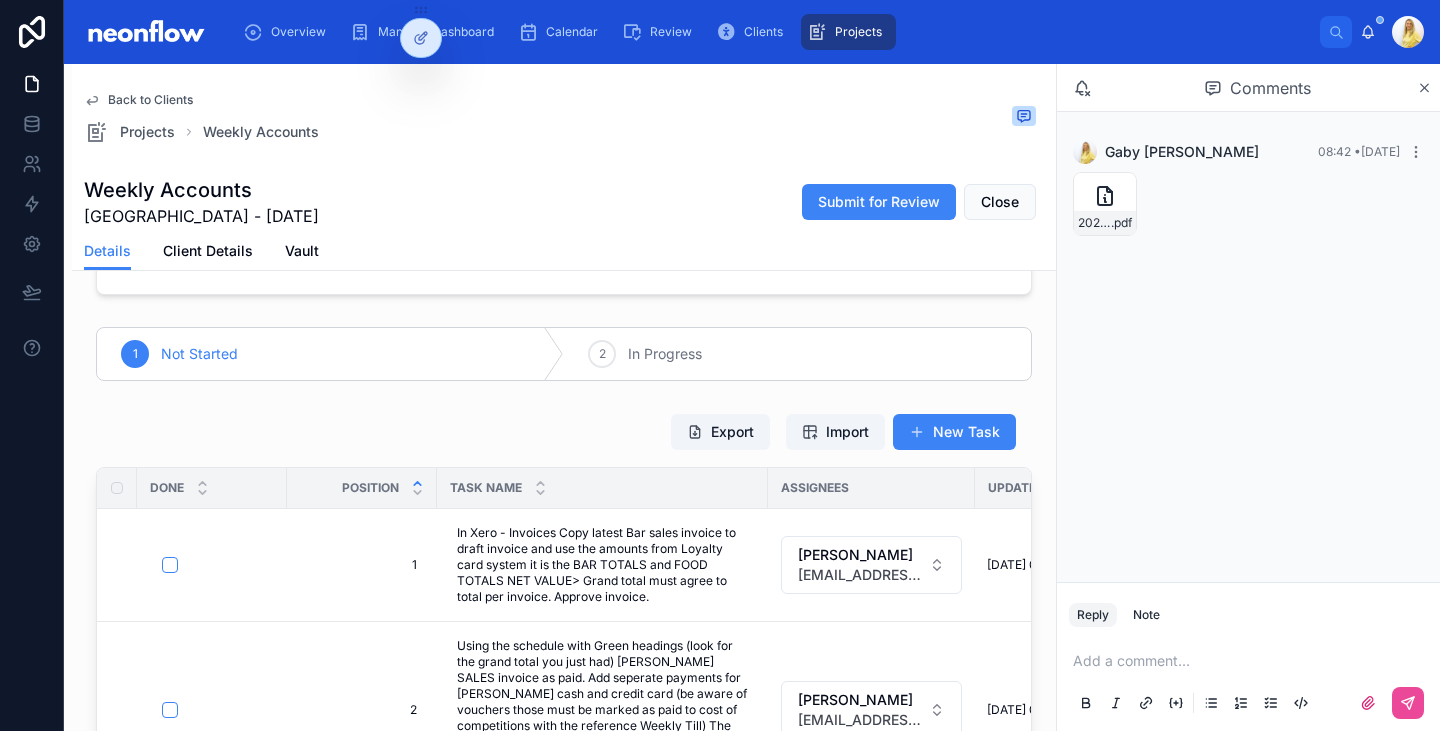 scroll, scrollTop: 0, scrollLeft: 0, axis: both 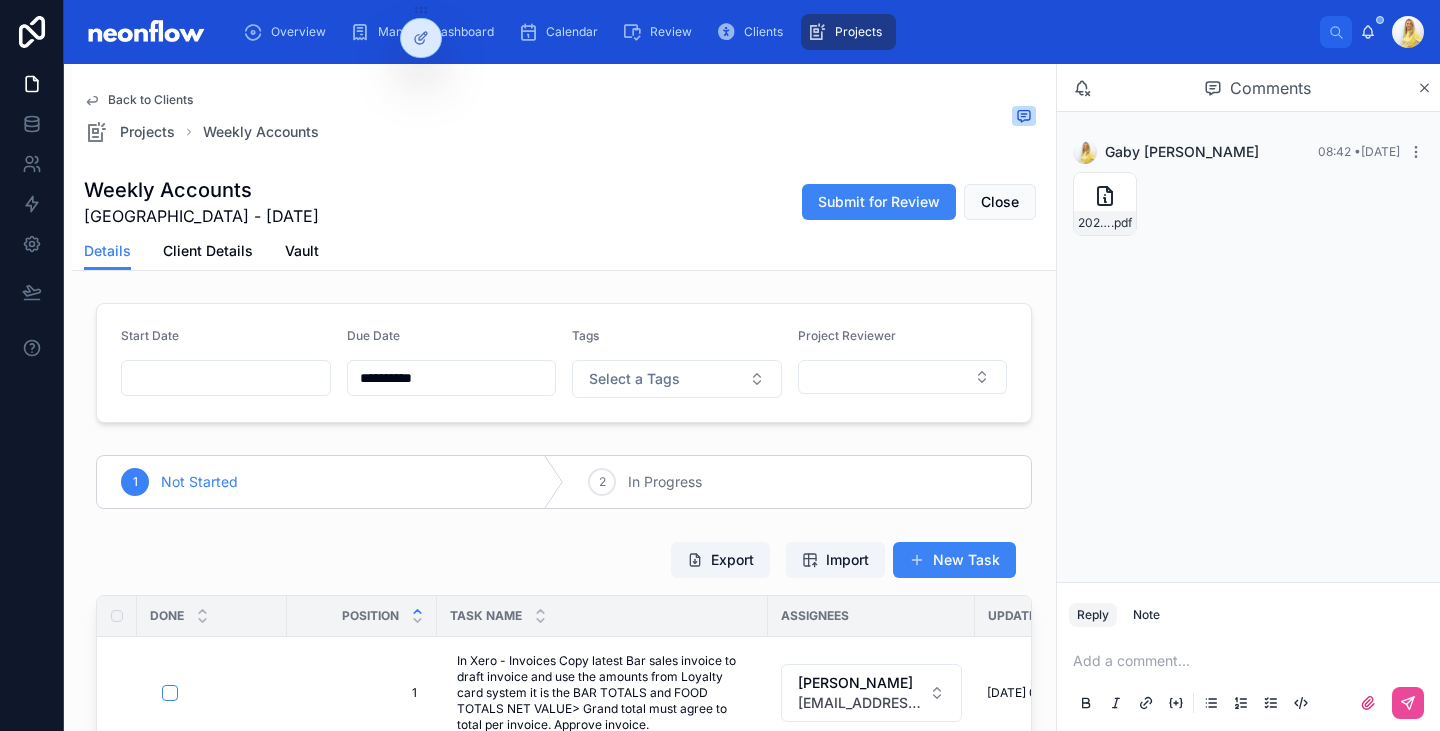 click on "Overview Manager Dashboard Calendar Review Clients Projects" at bounding box center [773, 32] 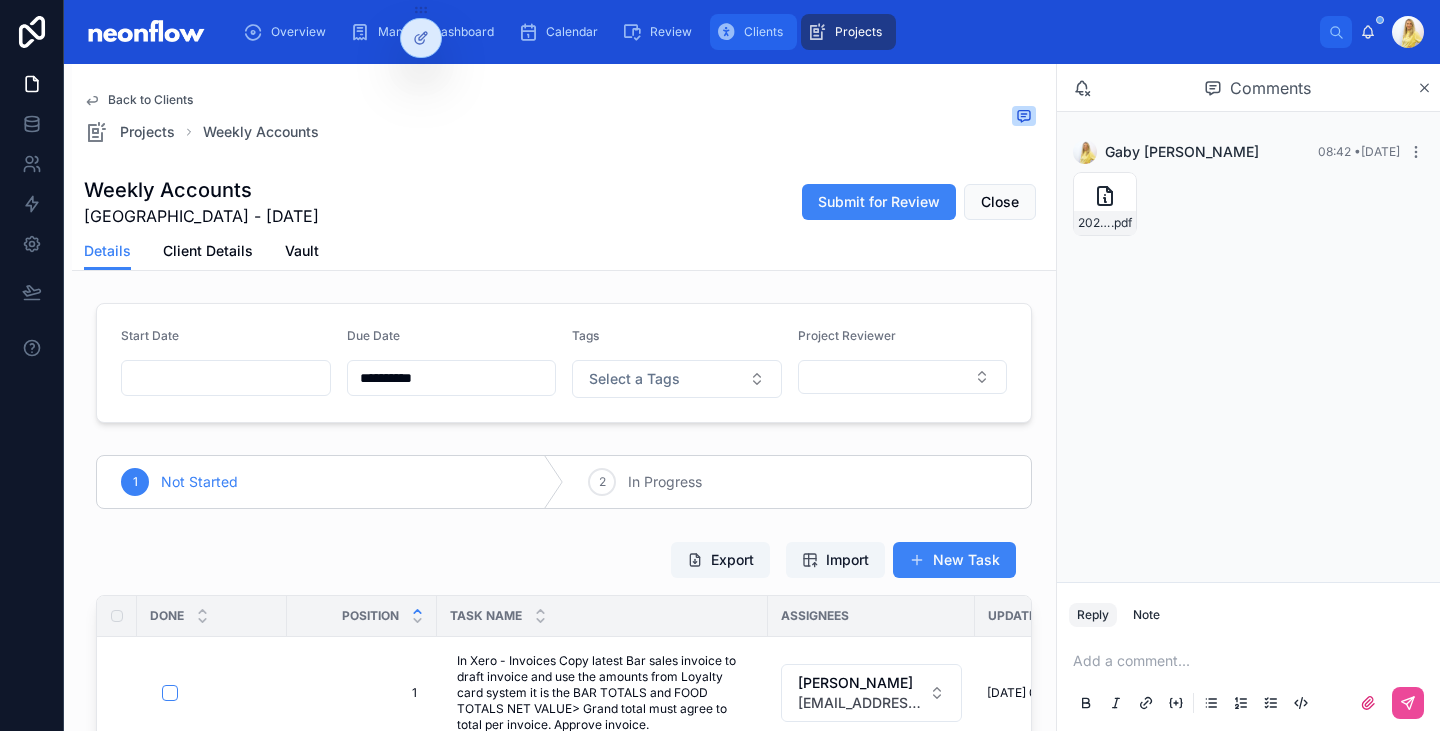 click on "Clients" at bounding box center (753, 32) 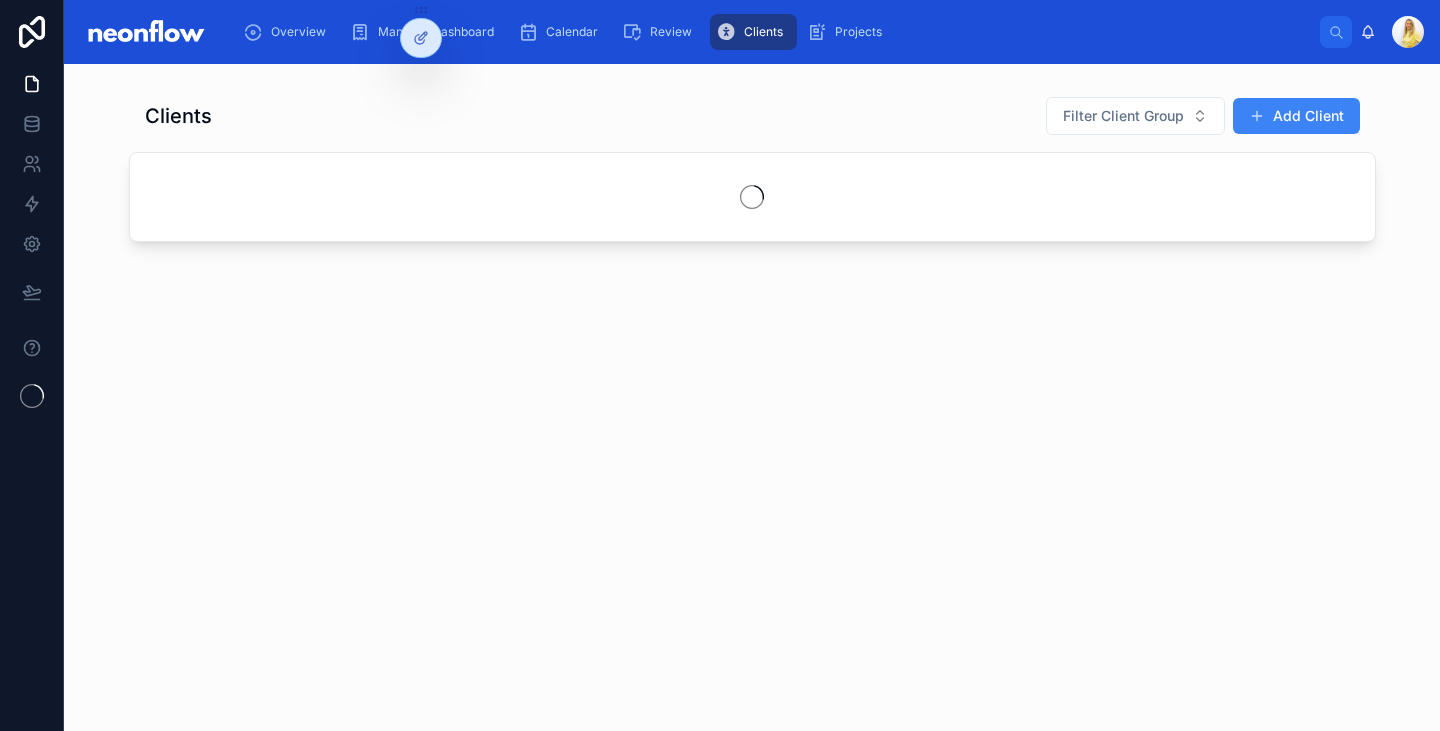 scroll, scrollTop: 0, scrollLeft: 0, axis: both 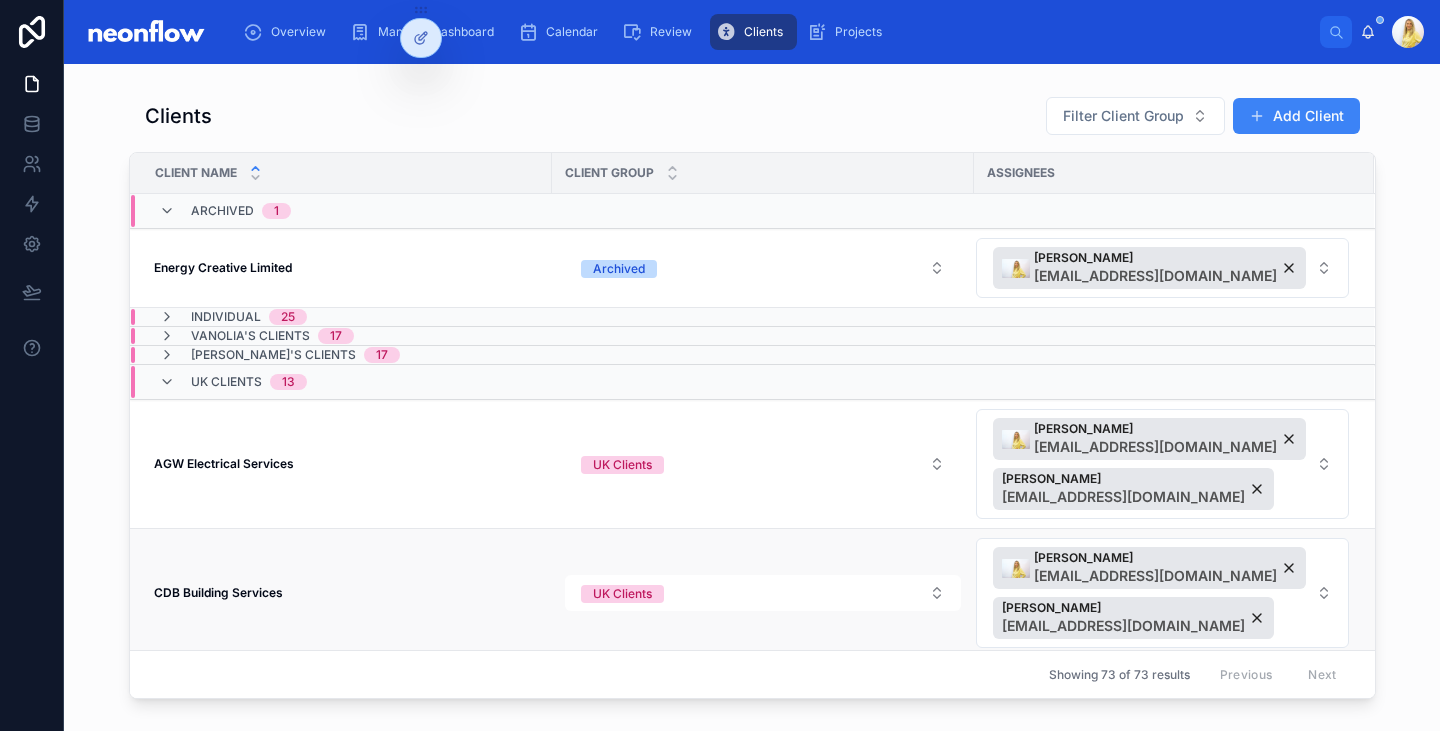 click on "CDB Building Services" at bounding box center (218, 592) 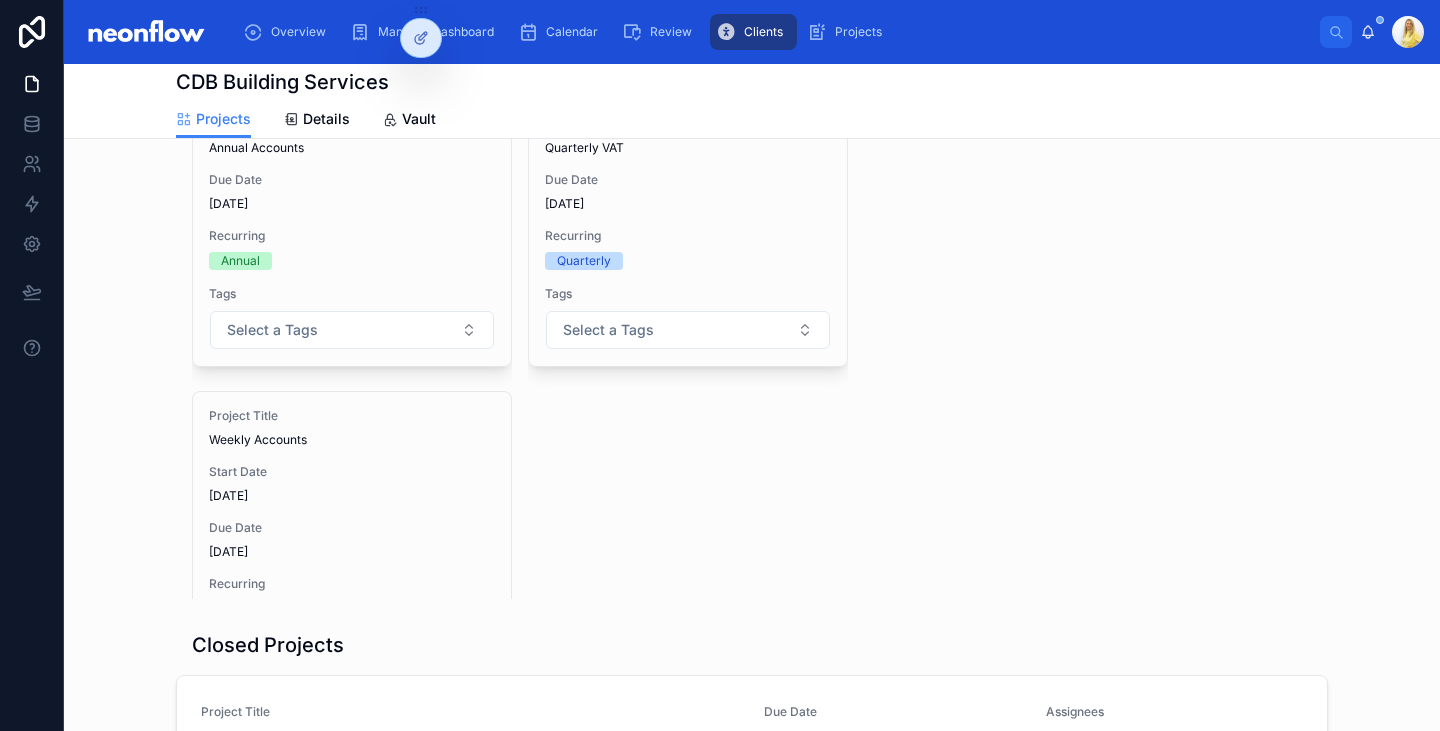 scroll, scrollTop: 205, scrollLeft: 0, axis: vertical 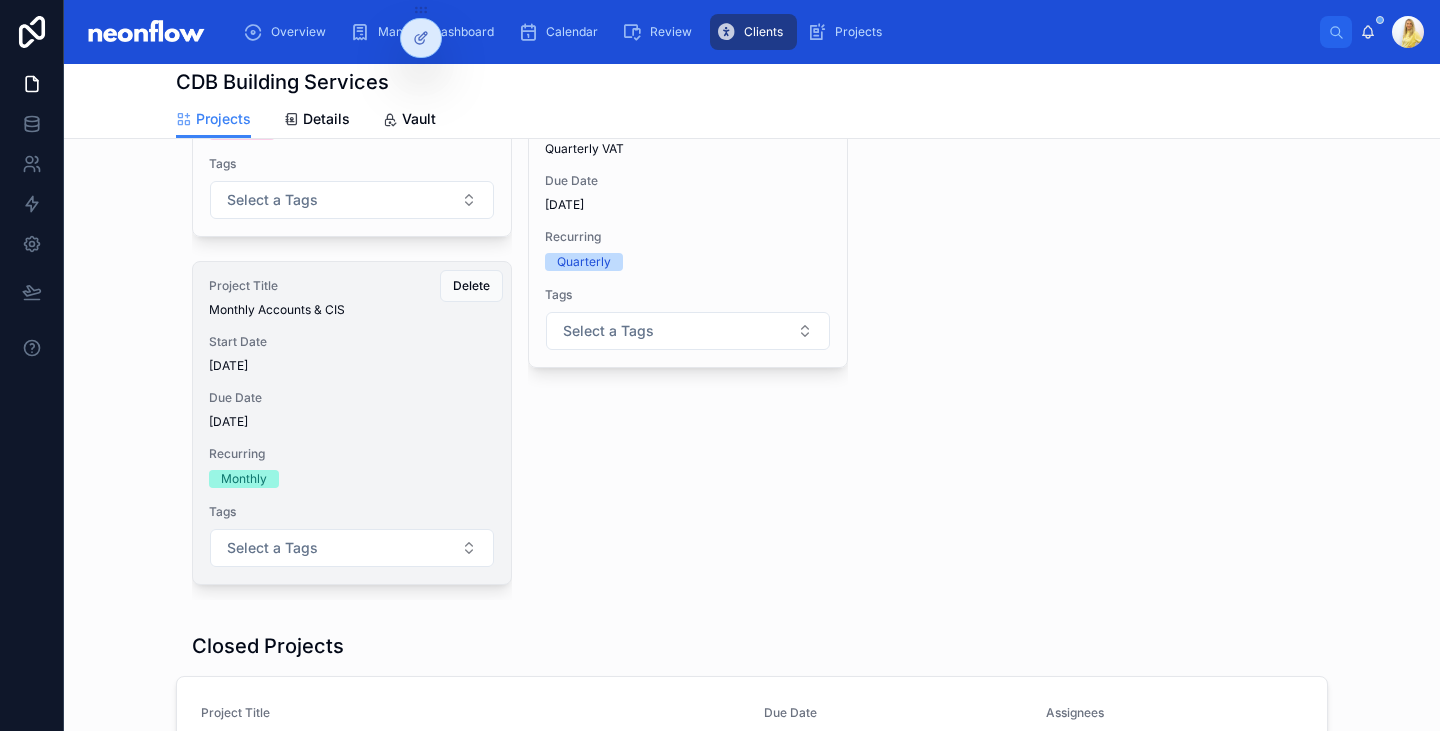 click on "Project Title Monthly Accounts & CIS Start Date [DATE] Due Date [DATE] Recurring Monthly Tags Select a Tags" at bounding box center [352, 423] 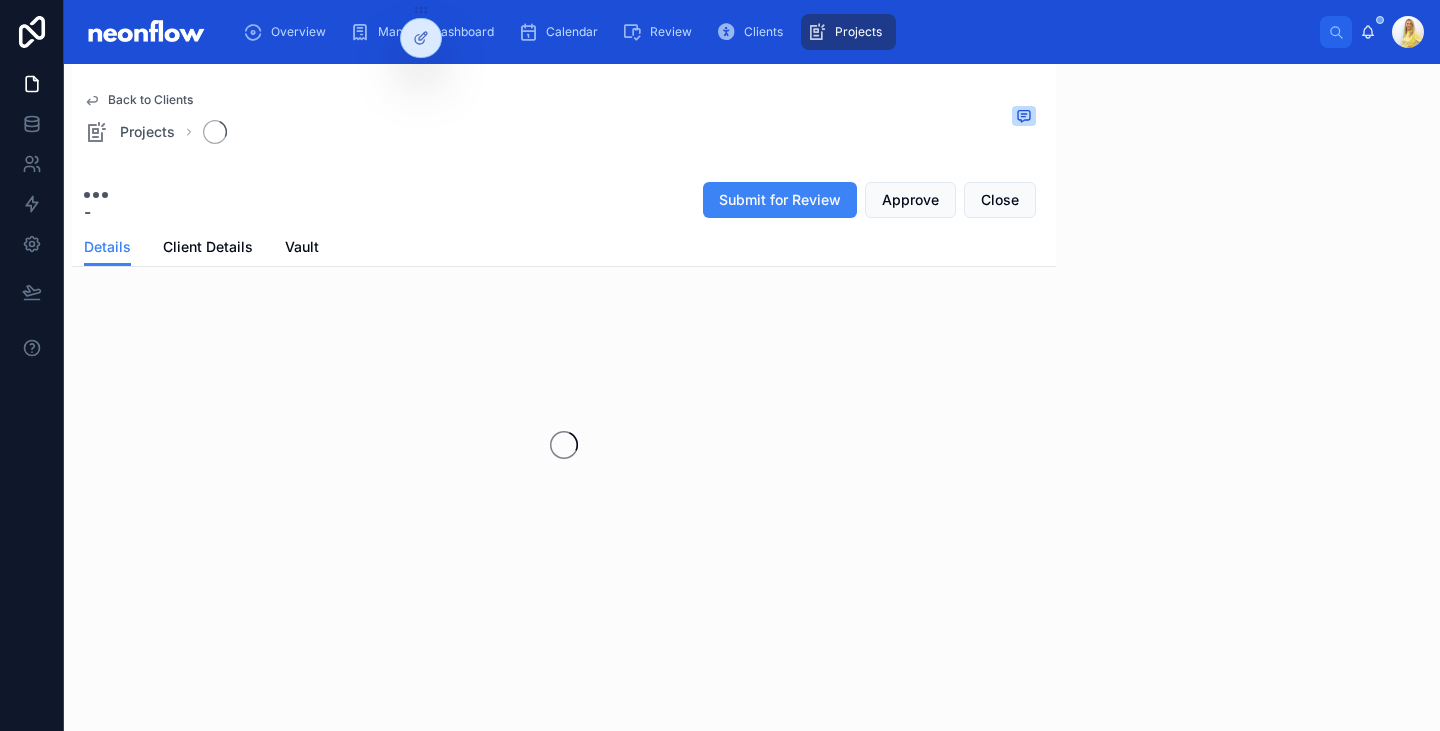 scroll, scrollTop: 4, scrollLeft: 0, axis: vertical 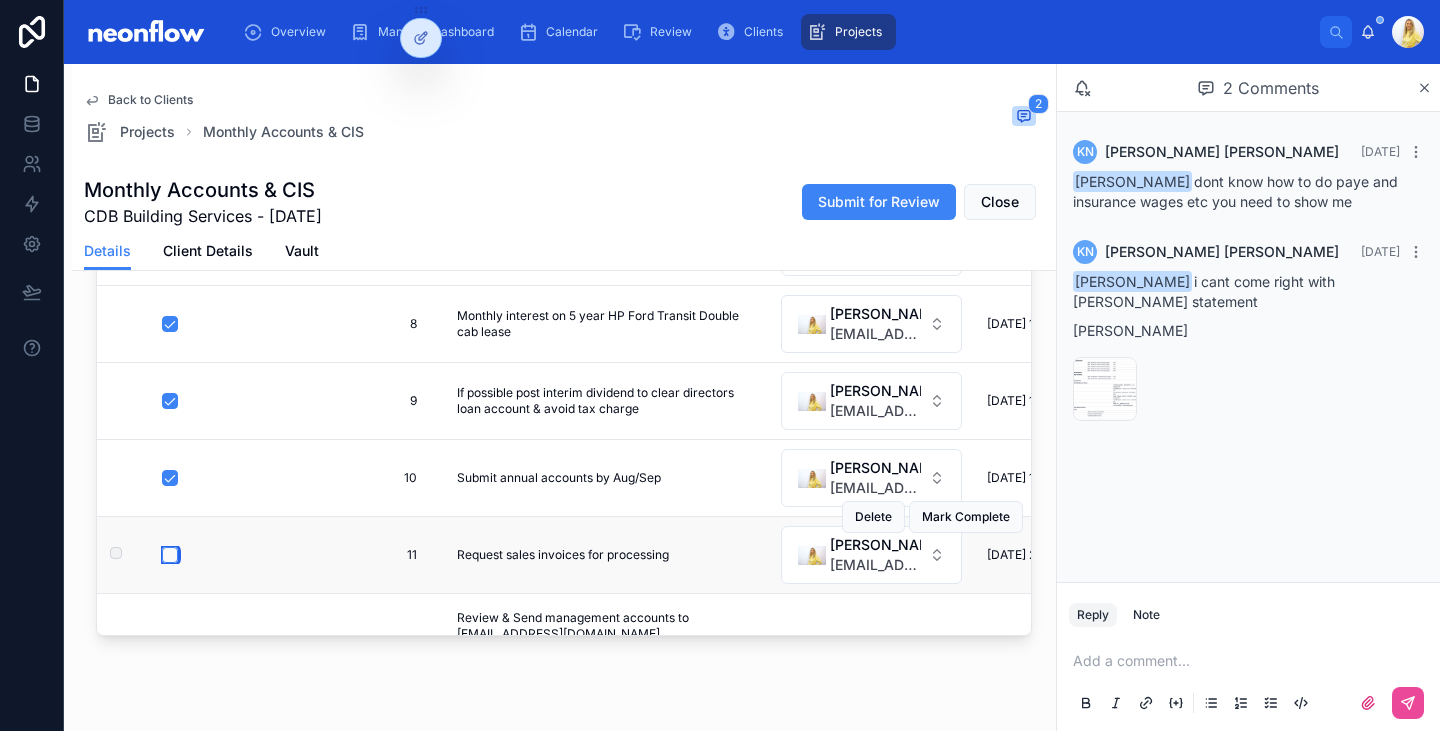 click at bounding box center (170, 555) 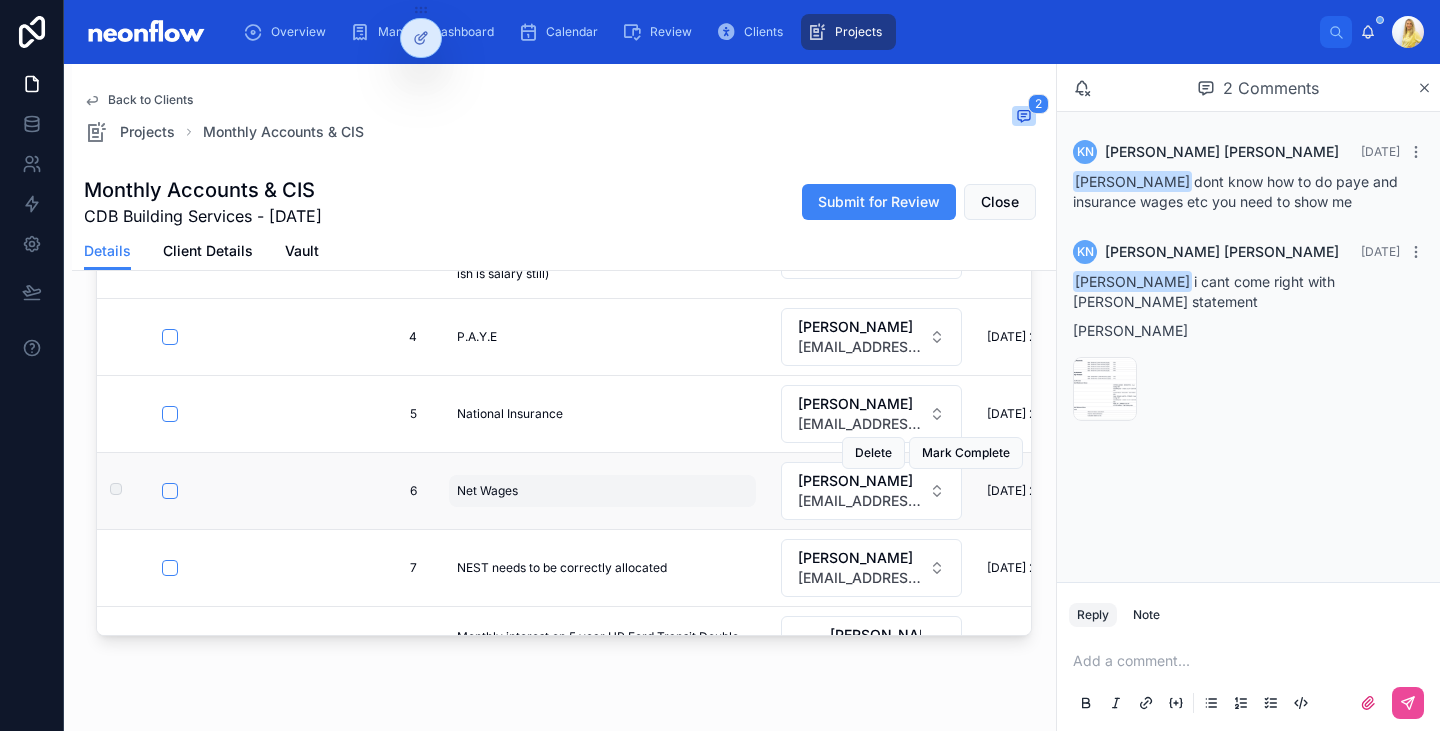 scroll, scrollTop: 103, scrollLeft: 0, axis: vertical 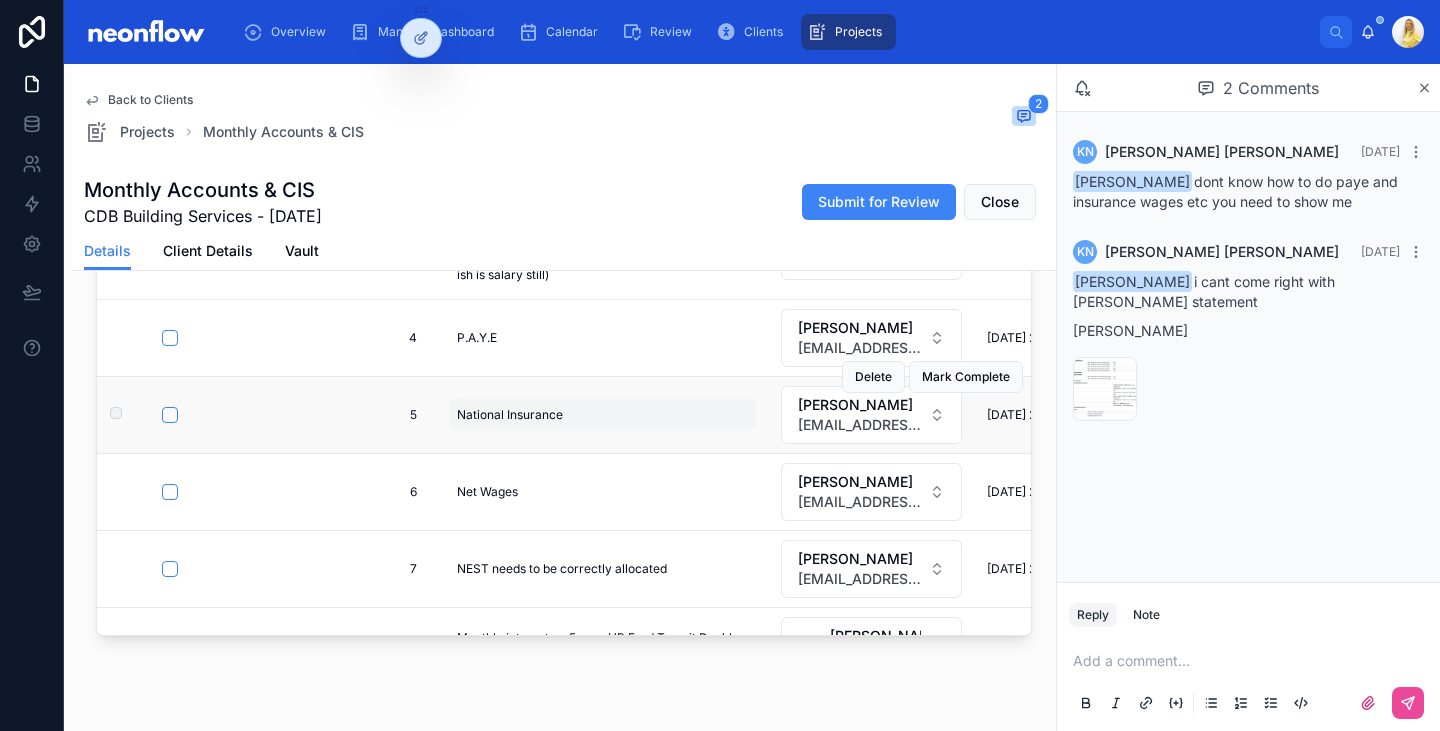 click on "National Insurance National Insurance" at bounding box center (602, 415) 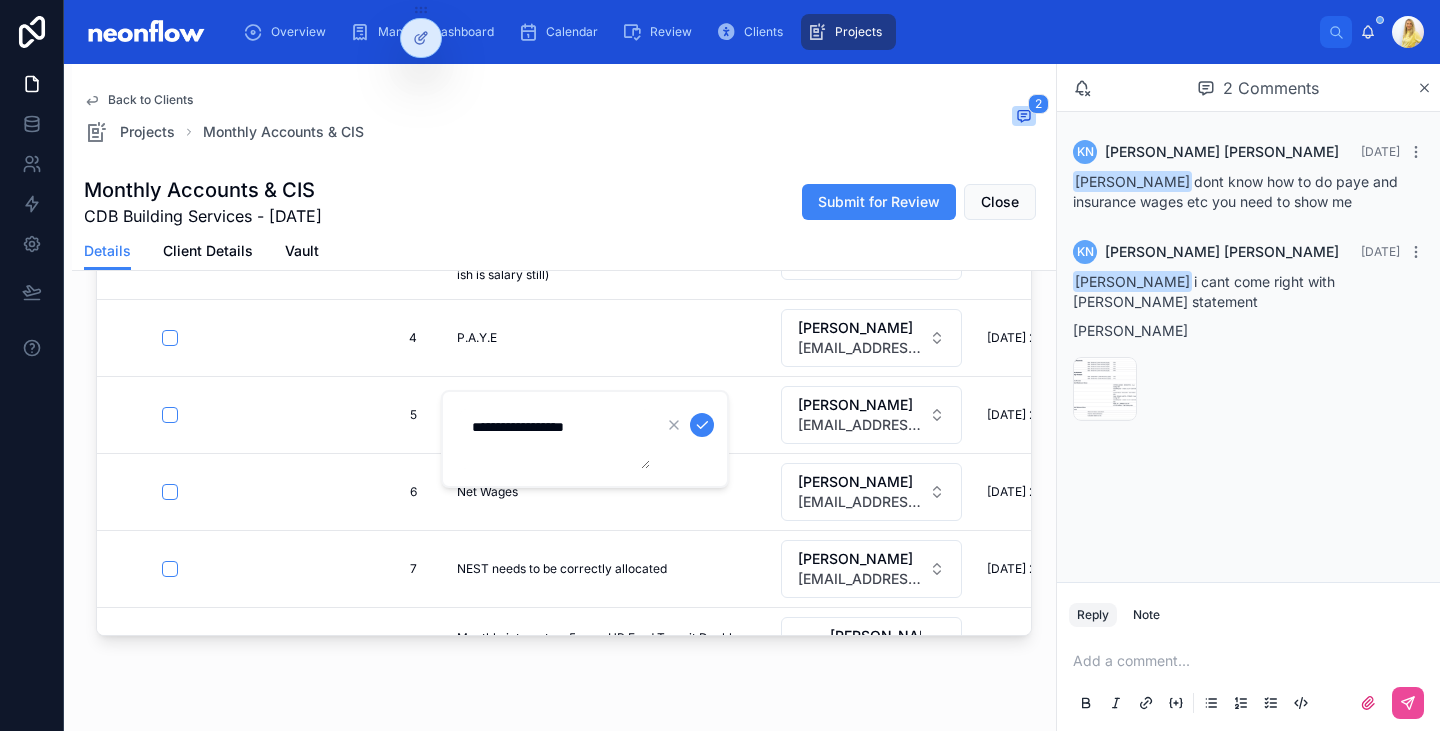 click on "**********" at bounding box center (555, 439) 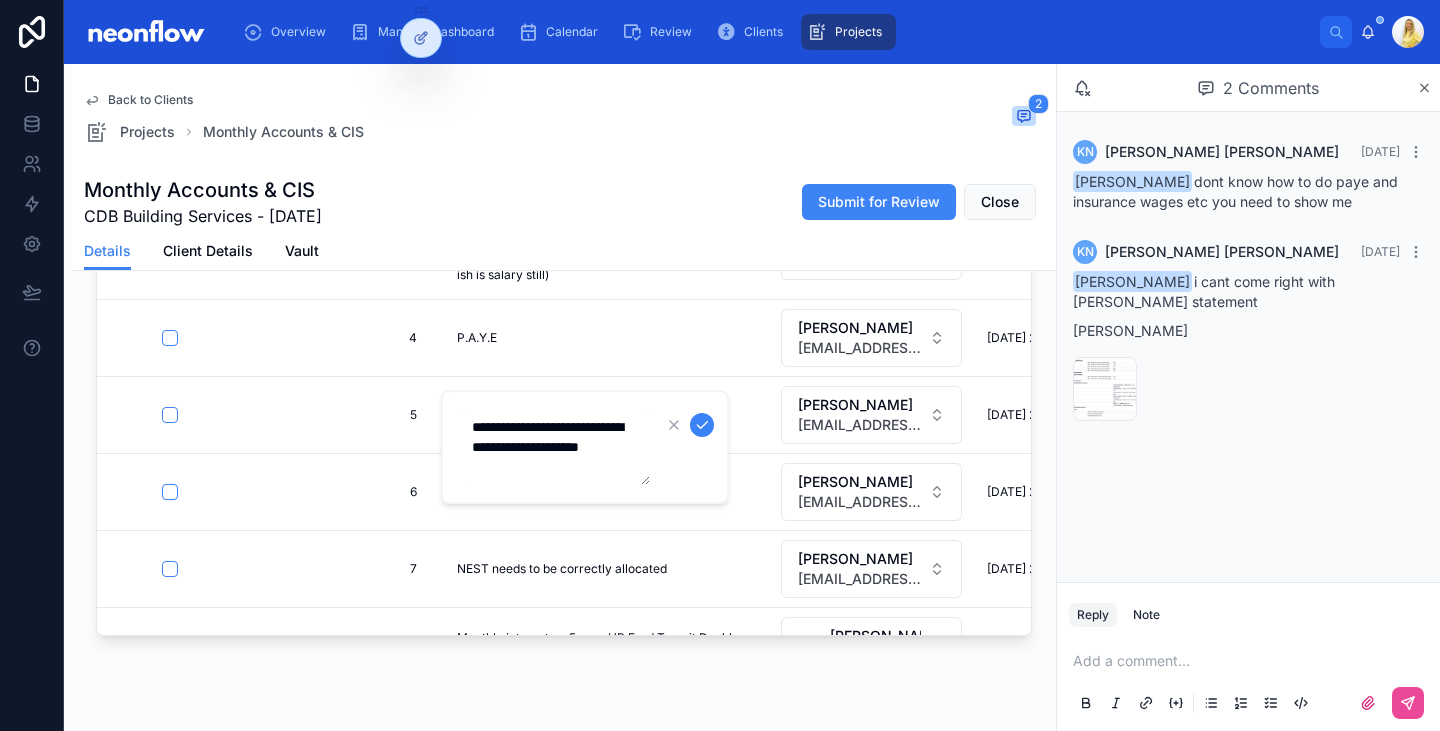 type on "**********" 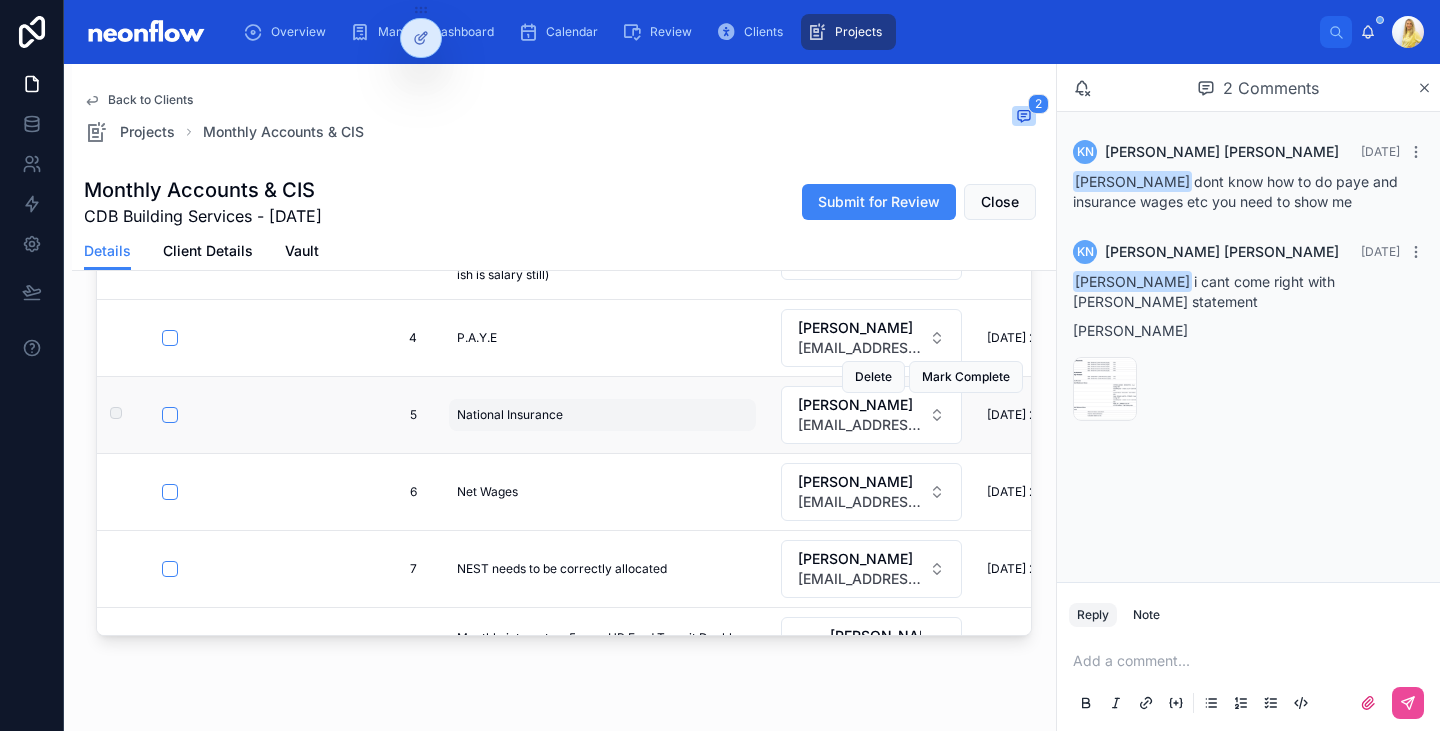 click on "National Insurance" at bounding box center (510, 415) 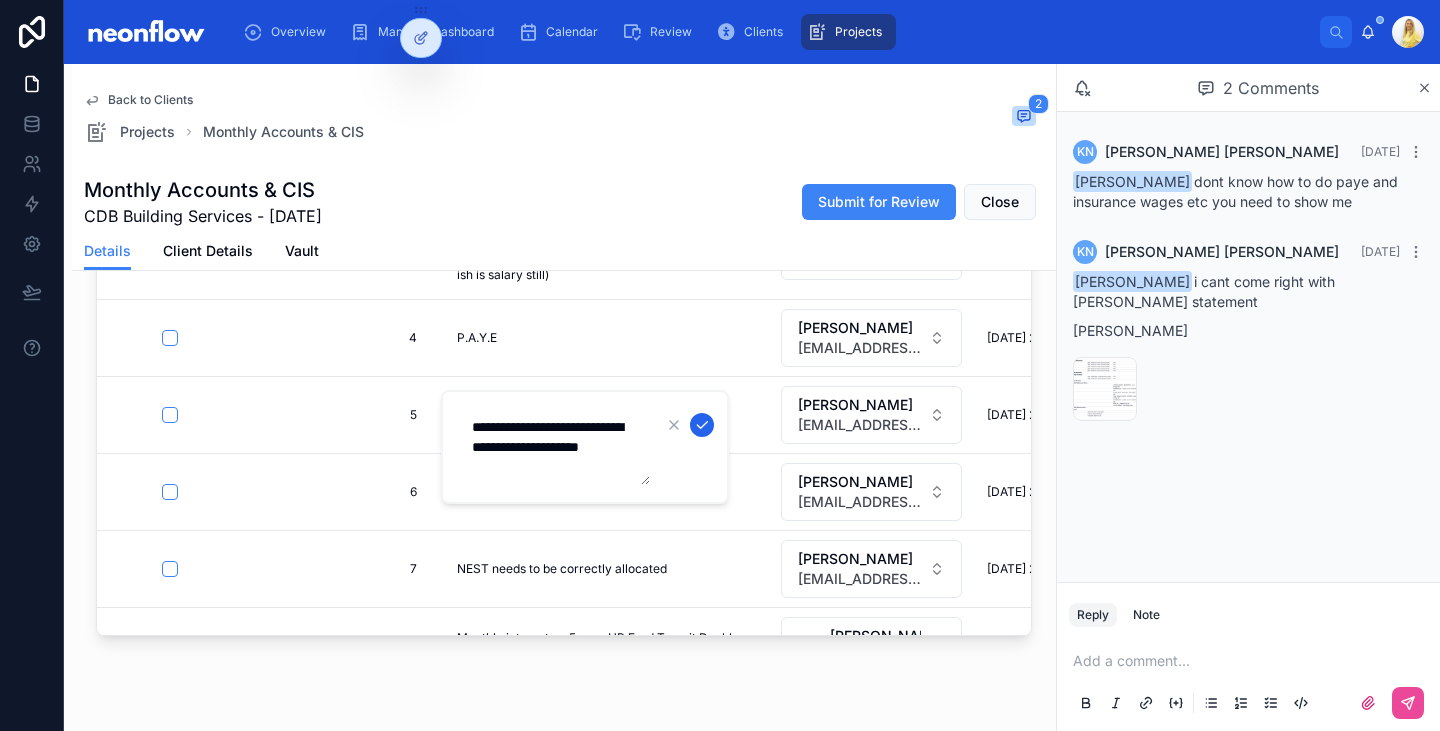 click at bounding box center [702, 425] 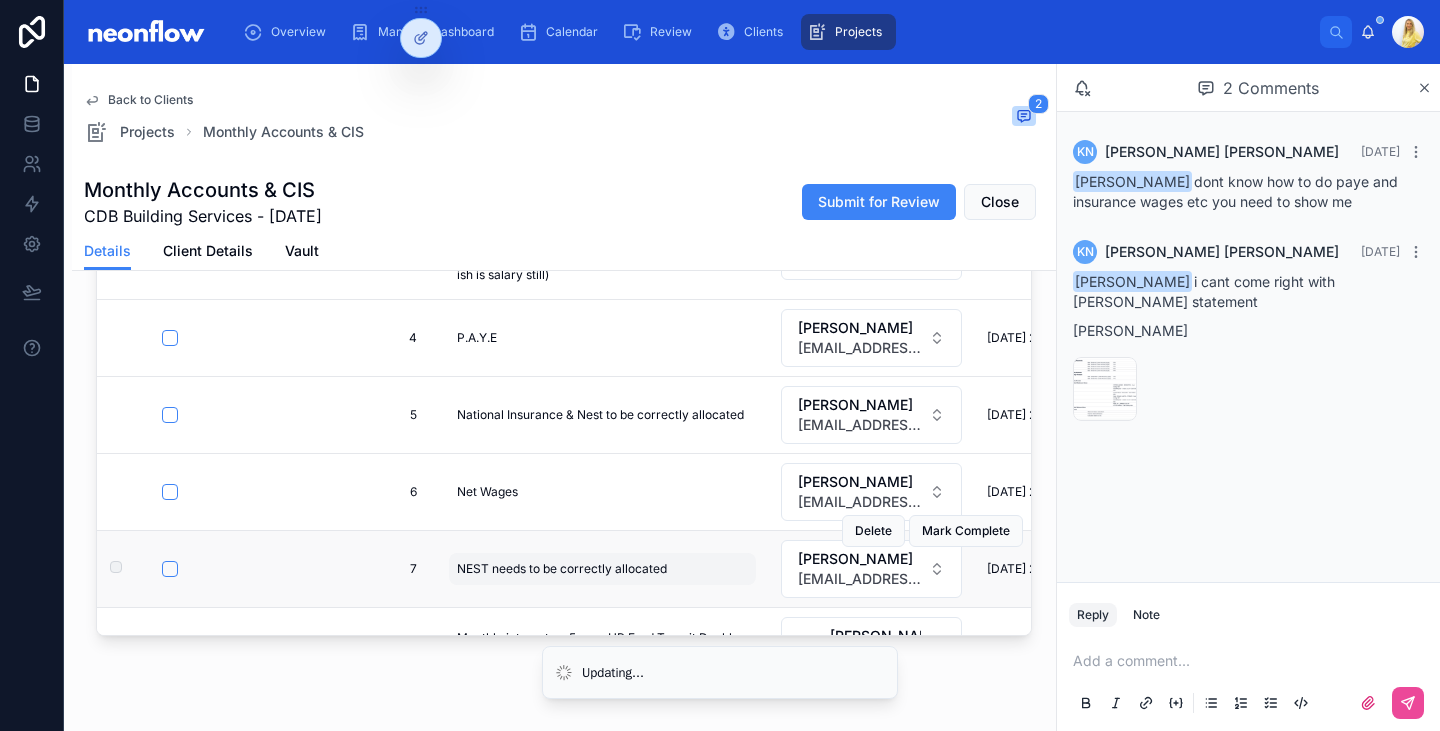 click on "NEST needs to be correctly allocated" at bounding box center (562, 569) 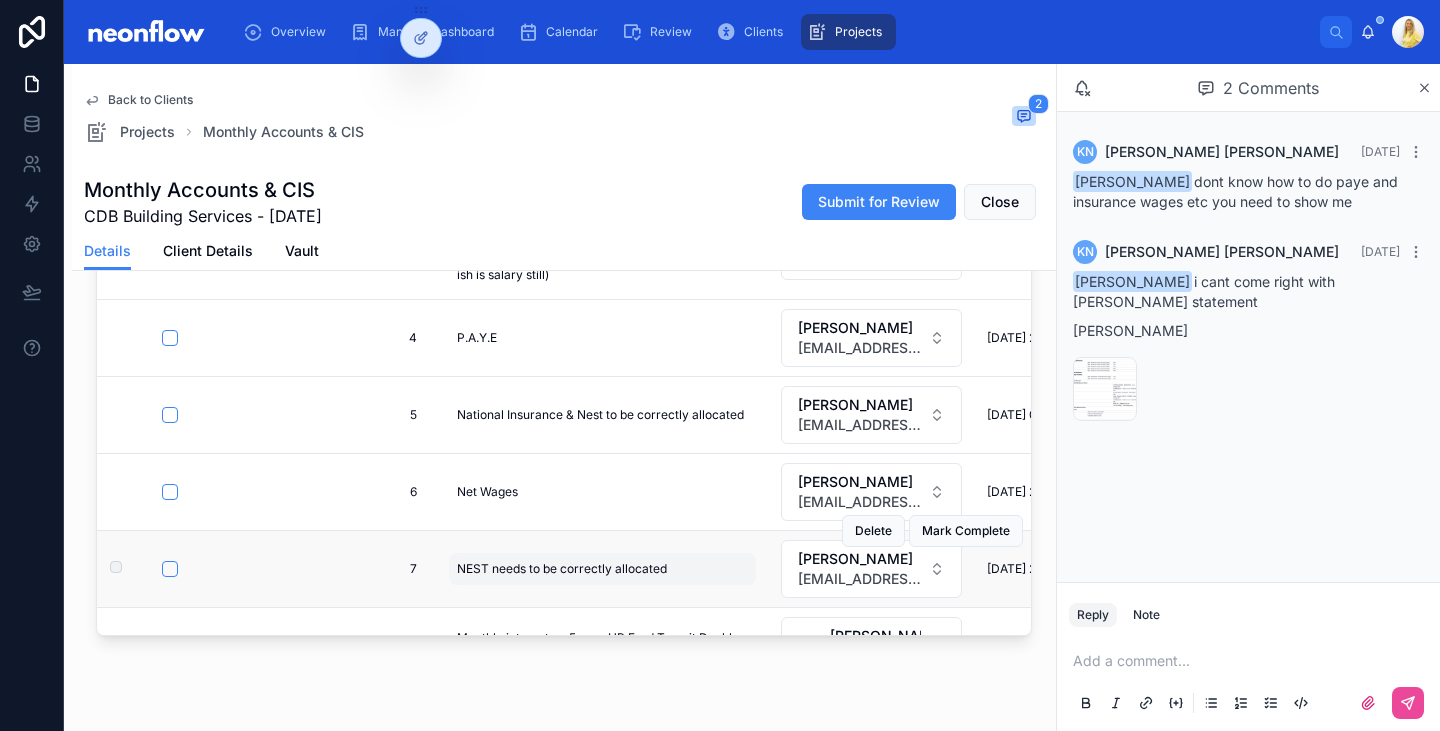 click on "NEST needs to be correctly allocated NEST needs to be correctly allocated" at bounding box center [602, 569] 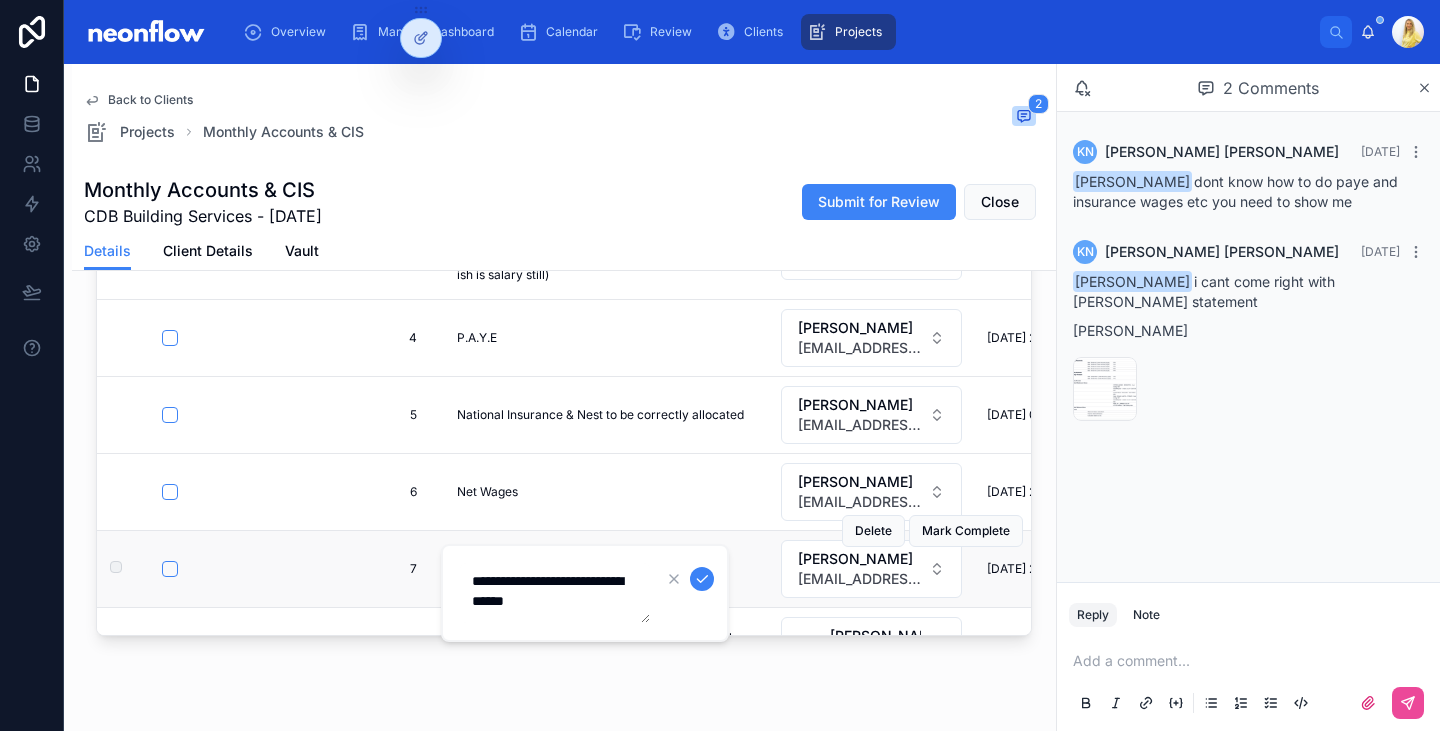 drag, startPoint x: 446, startPoint y: 544, endPoint x: 406, endPoint y: 516, distance: 48.82622 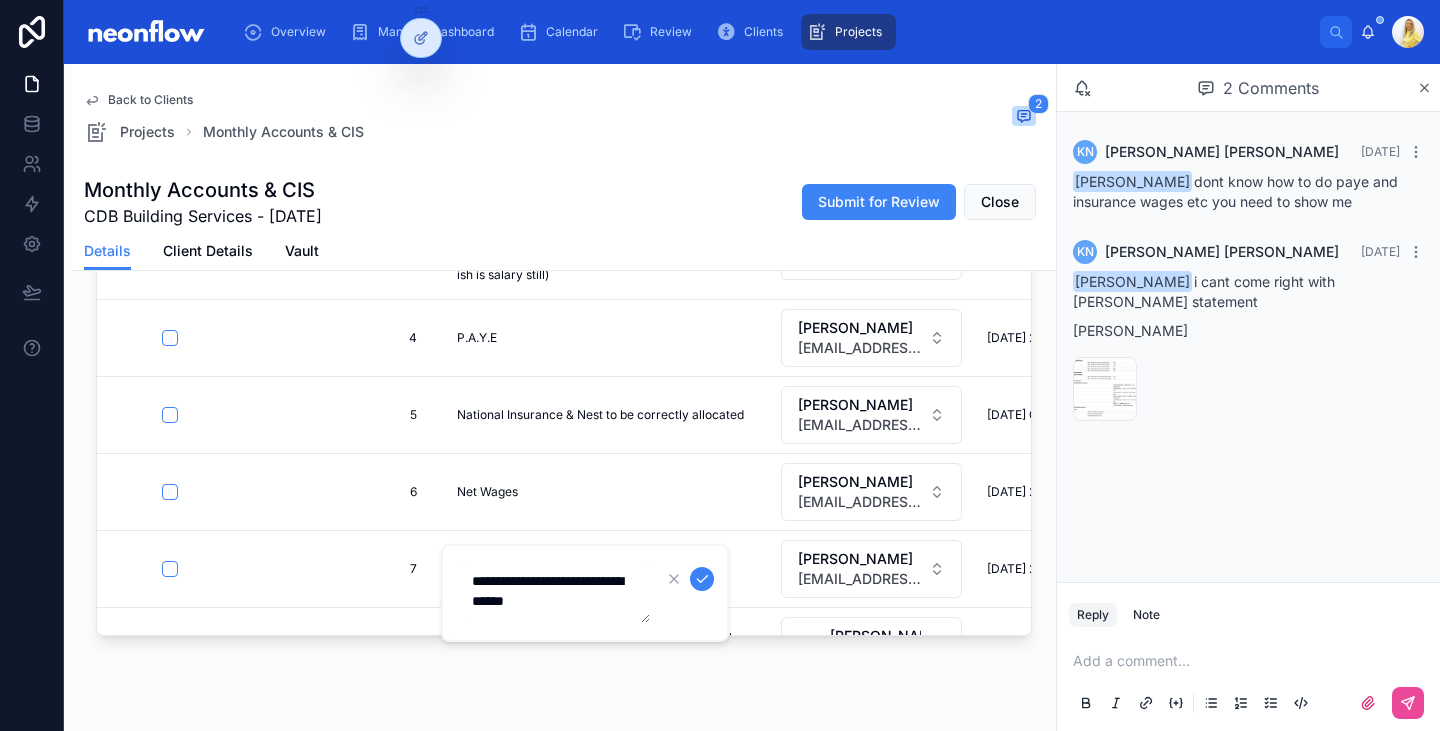 click on "**********" at bounding box center (555, 593) 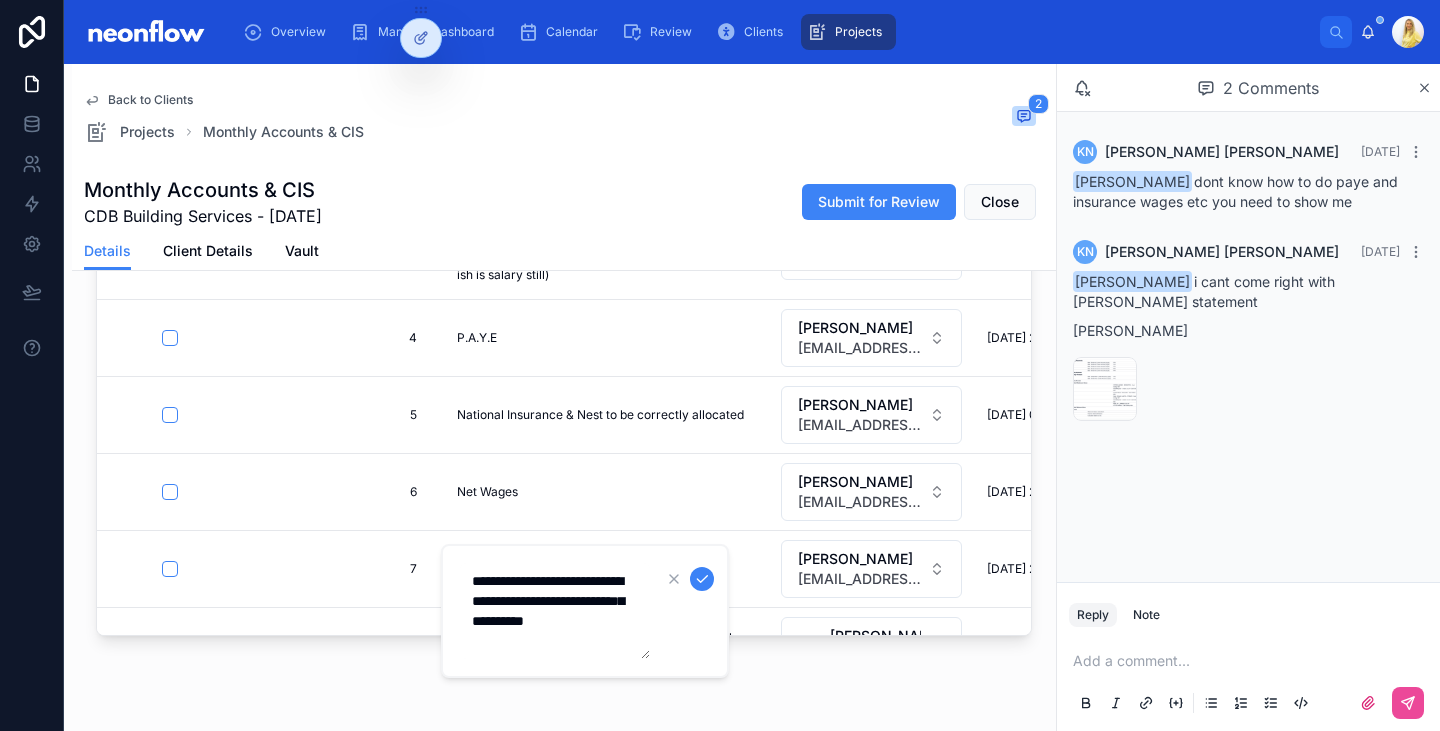 scroll, scrollTop: 30, scrollLeft: 0, axis: vertical 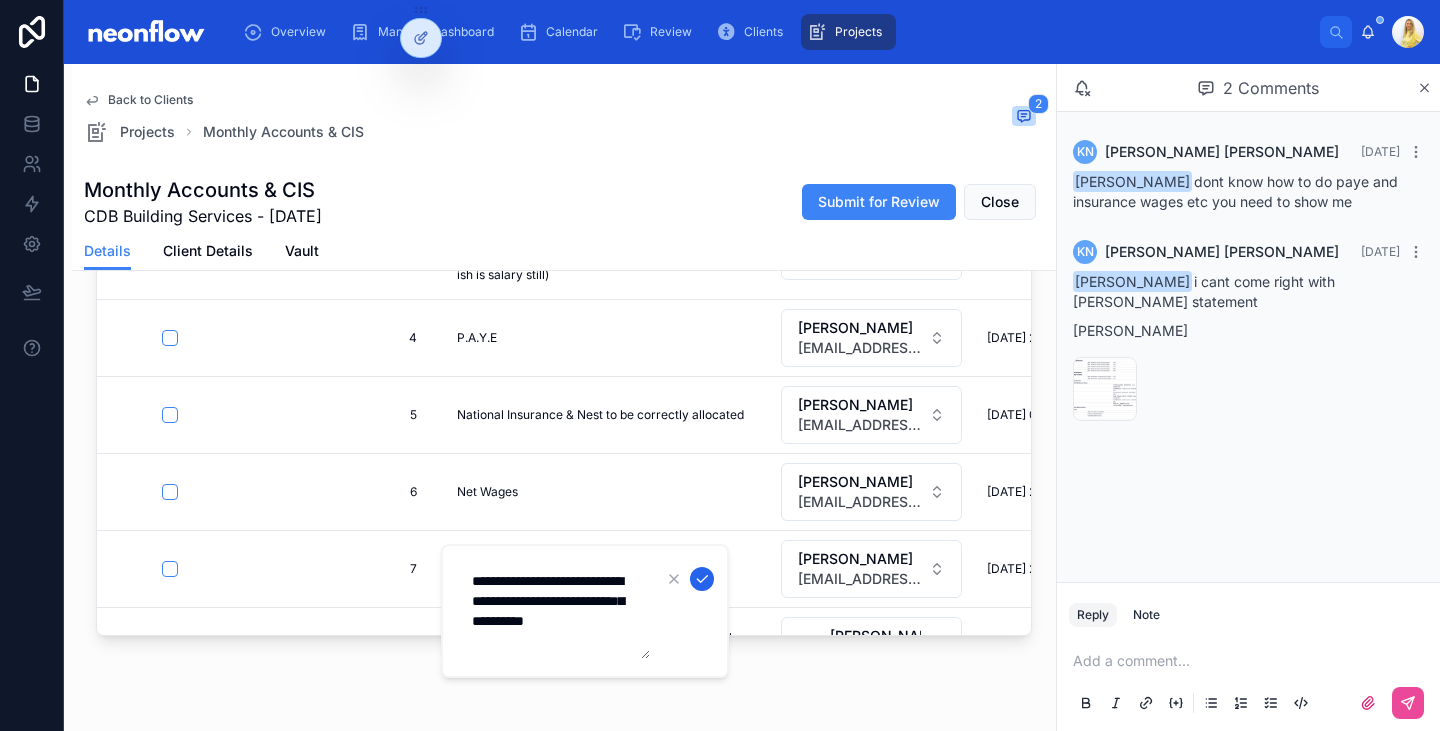 type on "**********" 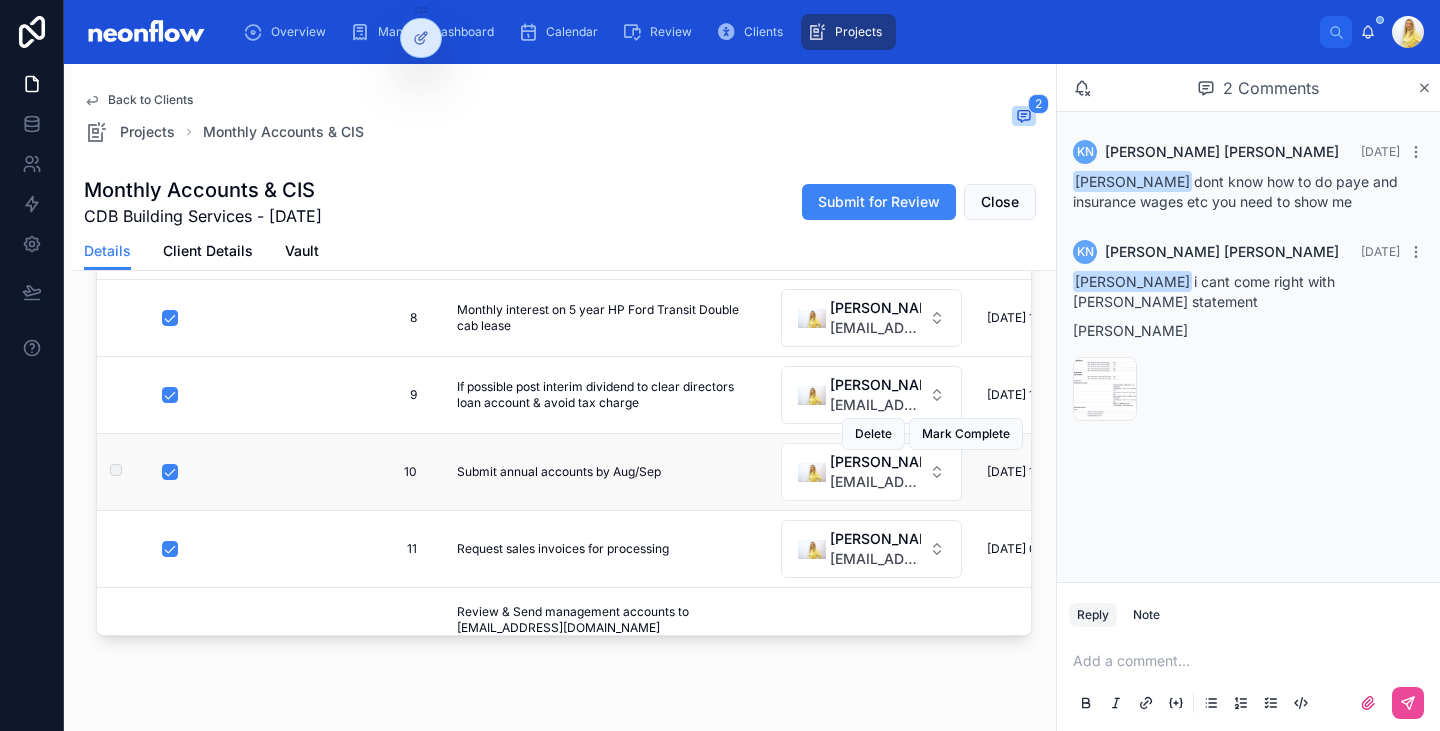 scroll, scrollTop: 665, scrollLeft: 0, axis: vertical 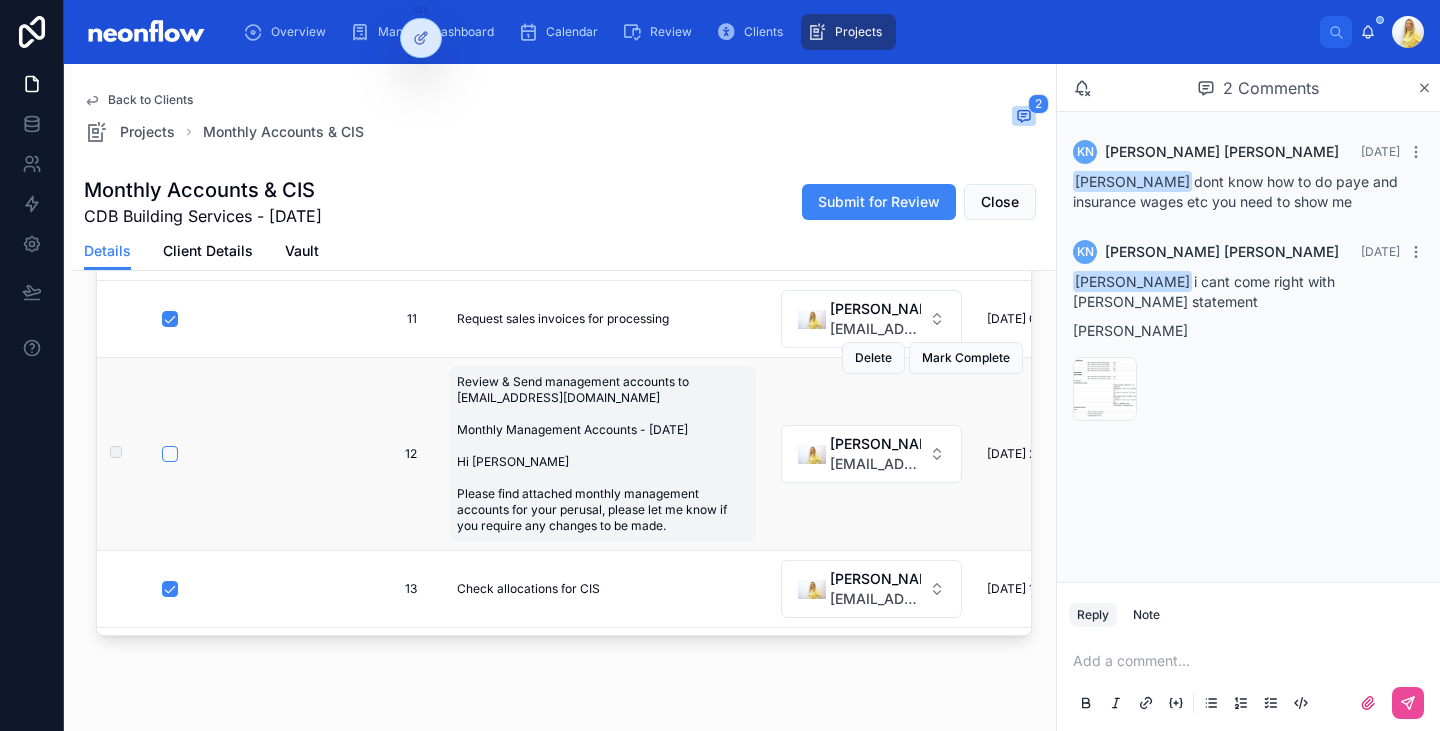 click on "Review & Send management accounts to [EMAIL_ADDRESS][DOMAIN_NAME]
Monthly Management Accounts - [DATE]
Hi [PERSON_NAME]
Please find attached monthly management accounts for your perusal, please let me know if you require any changes to be made." at bounding box center (602, 454) 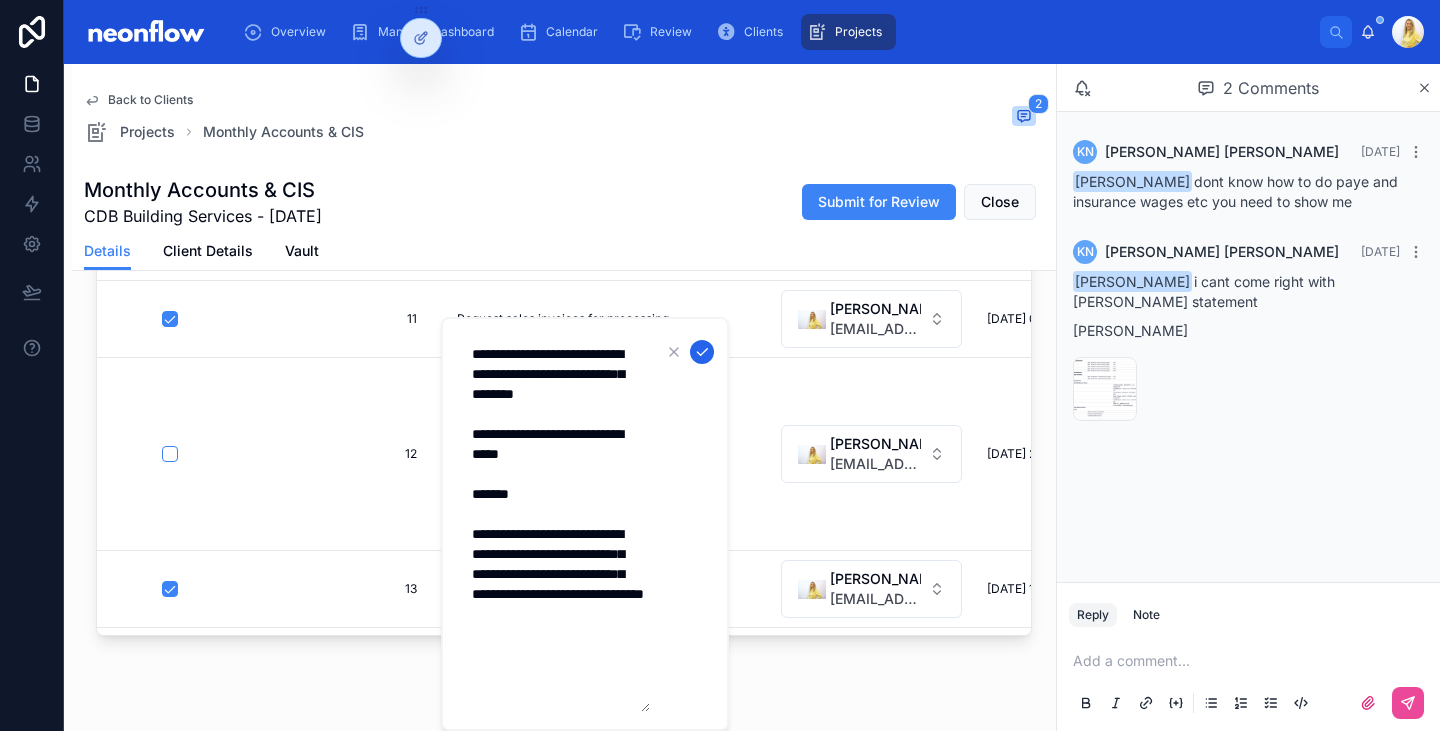 click 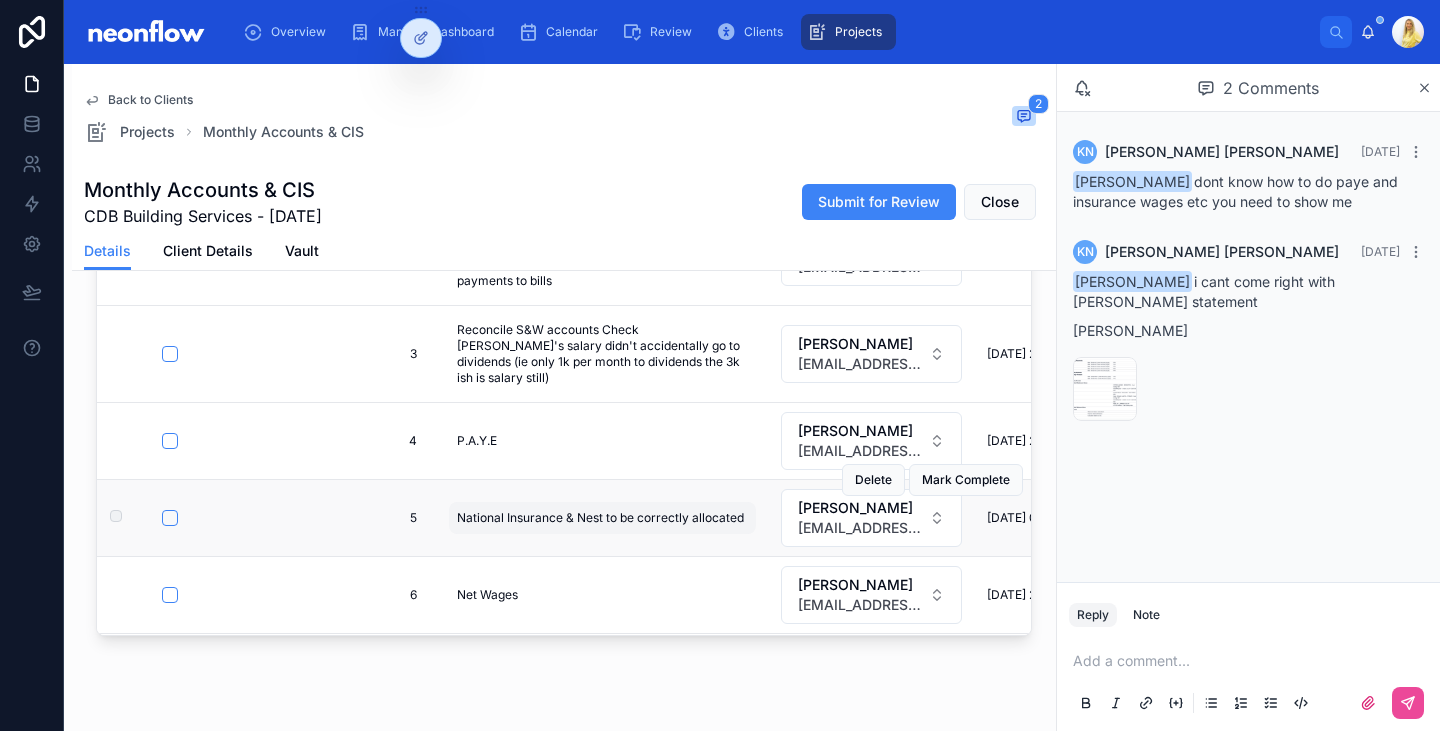 scroll, scrollTop: 127, scrollLeft: 0, axis: vertical 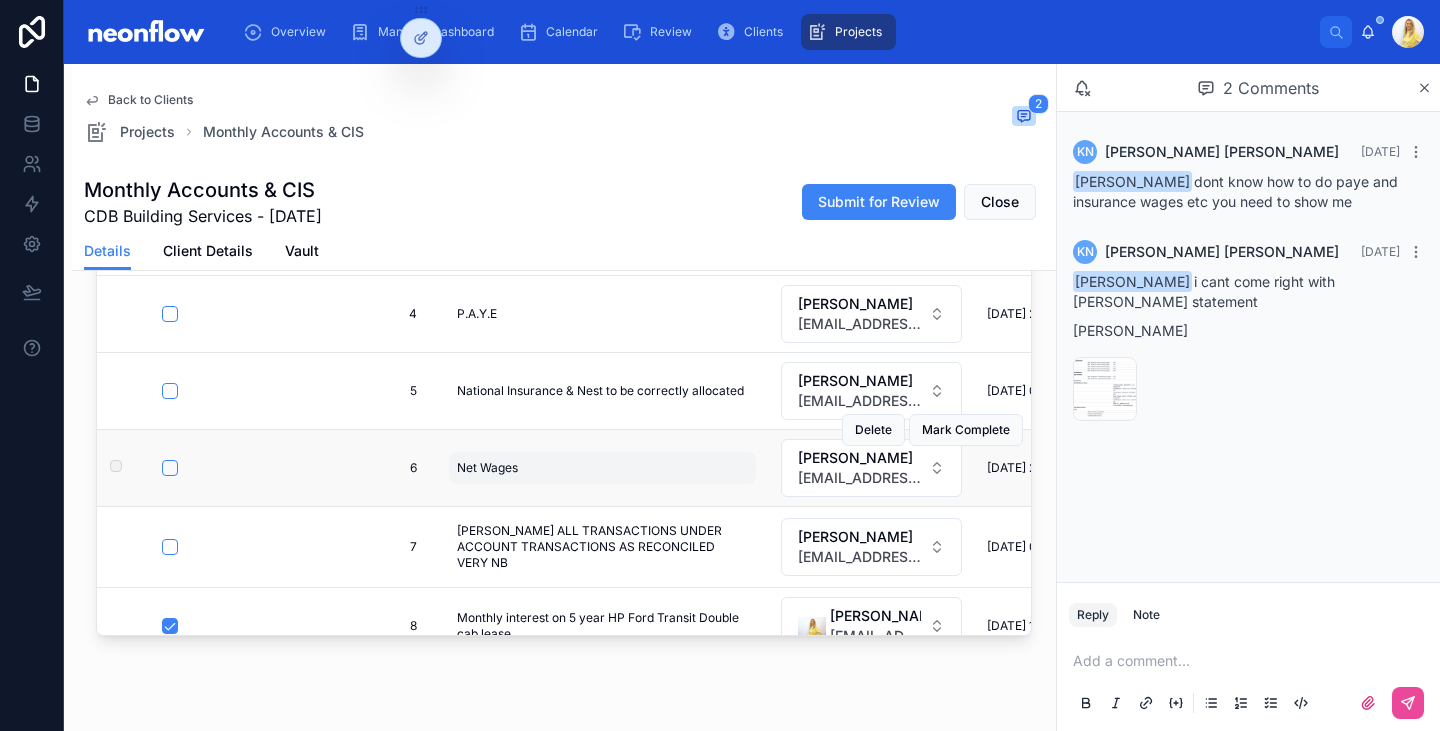 click on "Net Wages Net Wages" at bounding box center (602, 468) 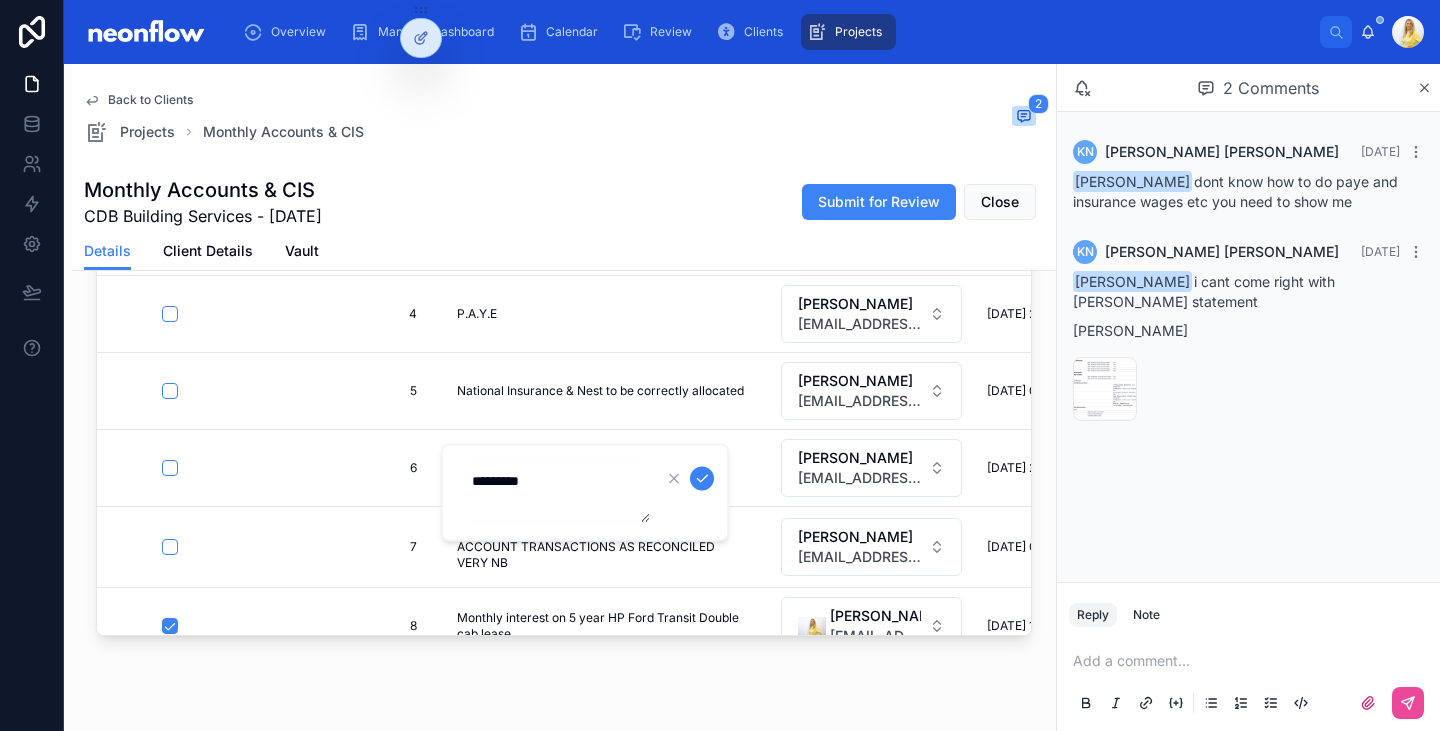 drag, startPoint x: 558, startPoint y: 479, endPoint x: 476, endPoint y: 469, distance: 82.607506 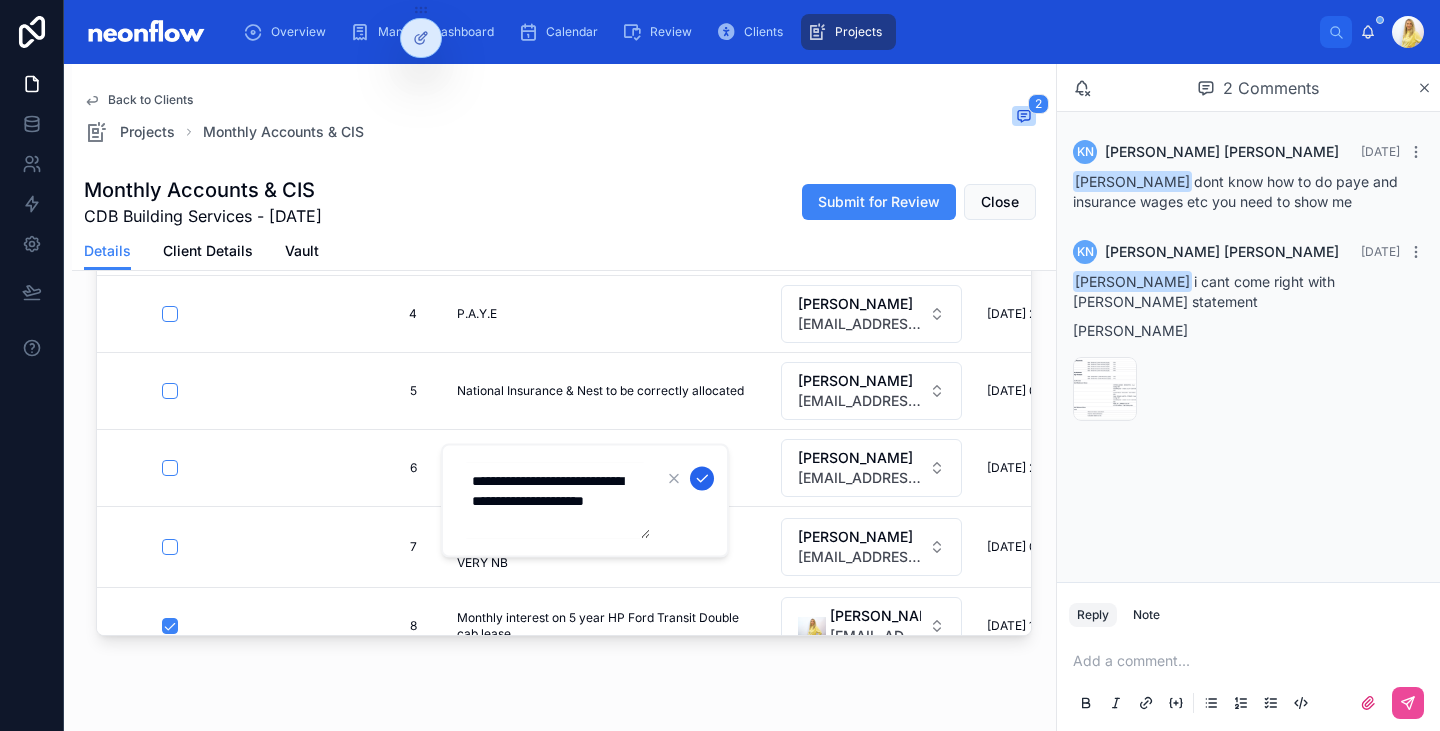 type on "**********" 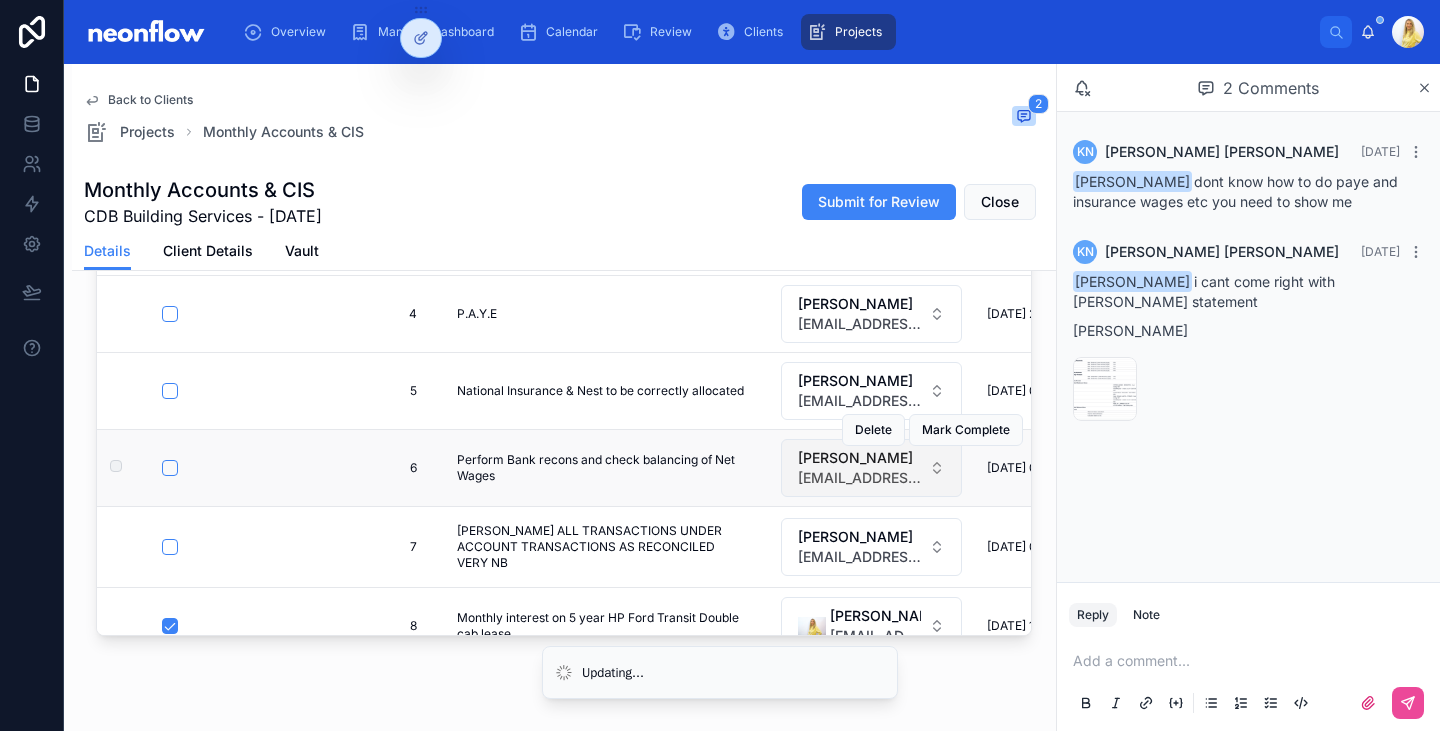 click on "[EMAIL_ADDRESS][DOMAIN_NAME]" at bounding box center [859, 478] 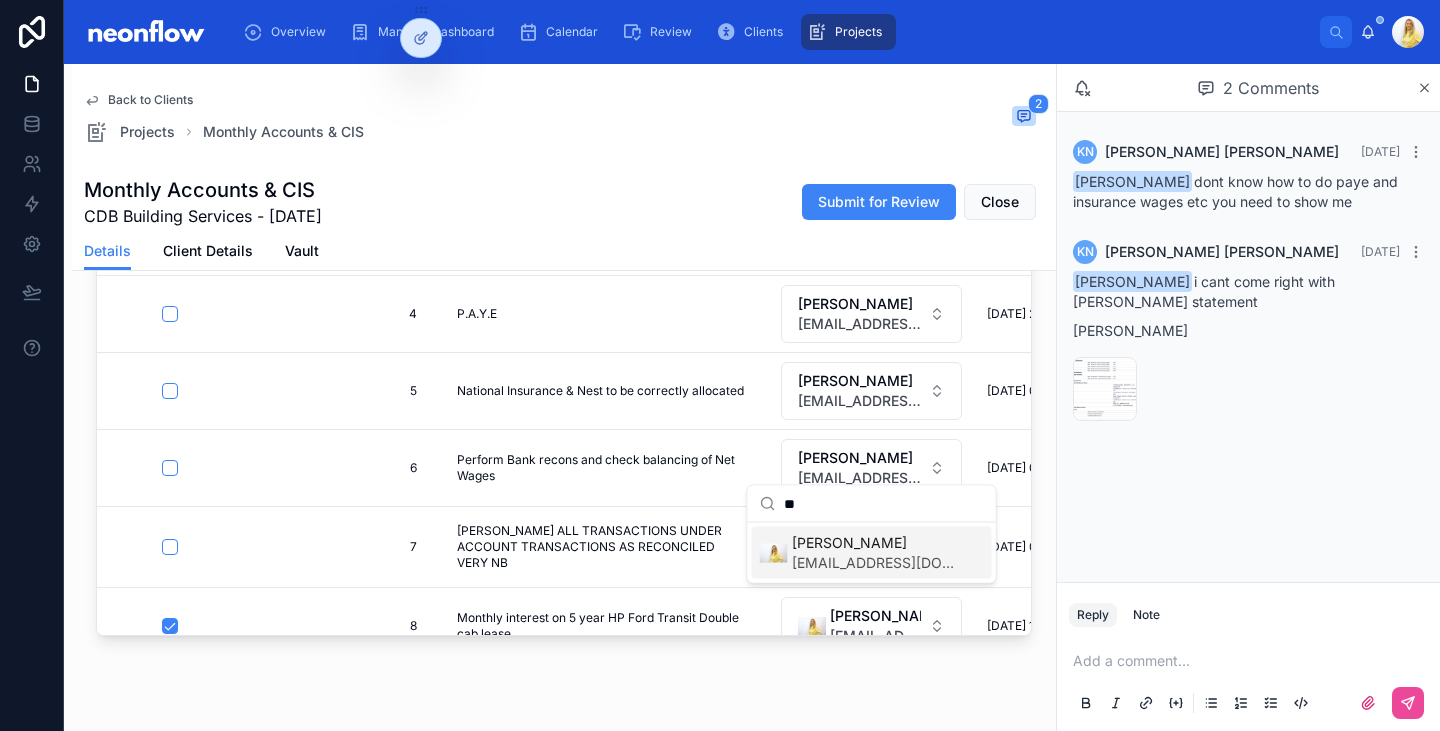 type on "**" 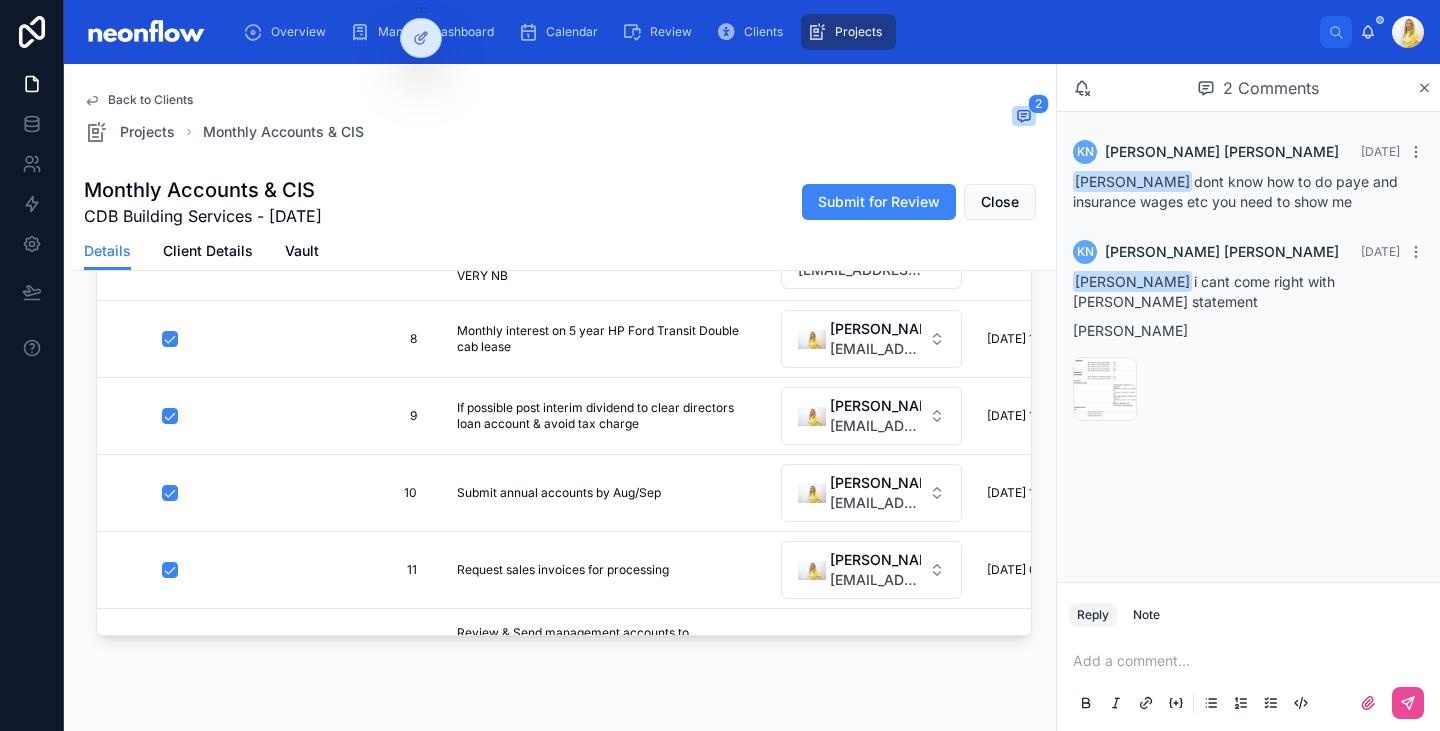 scroll, scrollTop: 0, scrollLeft: 0, axis: both 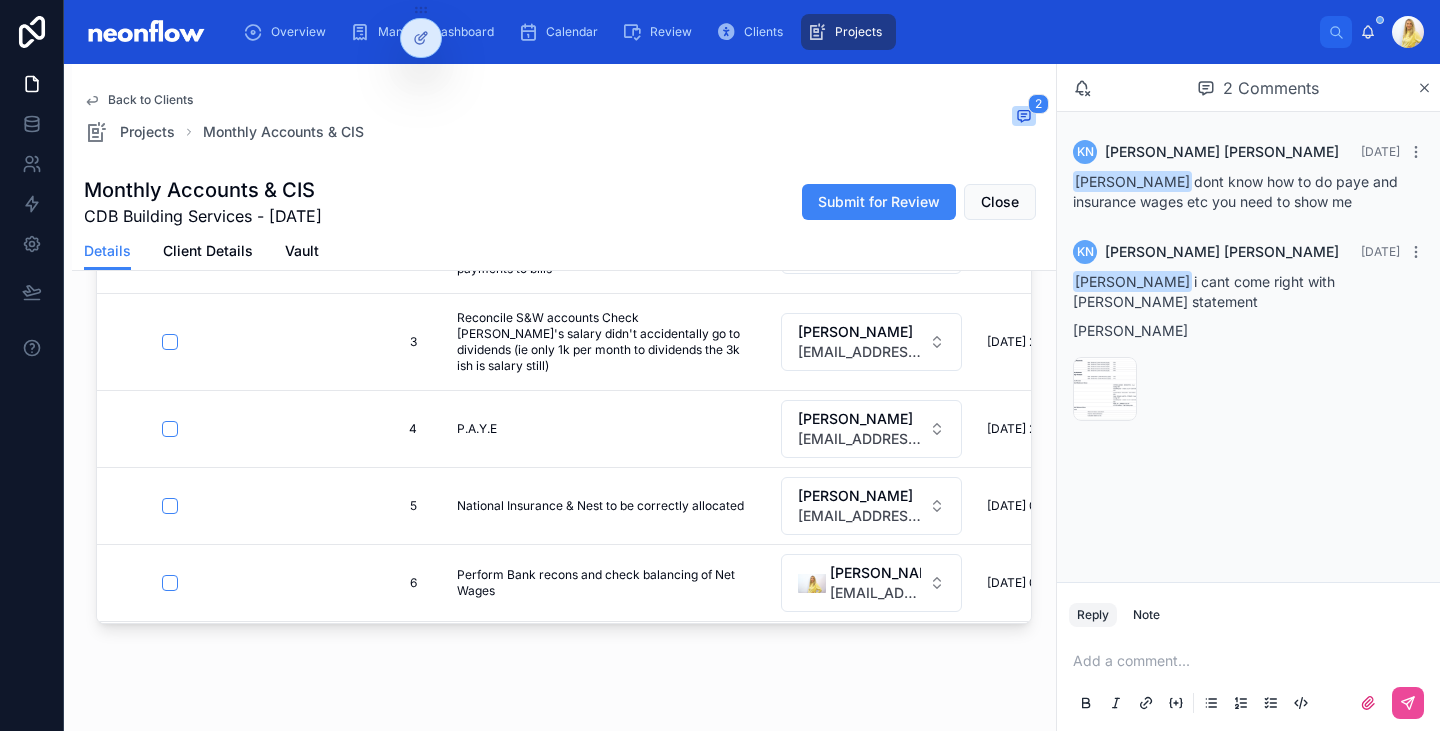click on "**********" at bounding box center [564, 155] 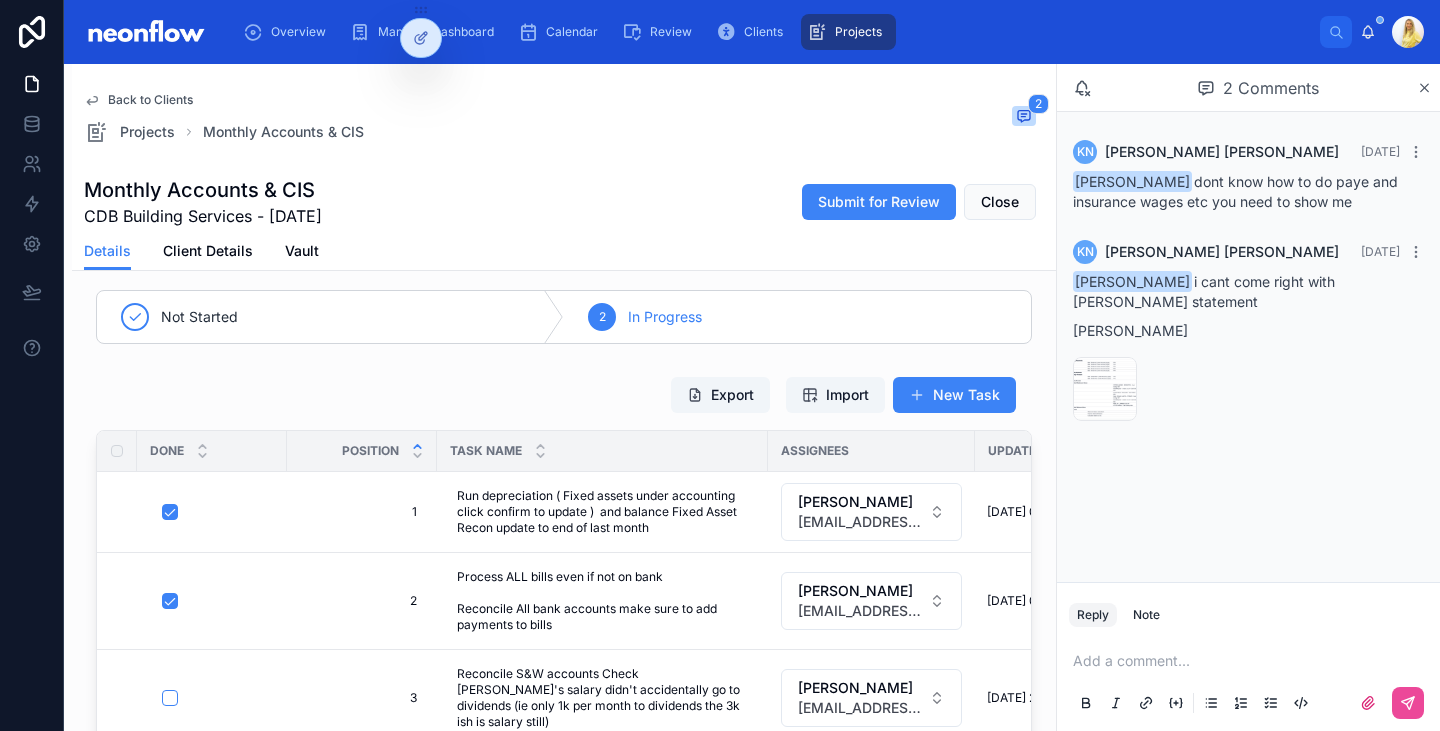 scroll, scrollTop: 54, scrollLeft: 0, axis: vertical 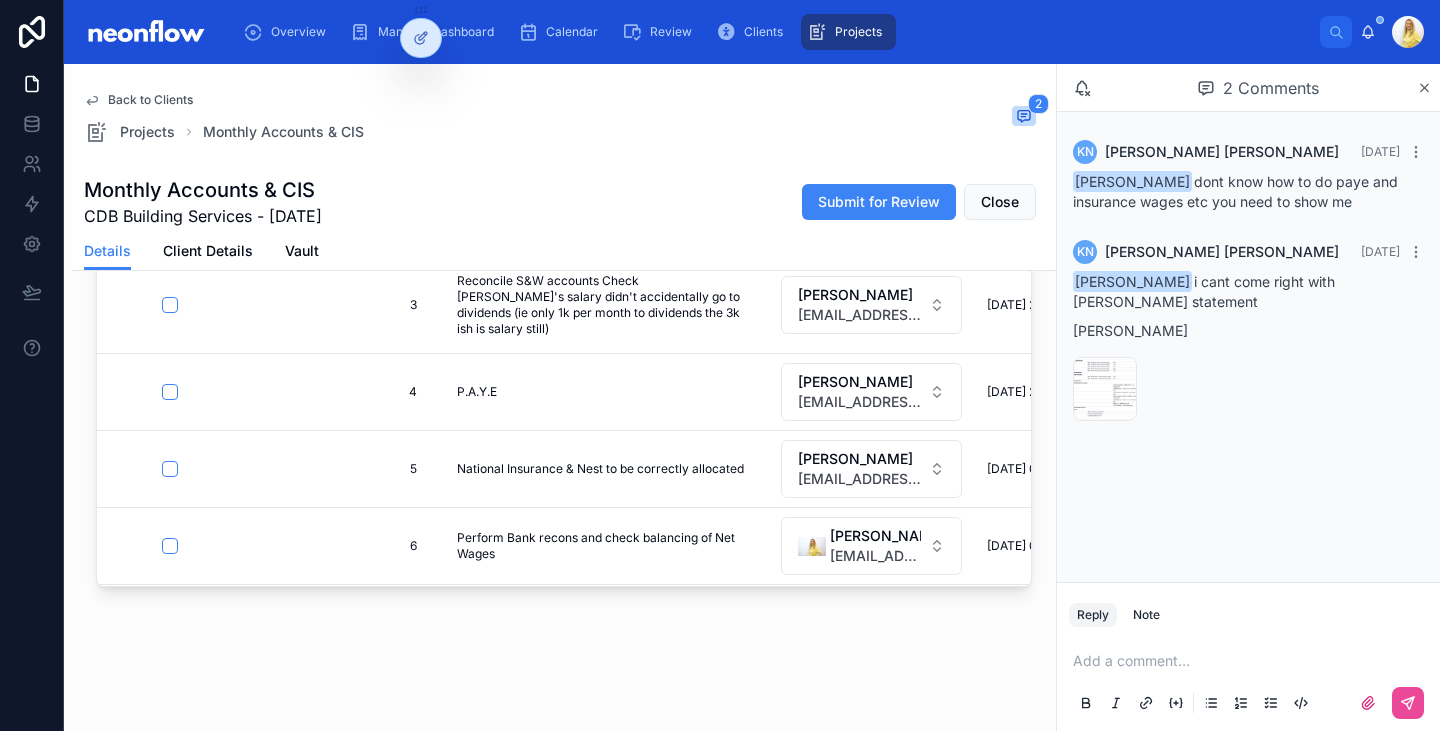 click on "Monthly Accounts & CIS CDB Building Services - 07/07/2025 Submit for Review Close" at bounding box center [564, 202] 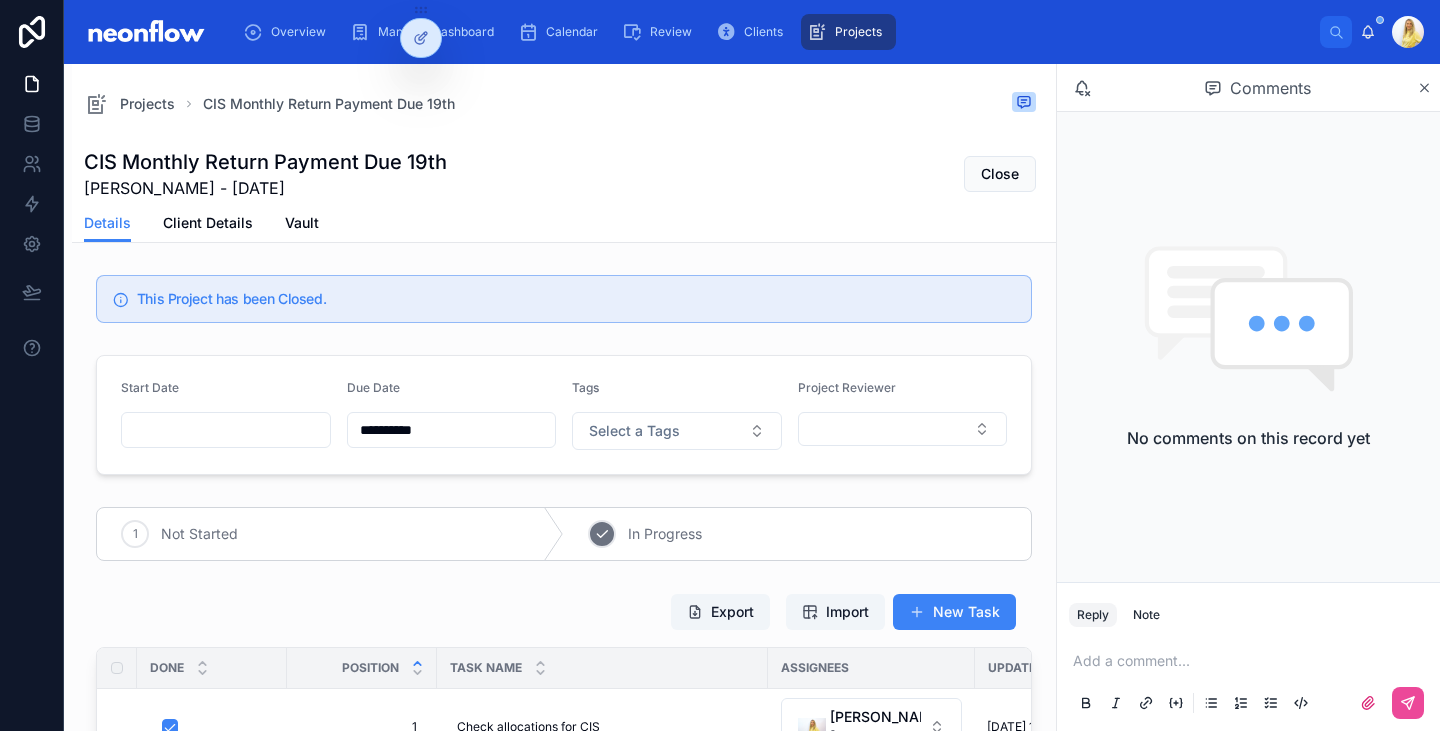 scroll, scrollTop: 0, scrollLeft: 0, axis: both 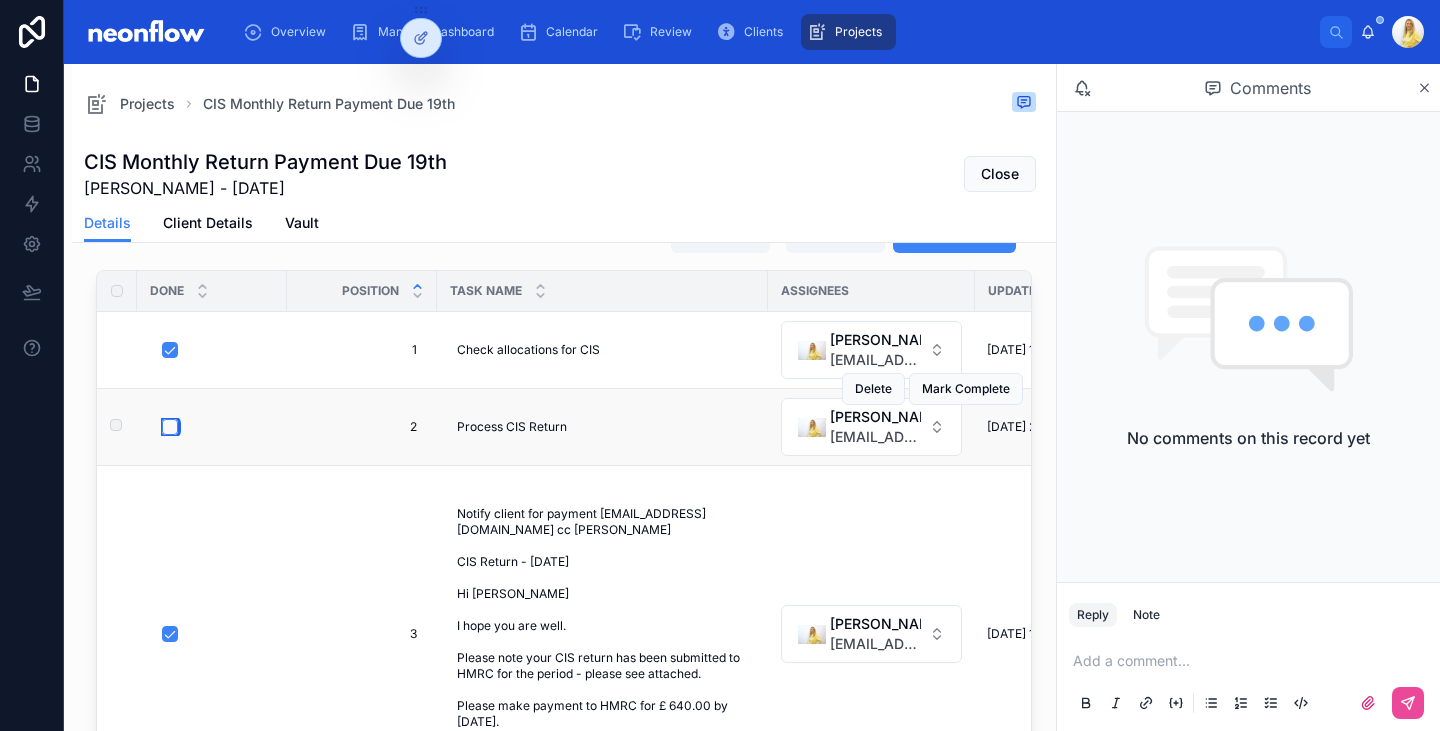 click at bounding box center [170, 427] 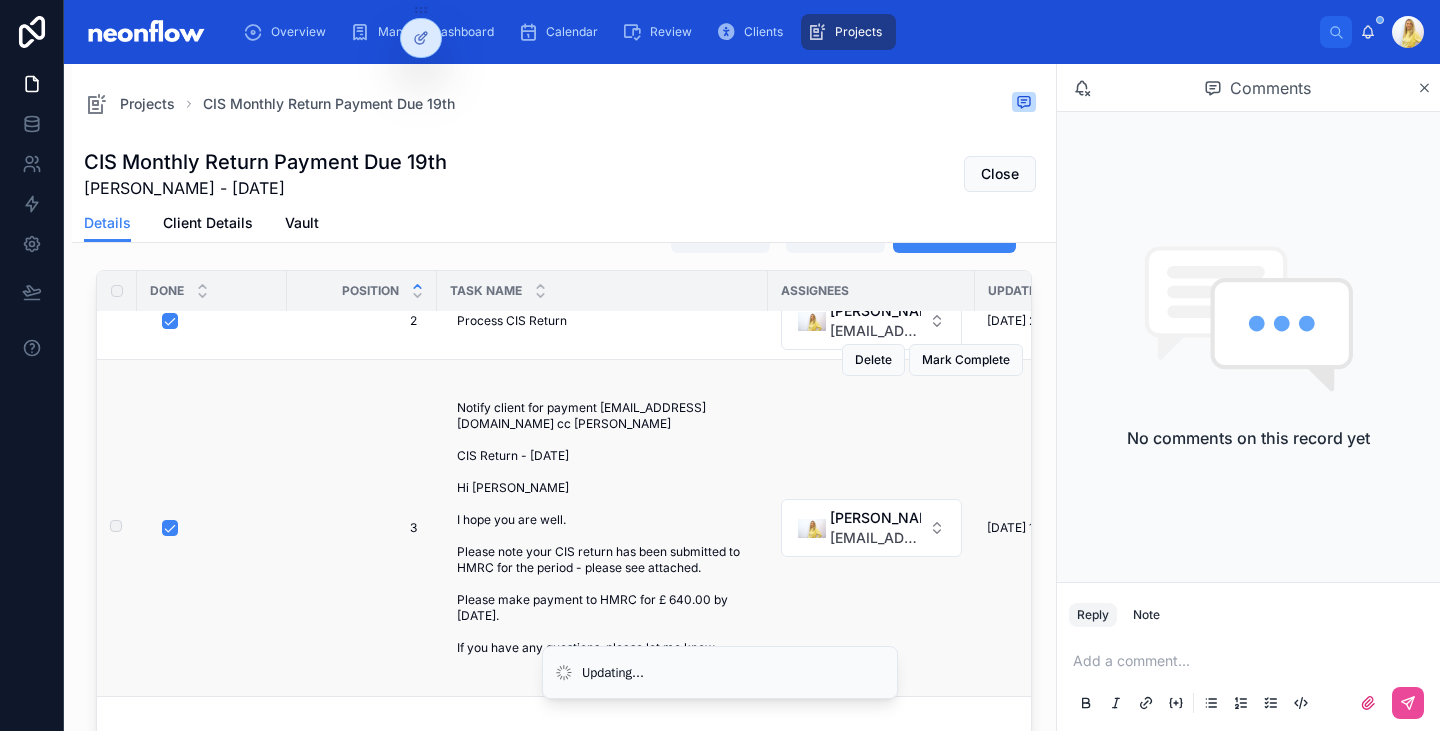scroll, scrollTop: 158, scrollLeft: 0, axis: vertical 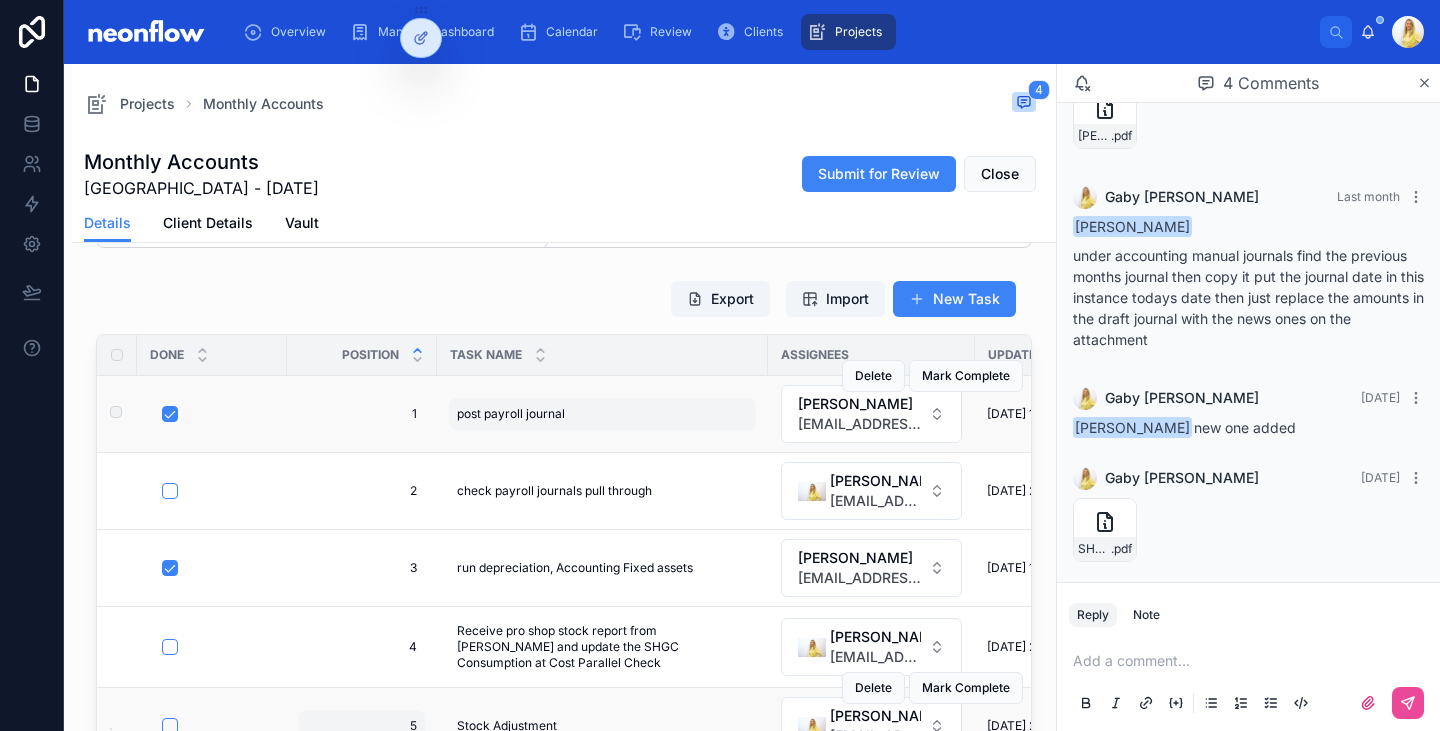 click on "post payroll journal" at bounding box center (511, 414) 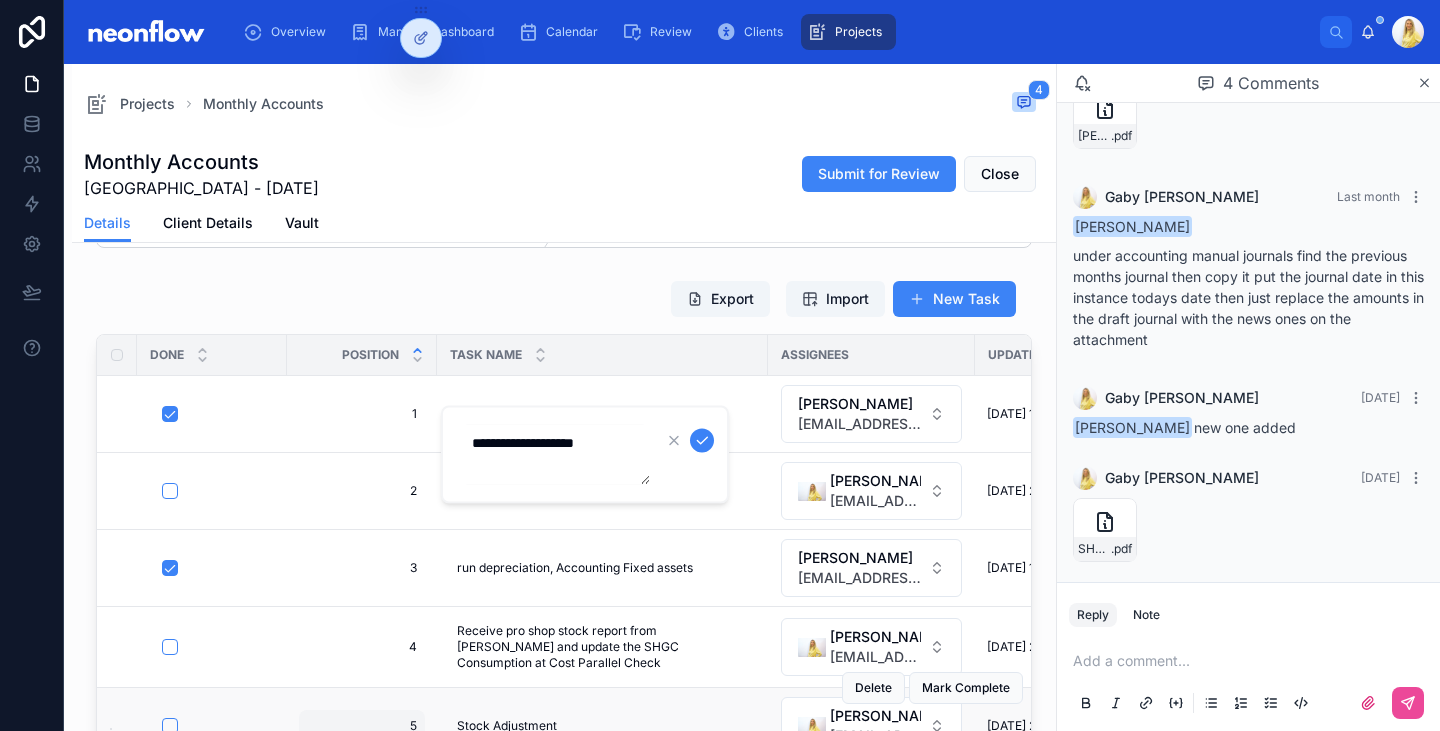 click on "**********" at bounding box center [555, 455] 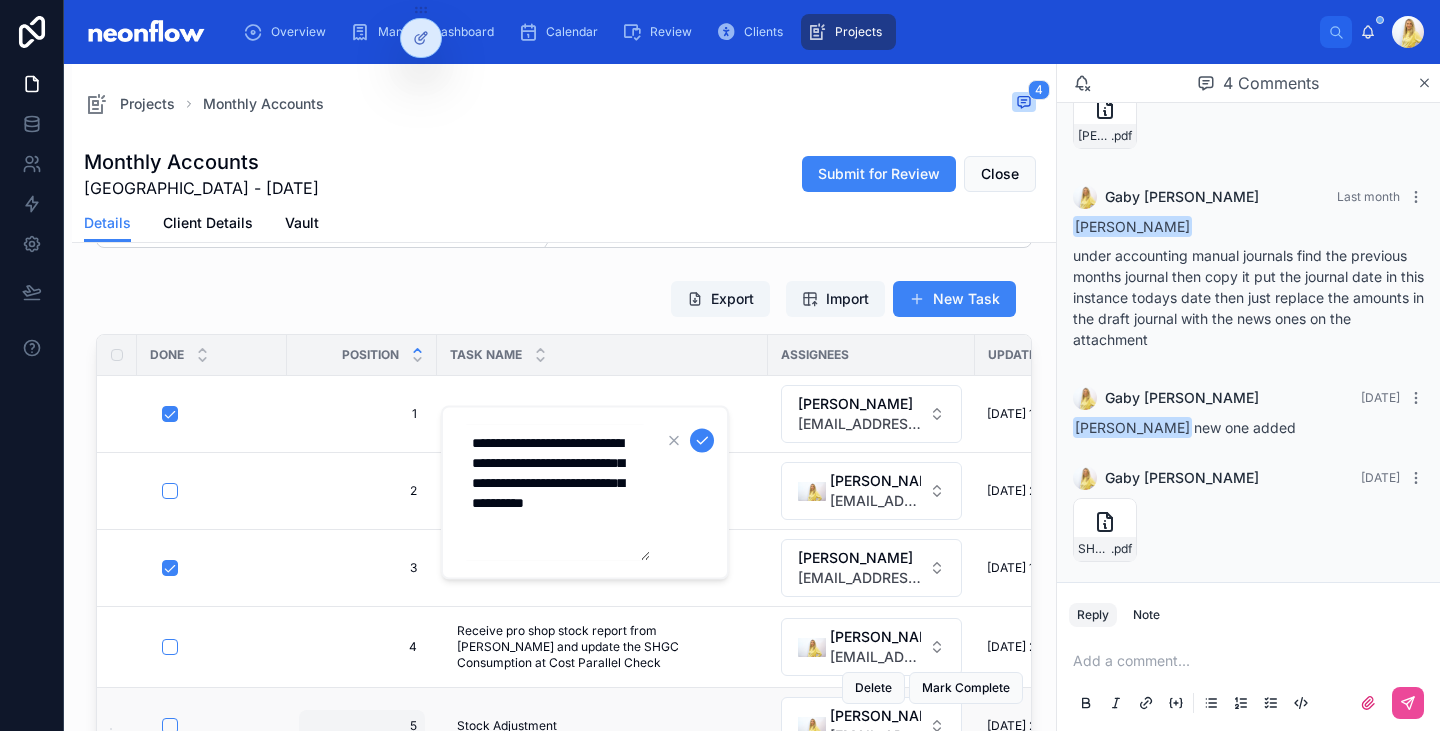 scroll, scrollTop: 0, scrollLeft: 0, axis: both 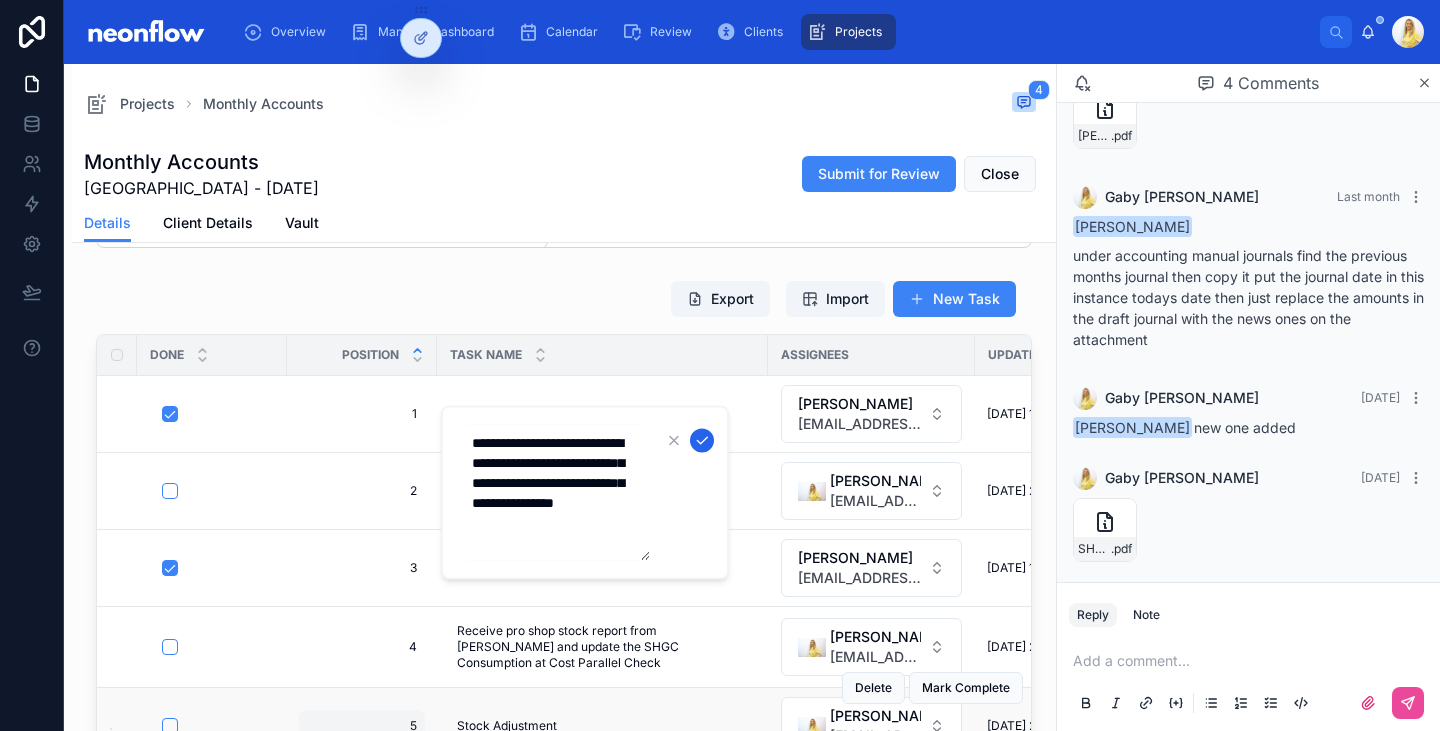 type on "**********" 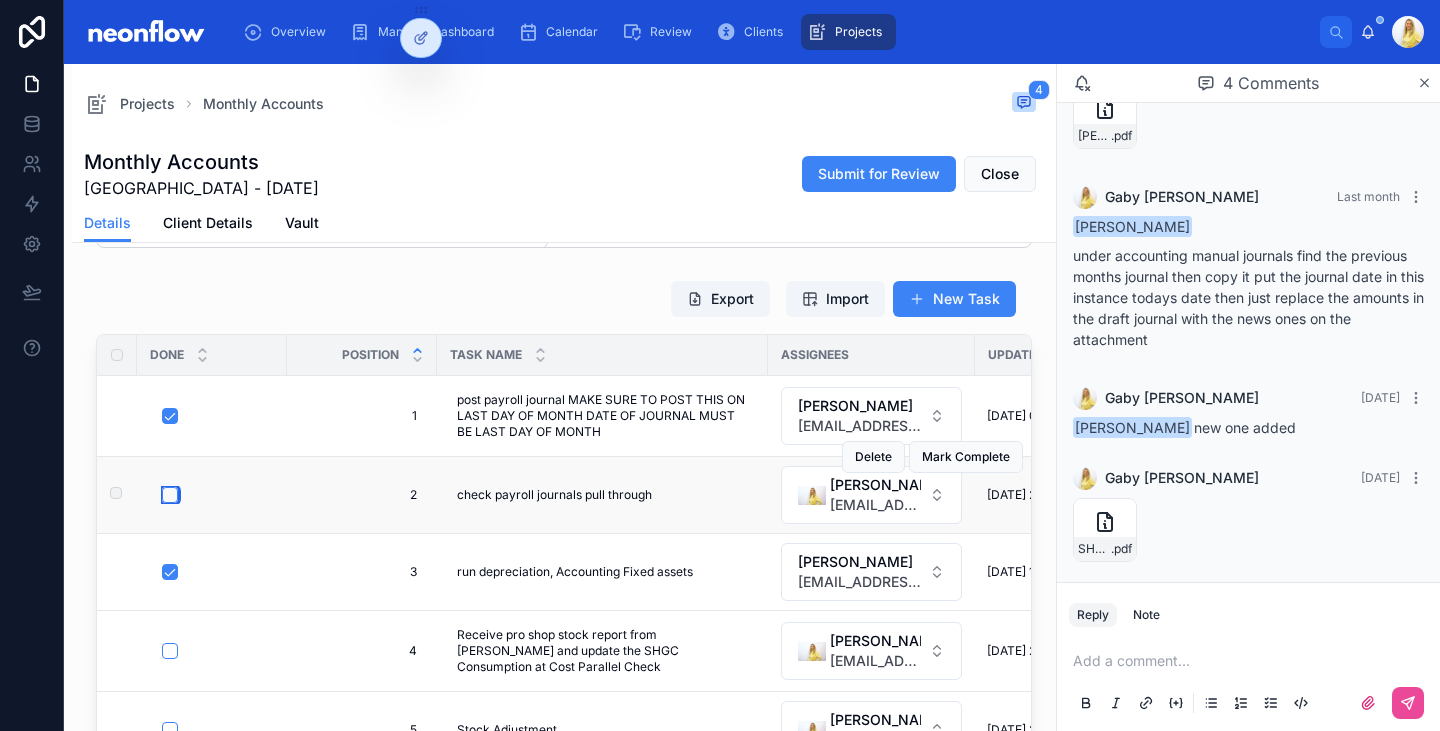 click at bounding box center (170, 495) 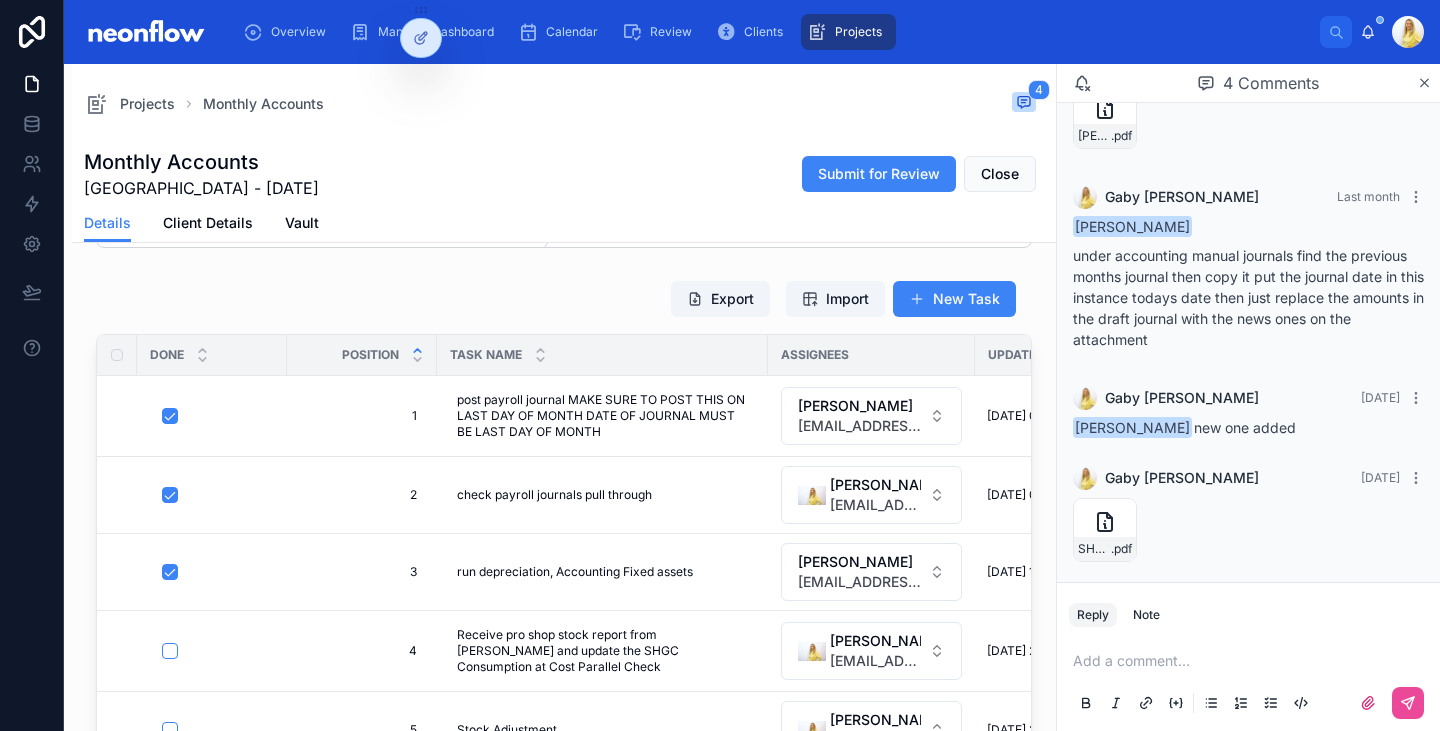 scroll, scrollTop: 233, scrollLeft: 0, axis: vertical 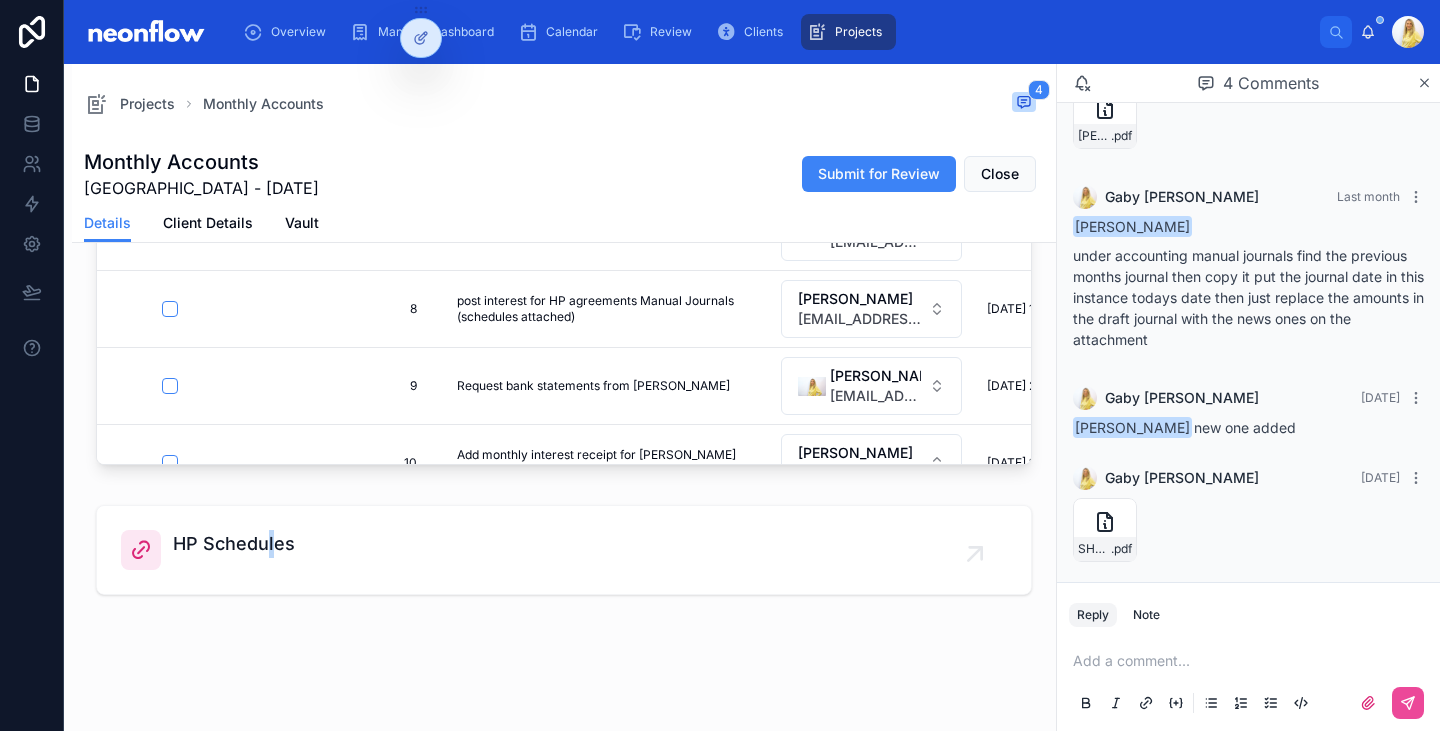 drag, startPoint x: 434, startPoint y: 358, endPoint x: 271, endPoint y: 627, distance: 314.5314 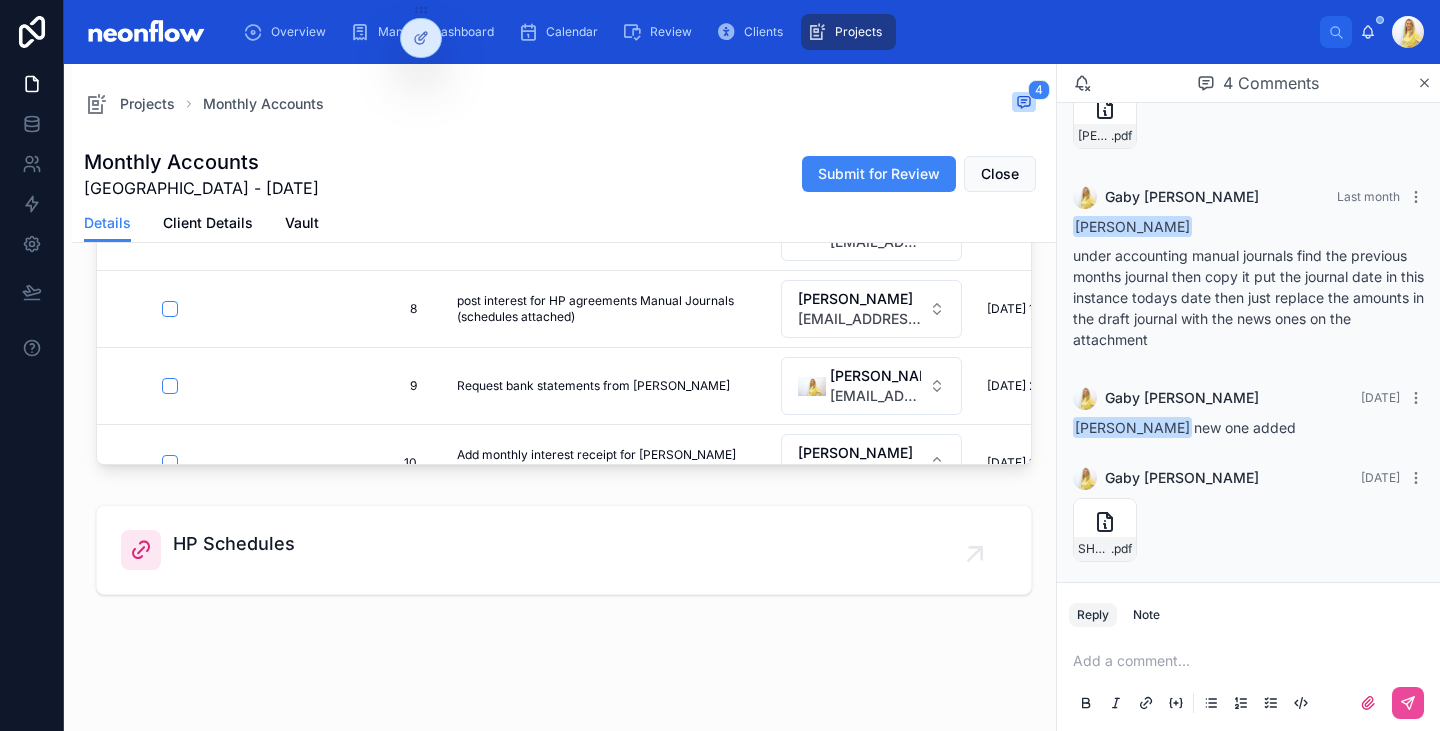 click on "**********" at bounding box center [564, 71] 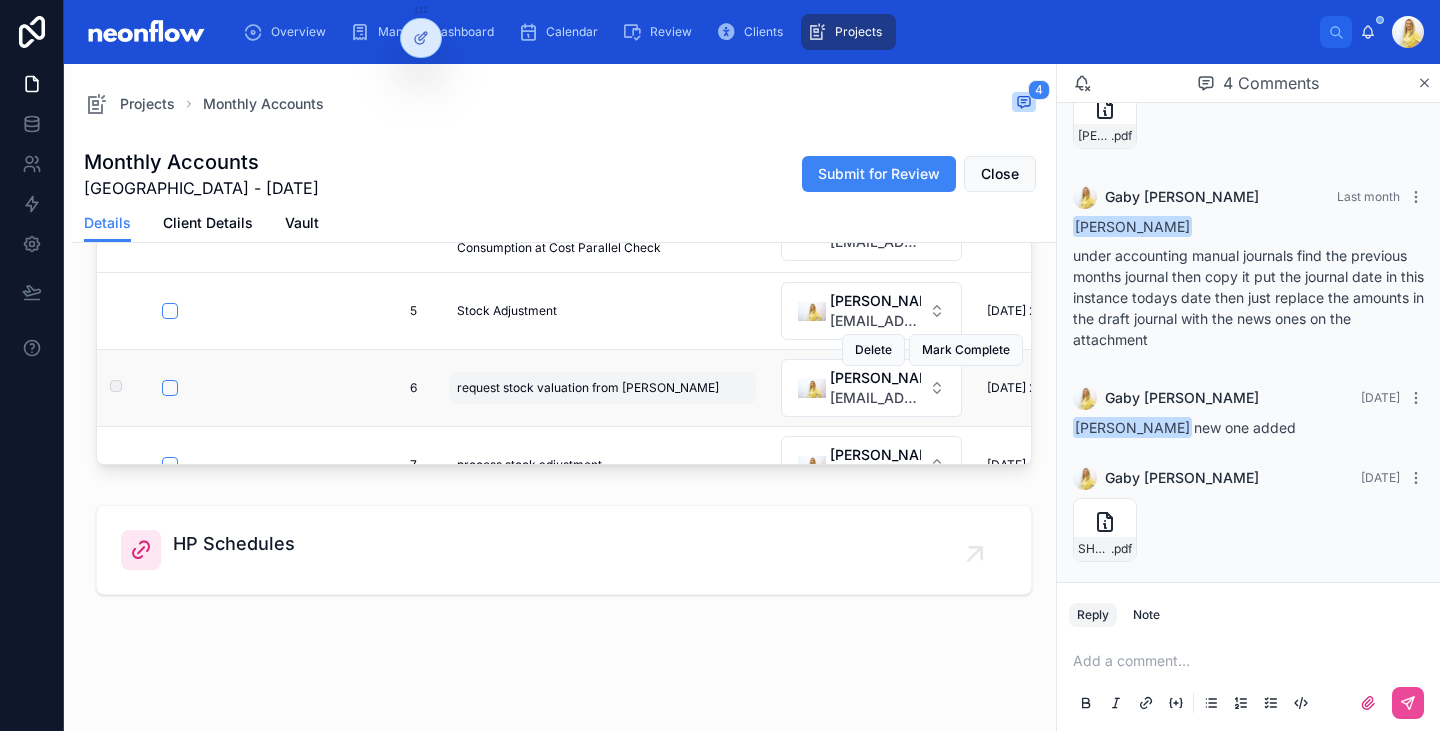 scroll, scrollTop: 233, scrollLeft: 0, axis: vertical 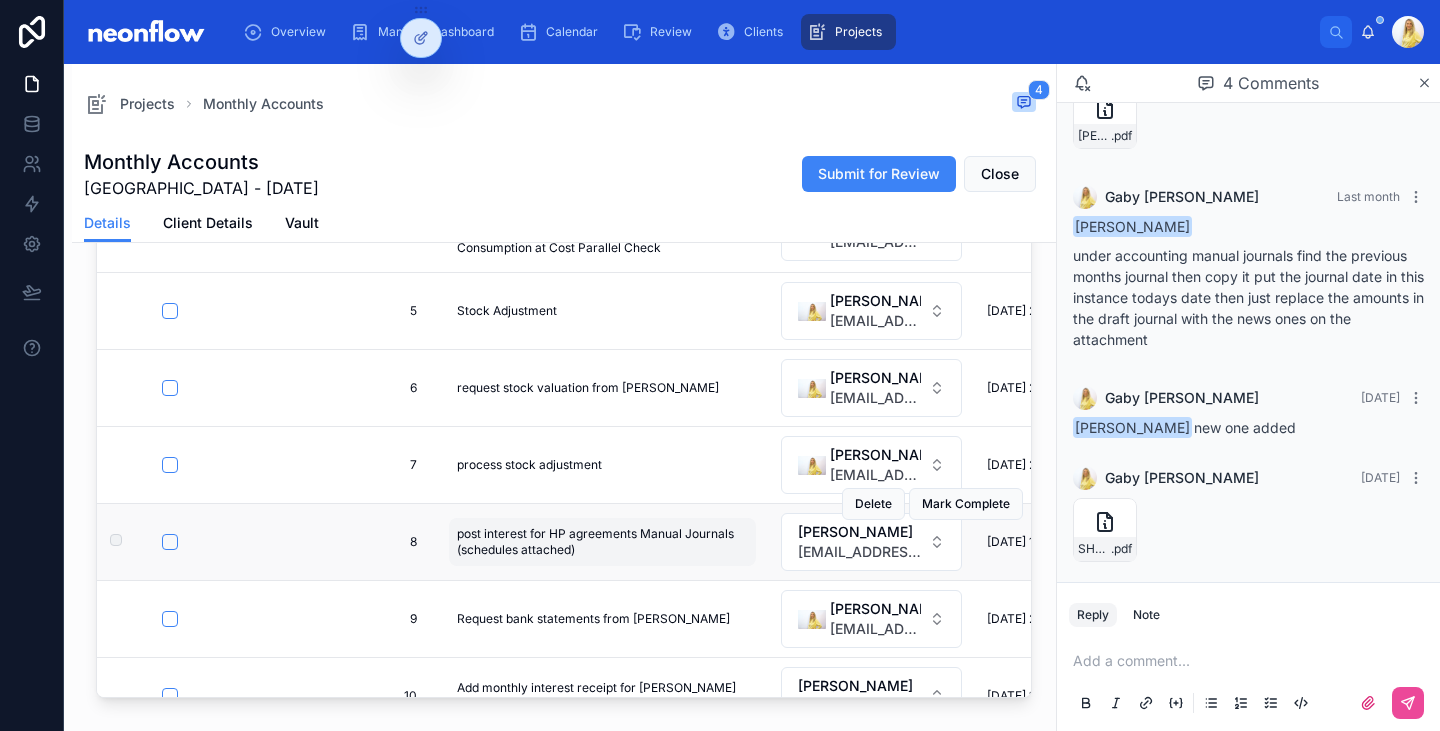 click on "post interest for HP agreements Manual Journals (schedules attached)" at bounding box center (602, 542) 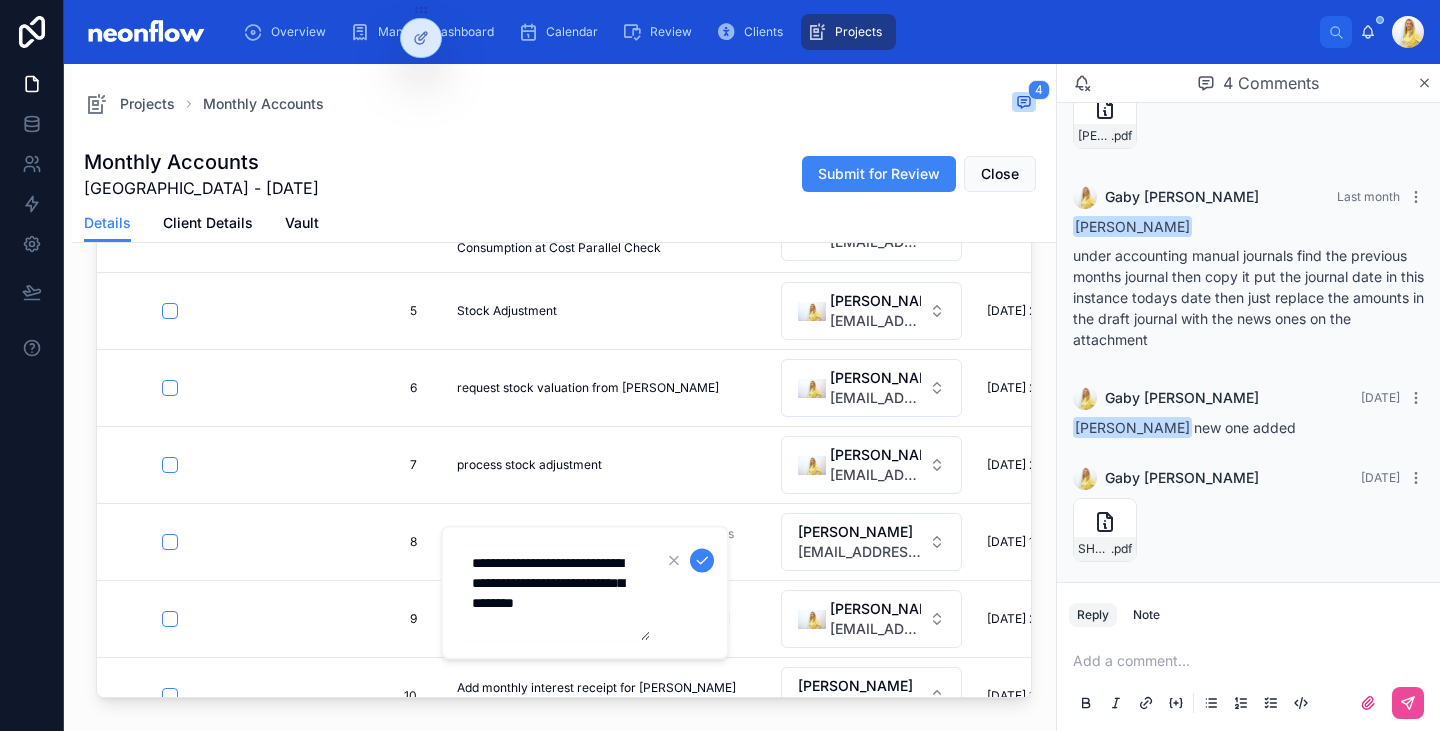 click on "**********" at bounding box center (555, 593) 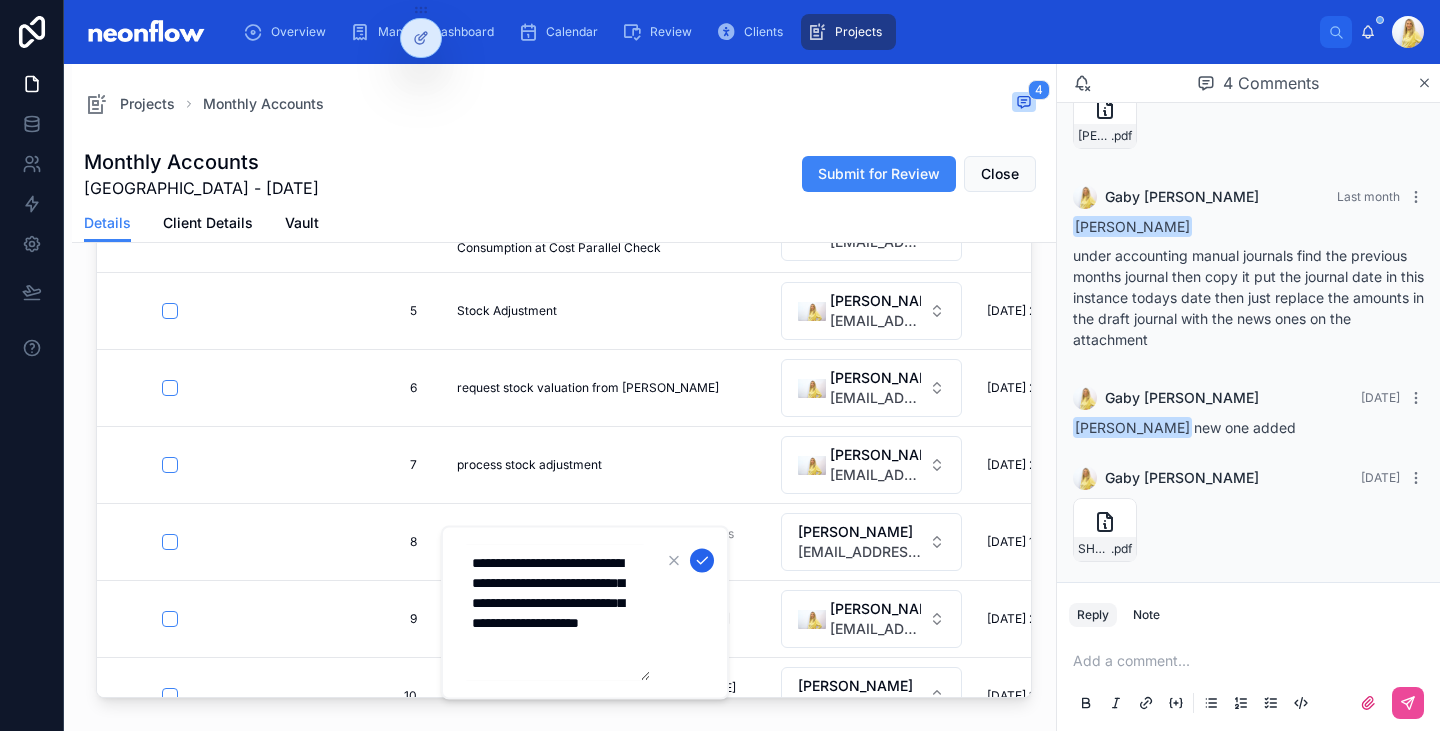 type on "**********" 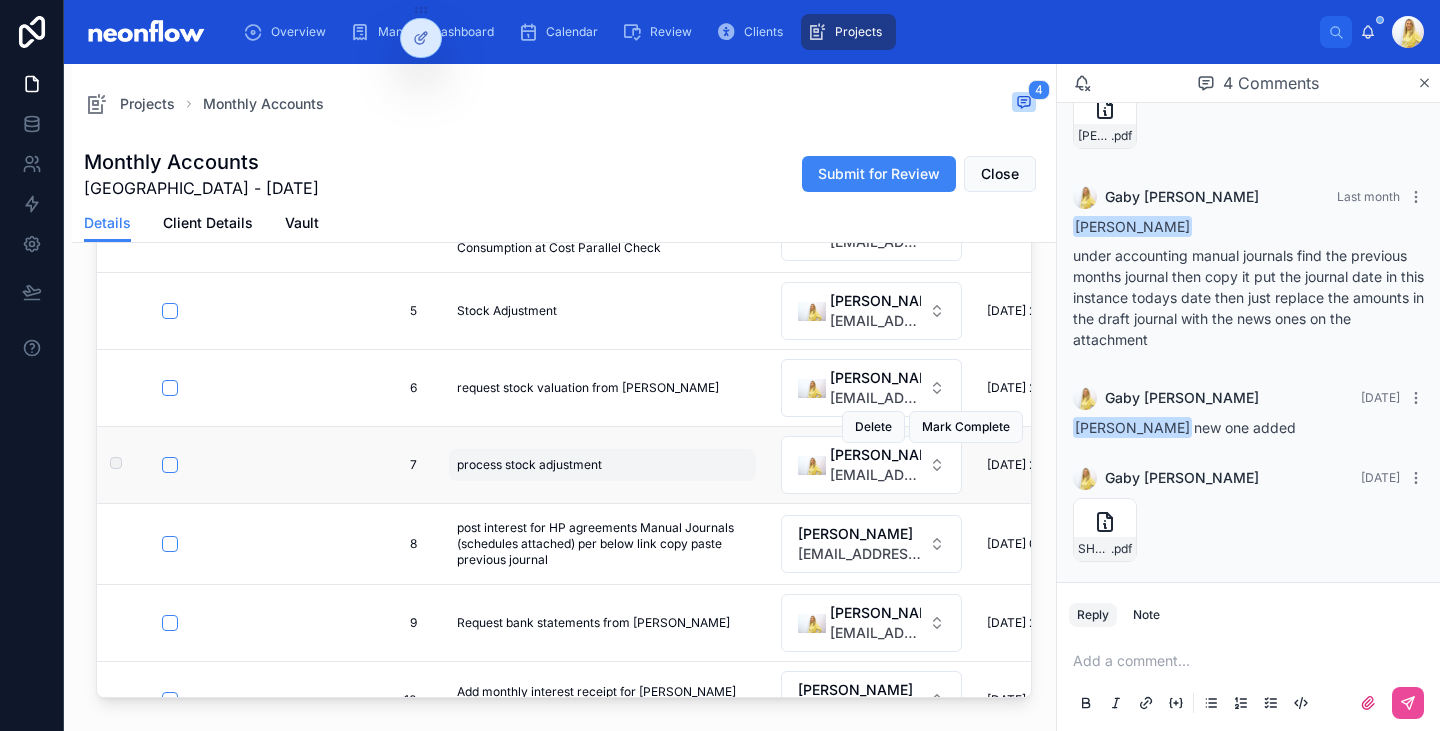 scroll, scrollTop: 0, scrollLeft: 0, axis: both 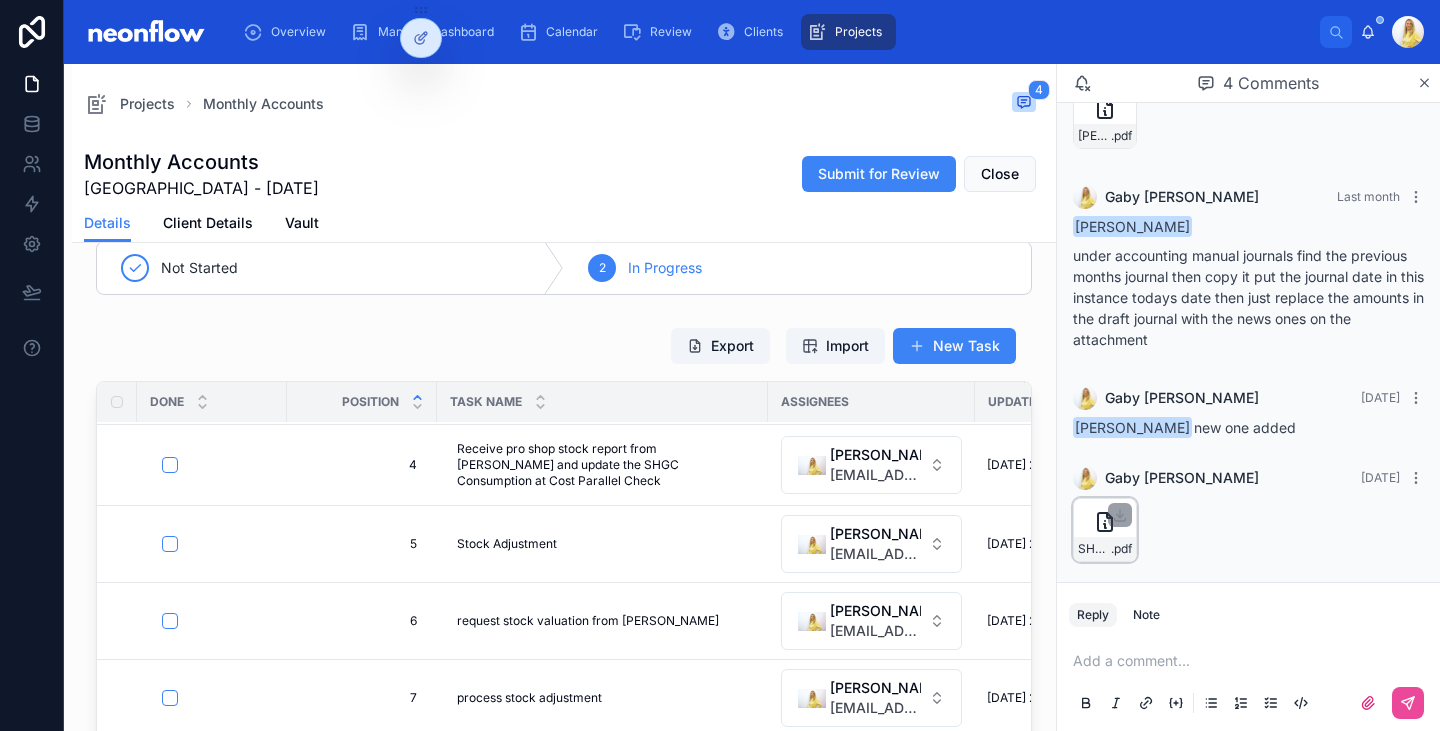 click on "SHGC-Journal-Month-3-June-25 .pdf" at bounding box center [1105, 530] 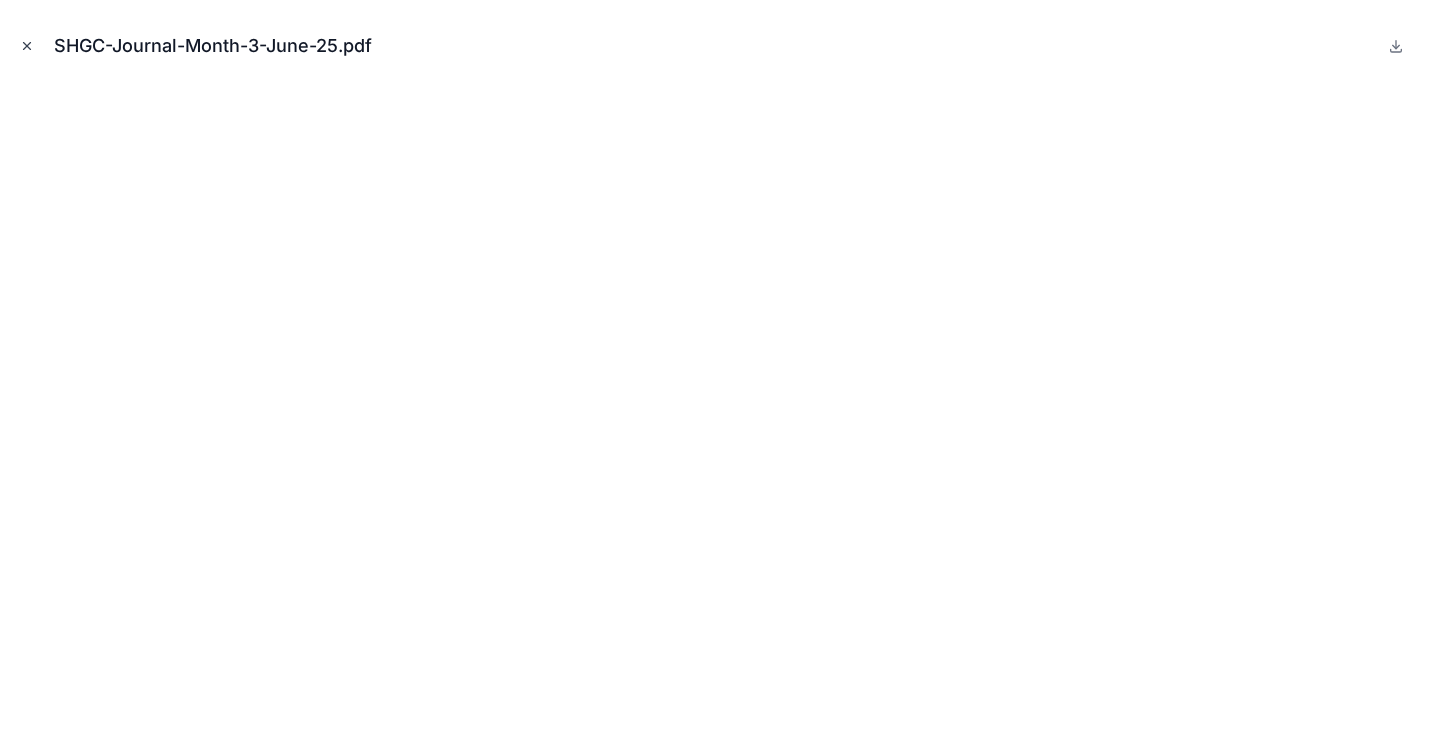 click at bounding box center (27, 46) 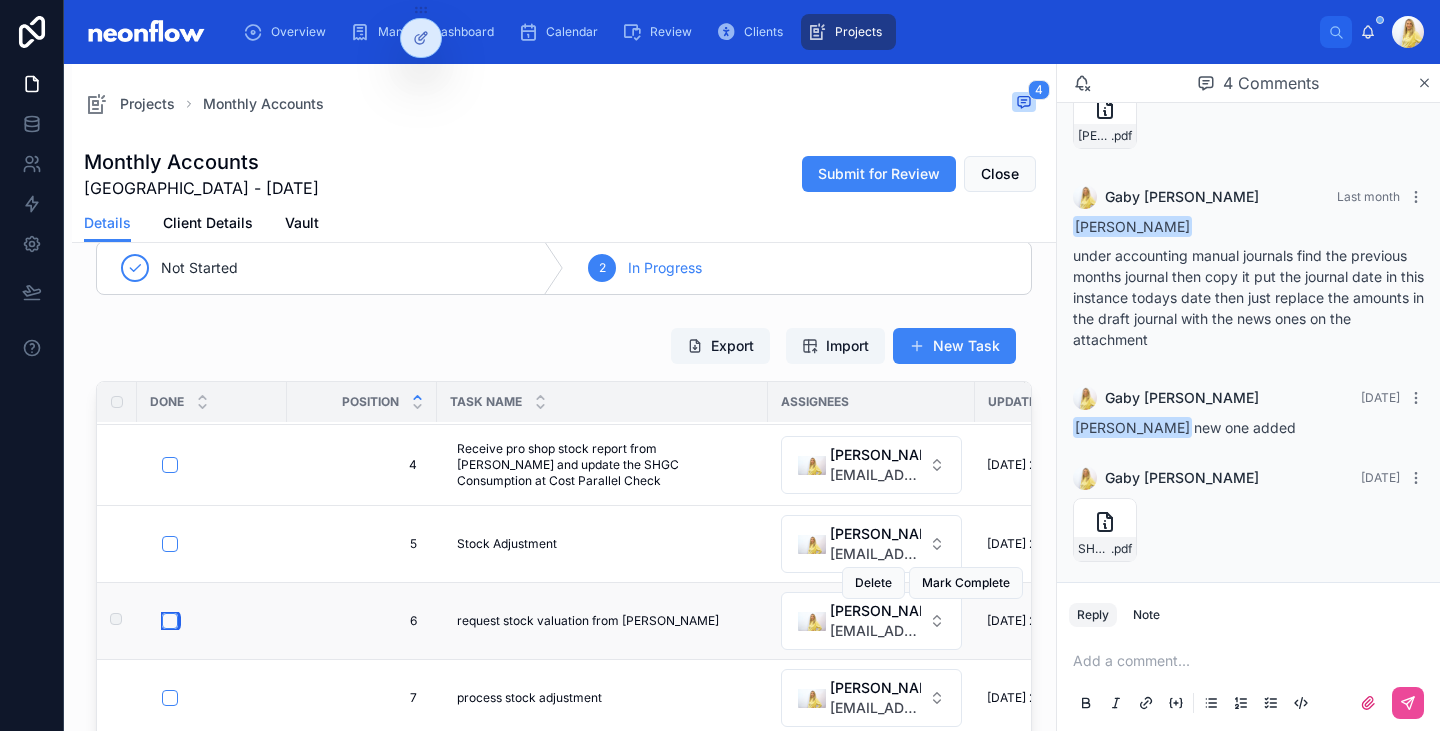 click at bounding box center (170, 621) 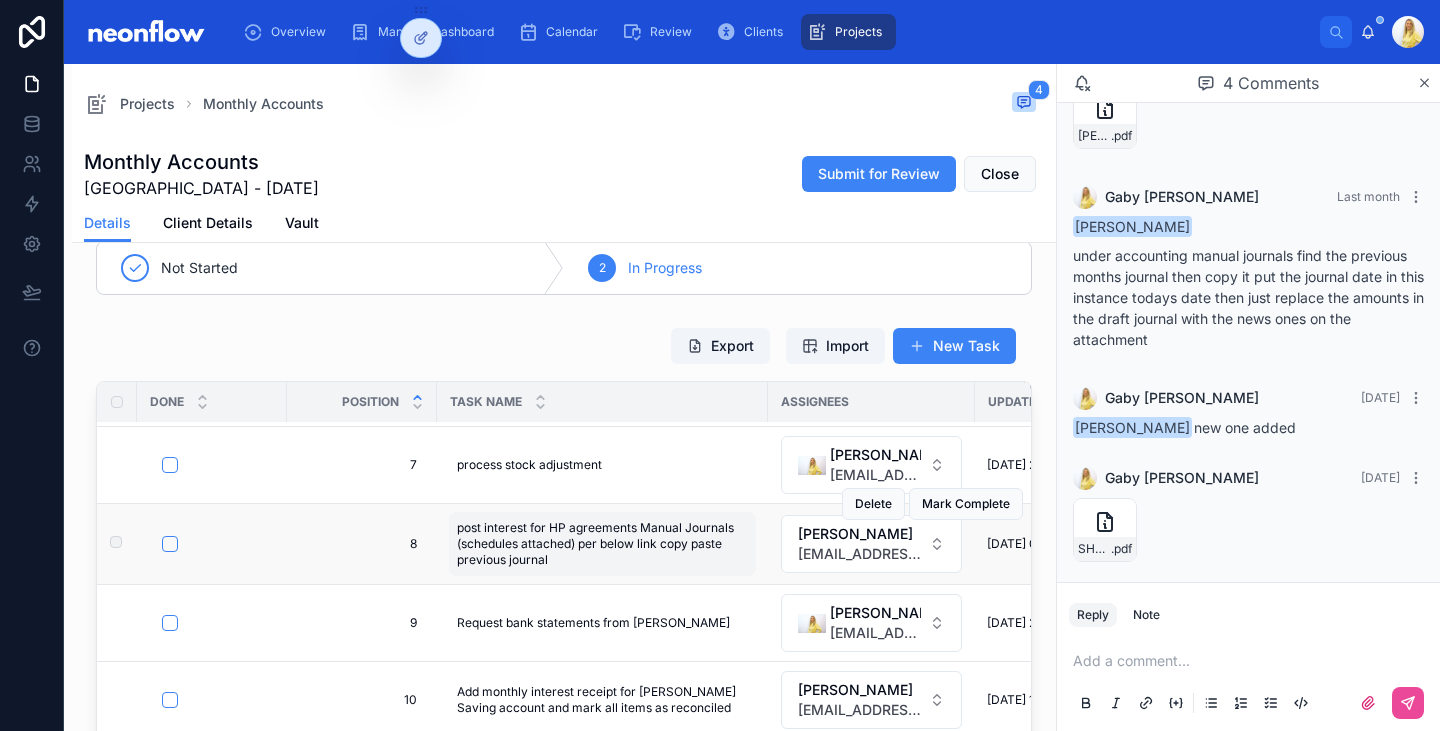 scroll, scrollTop: 233, scrollLeft: 0, axis: vertical 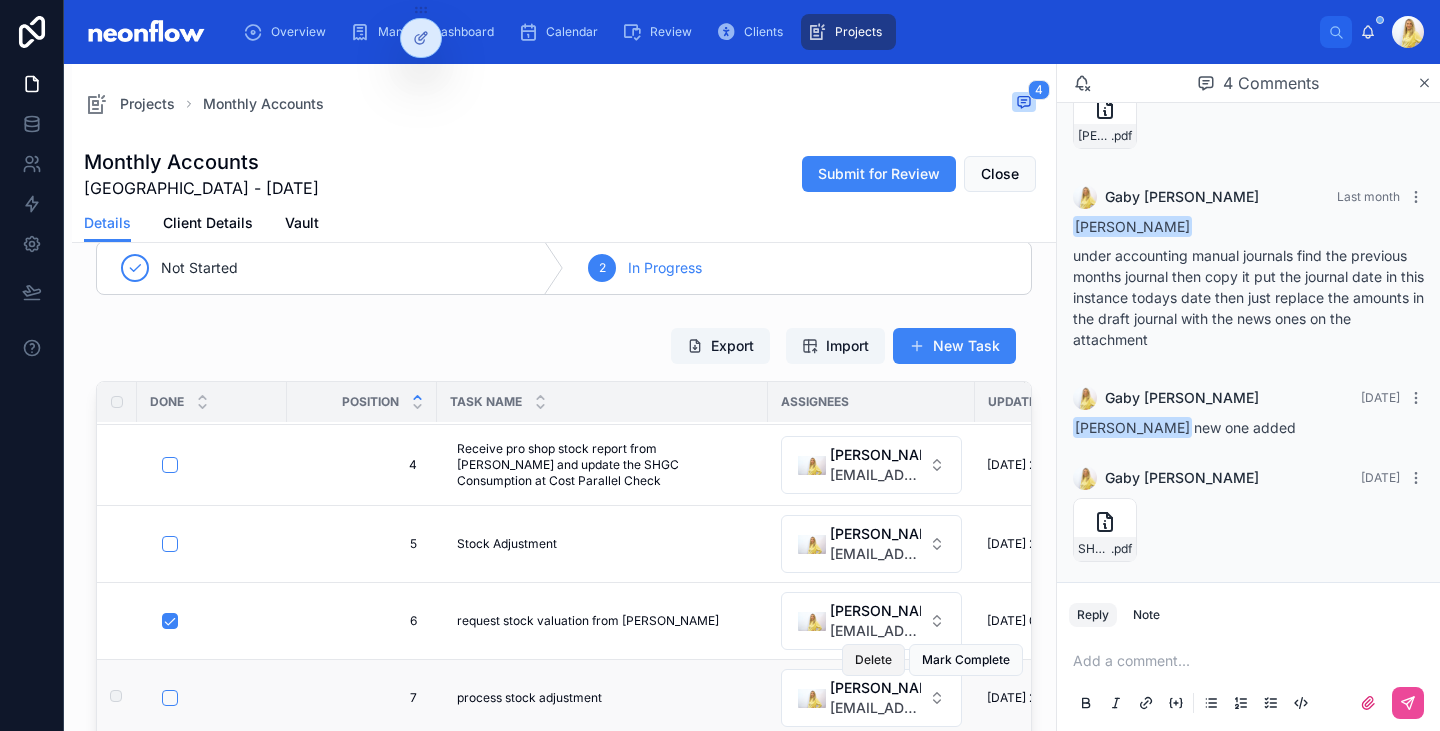 click on "Delete" at bounding box center (873, 660) 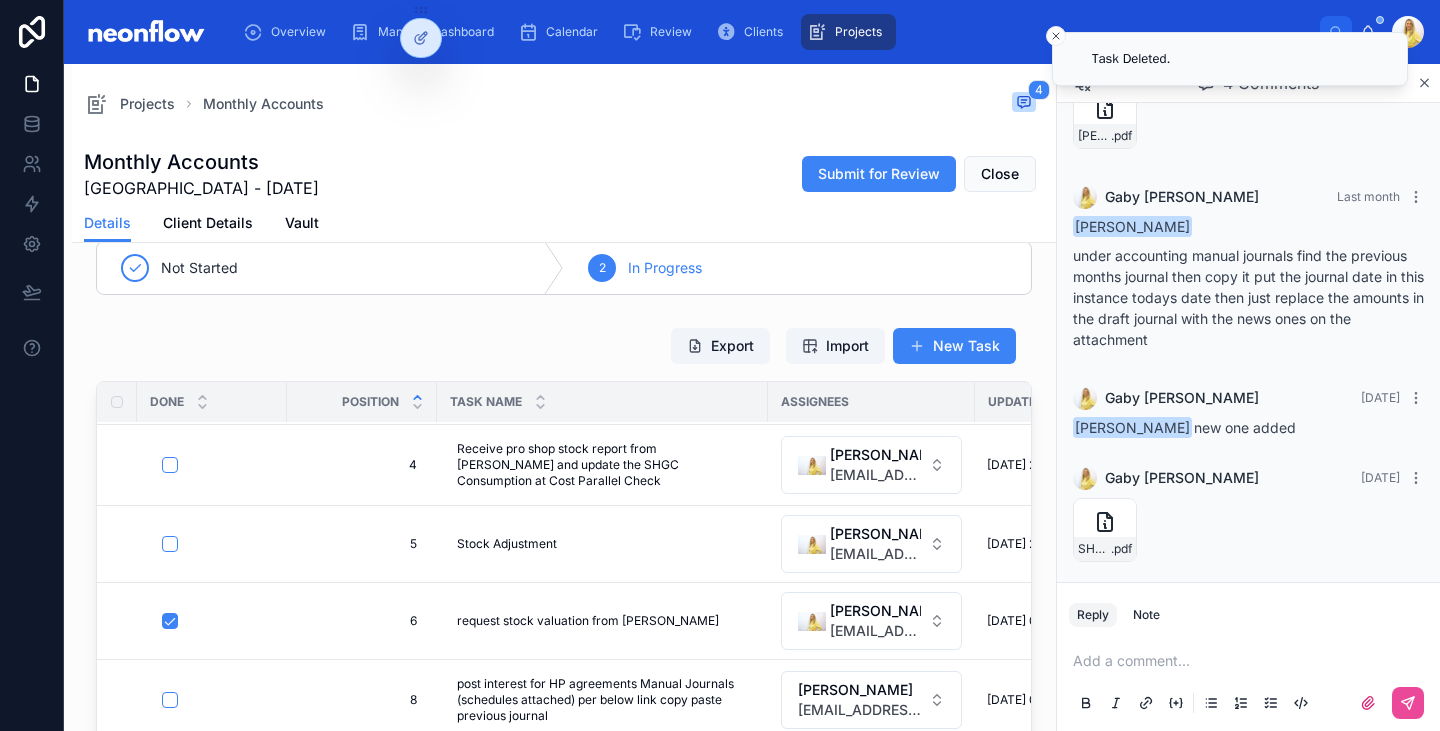 scroll, scrollTop: 462, scrollLeft: 0, axis: vertical 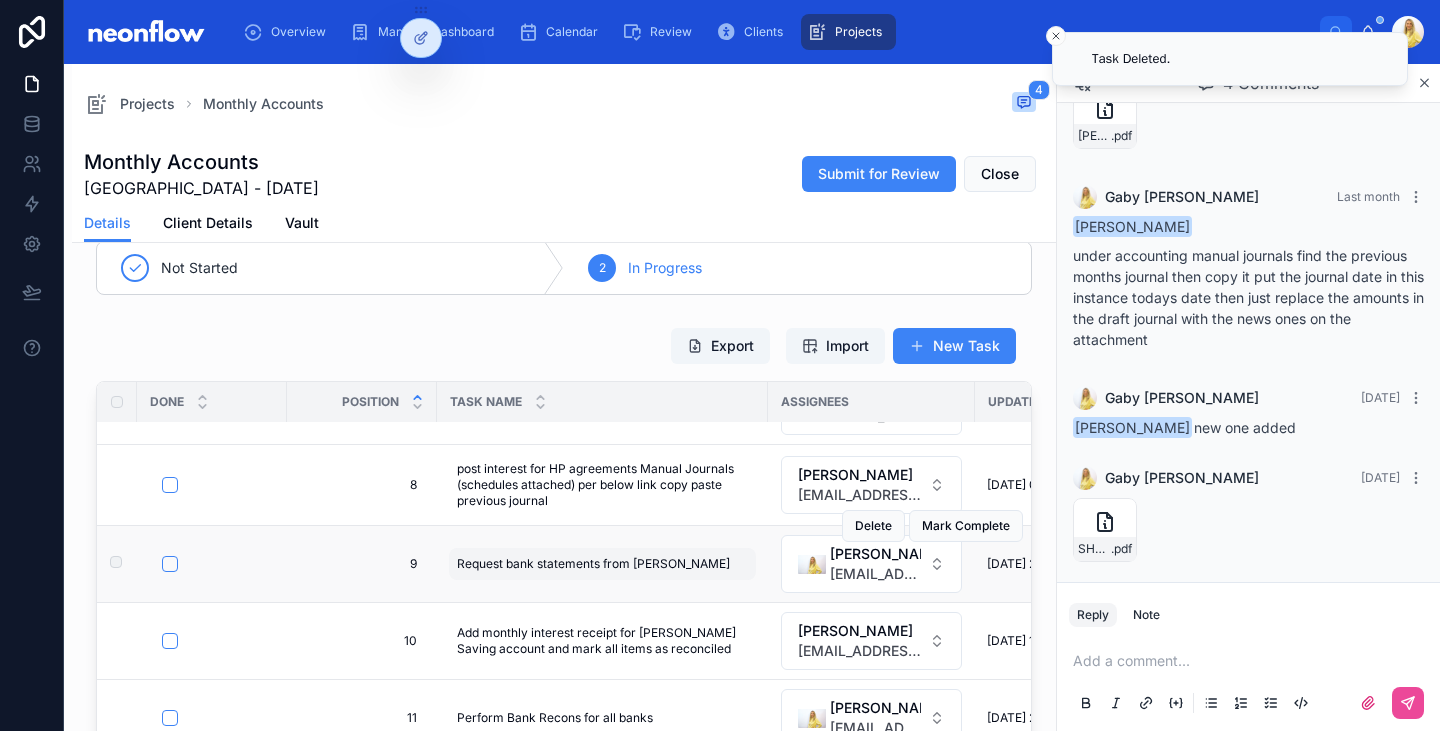 click on "Request bank statements from Paul" at bounding box center (593, 564) 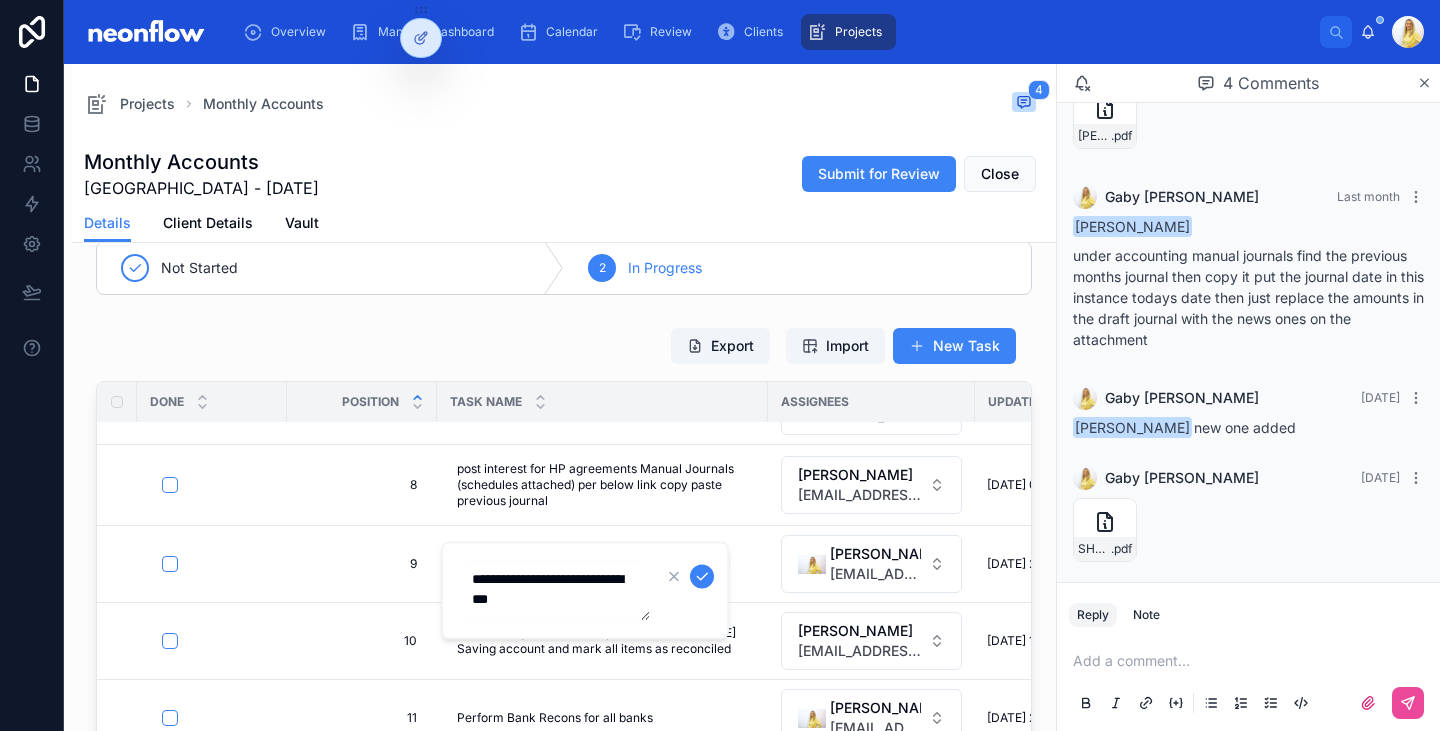 click on "**********" at bounding box center (555, 591) 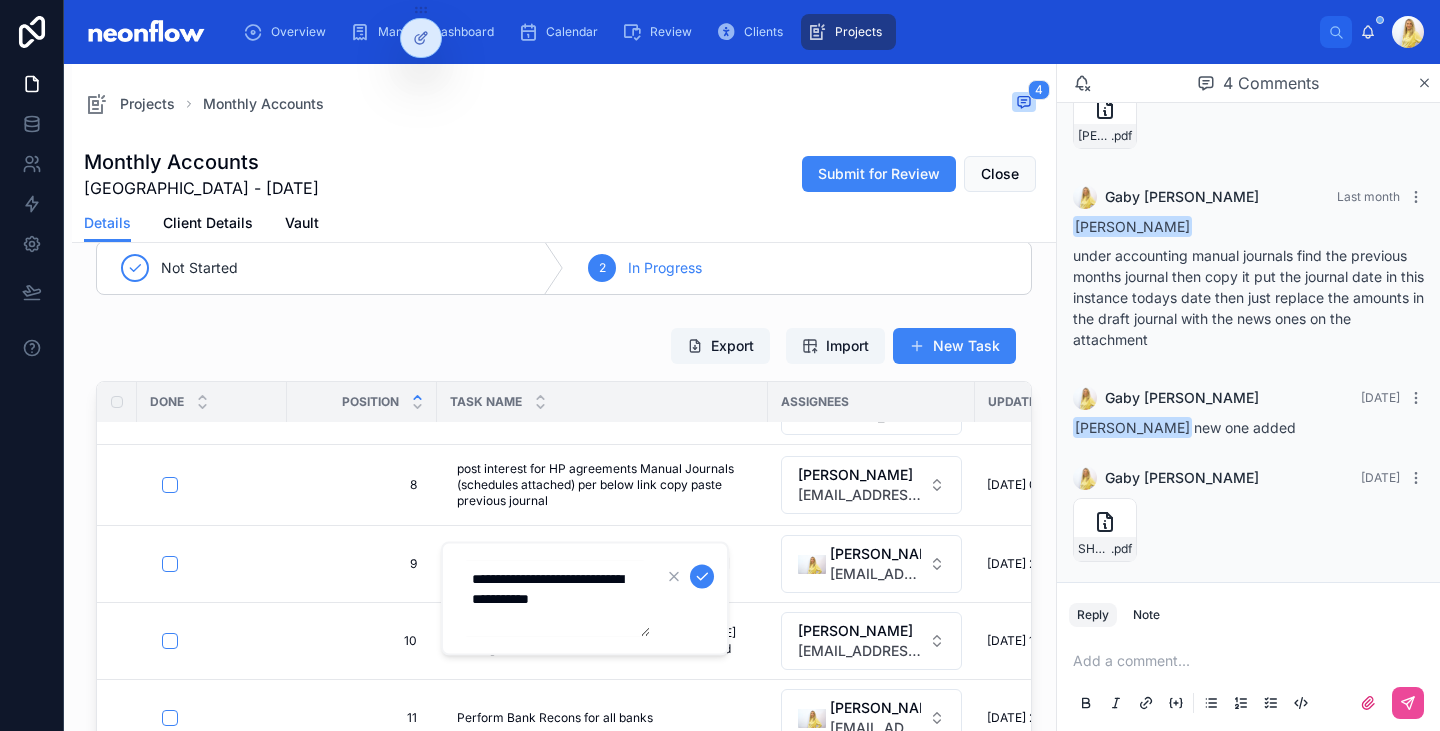 type on "**********" 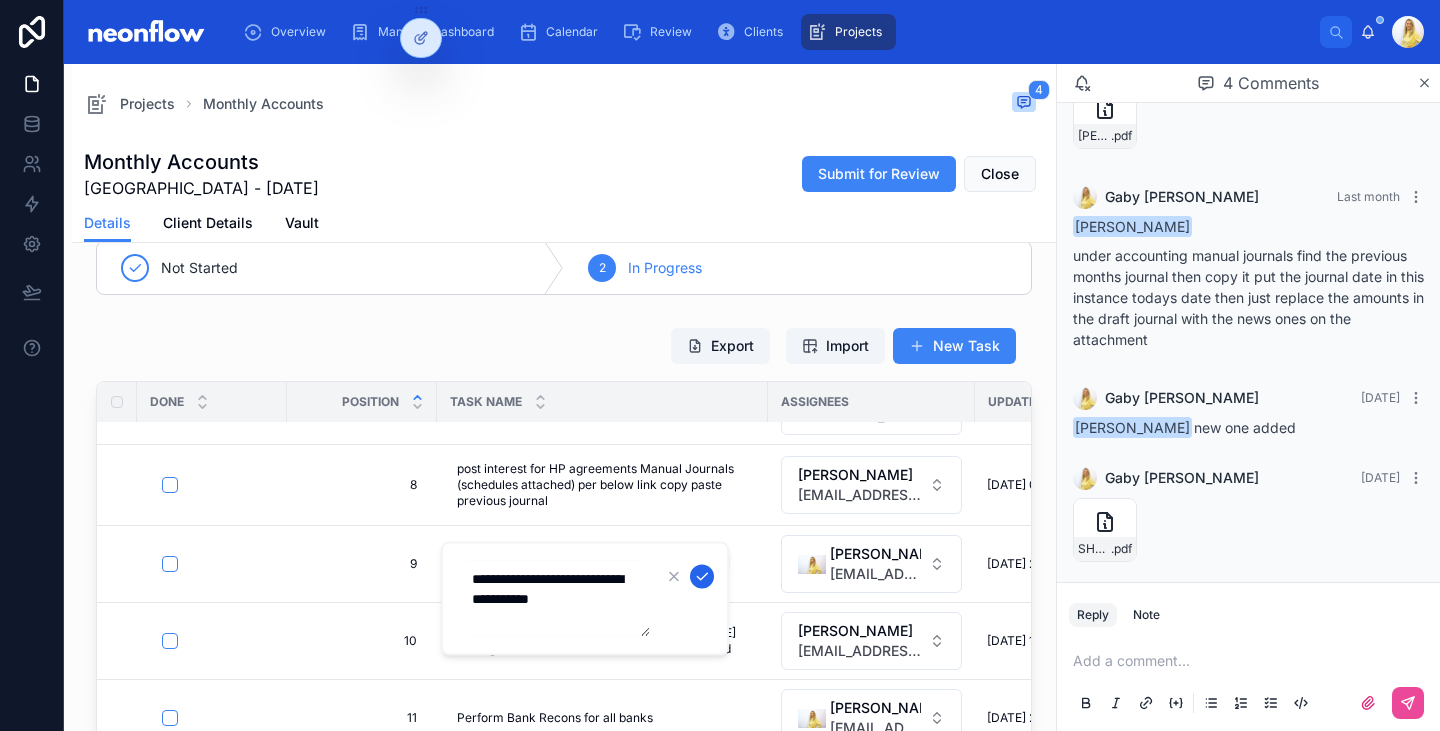 click 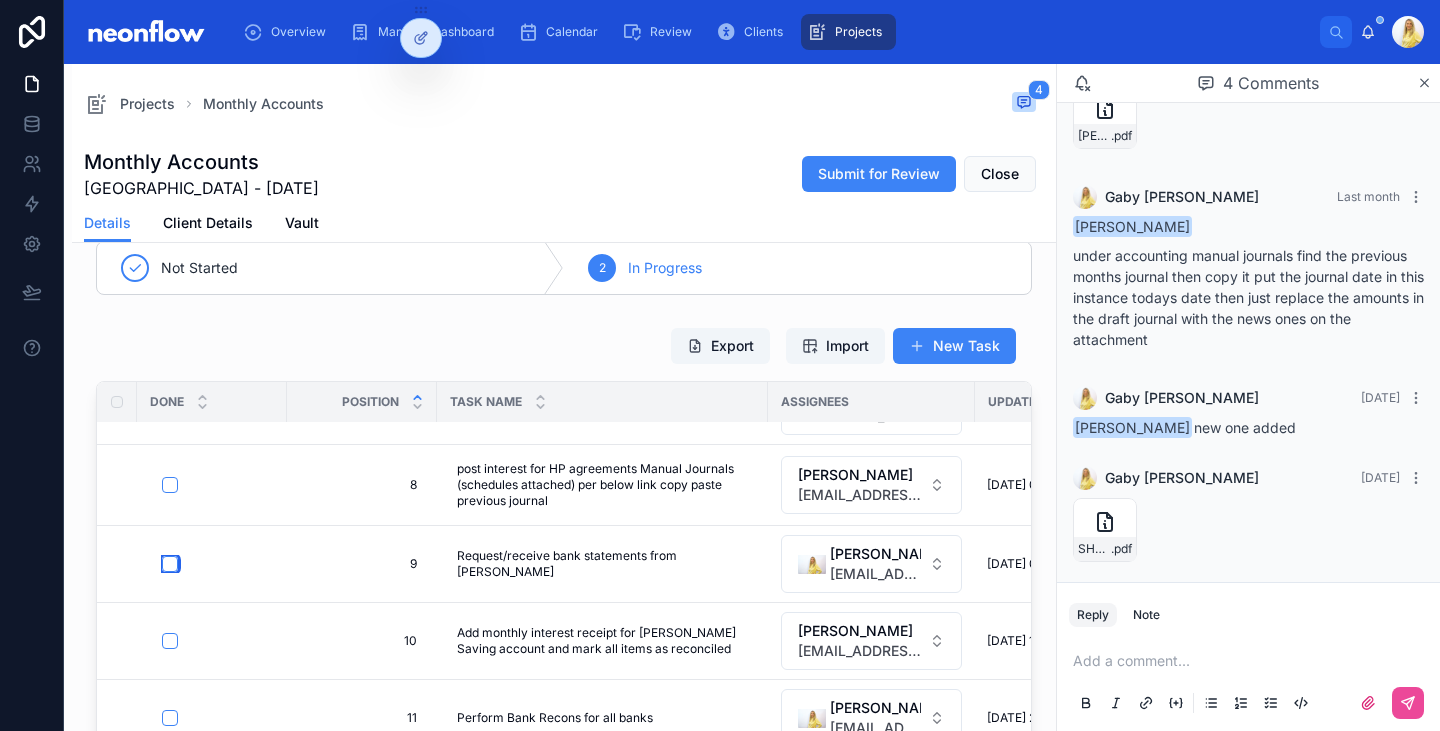click at bounding box center (170, 564) 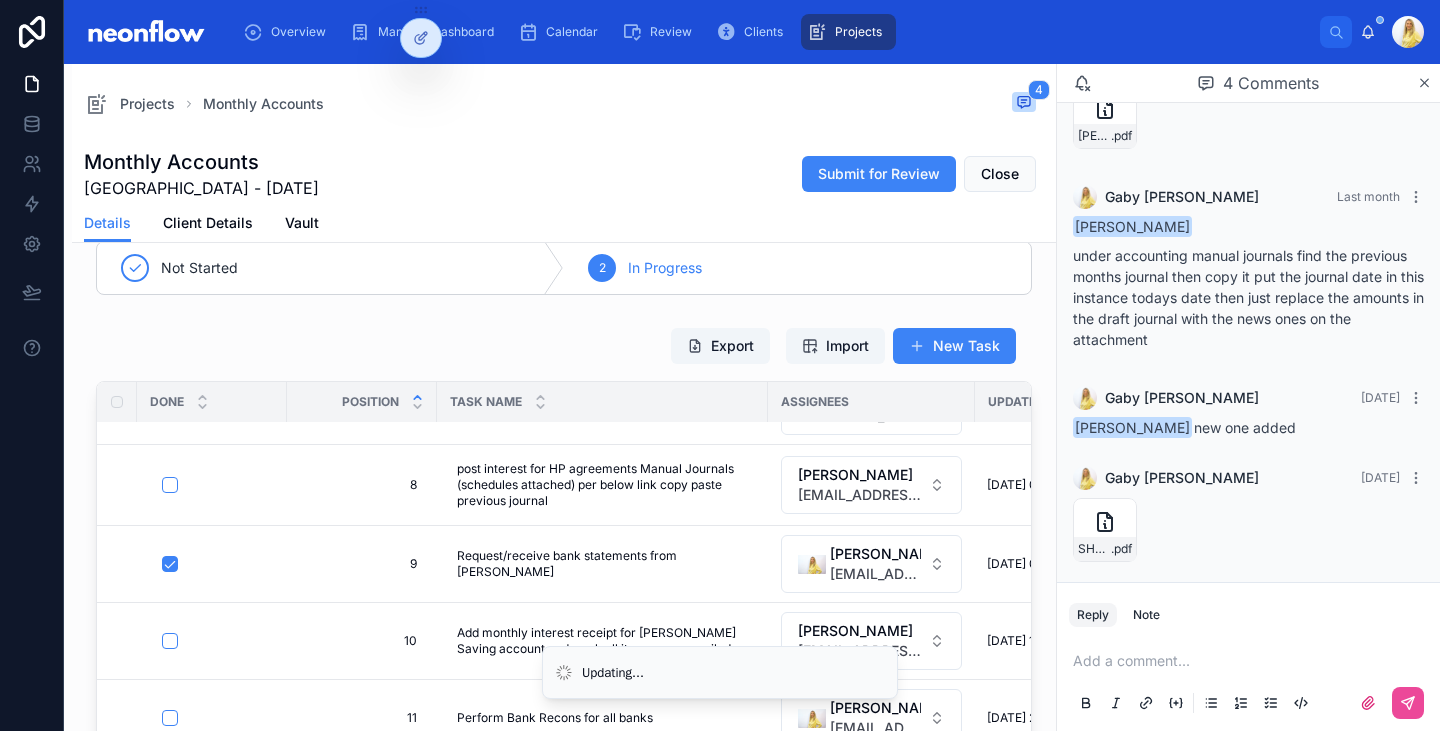 scroll, scrollTop: 229, scrollLeft: 0, axis: vertical 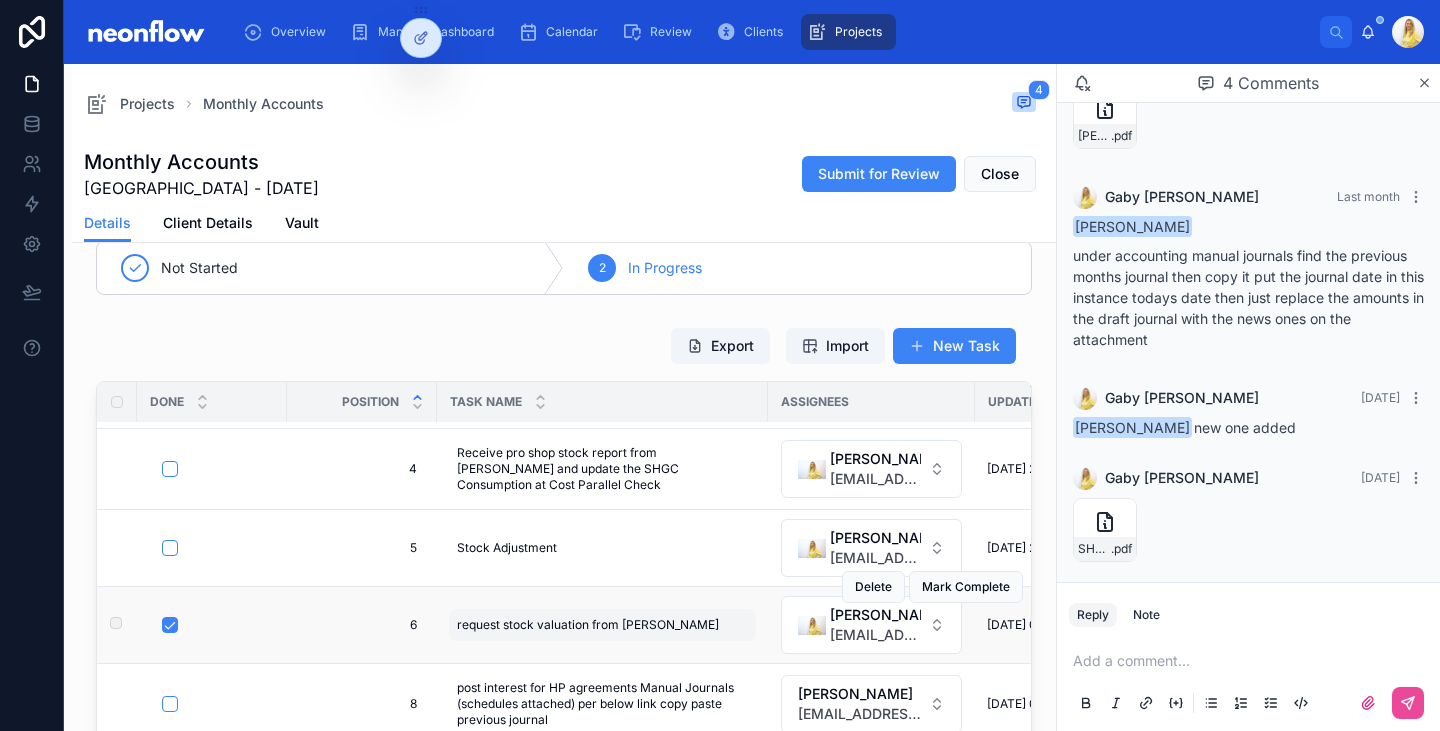 click on "request stock valuation from Paul" at bounding box center [588, 625] 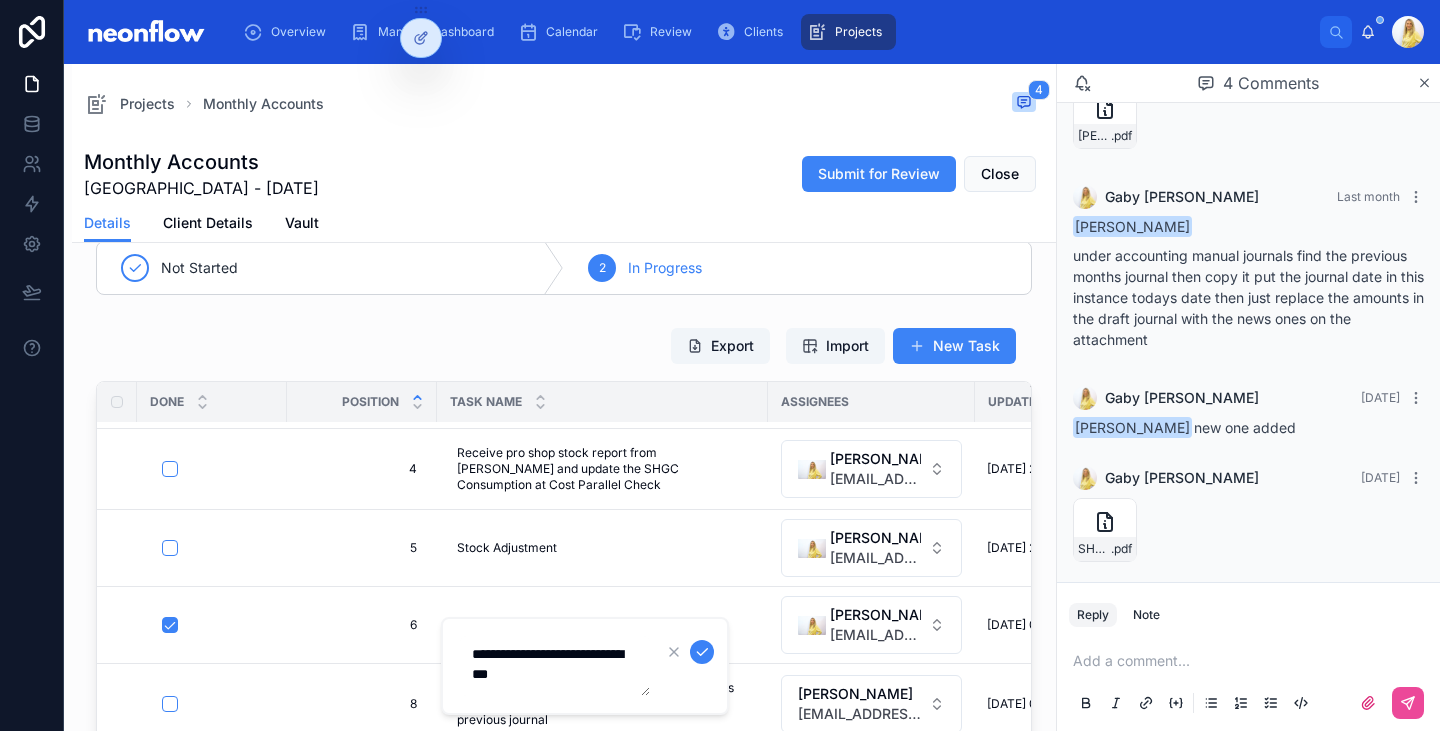 click on "**********" at bounding box center [555, 666] 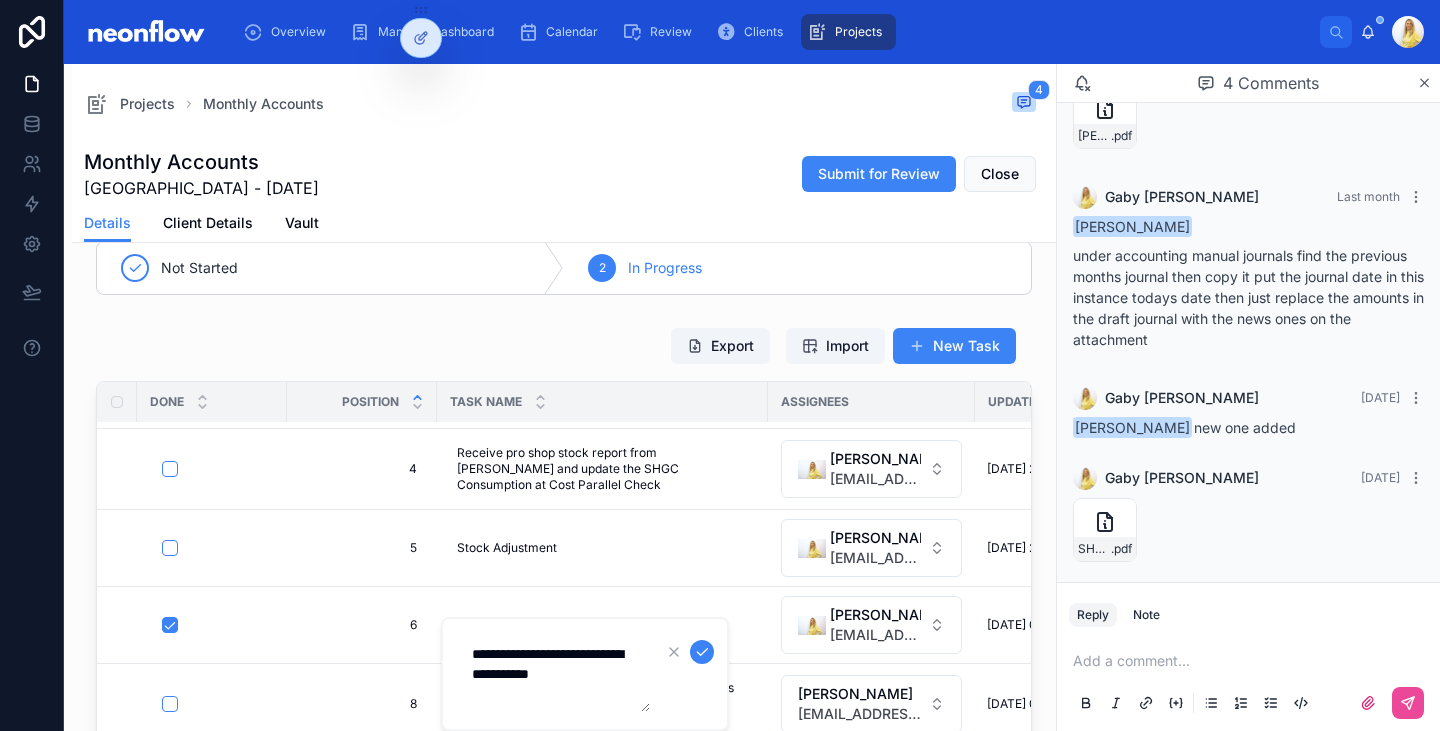 click on "**********" at bounding box center (555, 674) 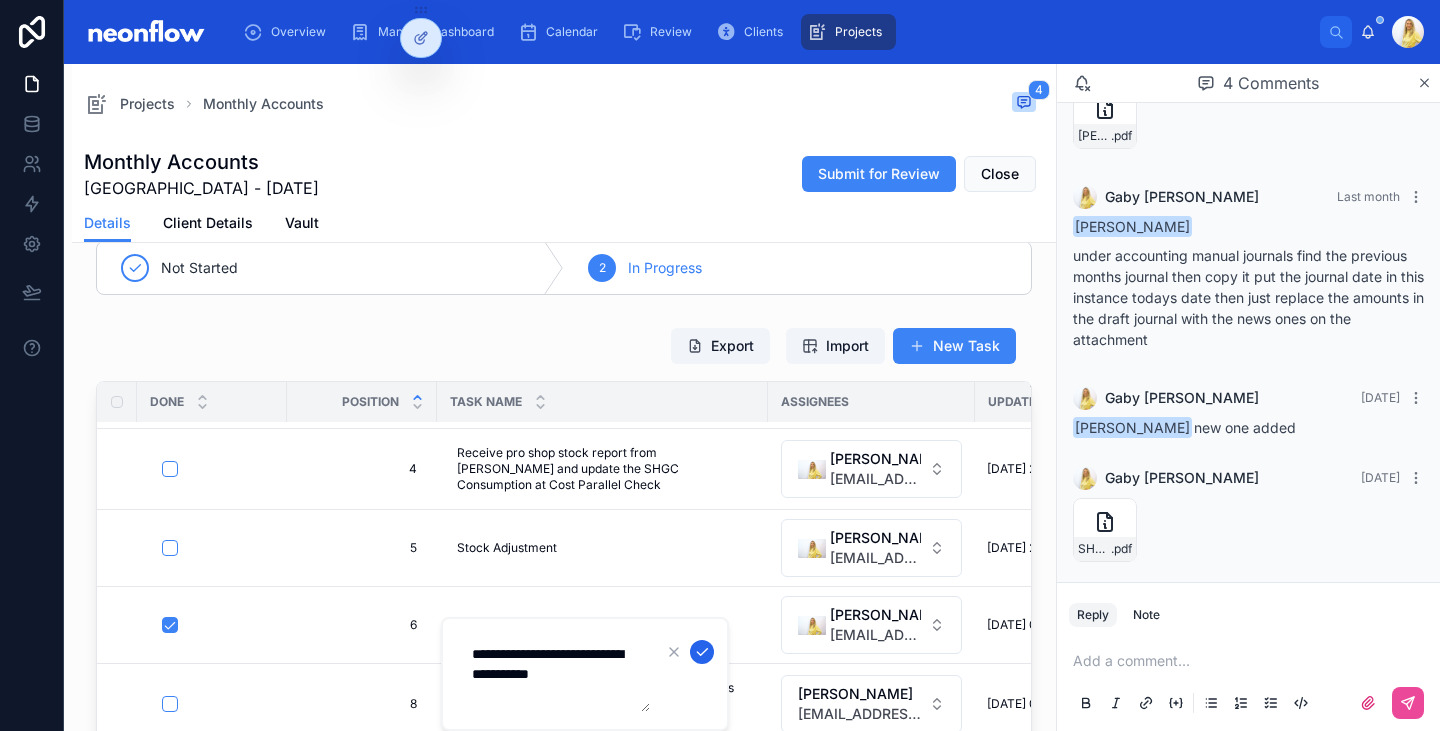 type on "**********" 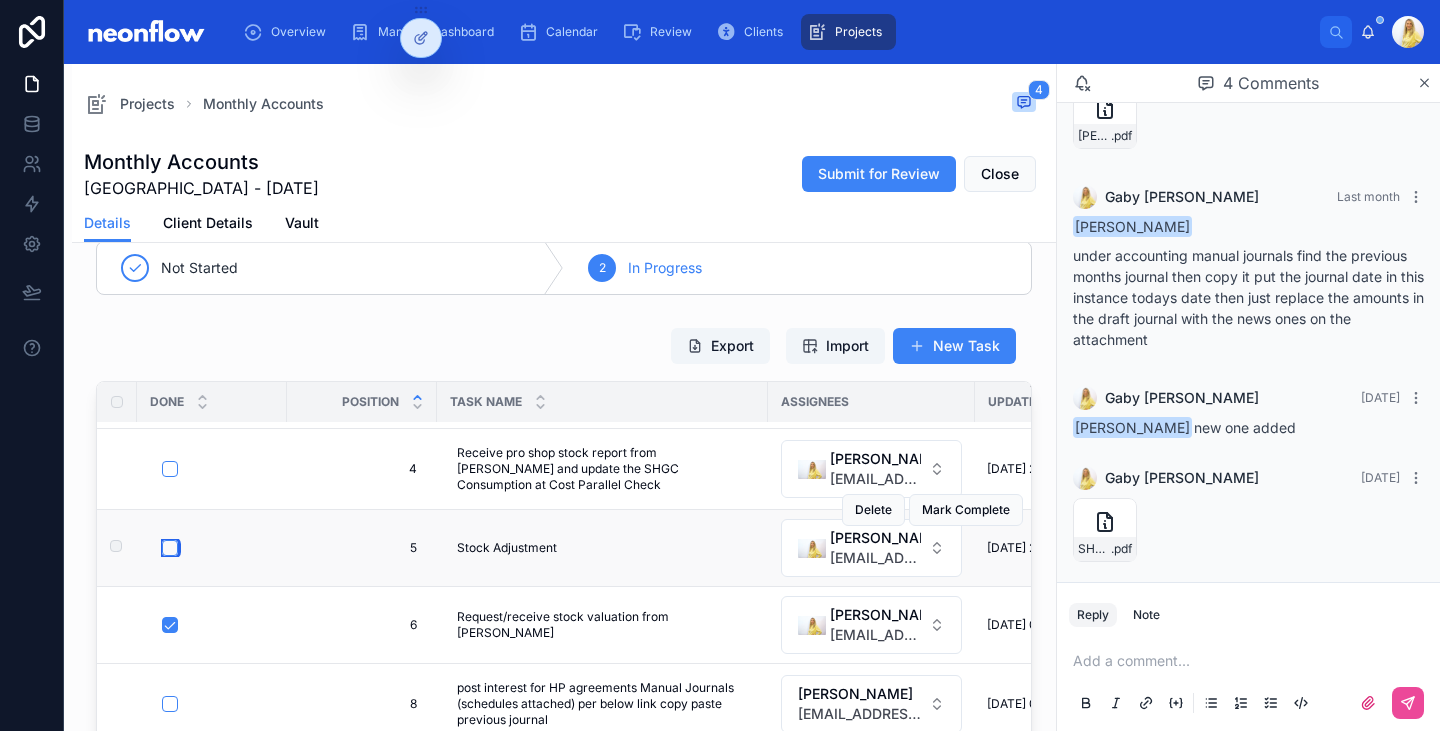 click at bounding box center [170, 548] 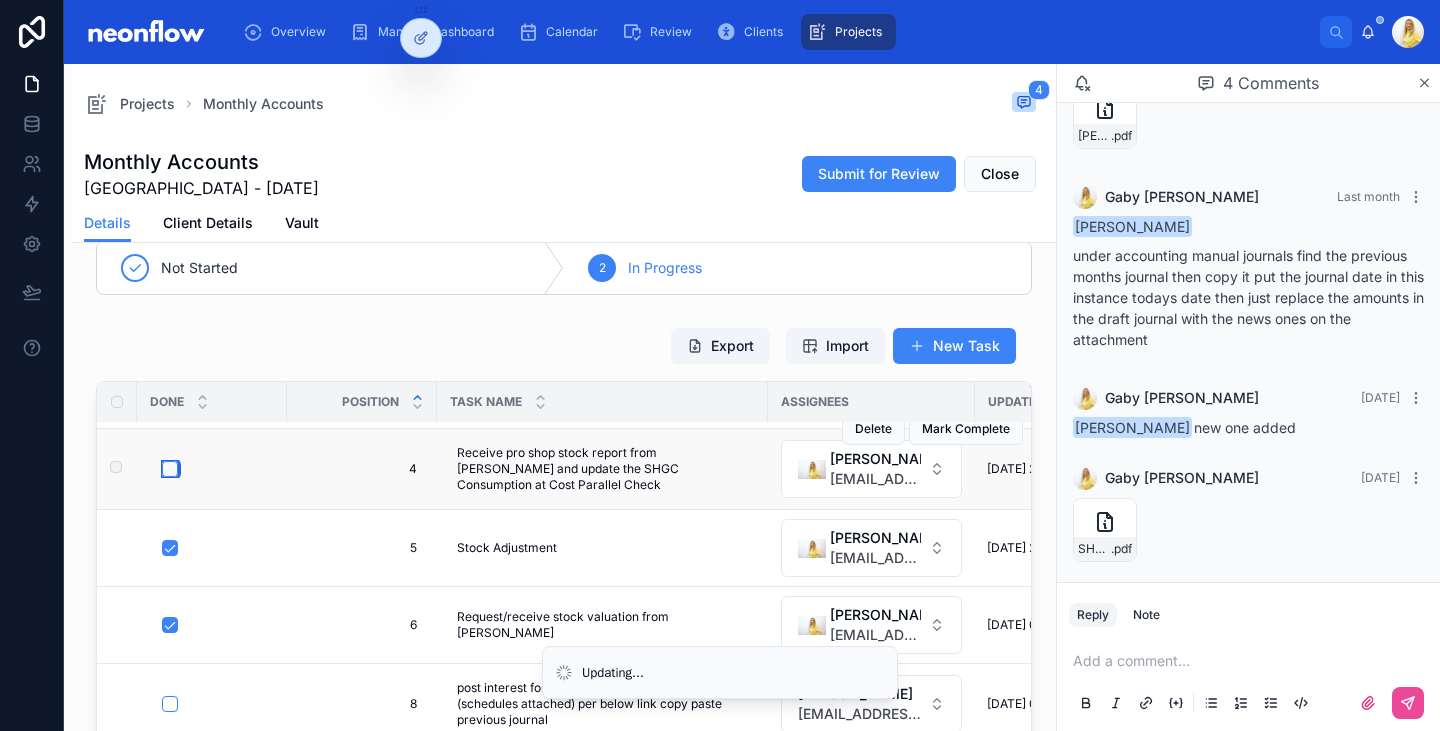 click at bounding box center (170, 469) 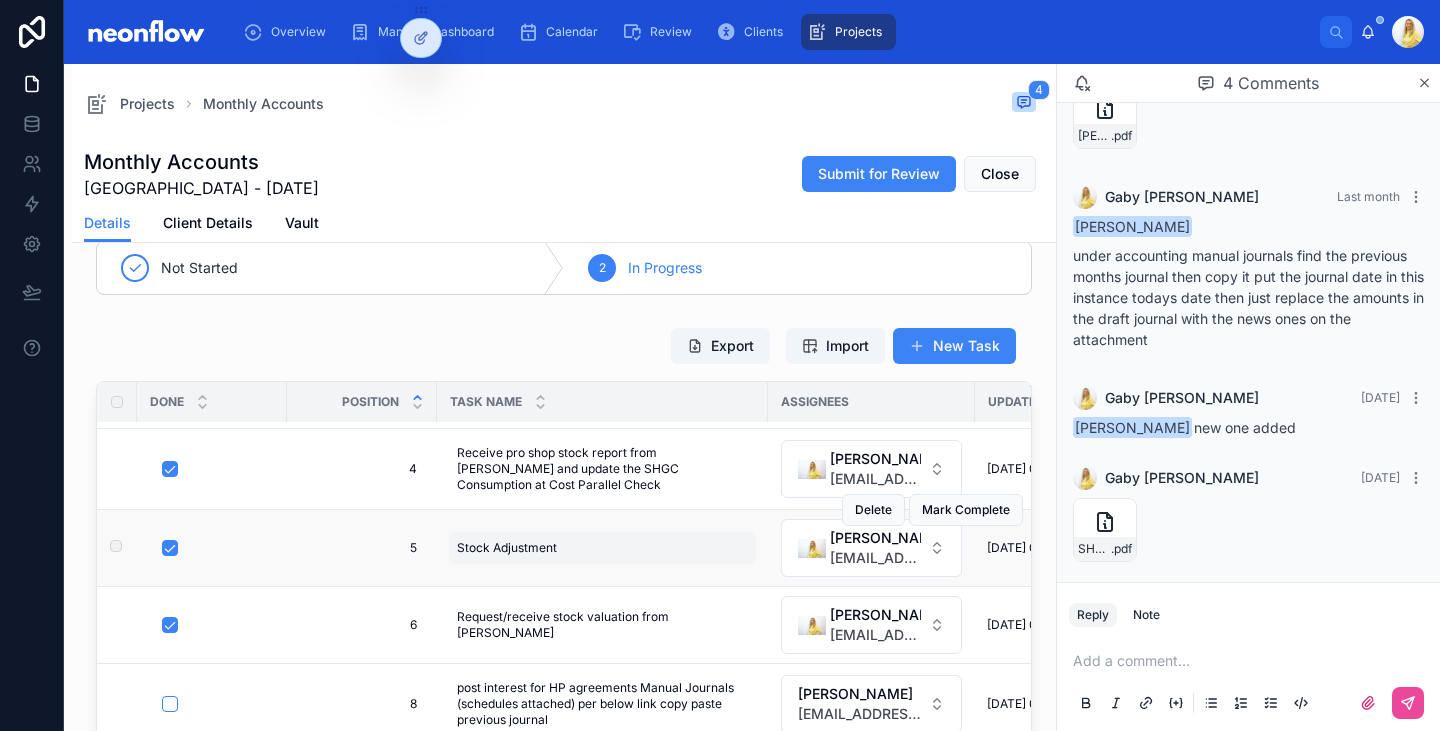 click on "Stock Adjustment" at bounding box center (507, 548) 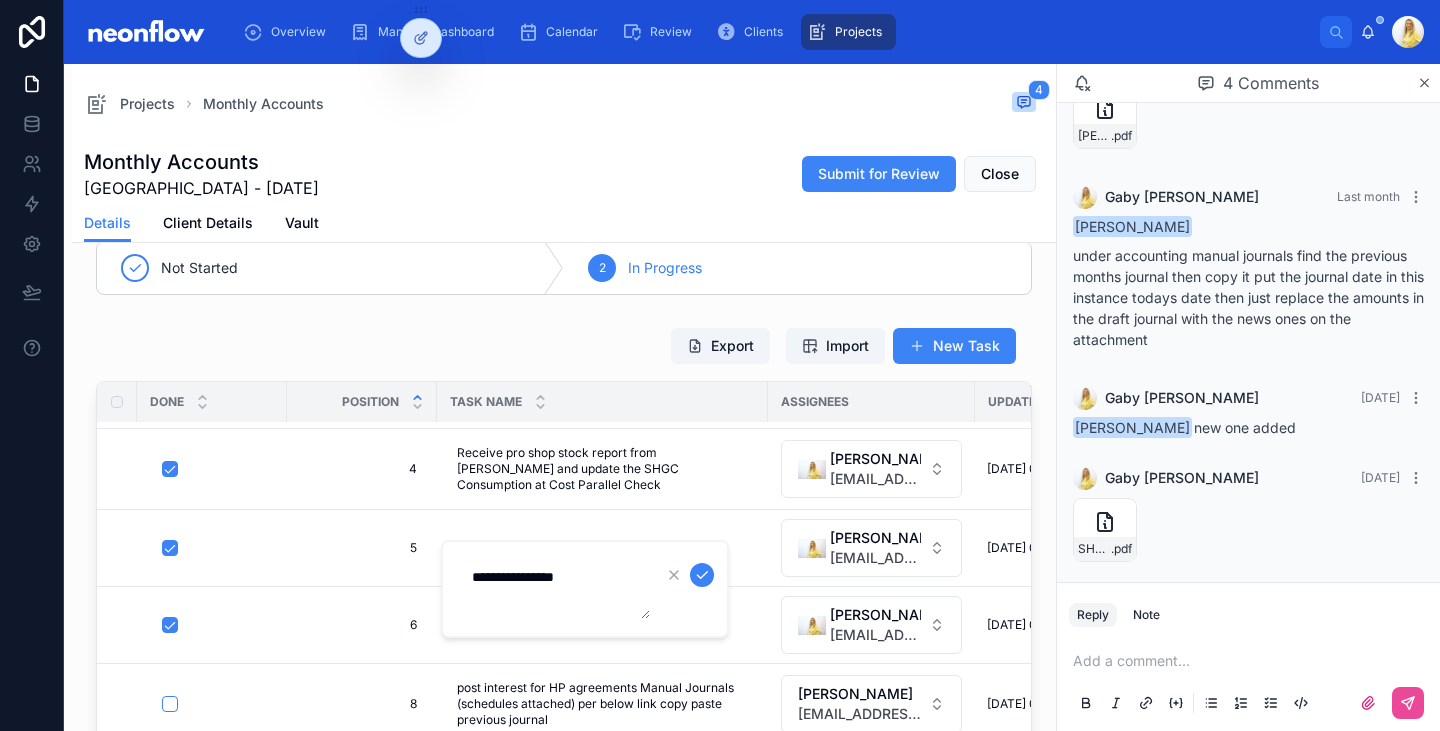 click on "**********" at bounding box center (555, 589) 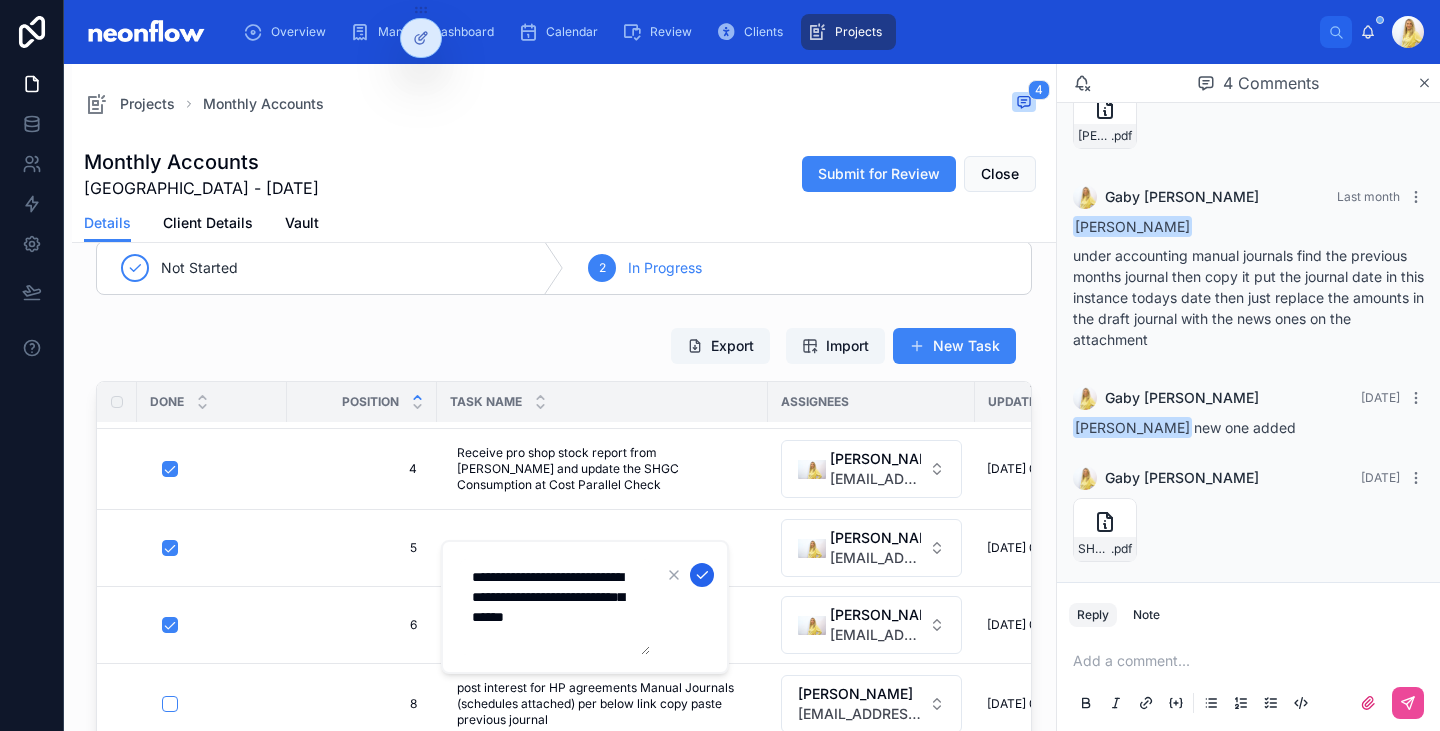 type on "**********" 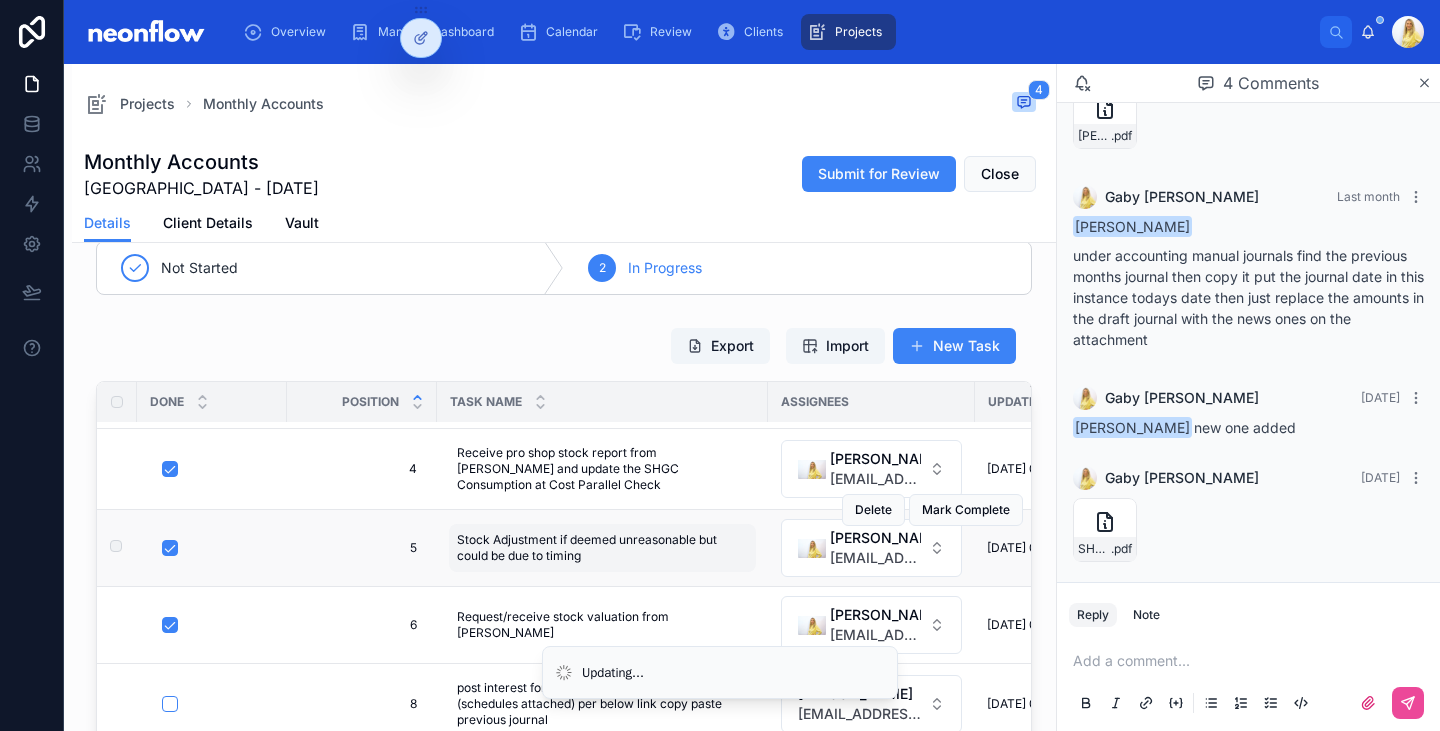 scroll, scrollTop: 462, scrollLeft: 0, axis: vertical 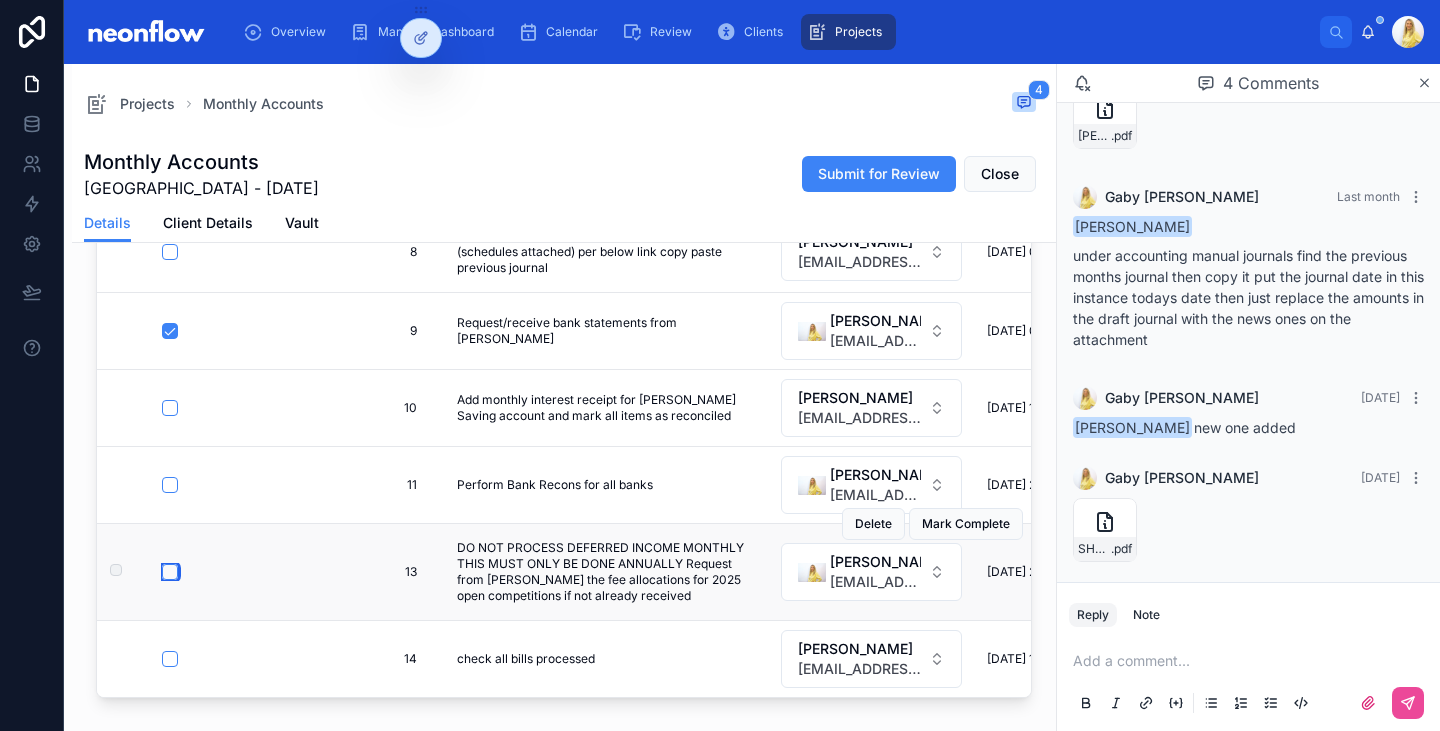 click at bounding box center [170, 572] 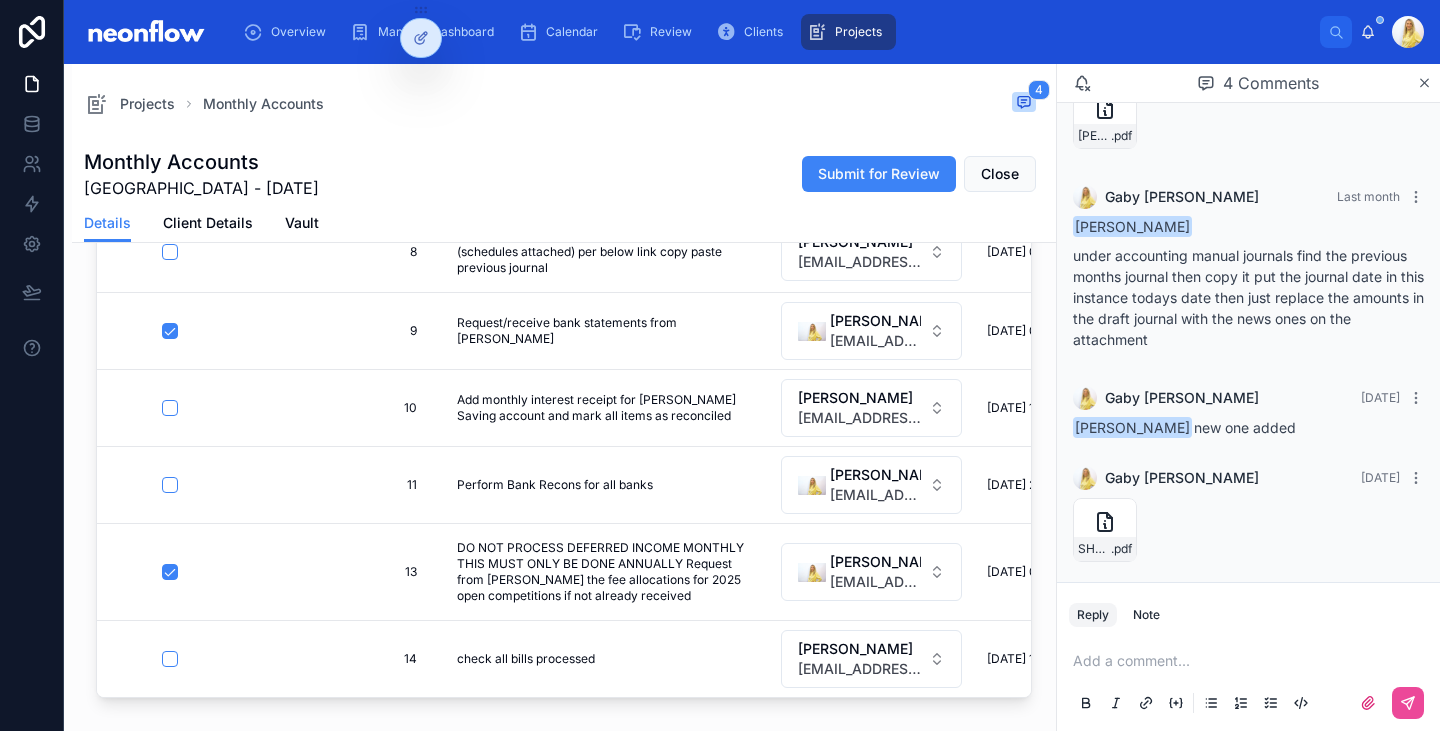 scroll, scrollTop: 0, scrollLeft: 0, axis: both 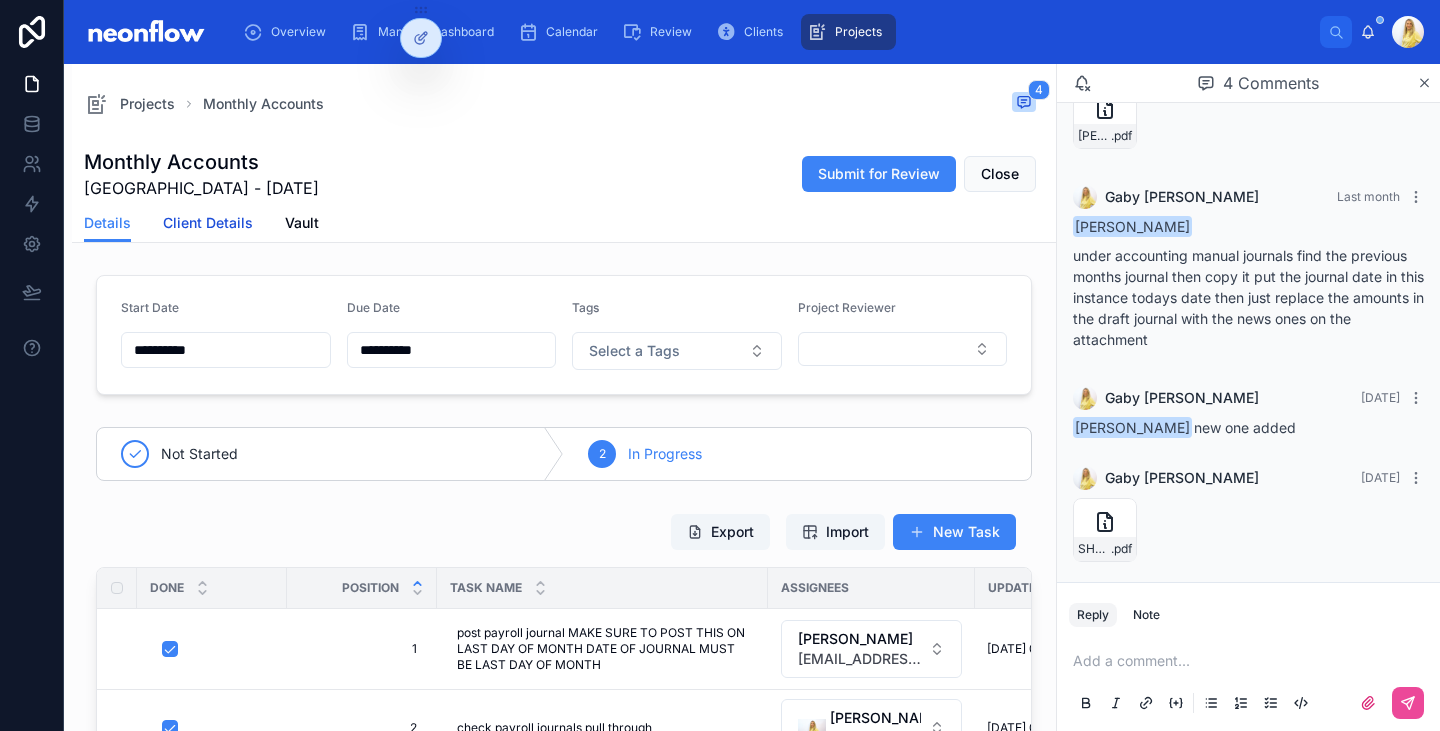 click on "Client Details" at bounding box center [208, 223] 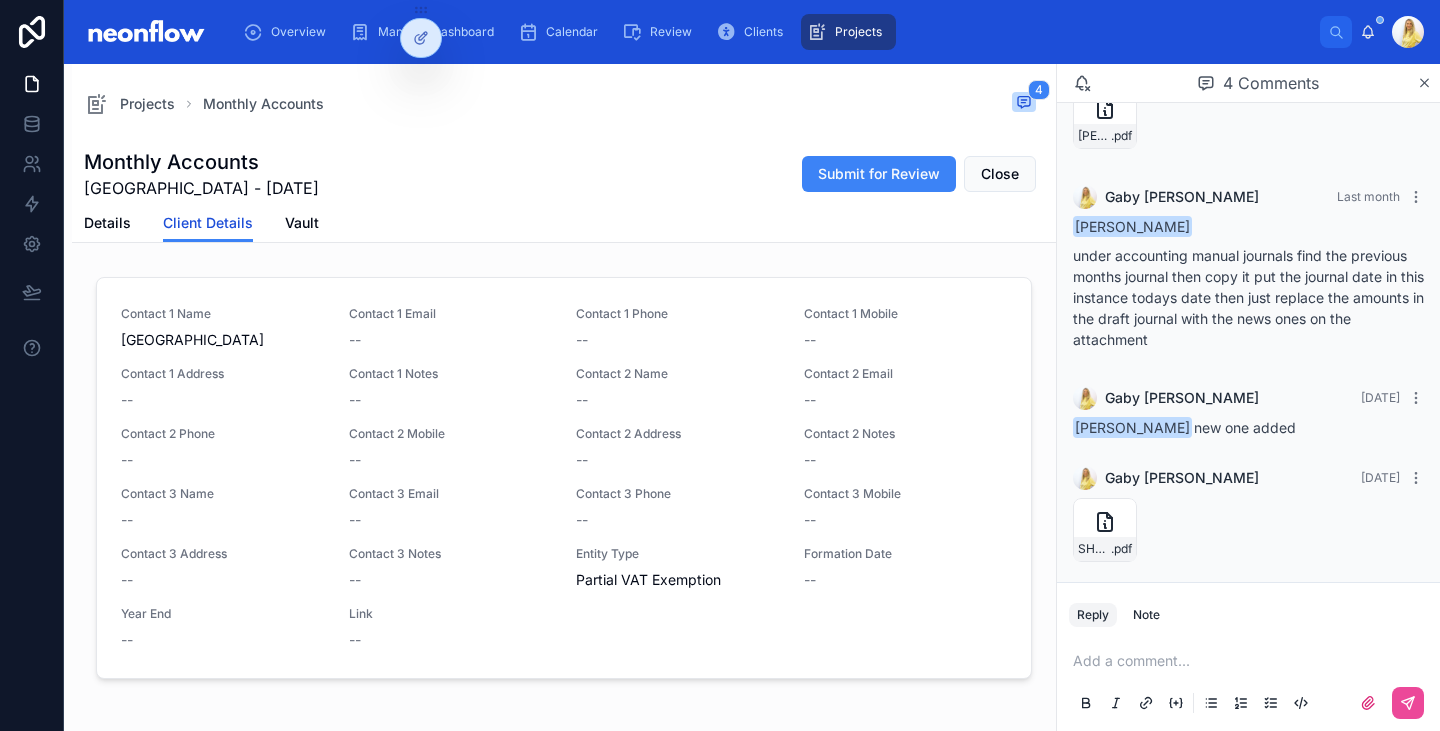 scroll, scrollTop: 0, scrollLeft: 0, axis: both 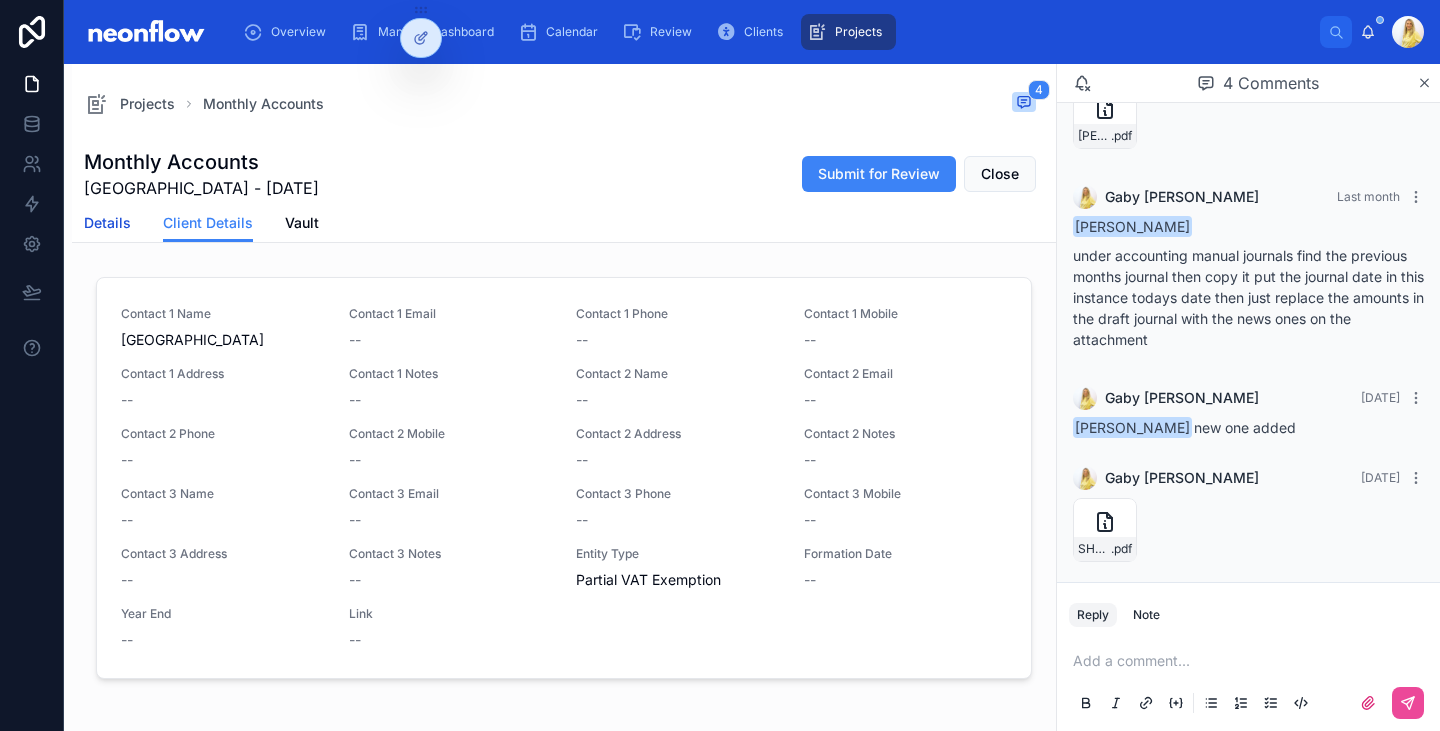 click on "Details" at bounding box center [107, 223] 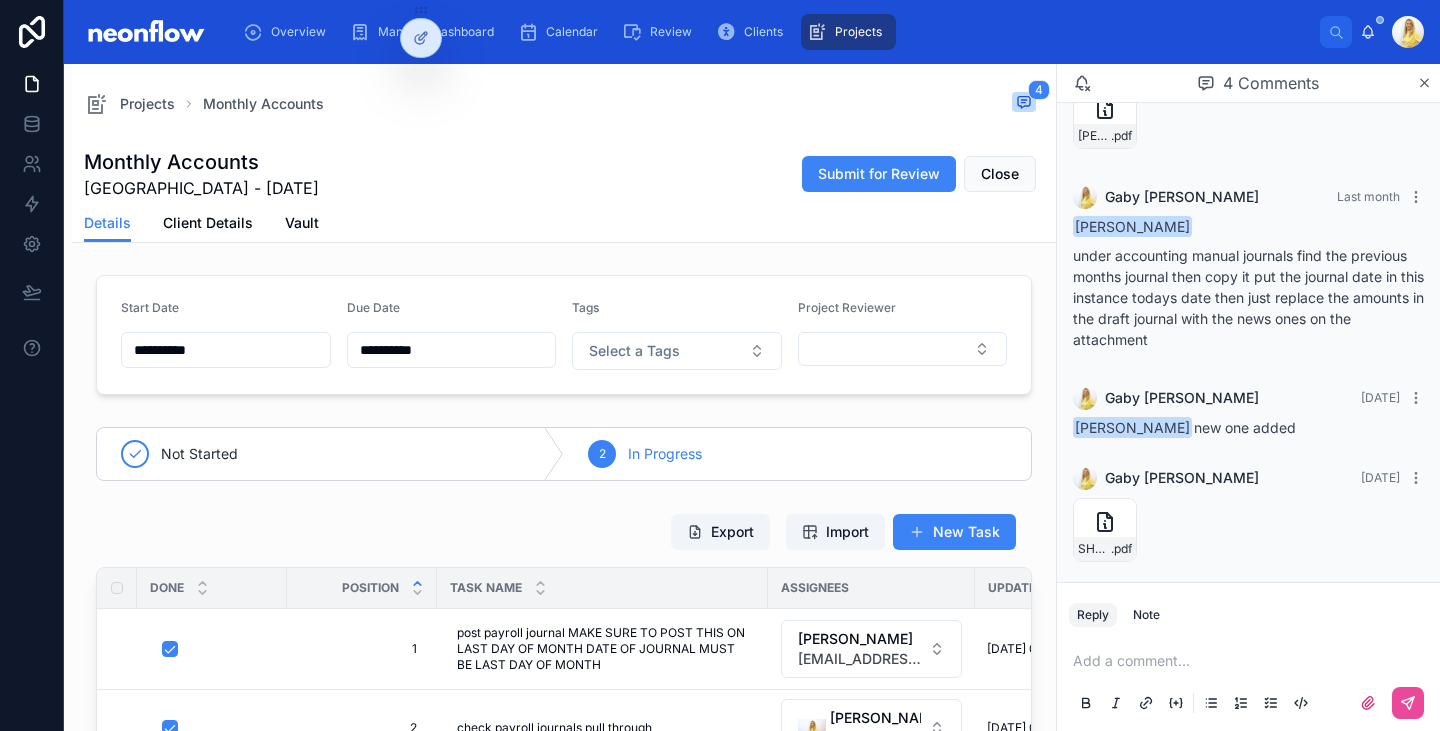 click on "Details Client Details Vault" at bounding box center (564, 223) 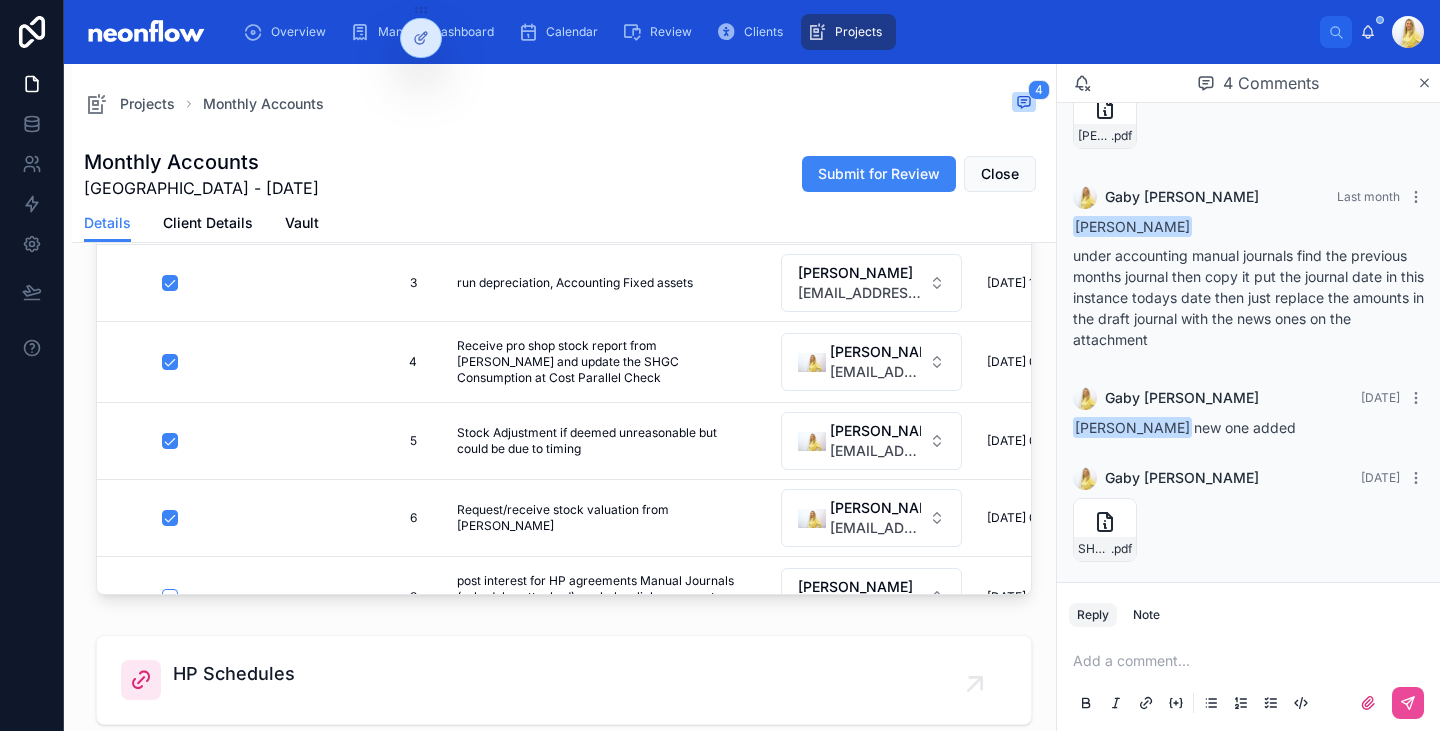 scroll, scrollTop: 523, scrollLeft: 0, axis: vertical 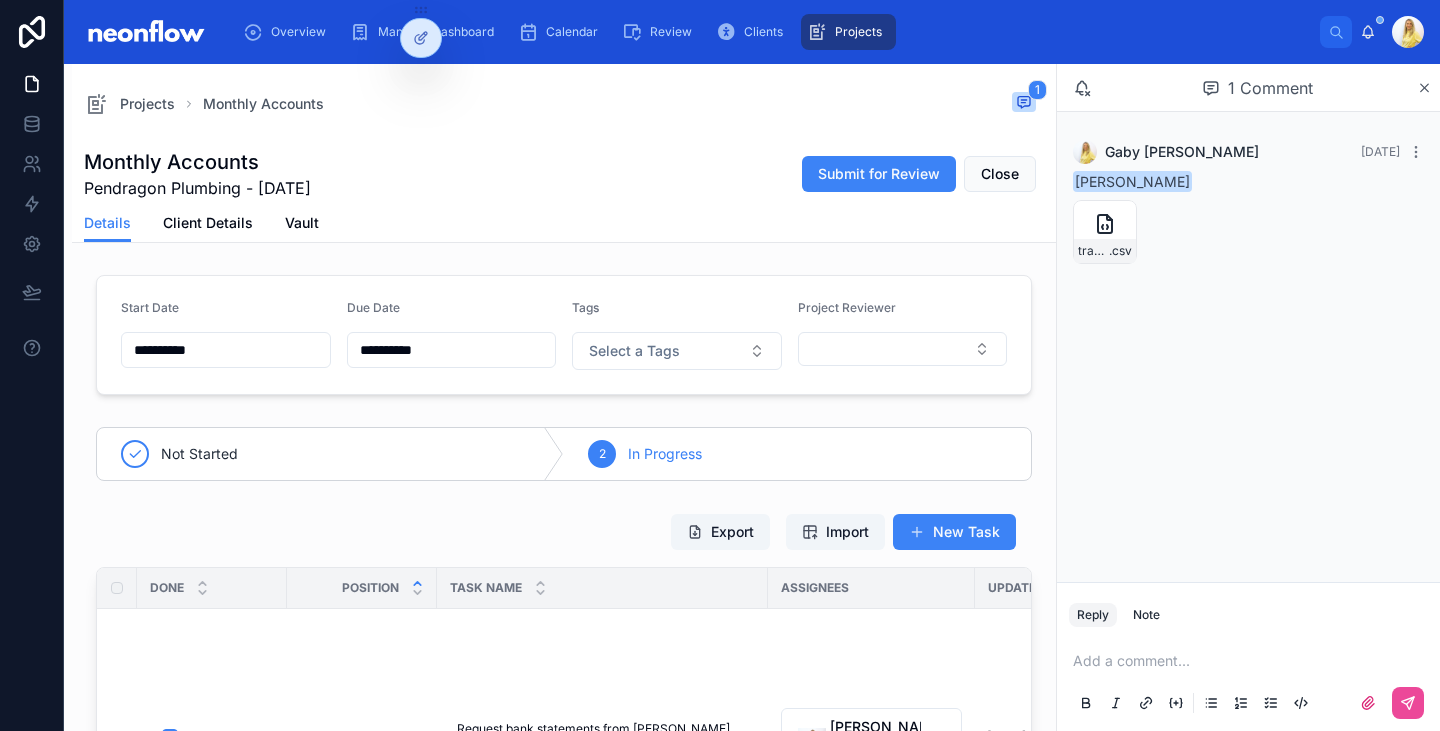 click on "Monthly Accounts Pendragon Plumbing - [DATE] Submit for Review Close" at bounding box center [564, 174] 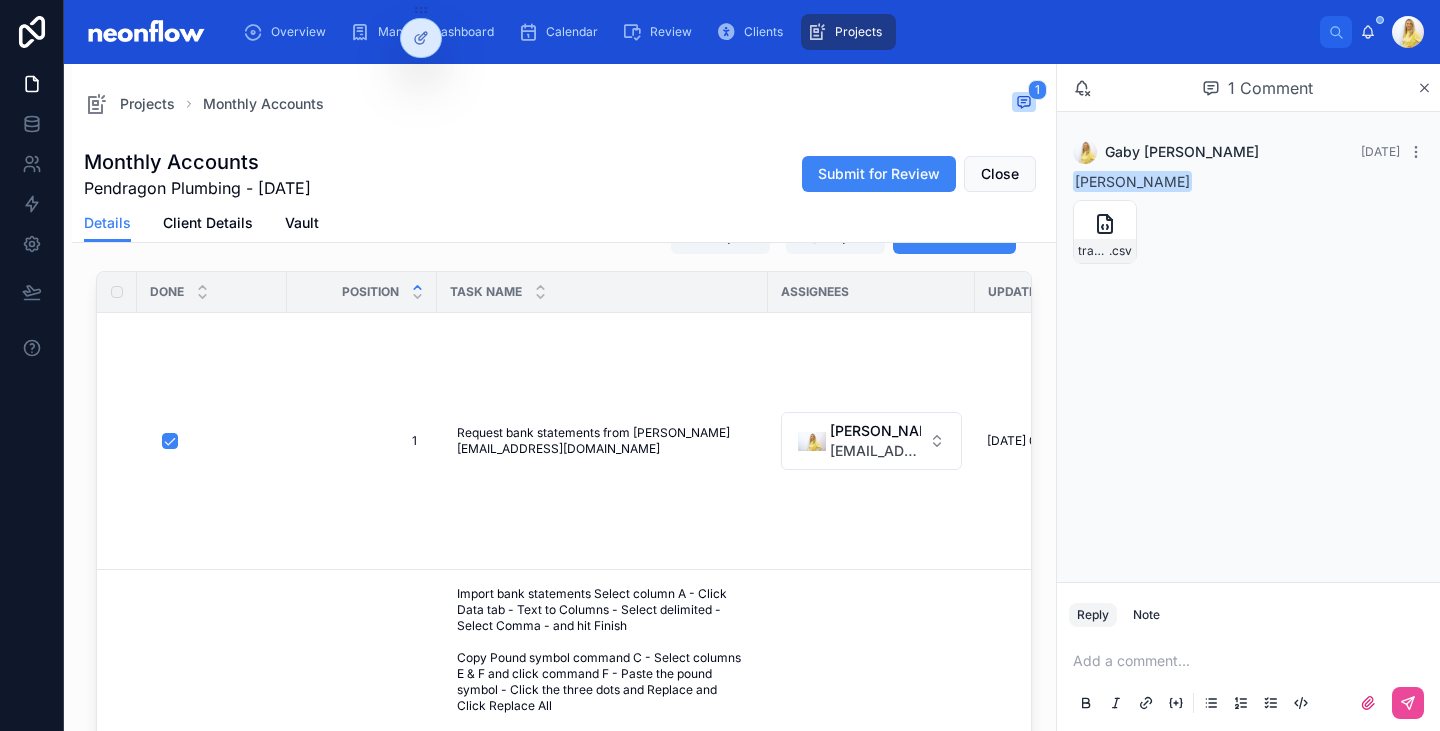 scroll, scrollTop: 296, scrollLeft: 0, axis: vertical 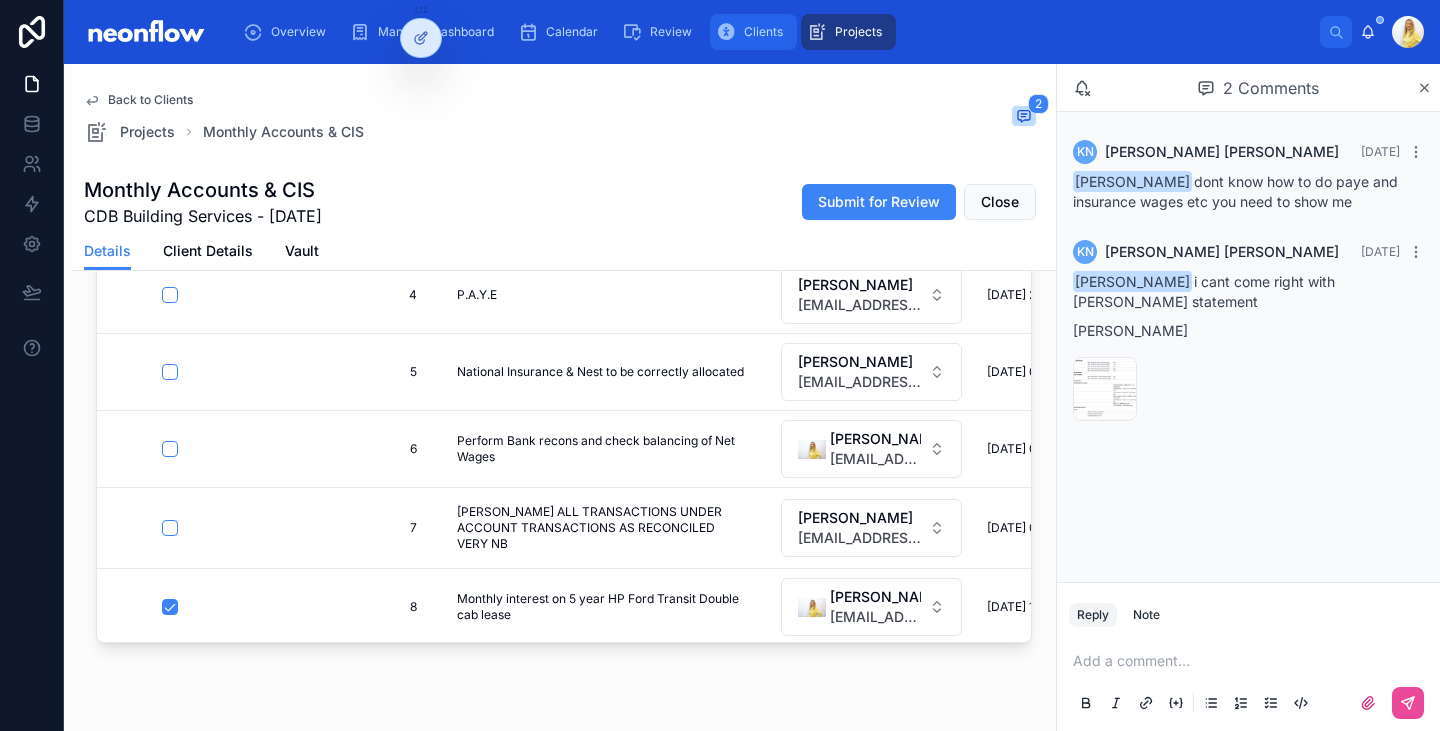 click on "Clients" at bounding box center [763, 32] 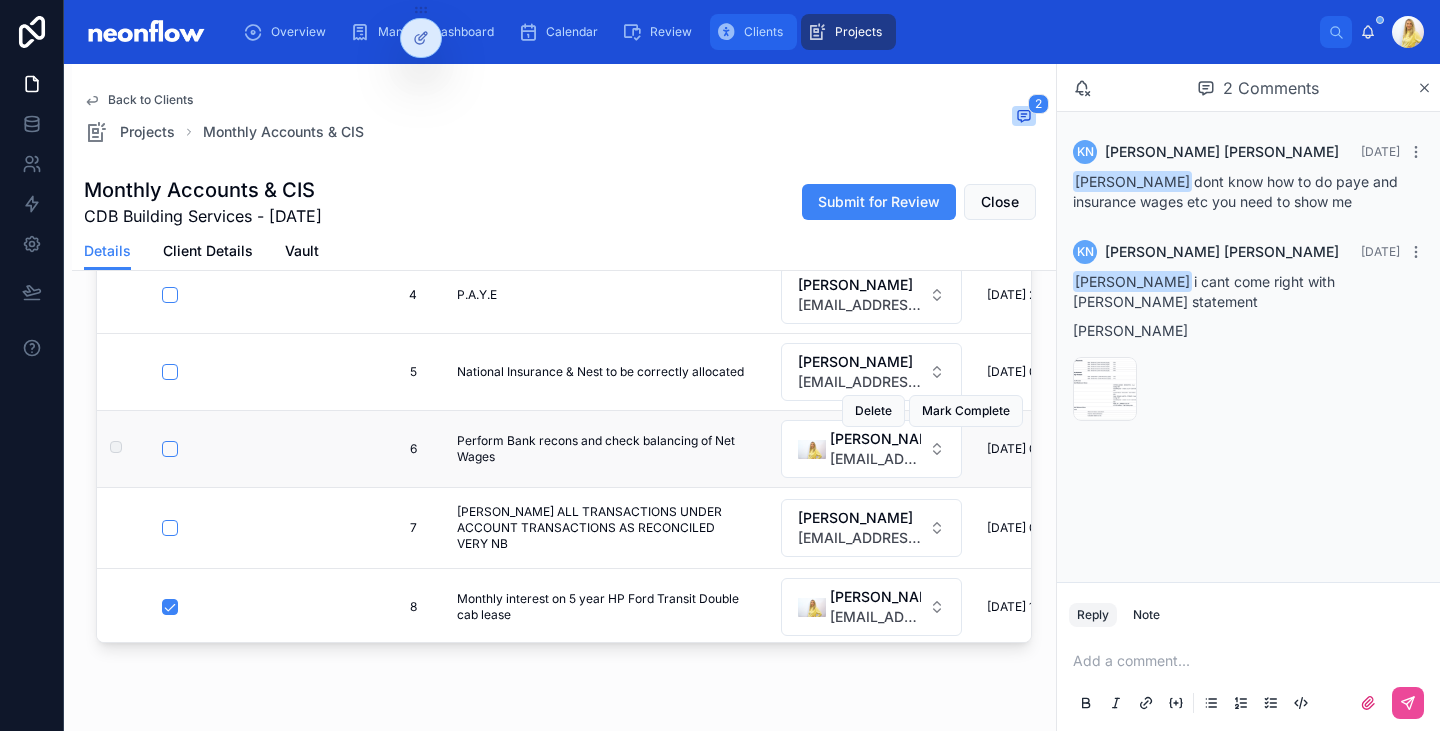scroll, scrollTop: 0, scrollLeft: 0, axis: both 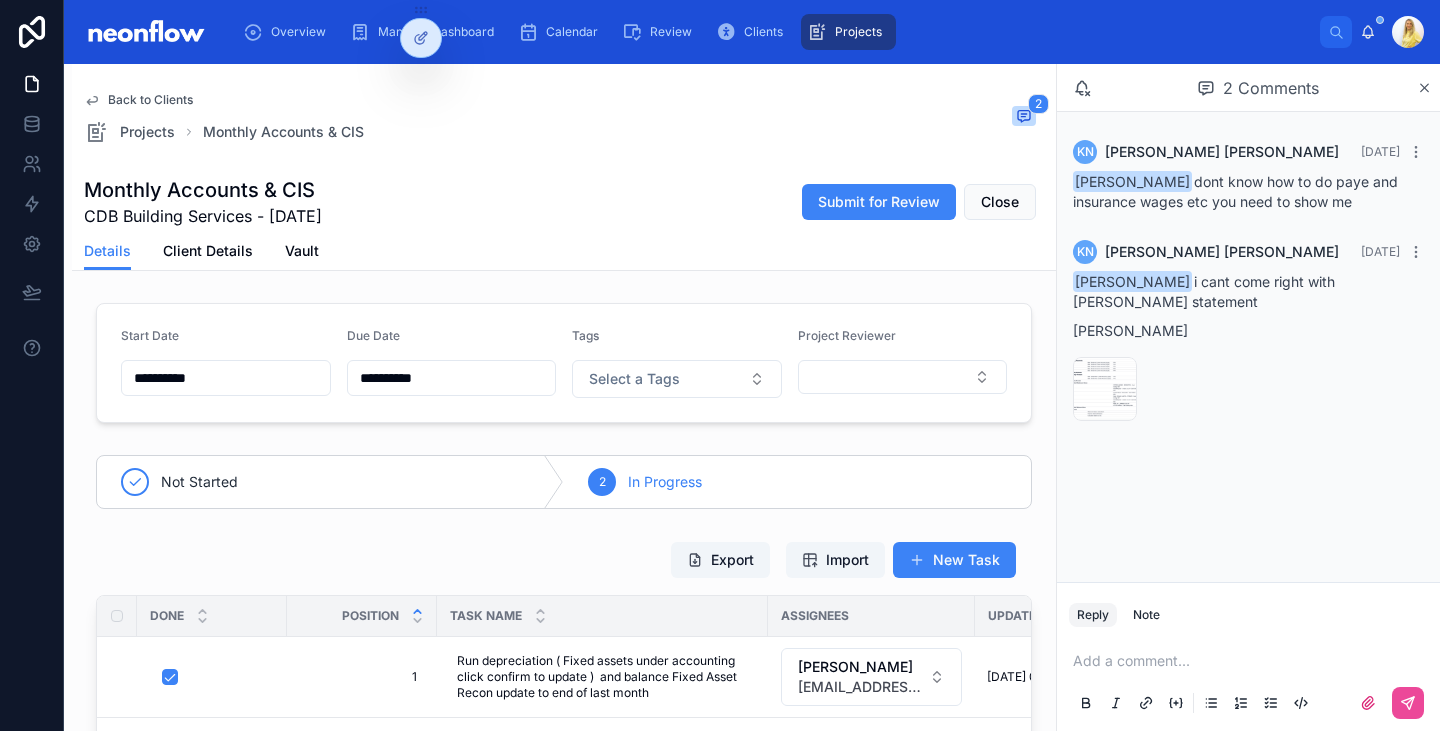 click on "Back to Clients" at bounding box center [150, 100] 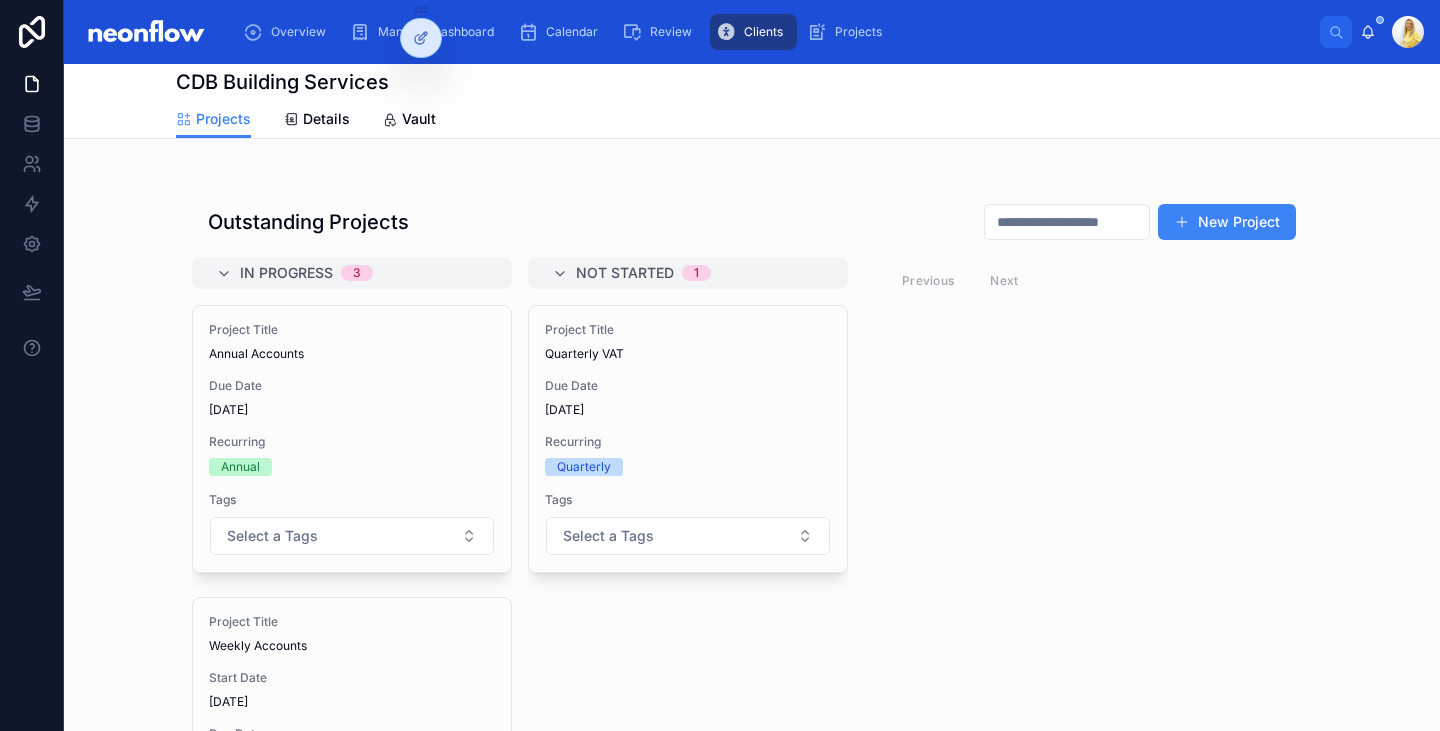 scroll, scrollTop: 181, scrollLeft: 0, axis: vertical 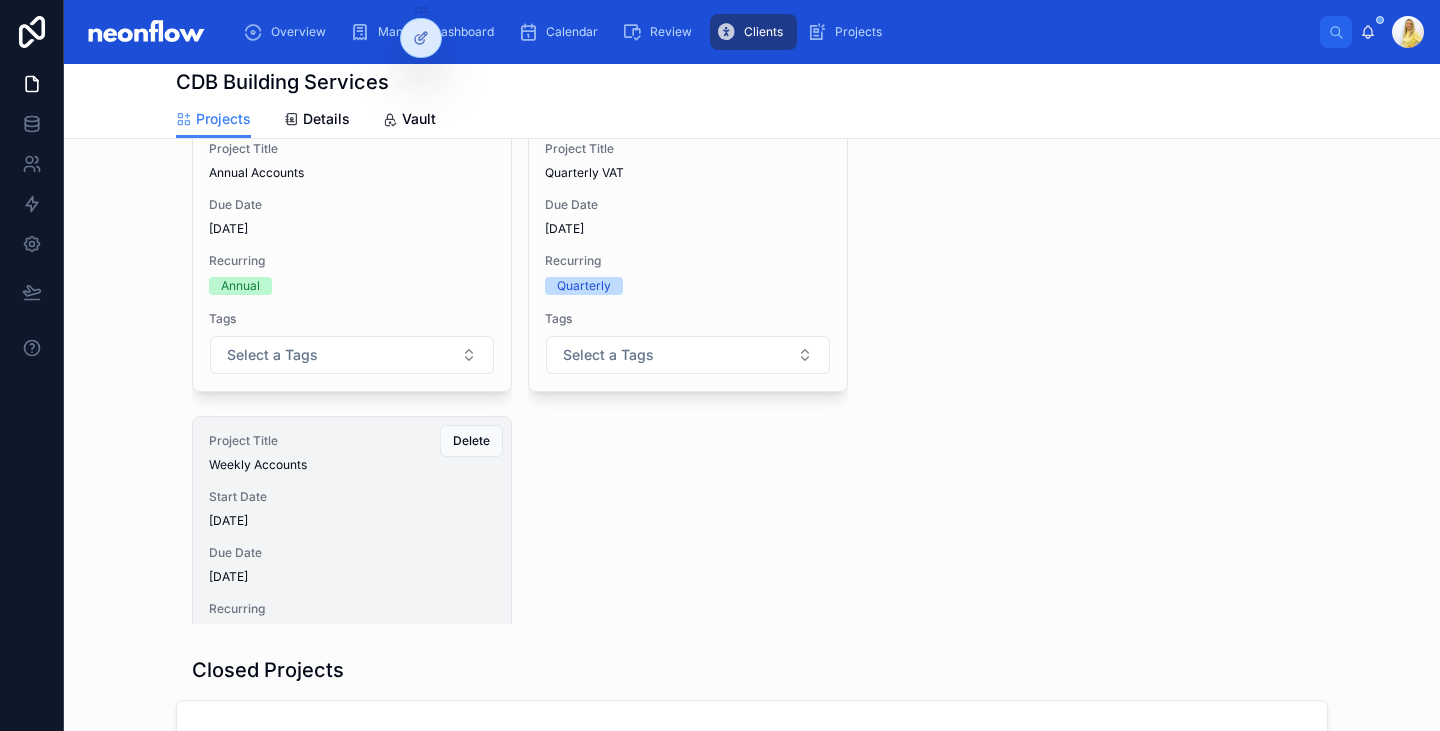 click on "Start Date" at bounding box center [352, 497] 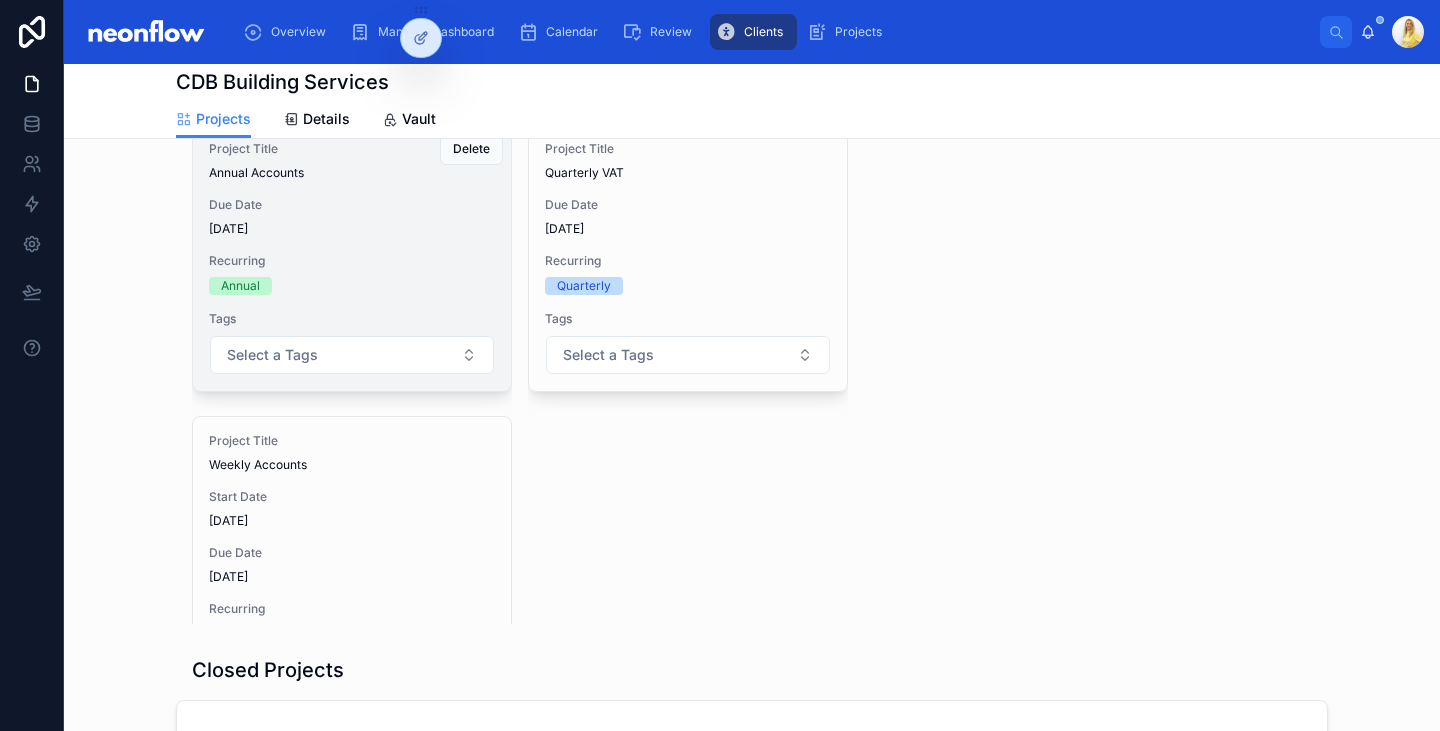 click on "Recurring" at bounding box center (352, 261) 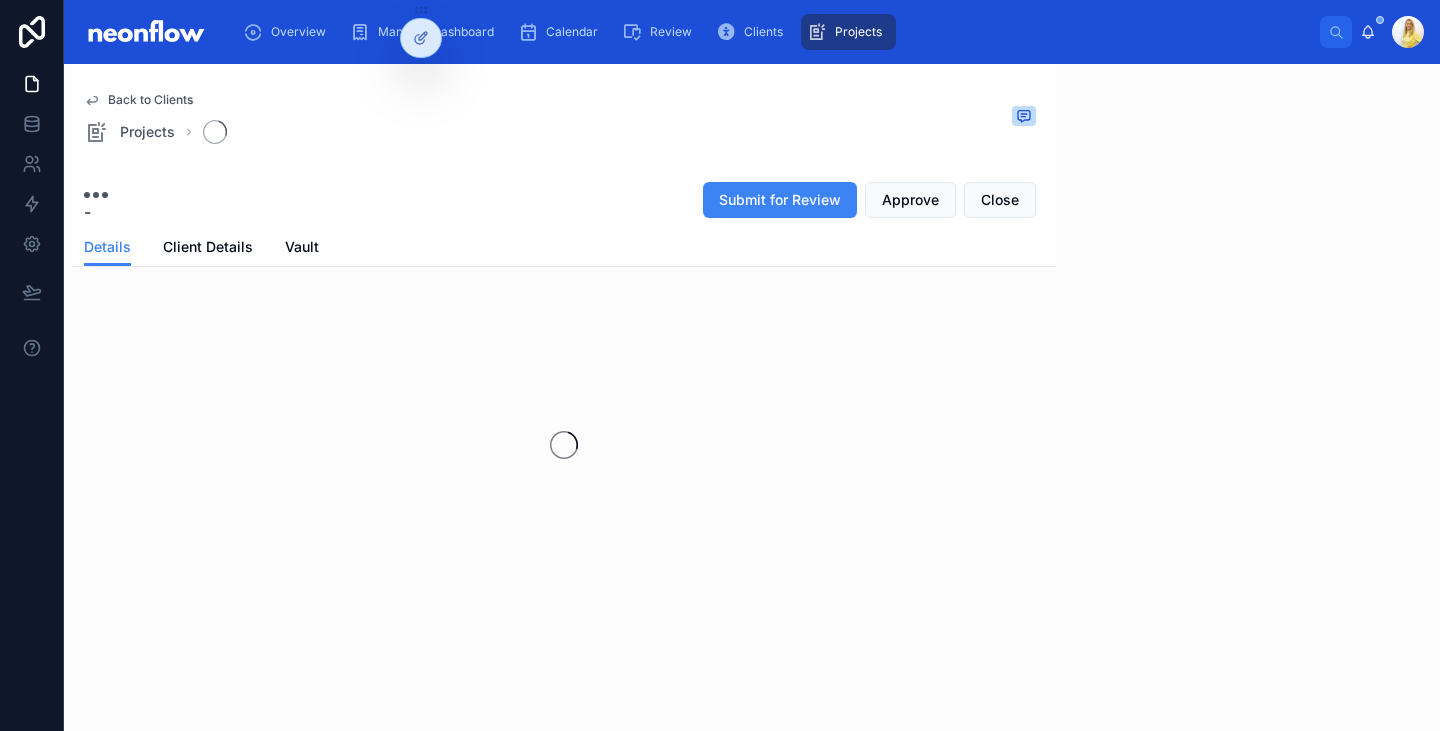 scroll, scrollTop: 4, scrollLeft: 0, axis: vertical 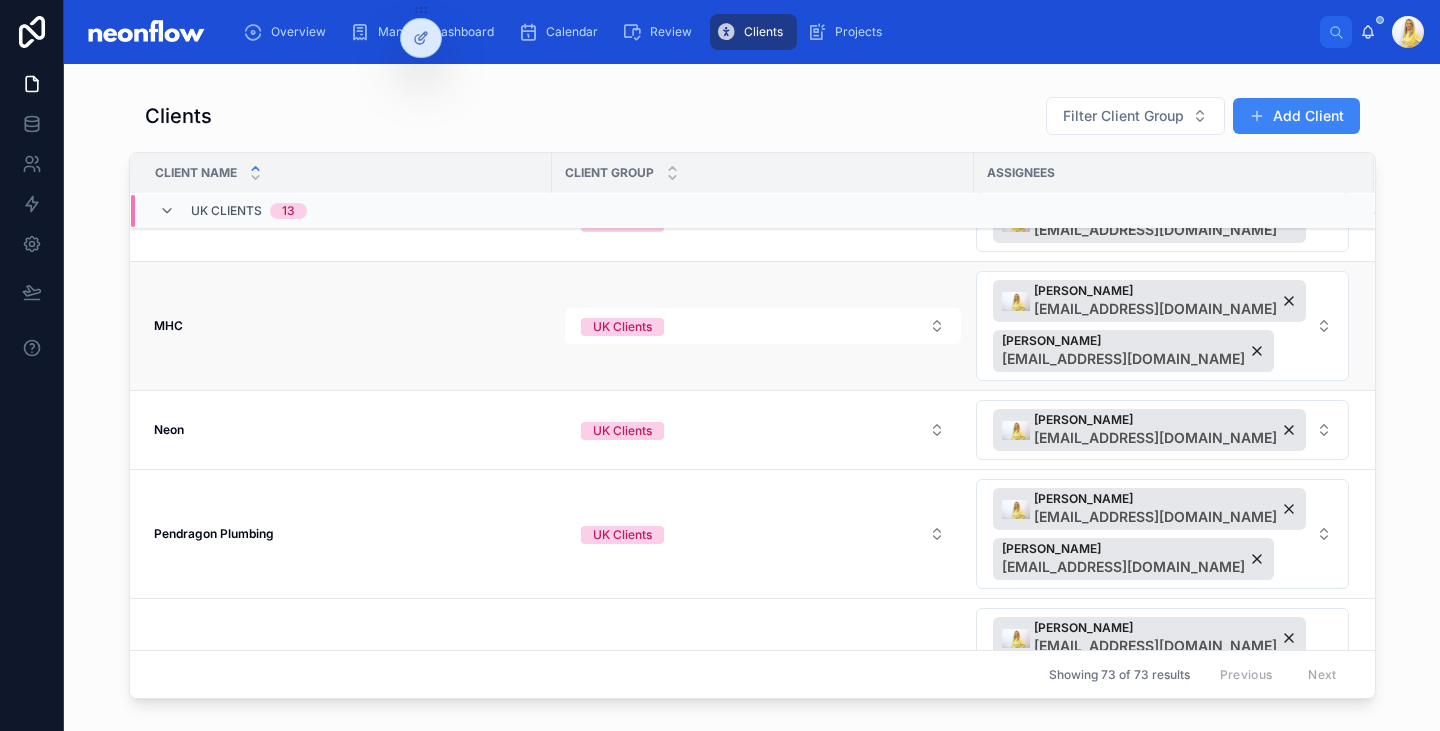 click on "MHC" at bounding box center (168, 325) 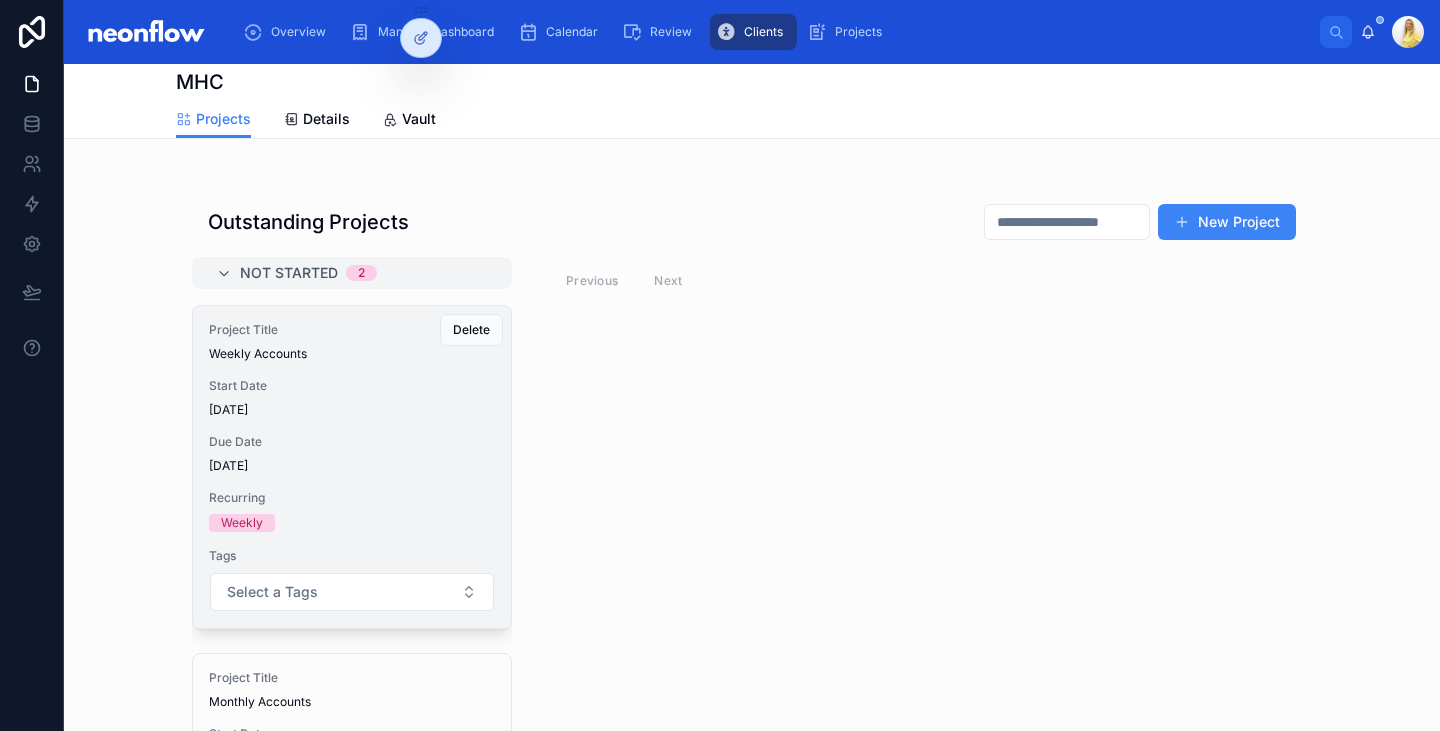 click on "Start Date [DATE]" at bounding box center (352, 398) 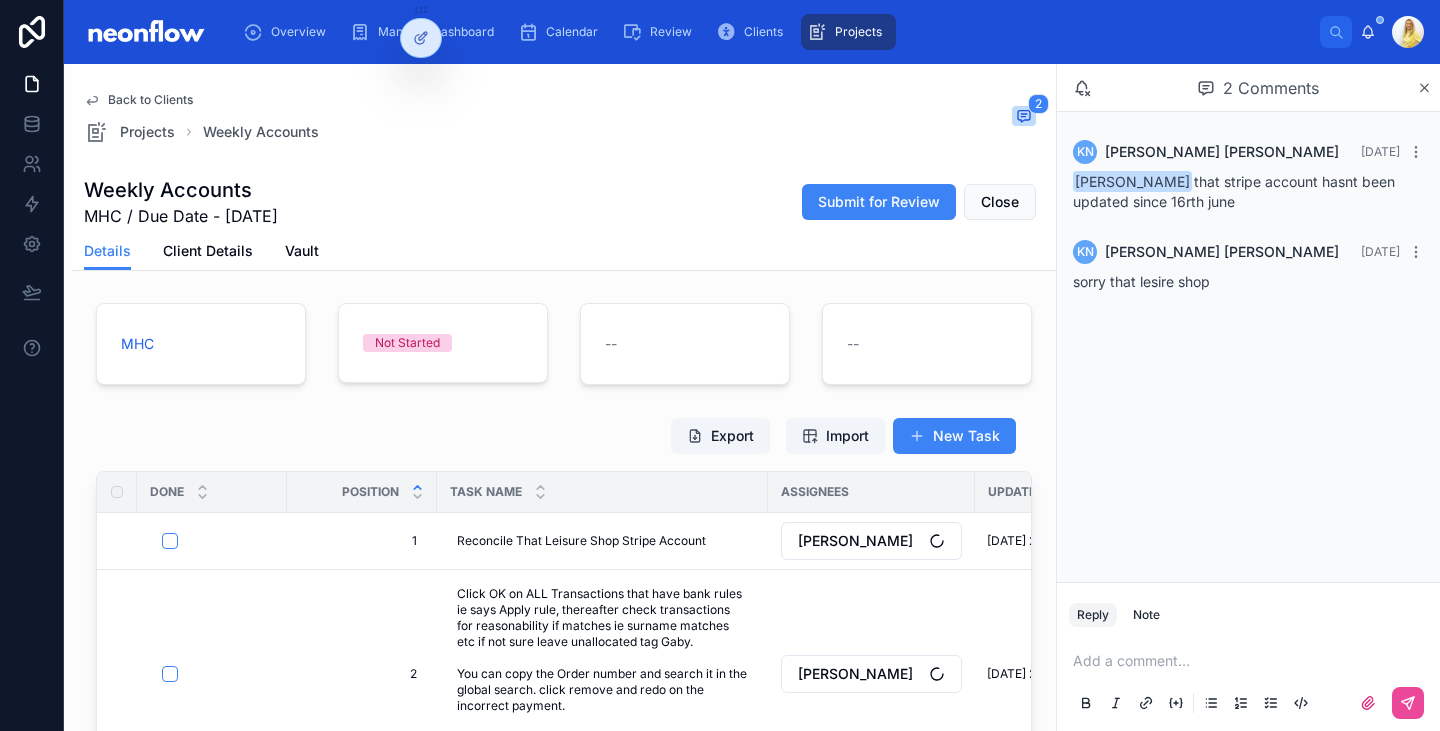 scroll, scrollTop: 147, scrollLeft: 0, axis: vertical 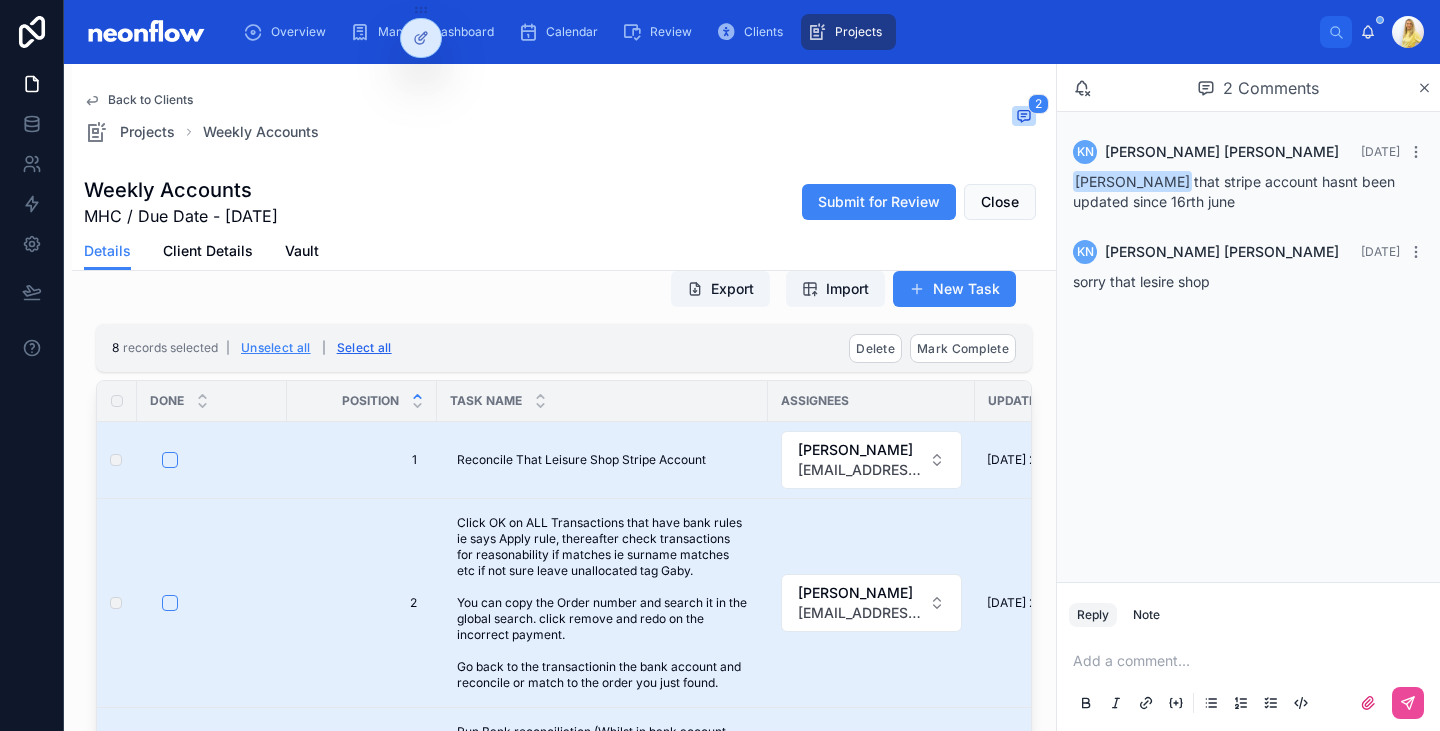 click on "Select all" at bounding box center [364, 348] 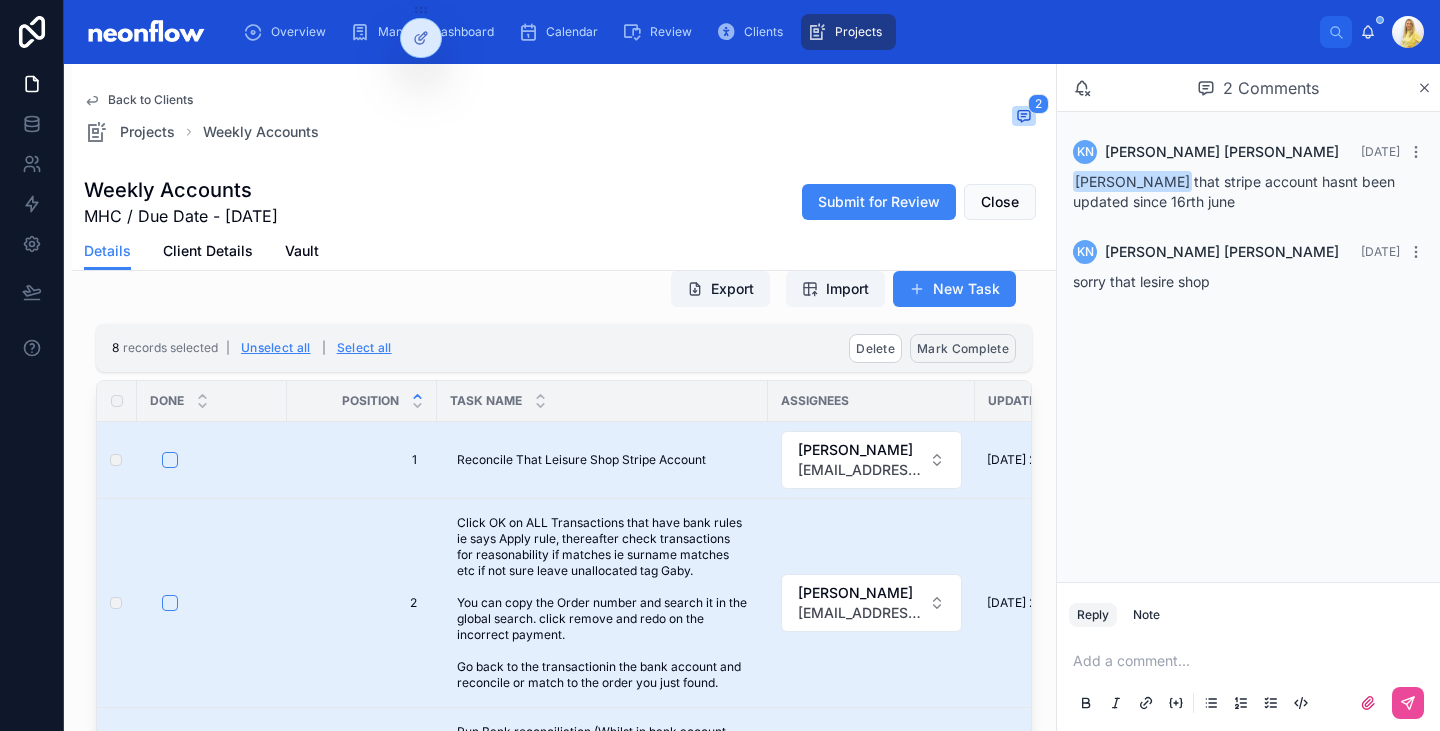 click on "Mark Complete" at bounding box center [963, 348] 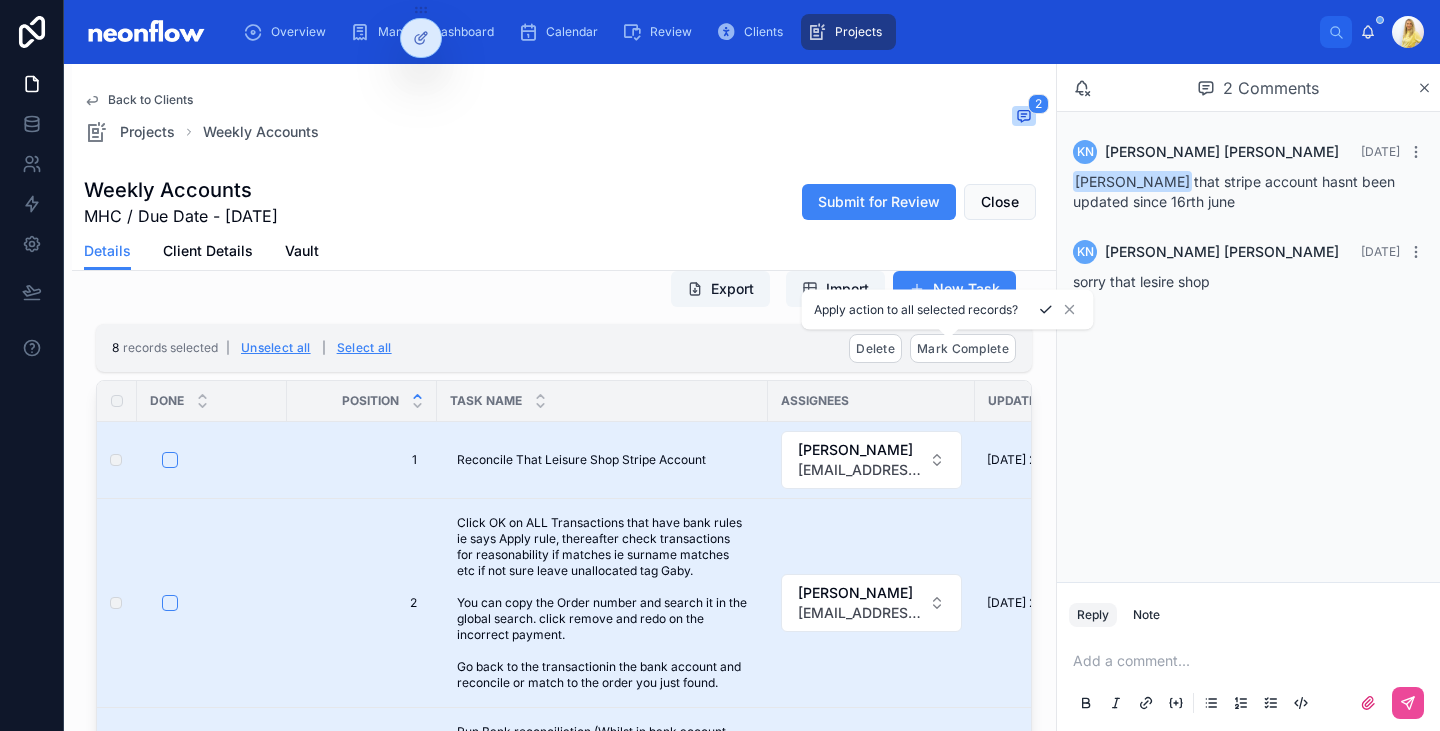 click 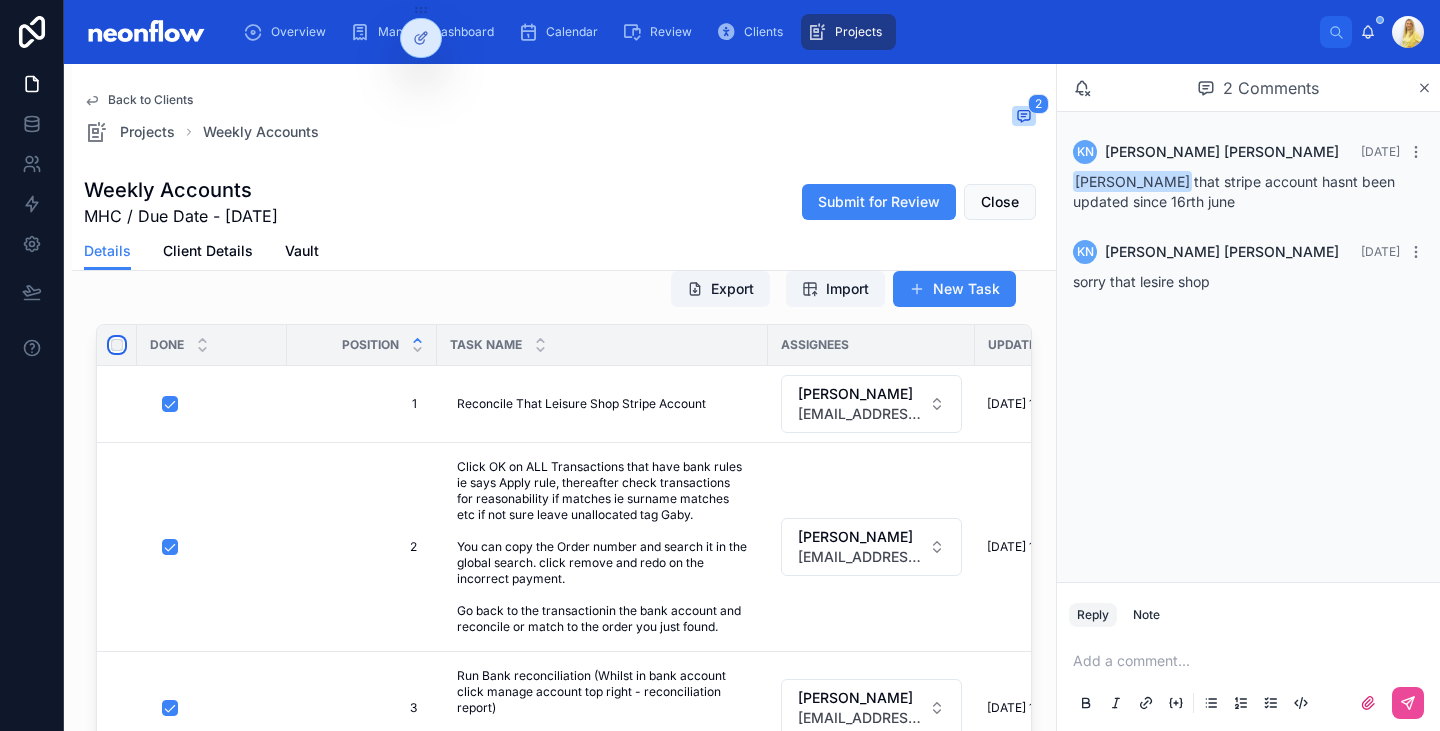 scroll, scrollTop: 0, scrollLeft: 0, axis: both 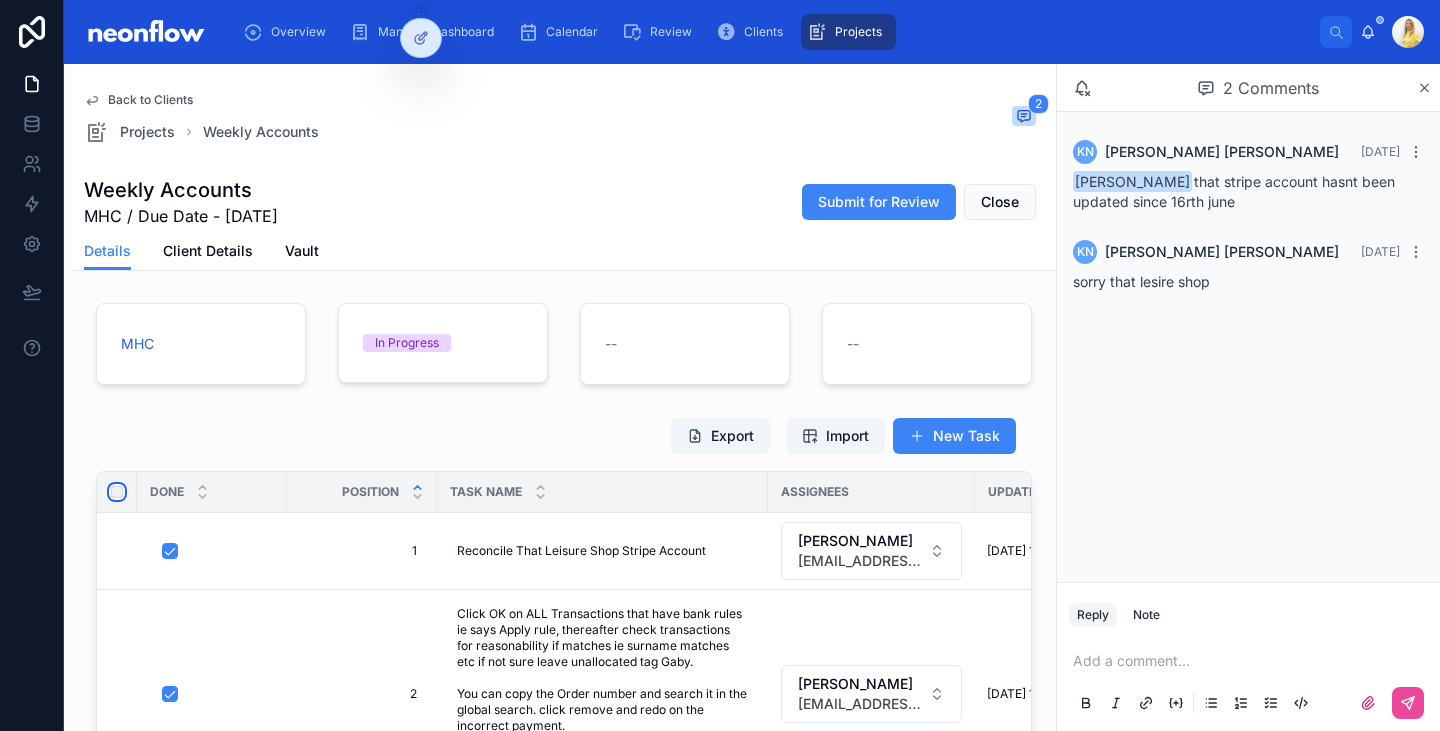 type on "**********" 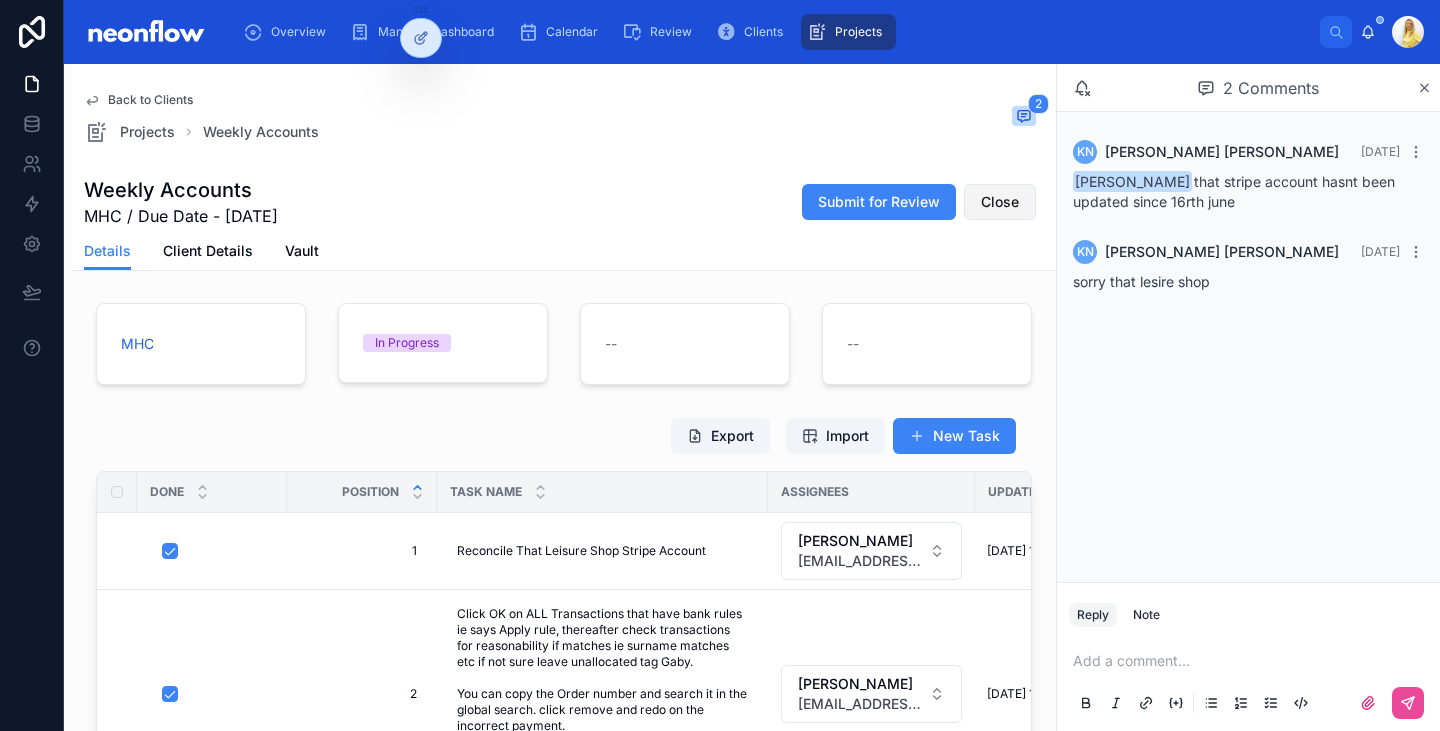 click on "Close" at bounding box center [1000, 202] 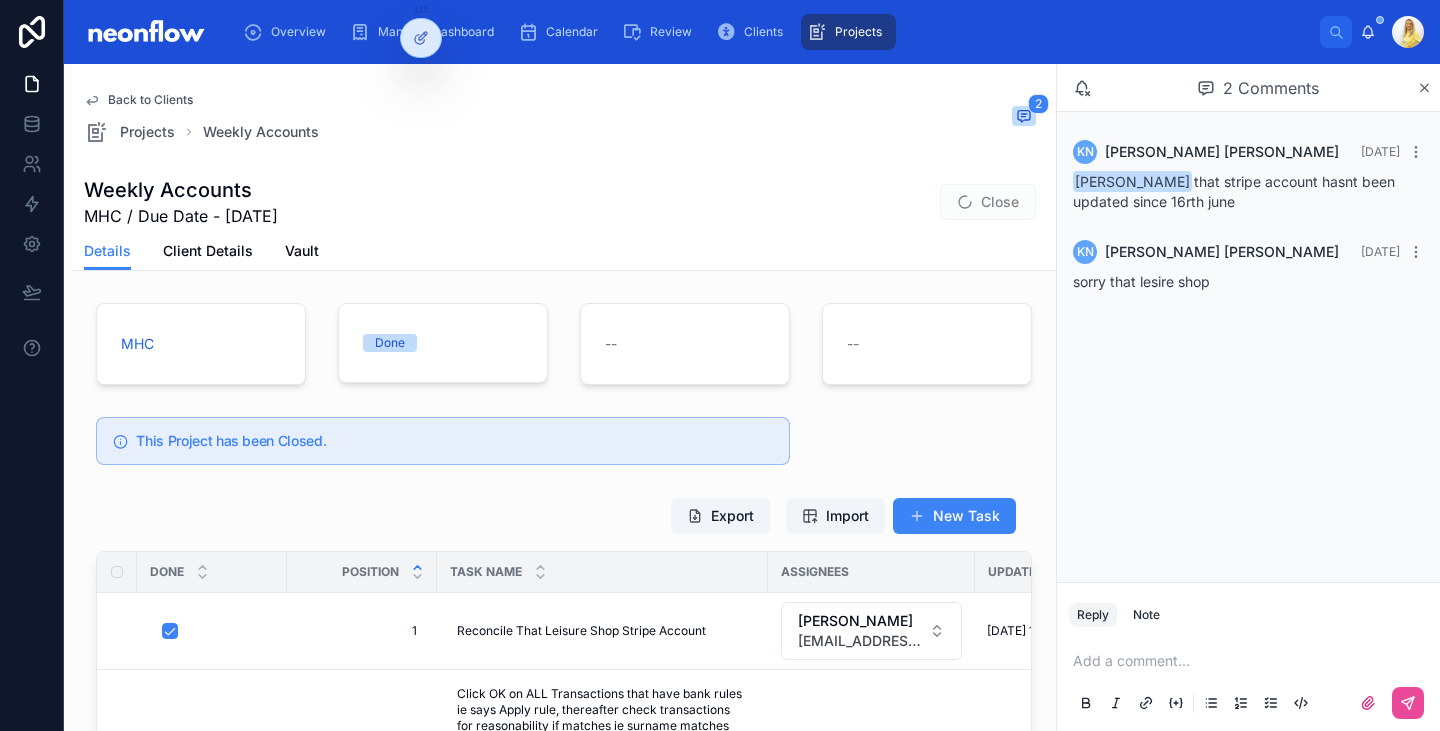 click on "Back to Clients" at bounding box center [150, 100] 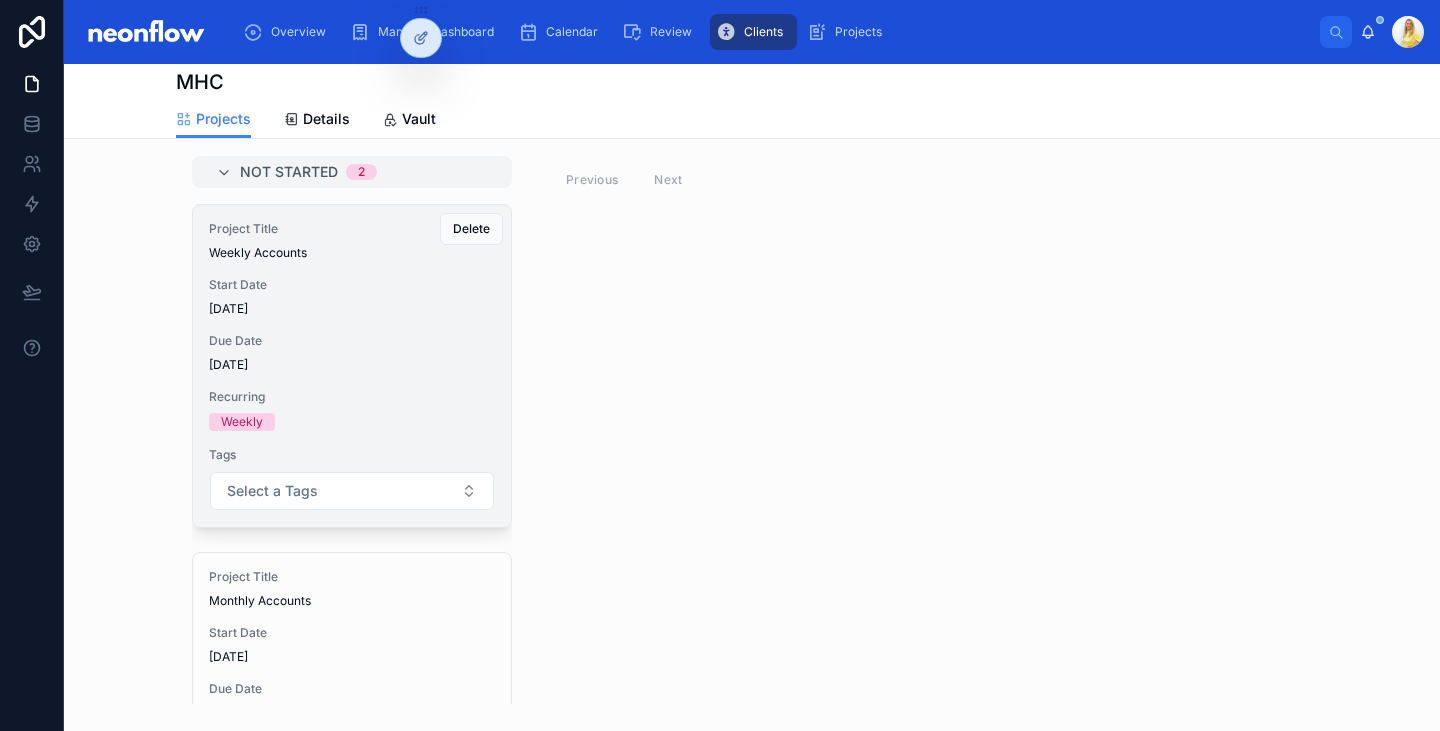 click on "01/07/2025" at bounding box center [352, 365] 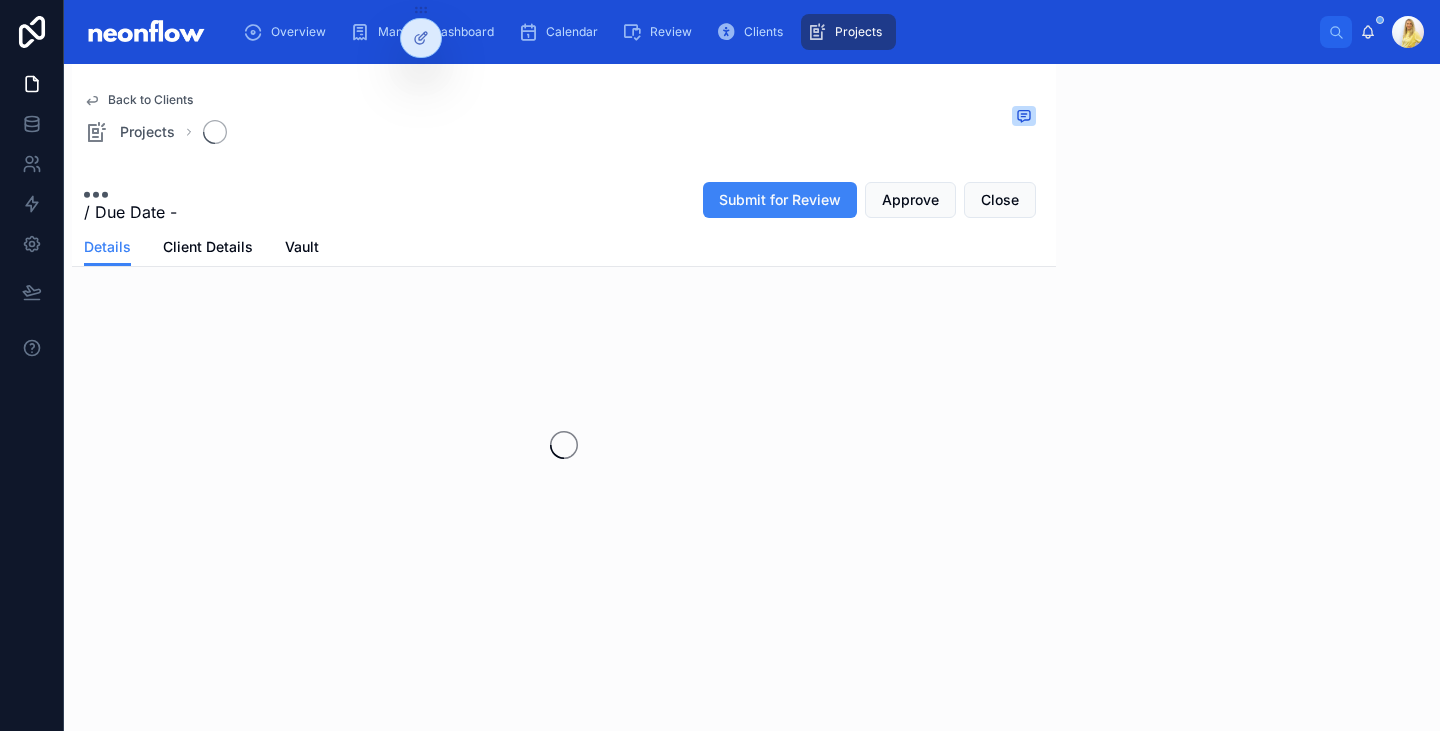 scroll, scrollTop: 0, scrollLeft: 0, axis: both 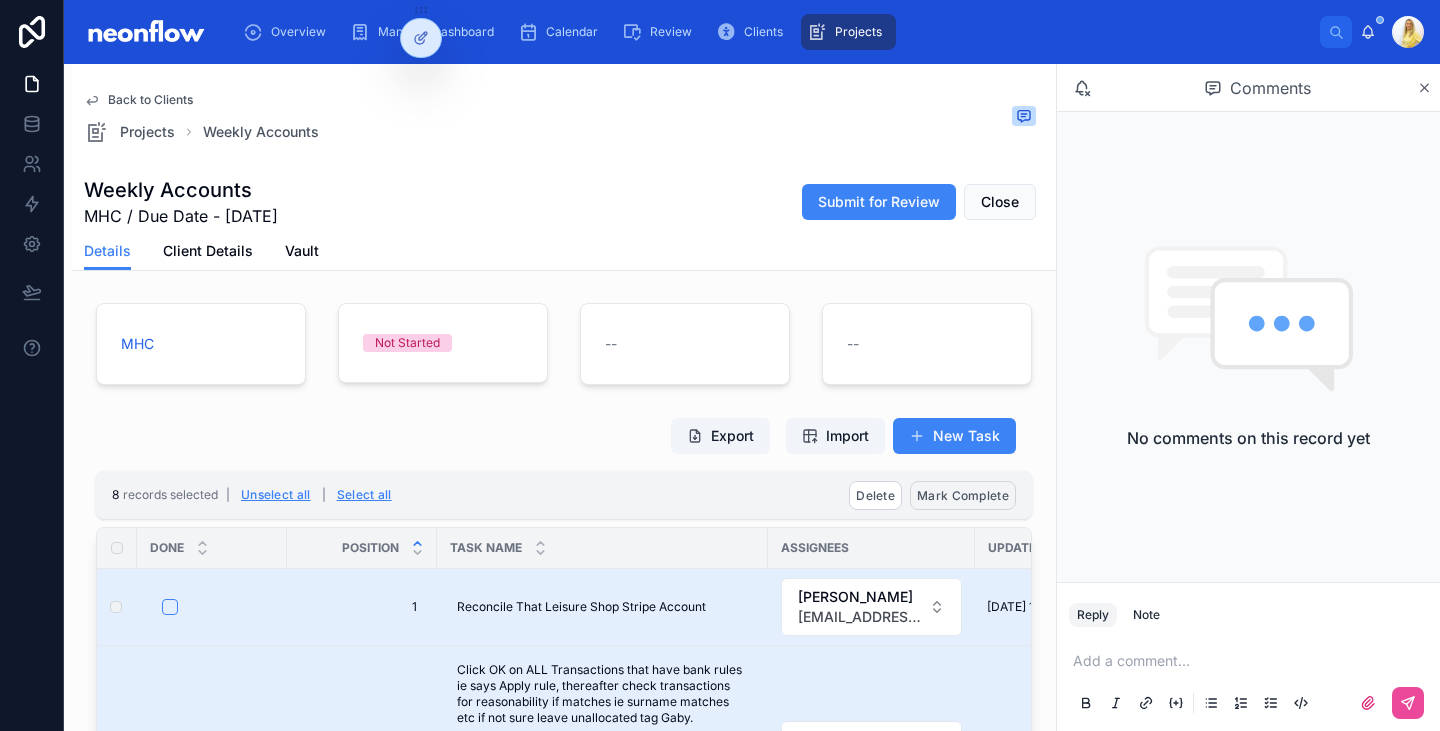 click on "Mark Complete" at bounding box center [963, 495] 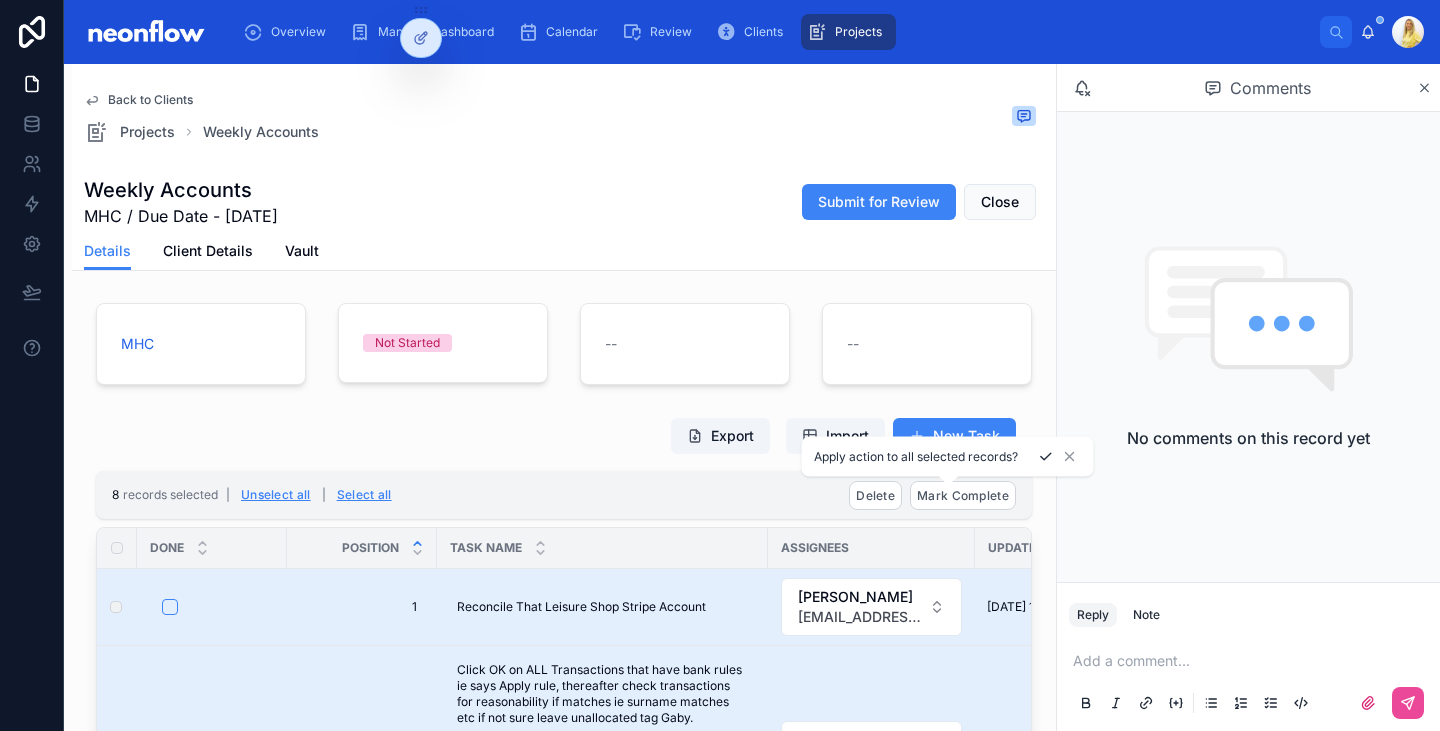 click 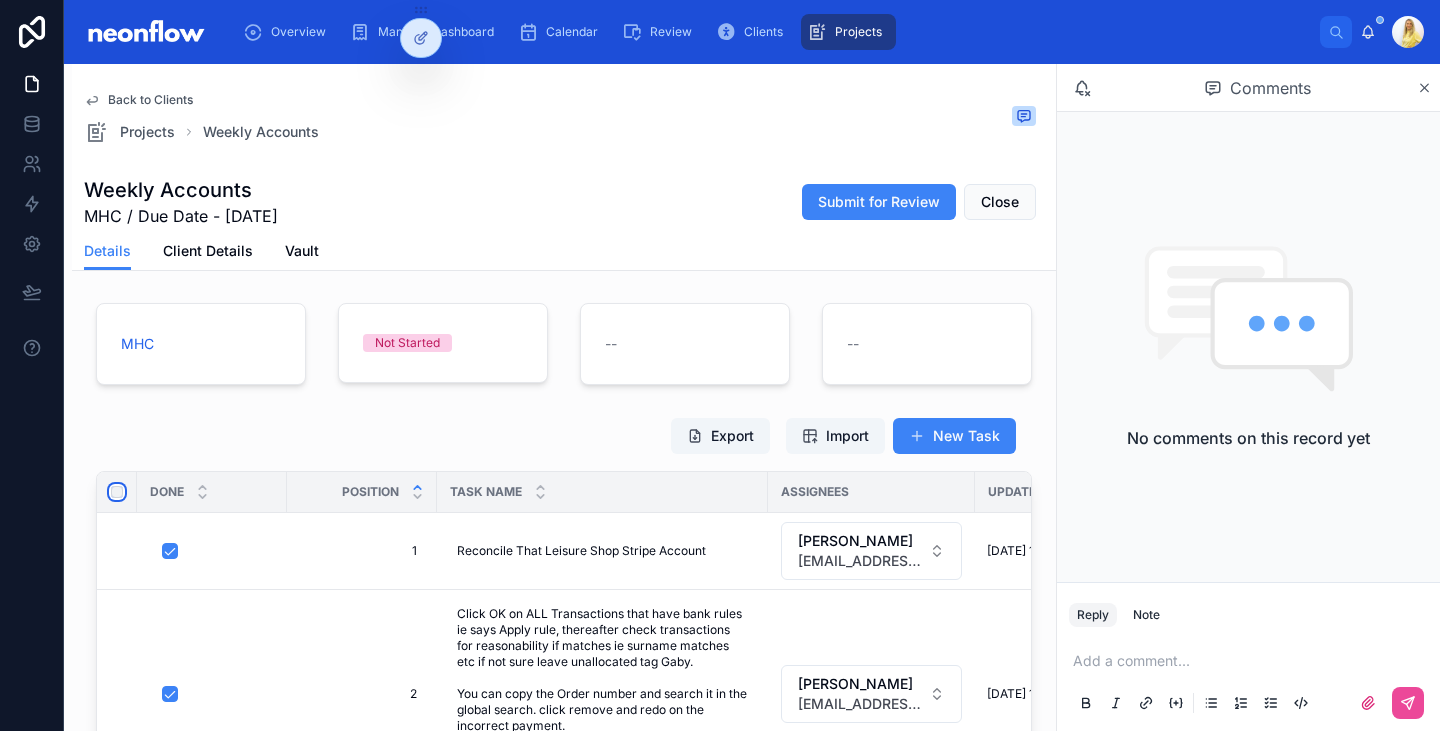 type on "**********" 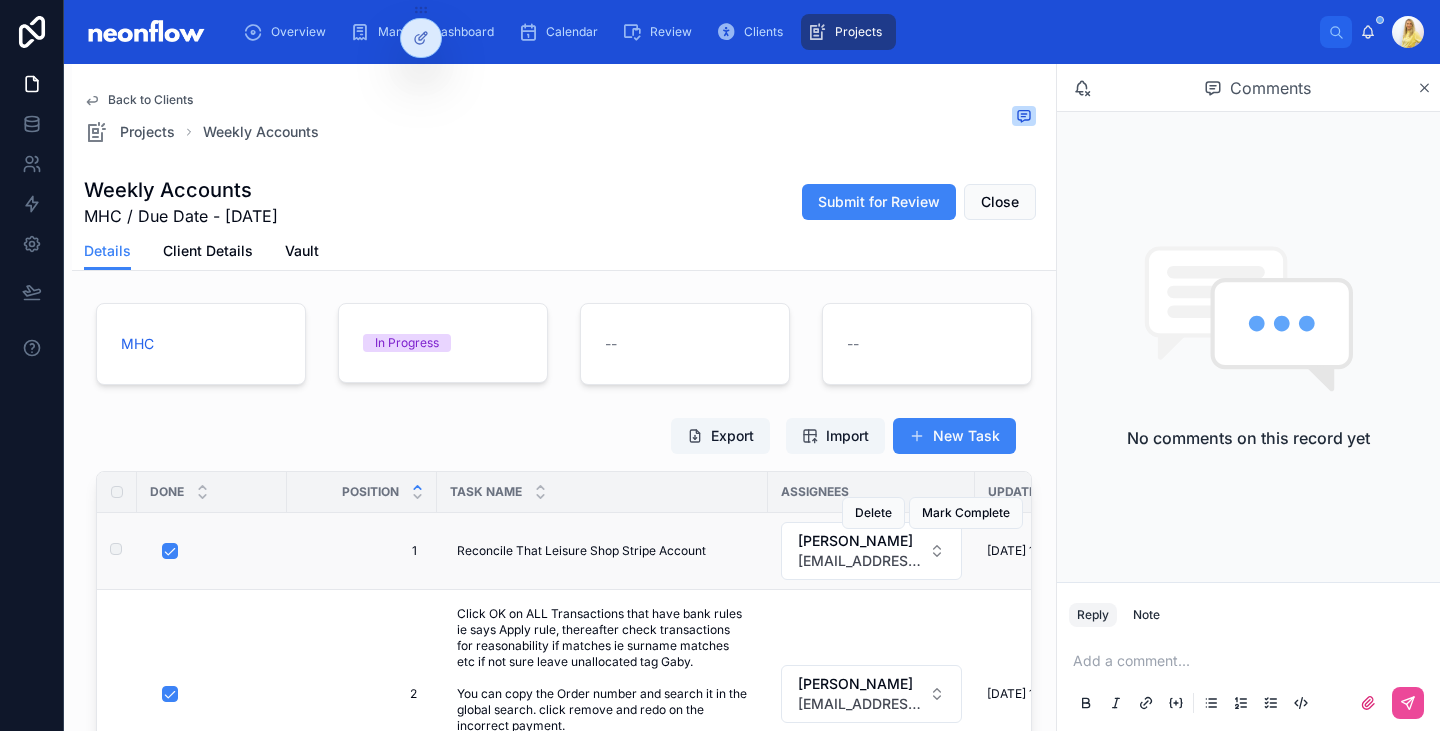 scroll, scrollTop: 358, scrollLeft: 0, axis: vertical 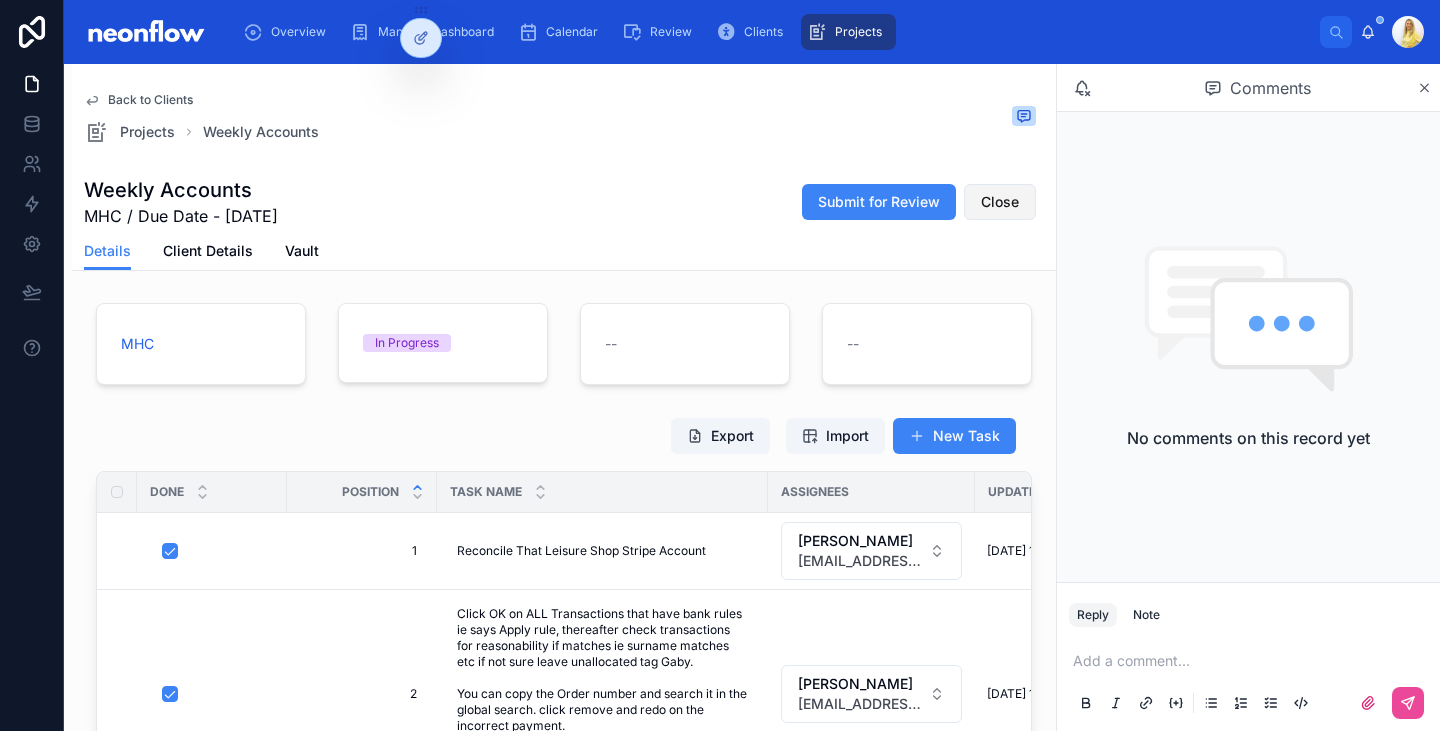 click on "Close" at bounding box center (1000, 202) 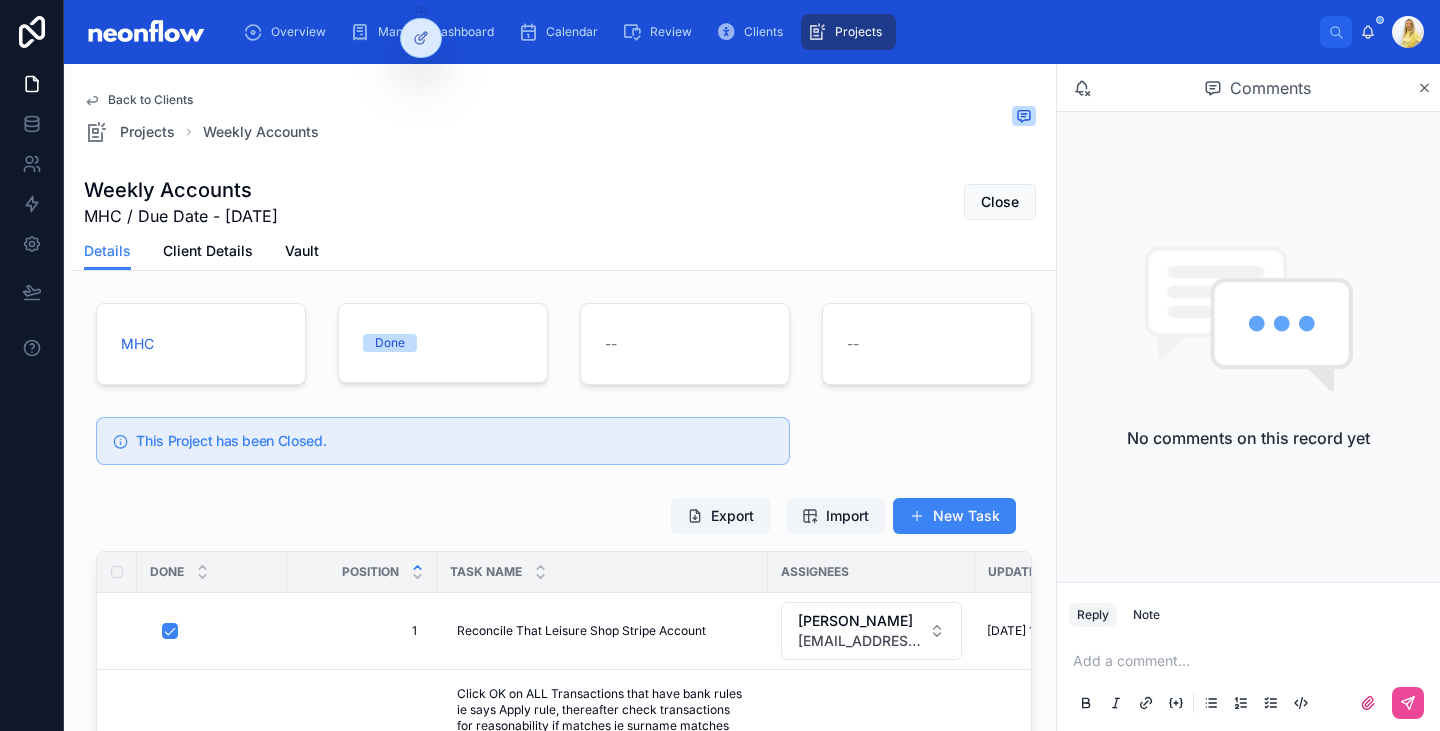 click on "Back to Clients" at bounding box center [150, 100] 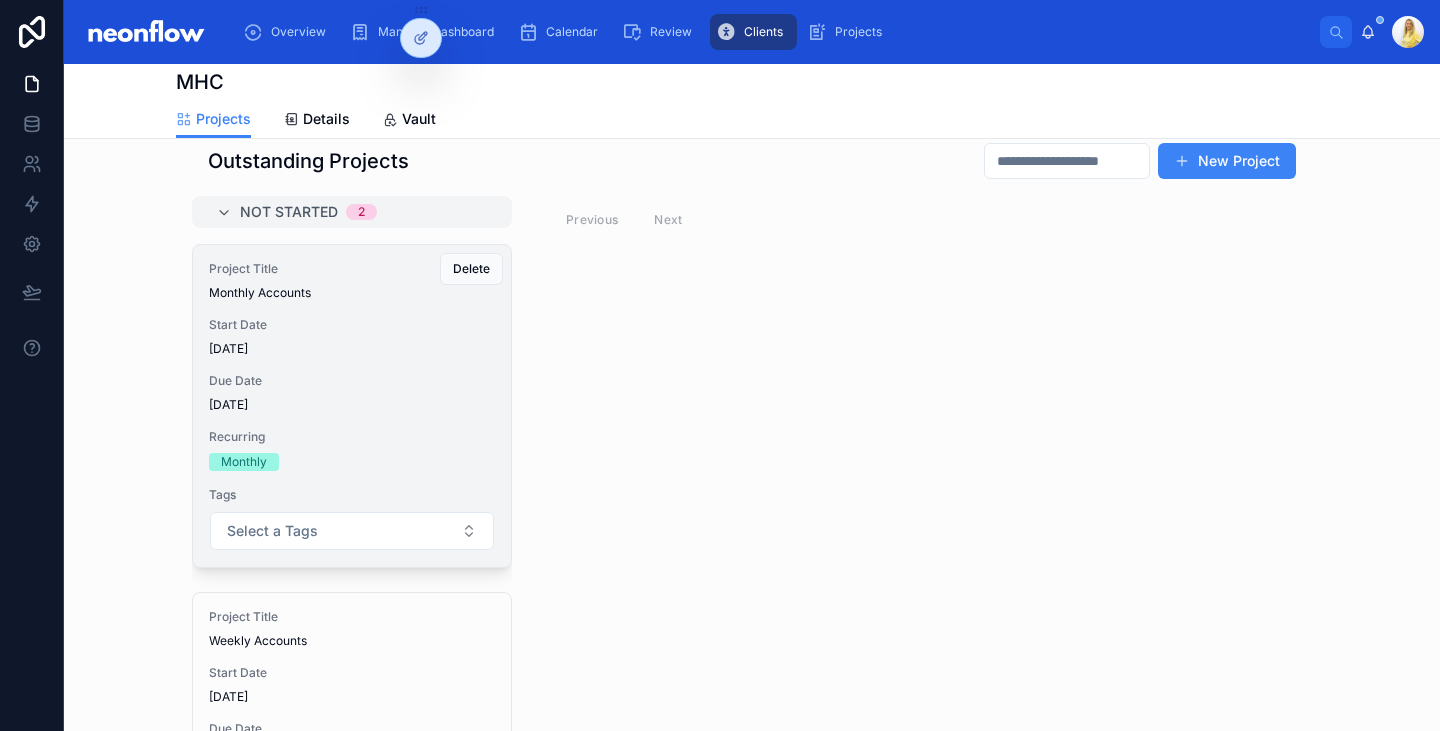 scroll, scrollTop: 60, scrollLeft: 0, axis: vertical 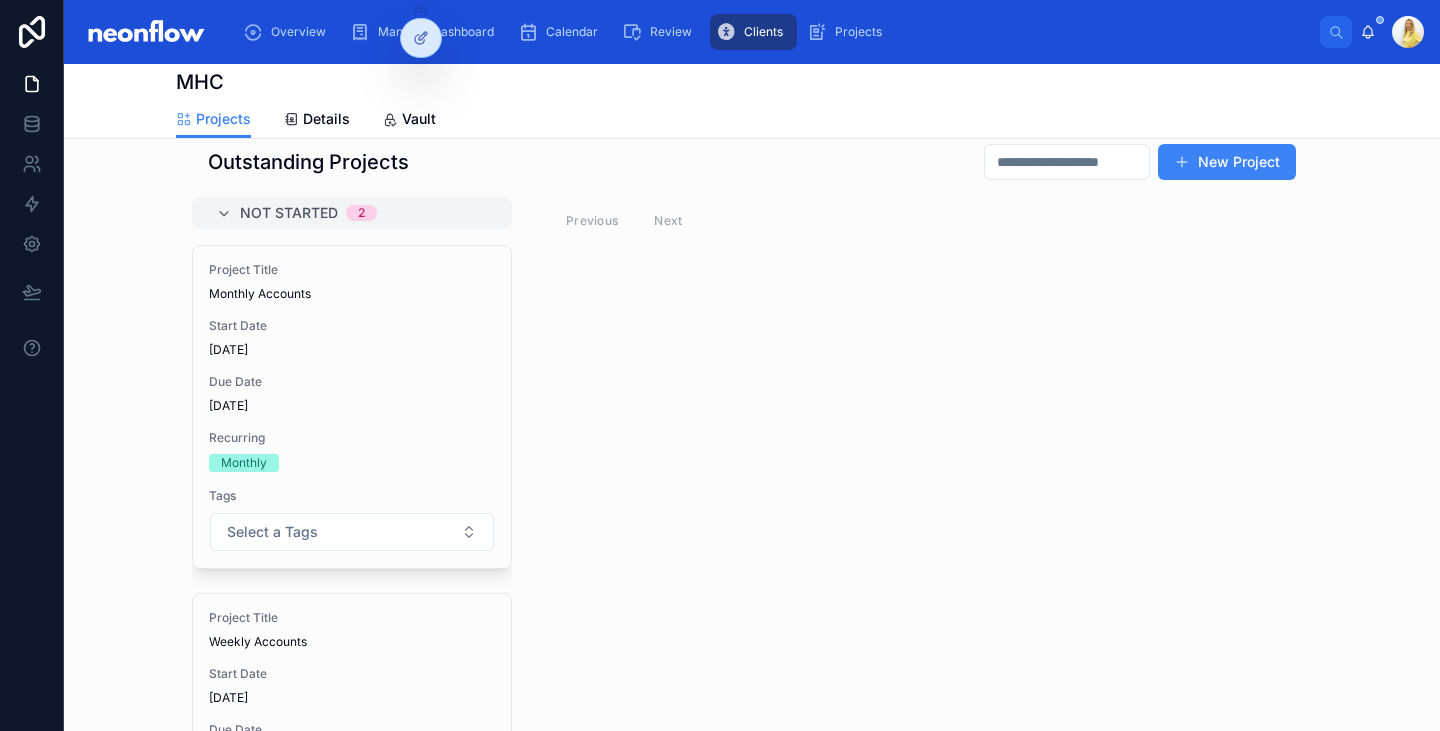 click on "Not Started 2 Project Title Monthly Accounts Start Date 08/07/2025 Due Date 05/07/2025 Recurring Monthly Tags Select a Tags Delete Project Title Weekly Accounts Start Date 17/07/2025 Due Date 08/07/2025 Recurring Weekly Tags Select a Tags Delete Previous Next" at bounding box center (752, 471) 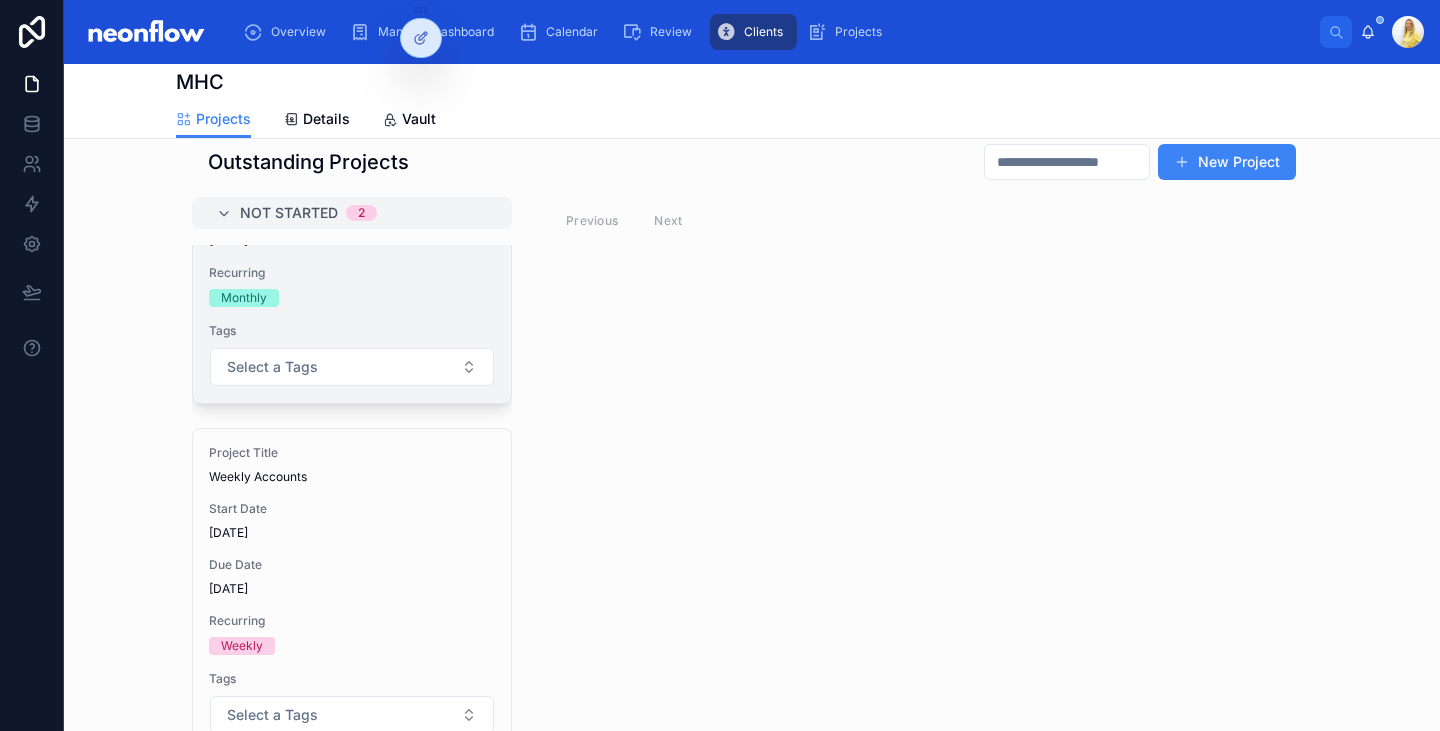 scroll, scrollTop: 187, scrollLeft: 0, axis: vertical 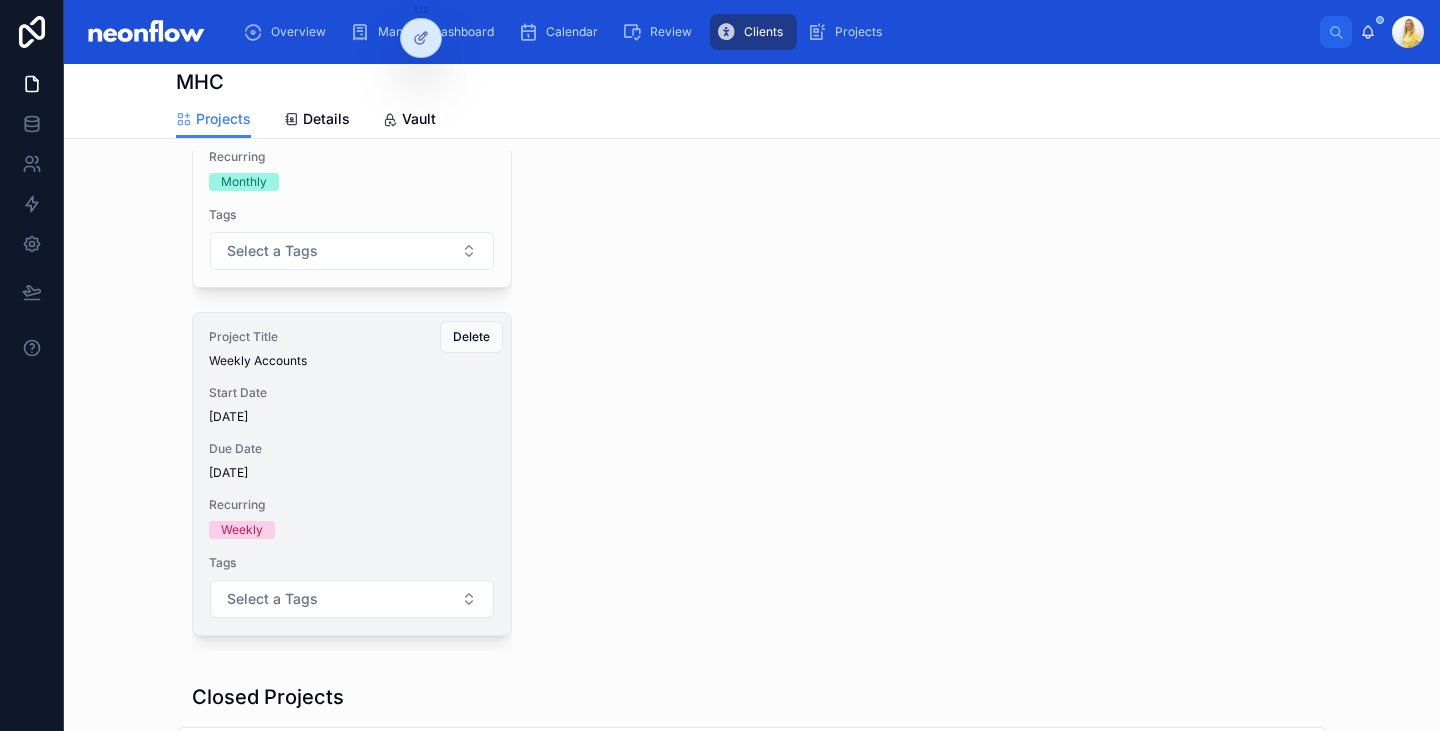 click on "Due Date" at bounding box center (352, 449) 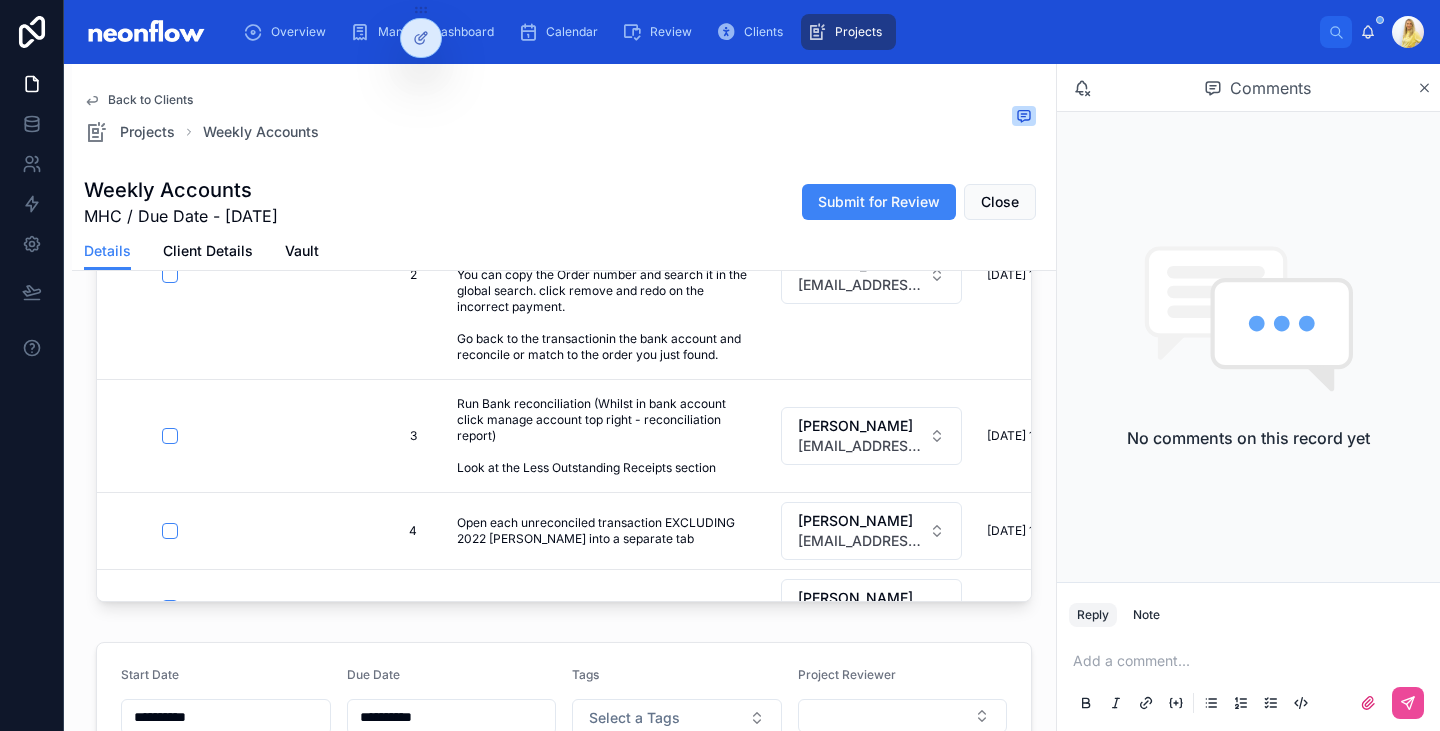 scroll, scrollTop: 586, scrollLeft: 0, axis: vertical 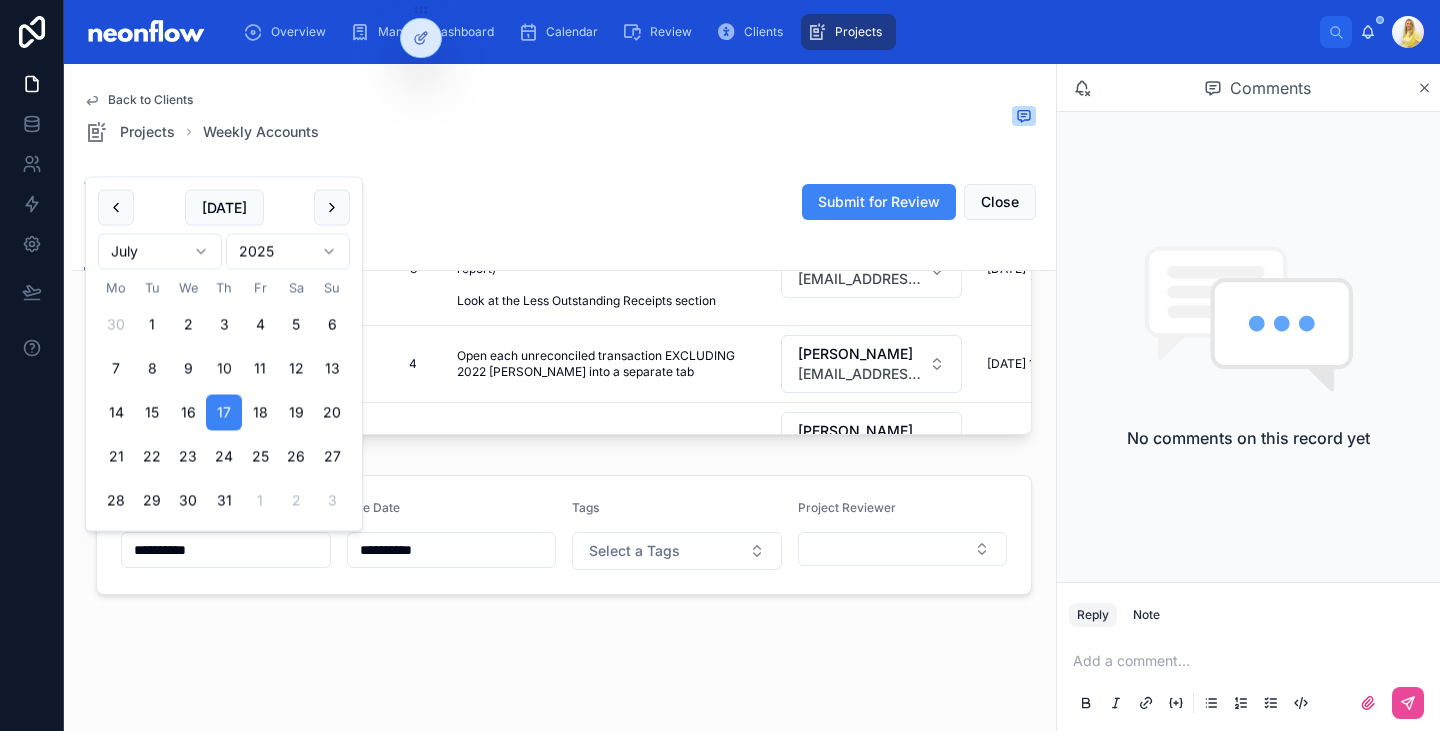 drag, startPoint x: 197, startPoint y: 546, endPoint x: 52, endPoint y: 535, distance: 145.41664 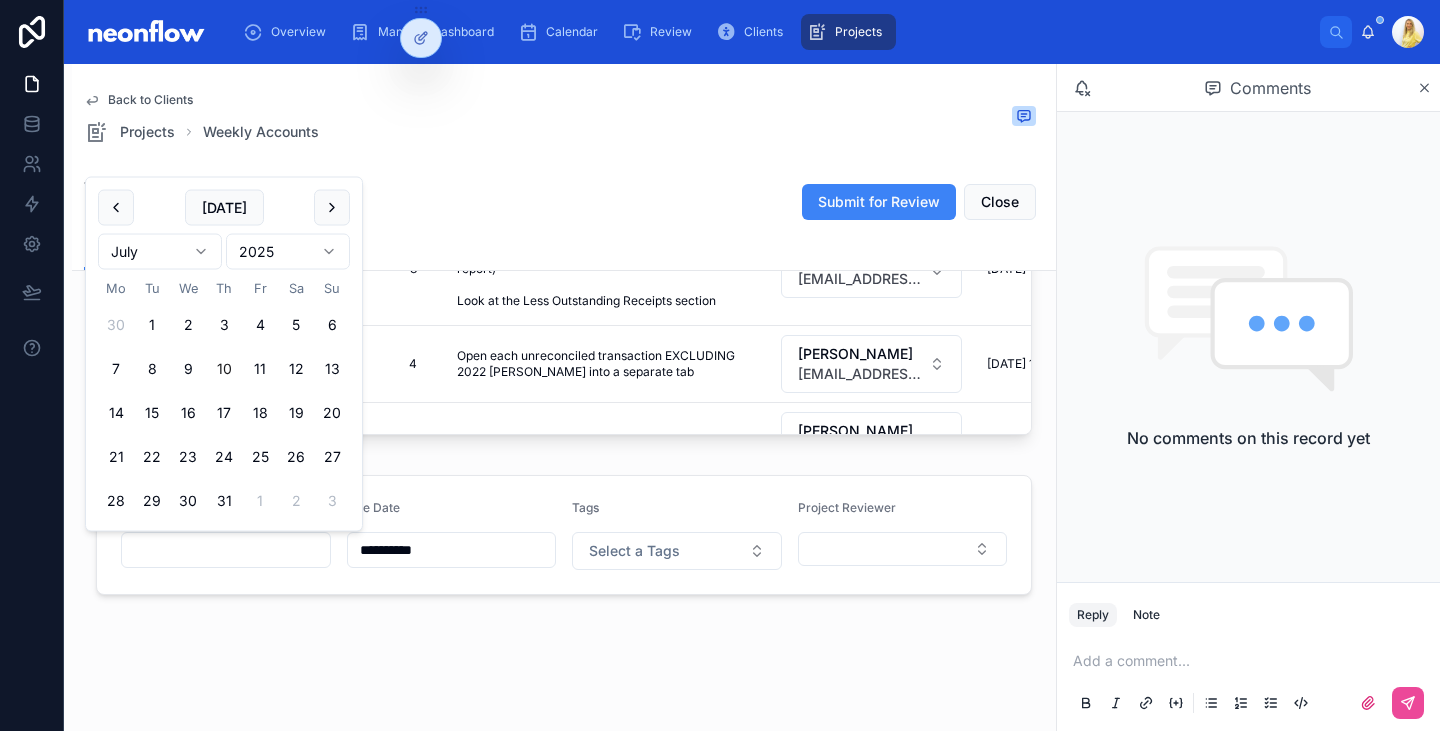 click on "Back to Clients Projects Weekly Accounts Weekly Accounts MHC / Due Date - 08/07/2025 Submit for Review Close Details Details Client Details Vault MHC Not Started -- -- Export Import New Task Done Position Task Name Assignees Updated at Details 1 1 Reconcile That Leisure Shop Stripe Account Reconcile That Leisure Shop Stripe Account Kyle Nivison neon@neonaccounting.com 10/07/2025 10:13 10/07/2025 10:13 -- Delete Mark Complete 2 2  Click OK on ALL Transactions that have bank rules ie says Apply rule, thereafter check transactions for reasonability if matches ie surname matches etc if not sure leave unallocated tag Gaby.
You can copy the Order number and search it in the global search. click remove and redo on the incorrect payment.
Go back to the transactionin the bank account and reconcile or match to the order you just found. Kyle Nivison neon@neonaccounting.com 10/07/2025 10:13 10/07/2025 10:13 -- Delete Mark Complete 3 3 Kyle Nivison neon@neonaccounting.com 10/07/2025 10:13 10/07/2025 10:13 -- Delete 4" at bounding box center (564, 104) 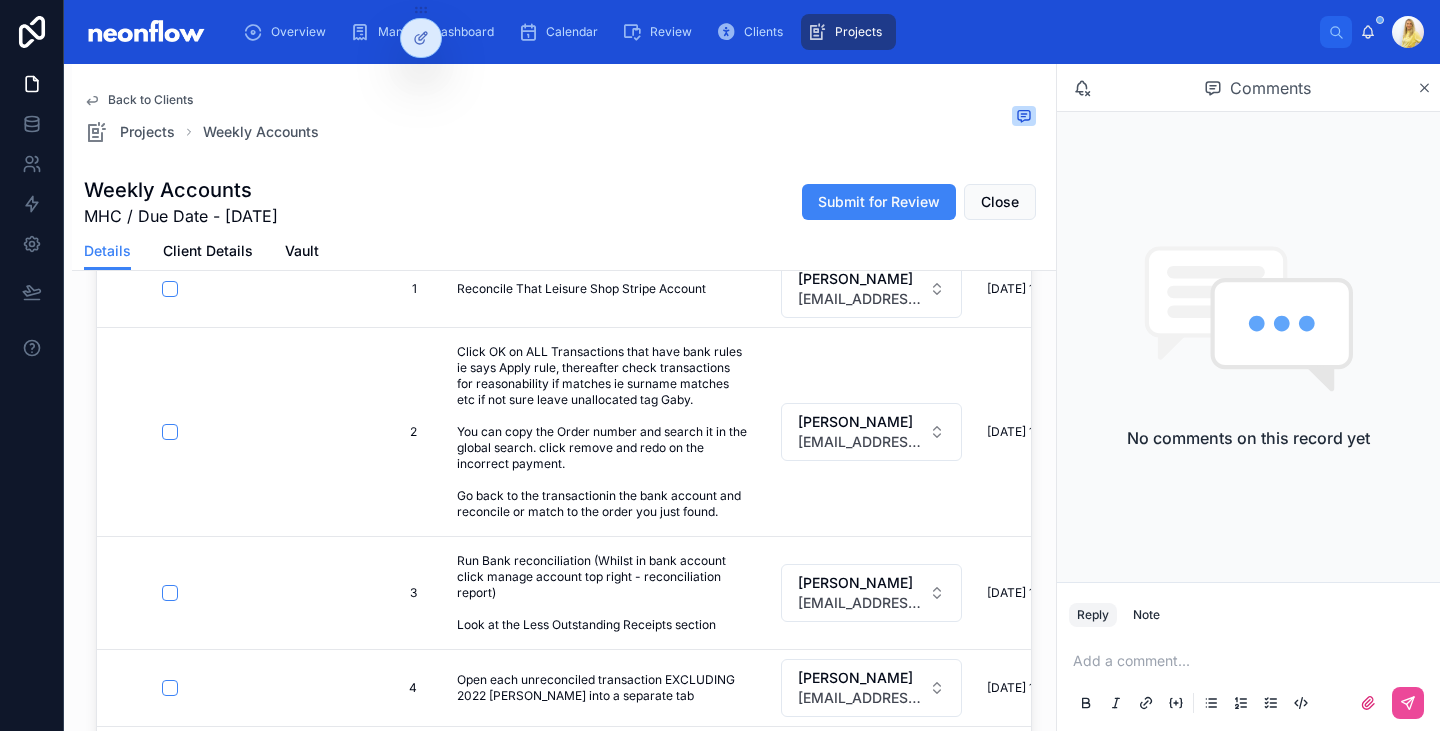 scroll, scrollTop: 261, scrollLeft: 0, axis: vertical 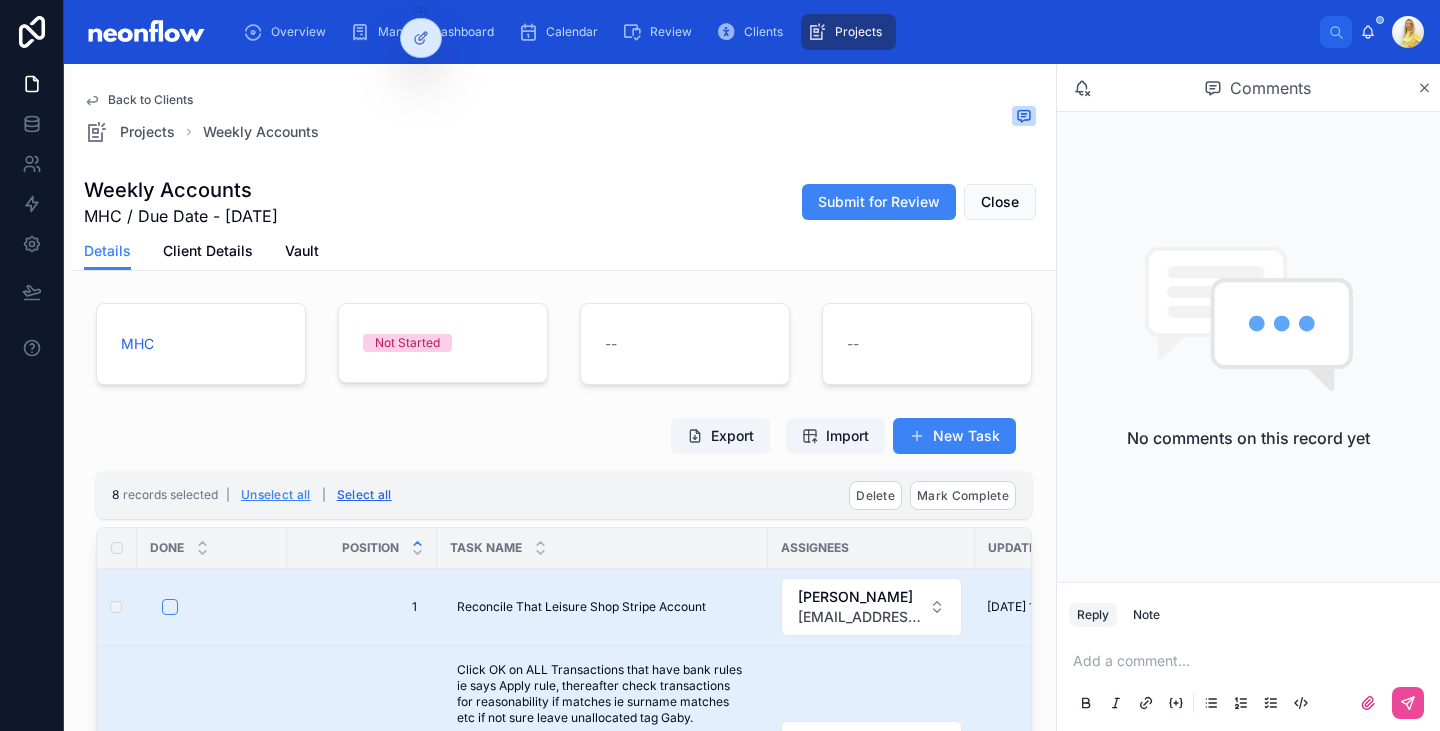 click on "Select all" at bounding box center [364, 495] 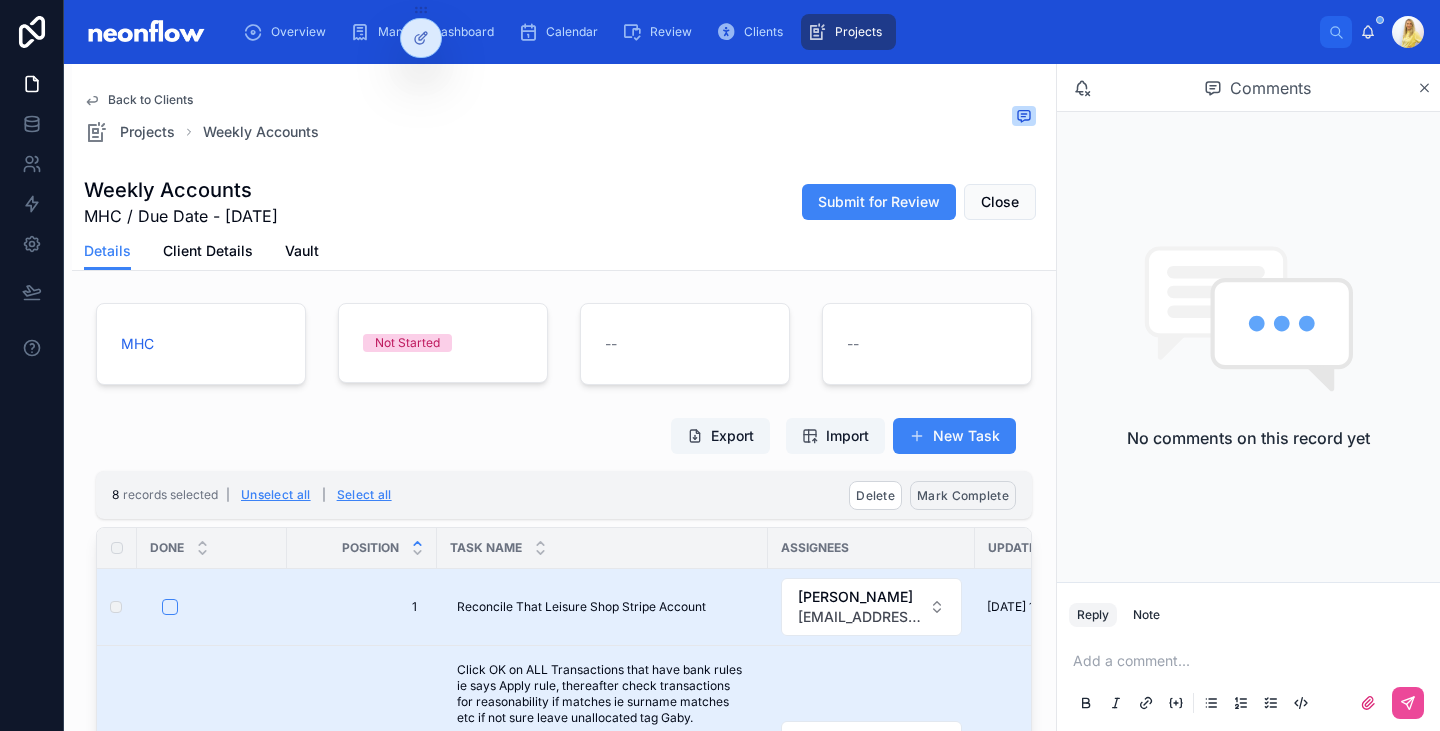 click on "Mark Complete" at bounding box center (963, 495) 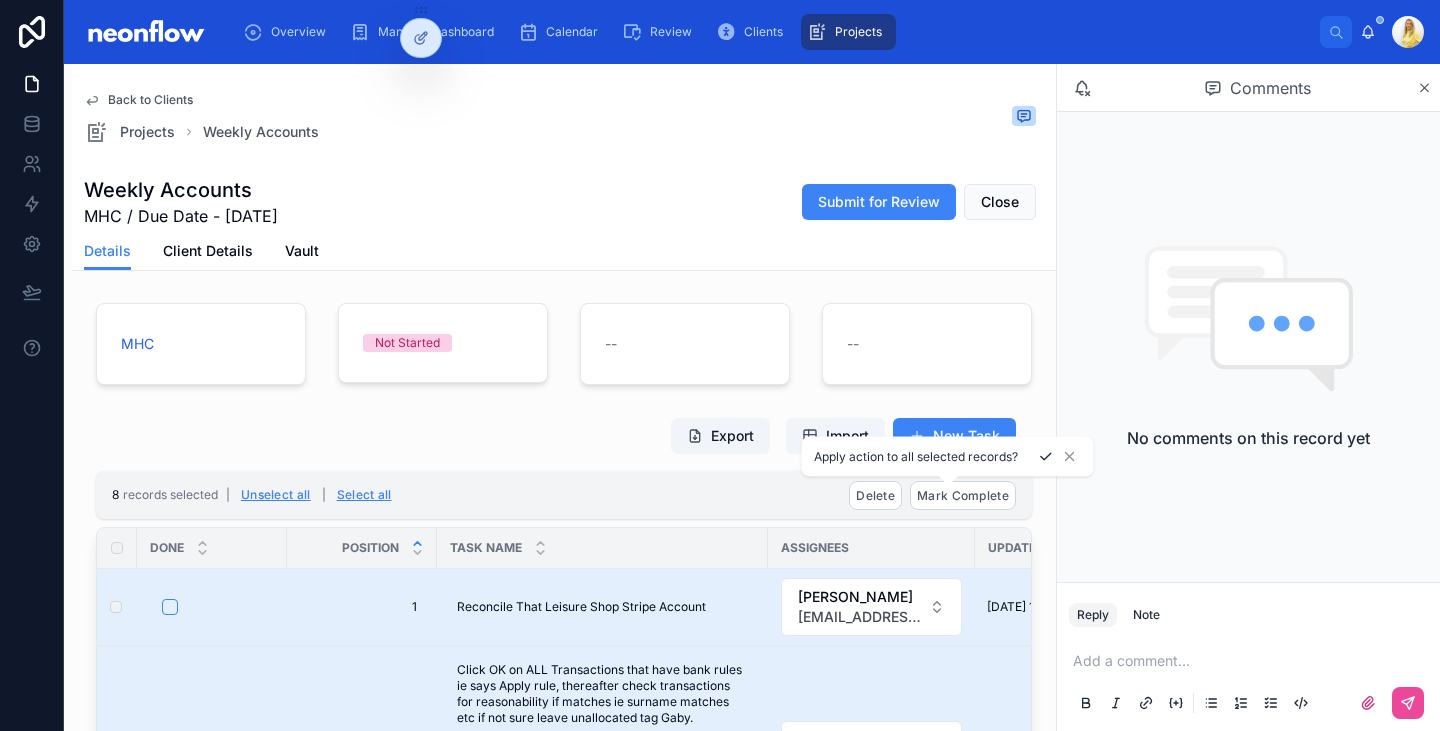 click 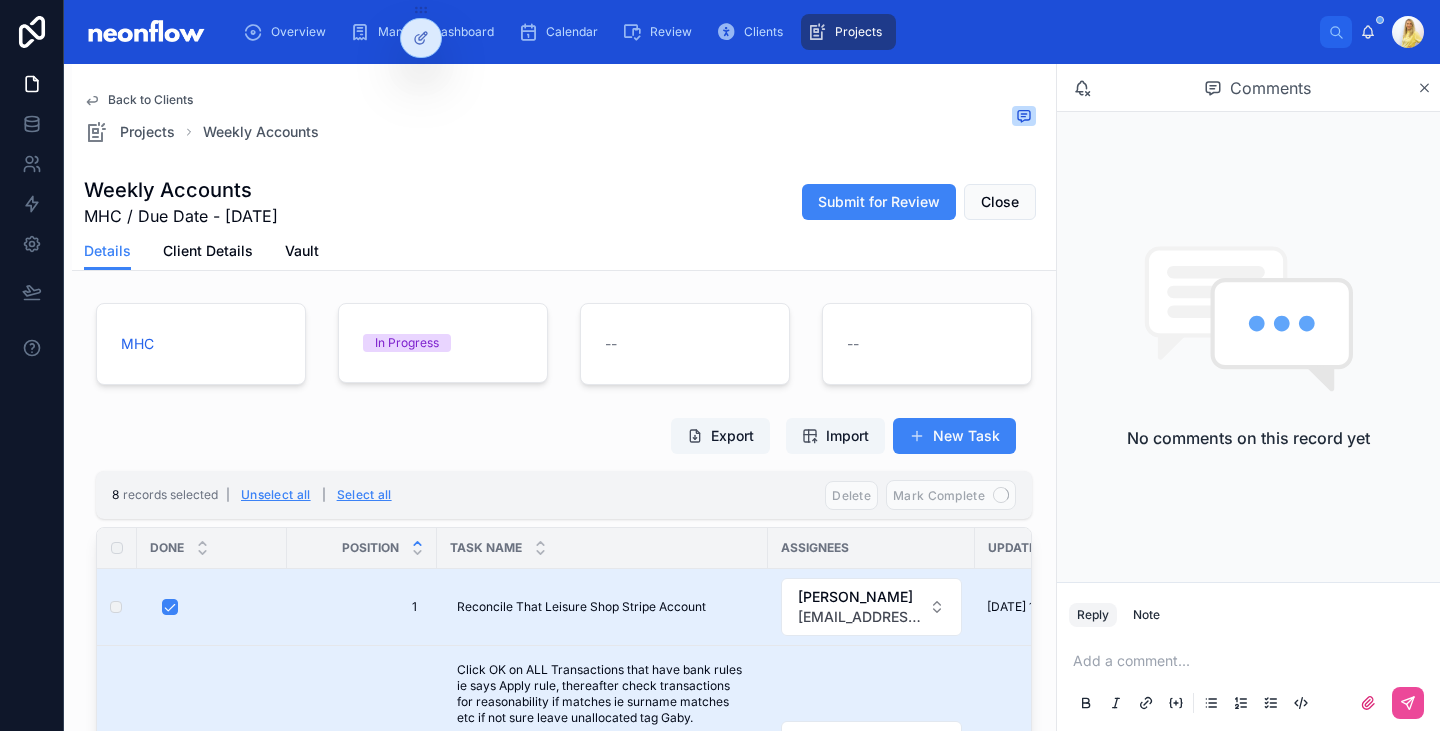 type on "**********" 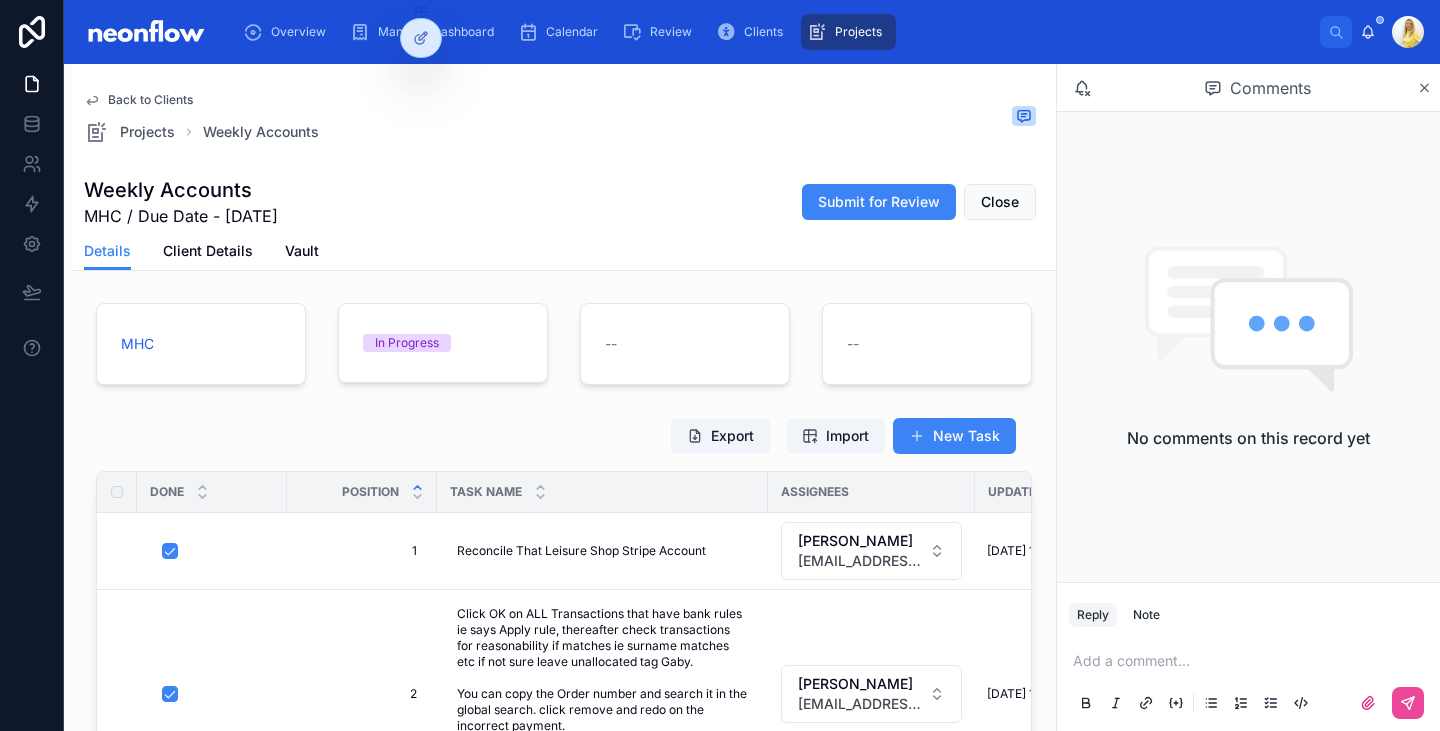 click on "Export Import New Task" at bounding box center [564, 436] 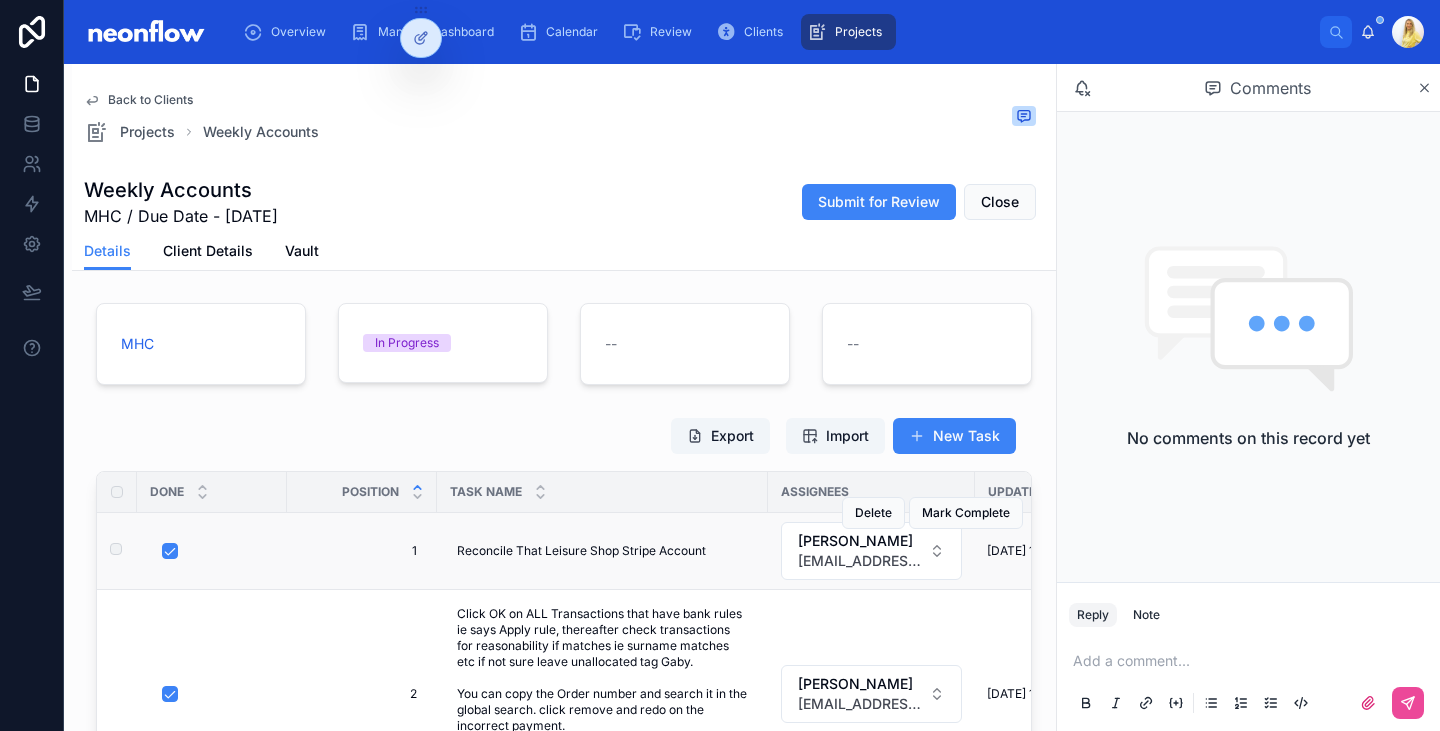 scroll, scrollTop: 358, scrollLeft: 0, axis: vertical 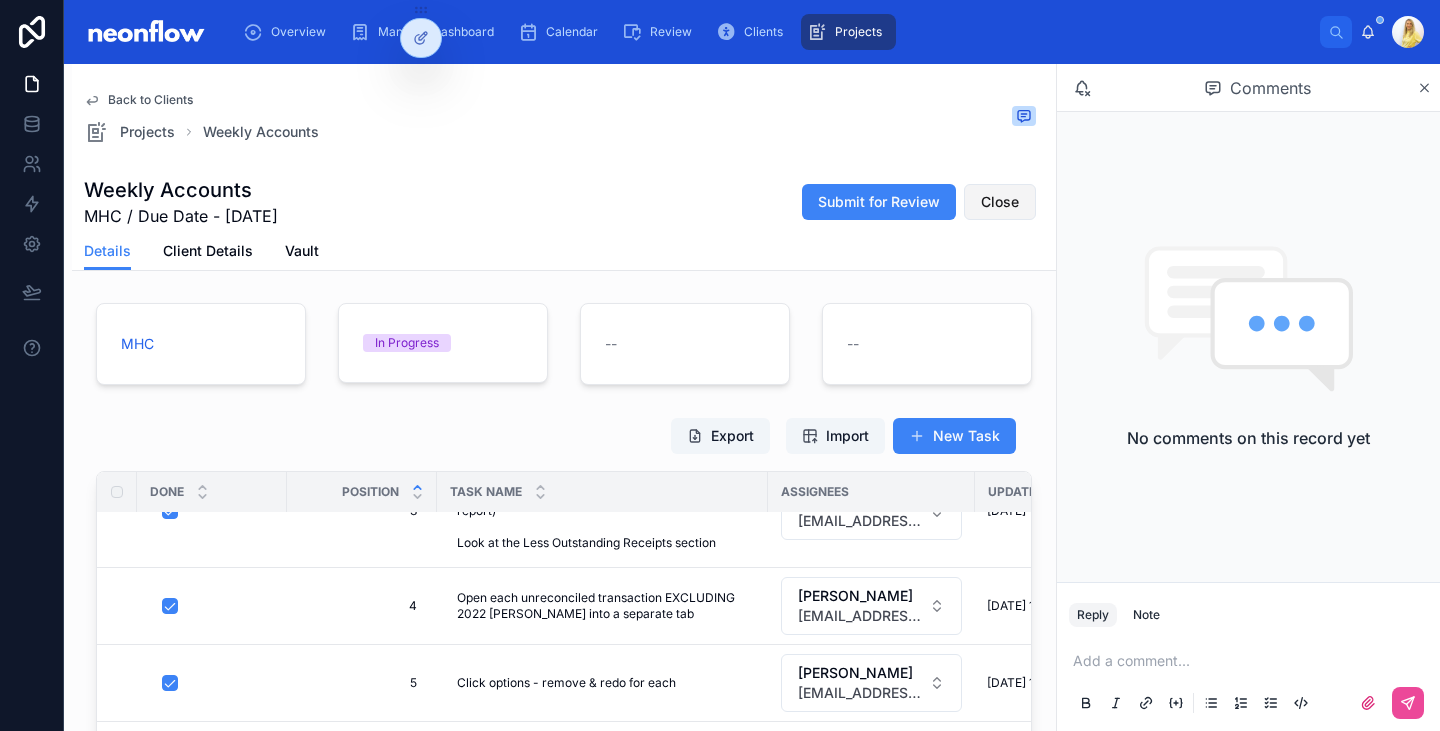 click on "Close" at bounding box center (1000, 202) 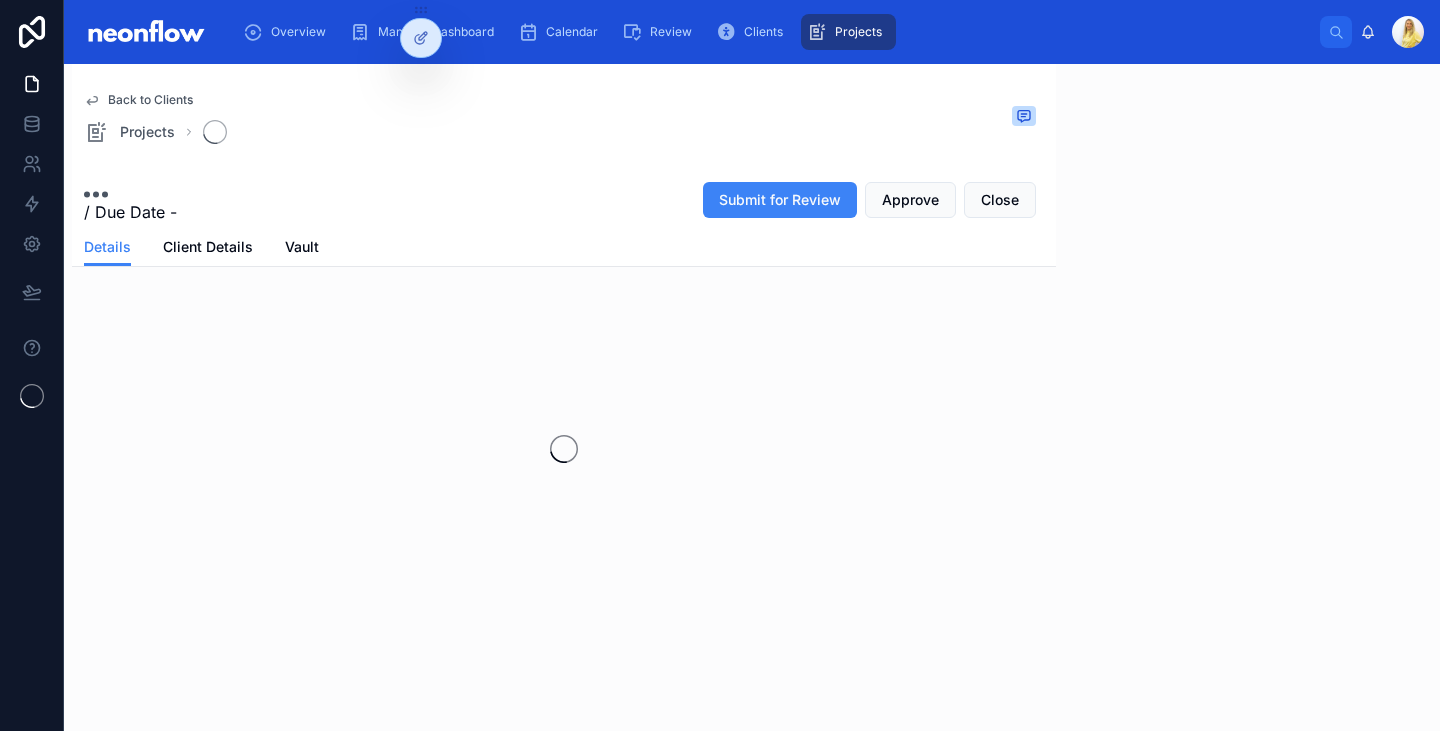scroll, scrollTop: 0, scrollLeft: 0, axis: both 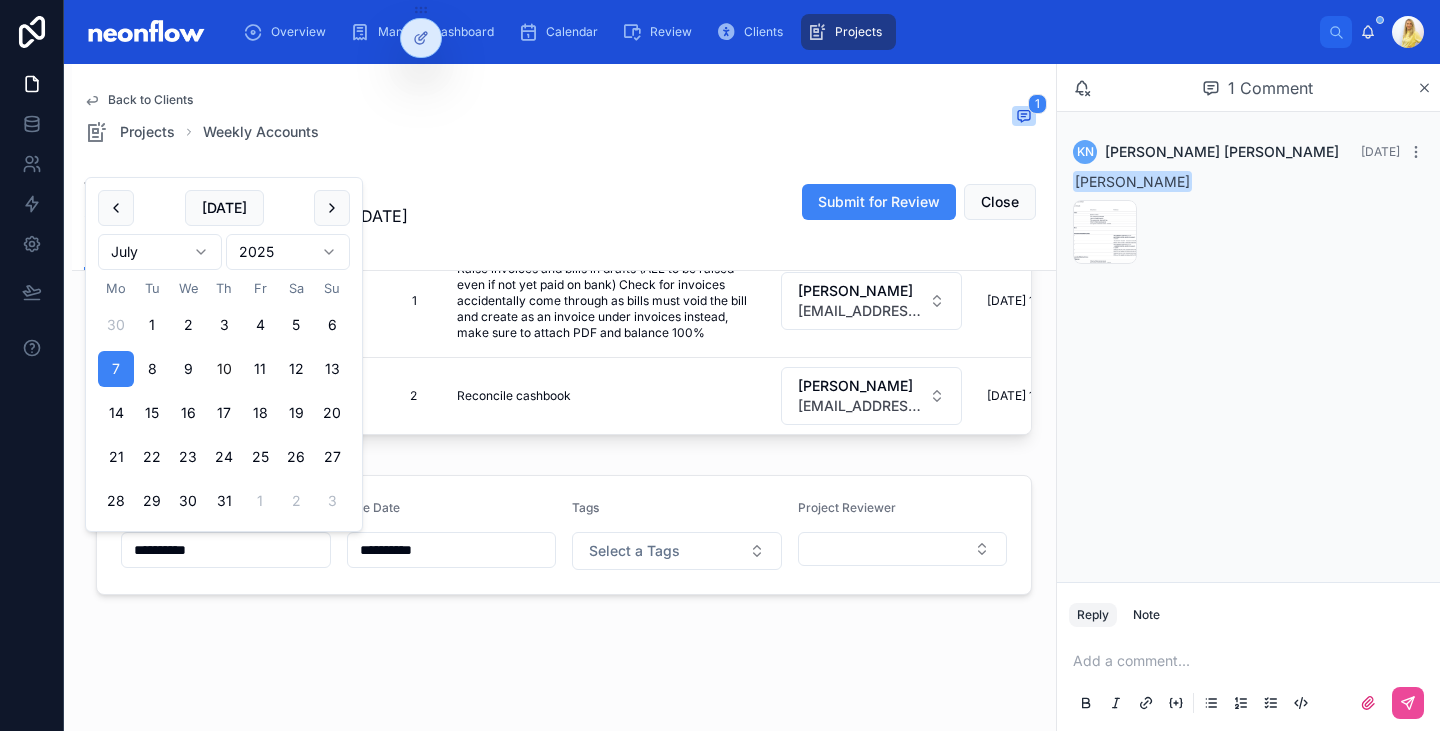 drag, startPoint x: 235, startPoint y: 542, endPoint x: 50, endPoint y: 525, distance: 185.77943 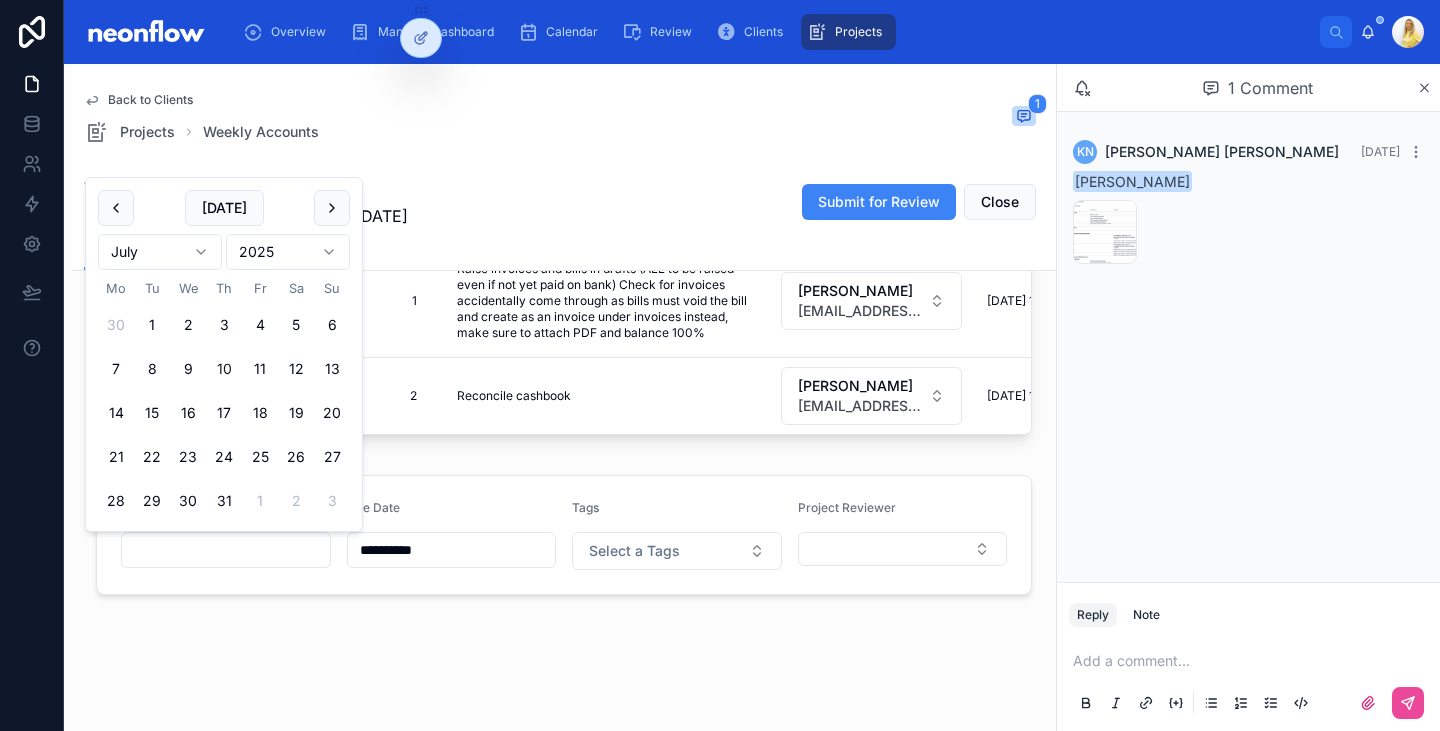 type 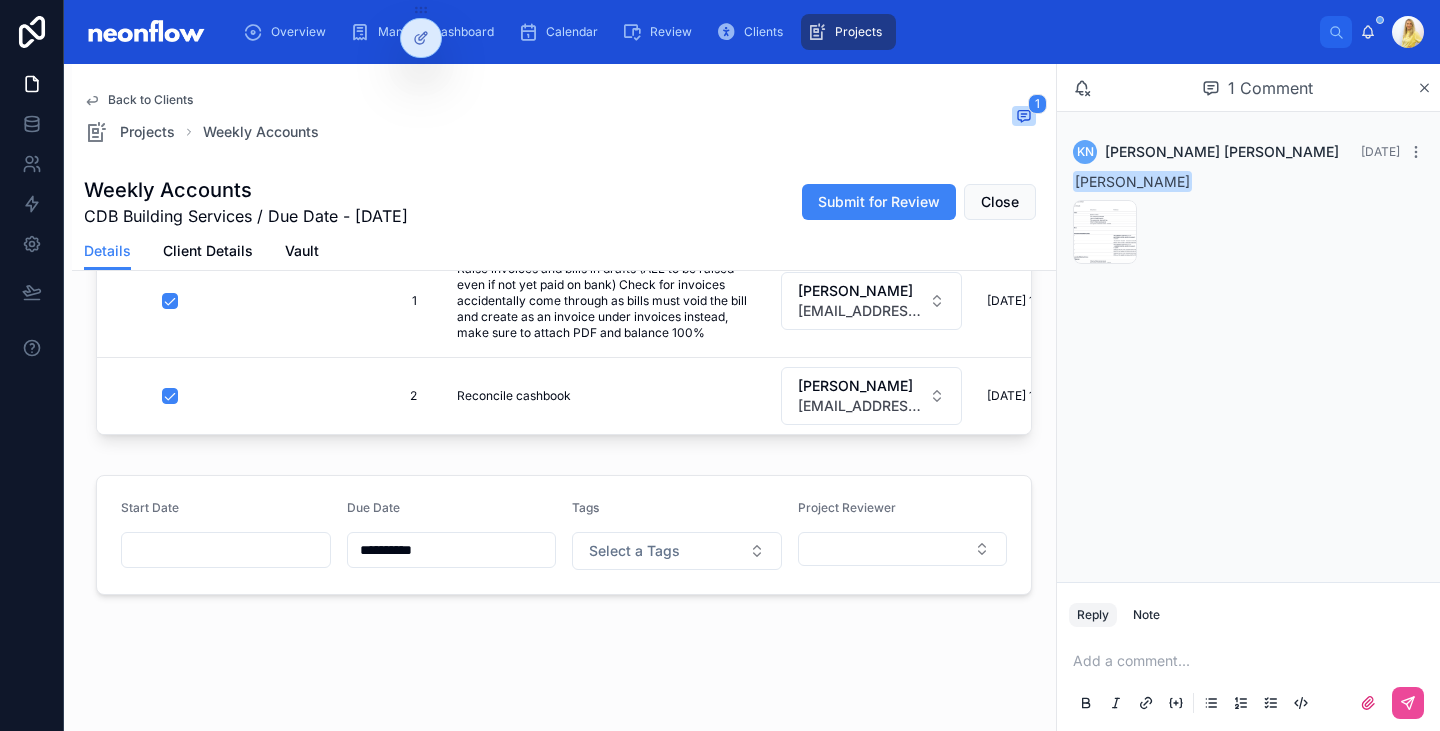scroll, scrollTop: 0, scrollLeft: 0, axis: both 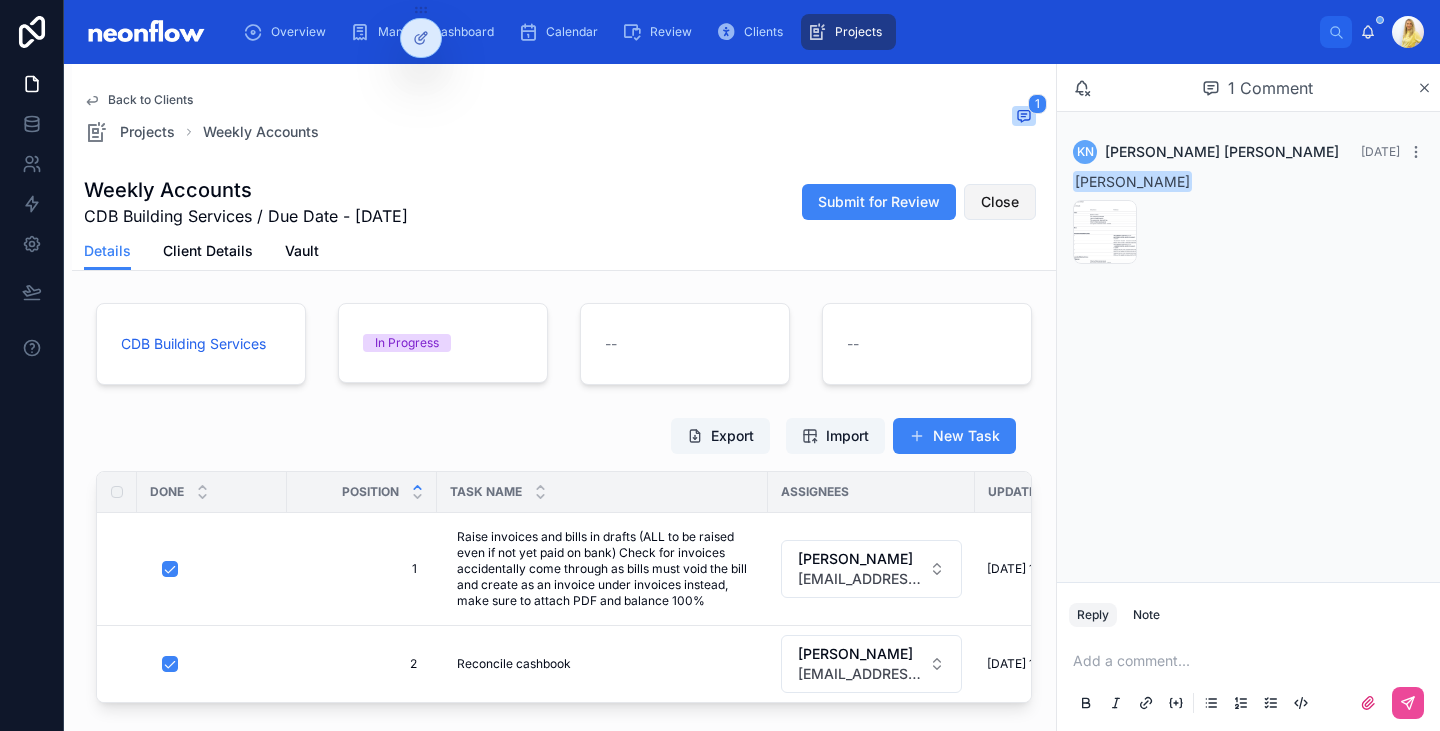 click on "Close" at bounding box center (1000, 202) 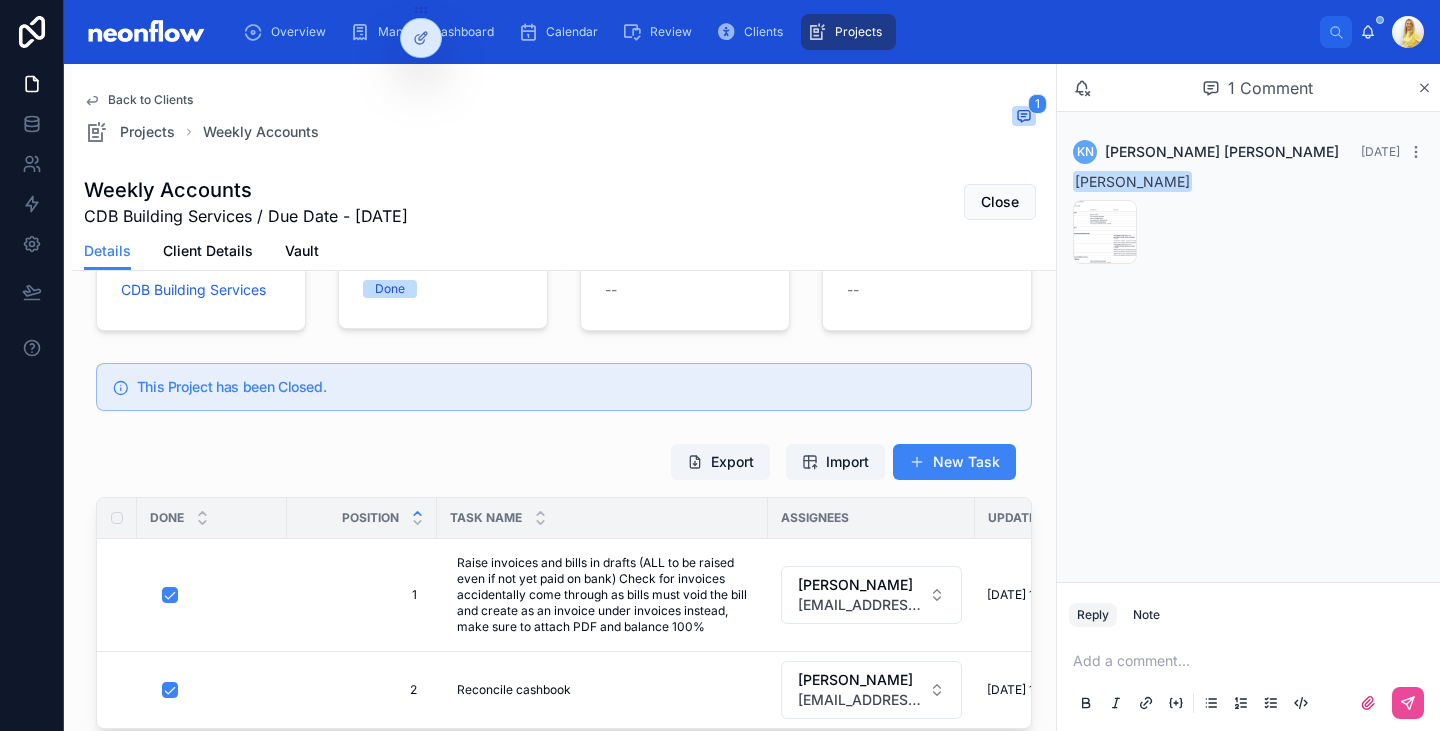 scroll, scrollTop: 0, scrollLeft: 0, axis: both 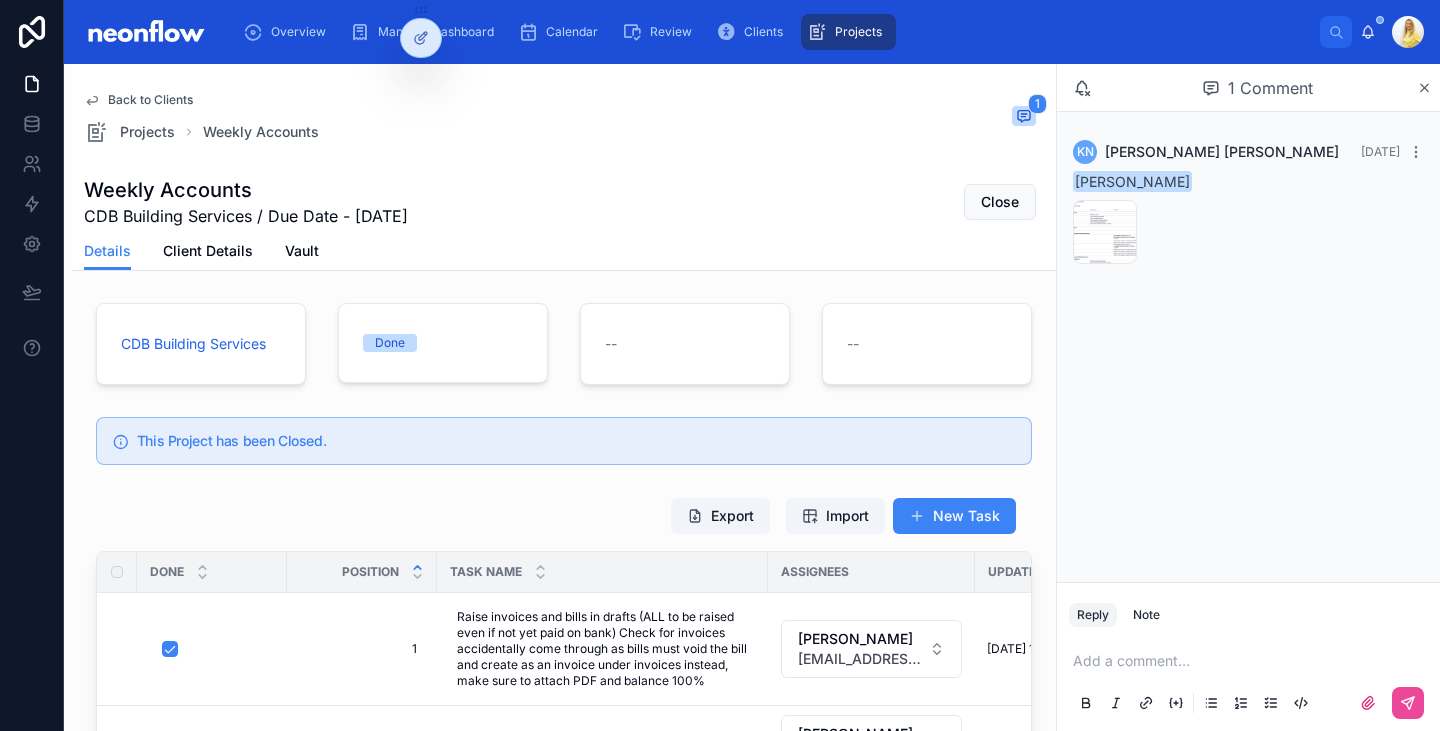 click on "Back to Clients" at bounding box center (150, 100) 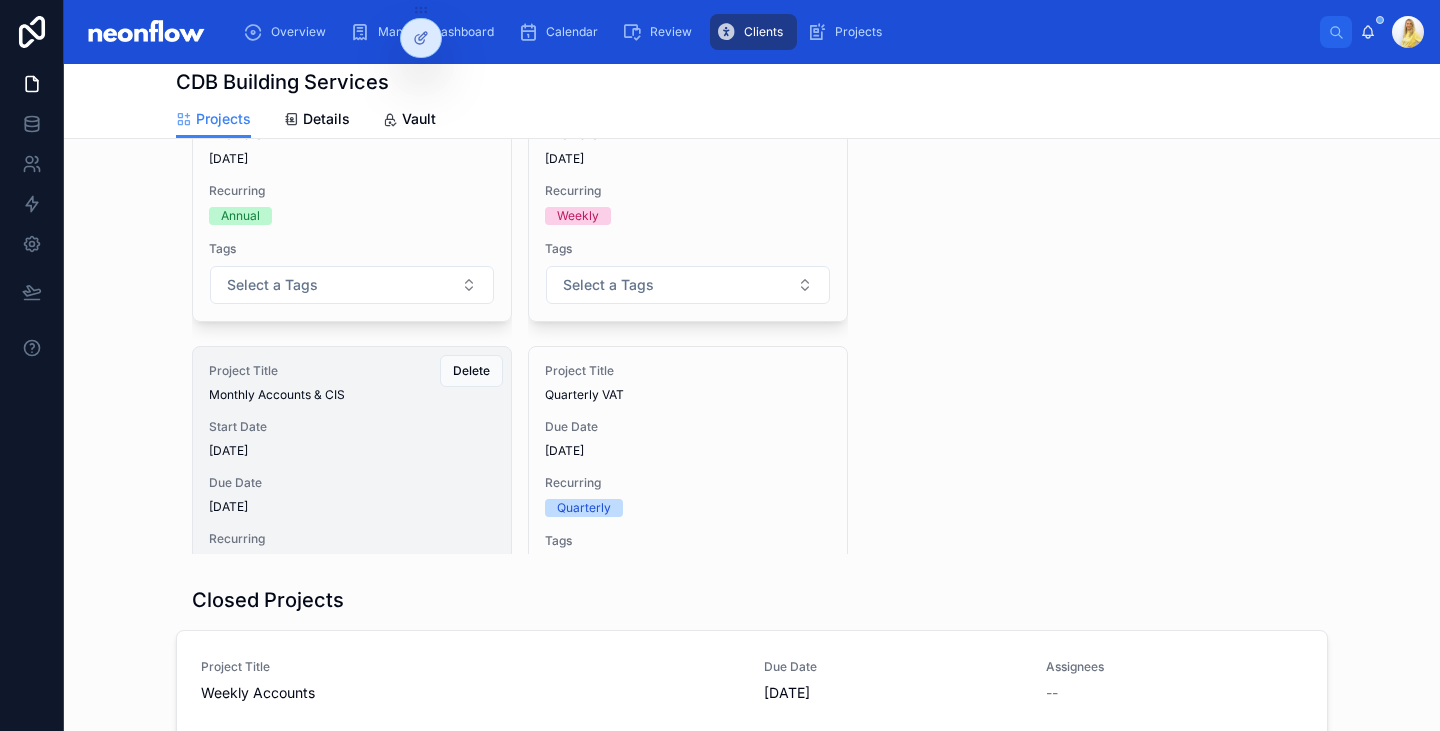 scroll, scrollTop: 250, scrollLeft: 0, axis: vertical 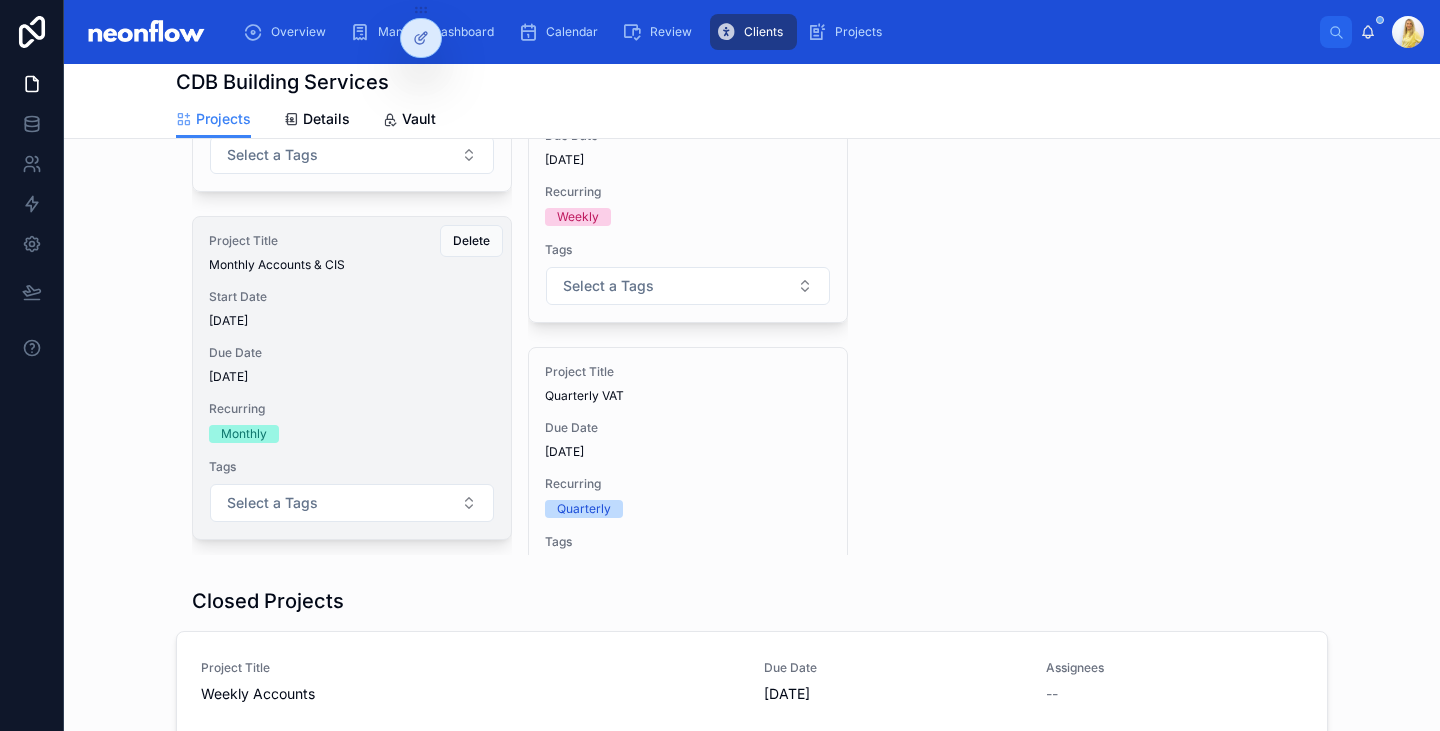 click on "Project Title Monthly Accounts & CIS Start Date 08/07/2025 Due Date 07/07/2025 Recurring Monthly Tags Select a Tags" at bounding box center (352, 378) 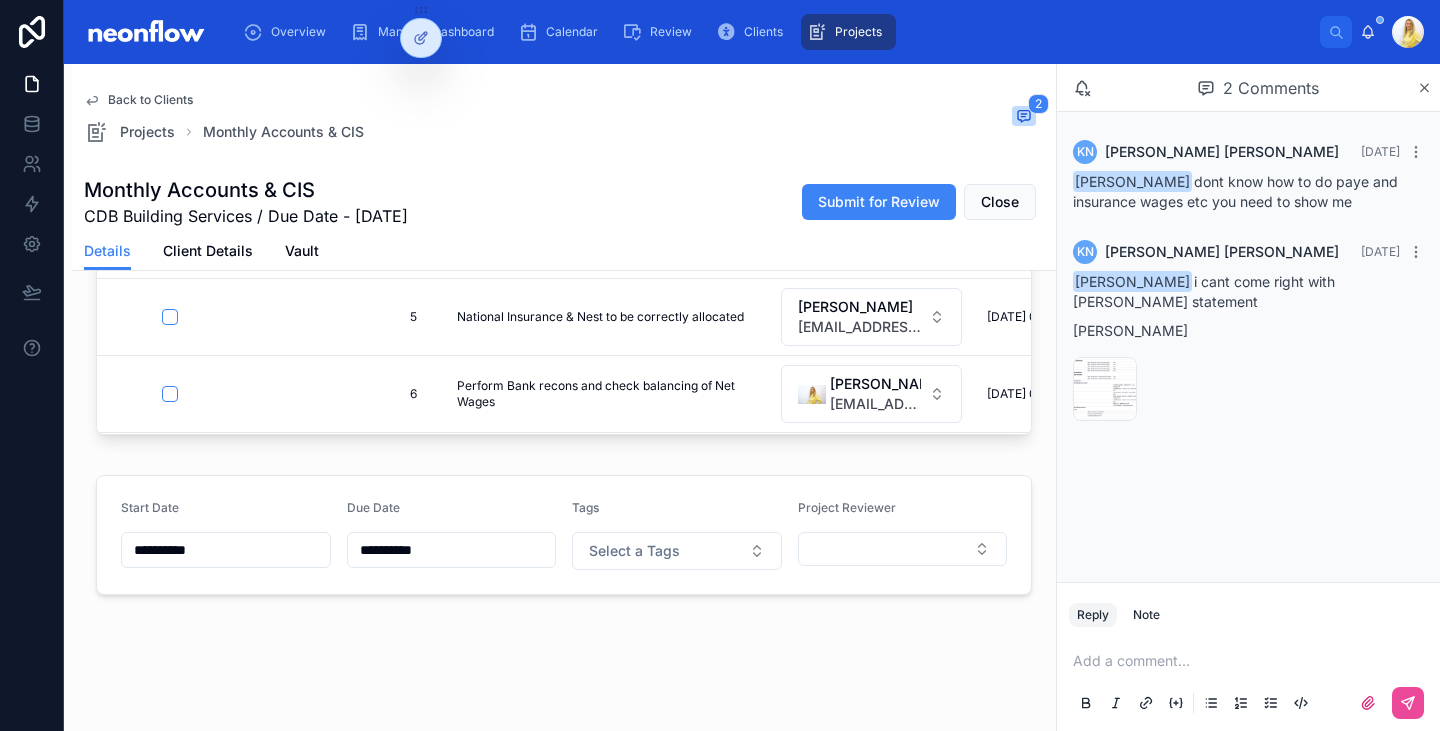 scroll, scrollTop: 585, scrollLeft: 0, axis: vertical 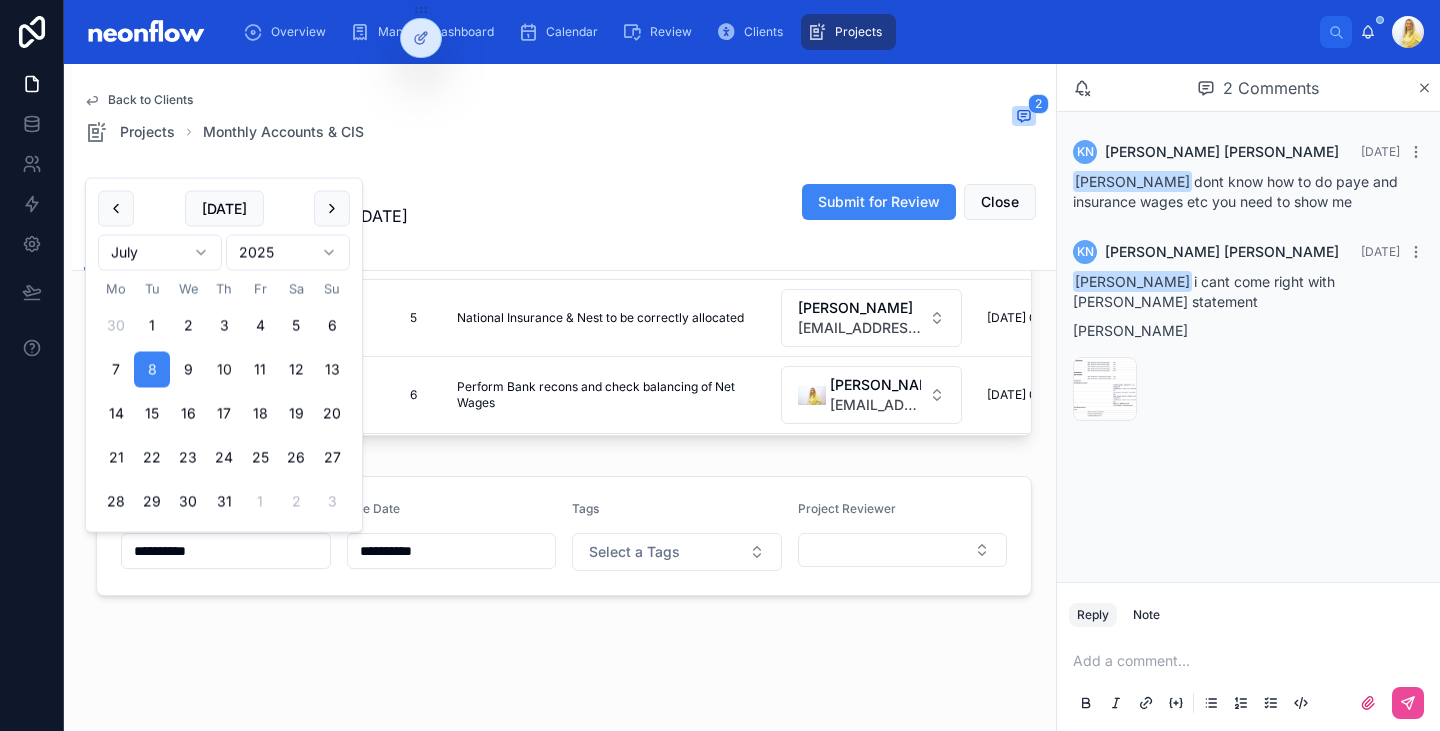 drag, startPoint x: 227, startPoint y: 557, endPoint x: 85, endPoint y: 545, distance: 142.50613 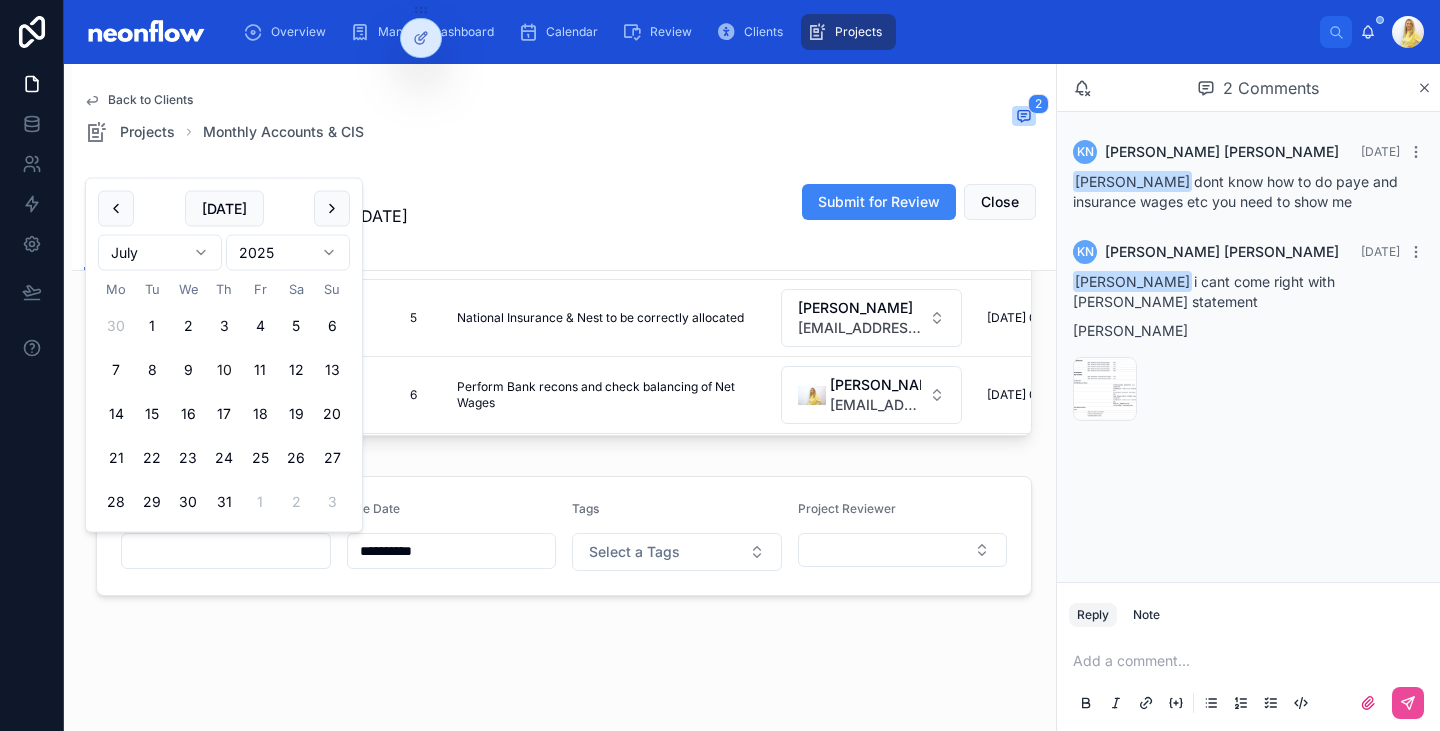 type 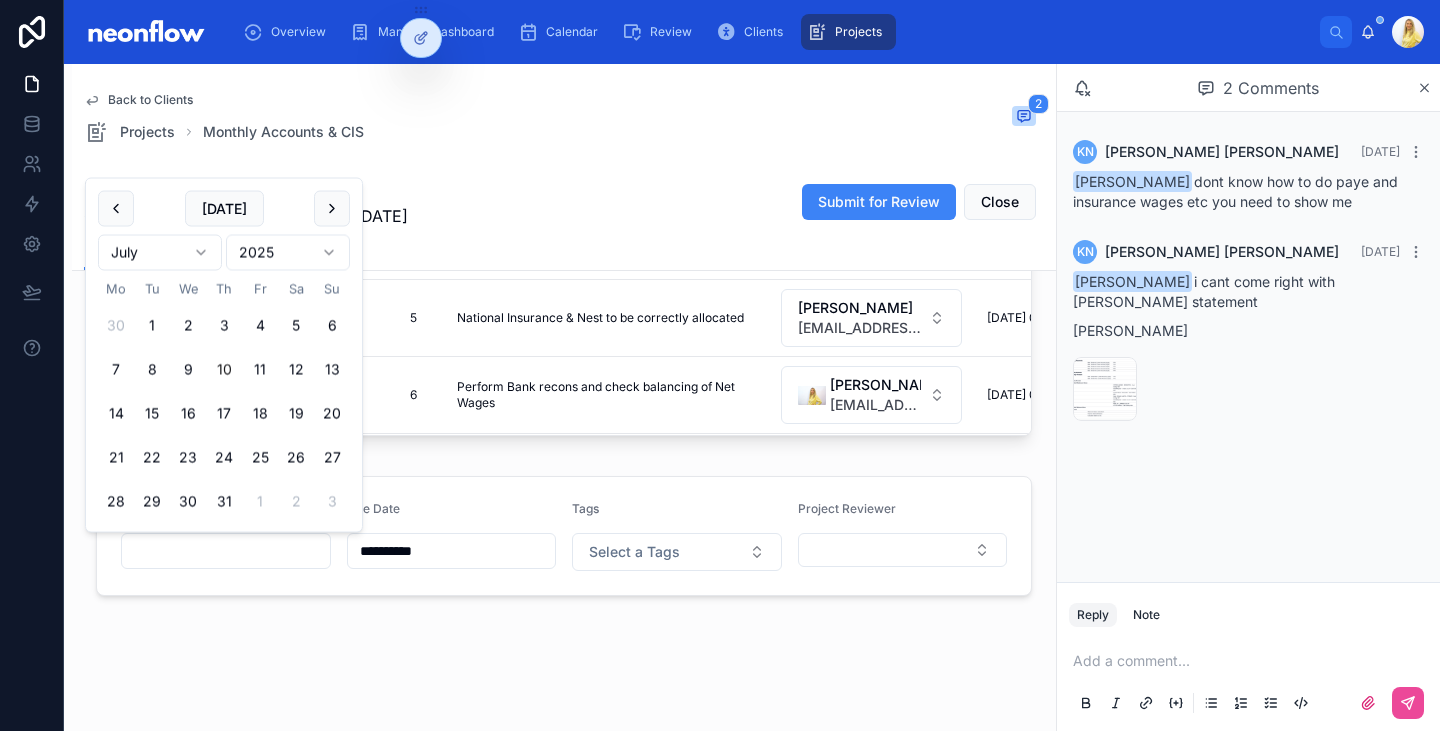 click on "Back to Clients Projects Monthly Accounts & CIS 2 Monthly Accounts & CIS CDB Building Services / Due Date - 07/07/2025 Submit for Review Close Details Details Client Details Vault CDB Building Services In Progress -- -- Export Import New Task Done Position Task Name Assignees Updated at Details 1 1 Run depreciation ( Fixed assets under accounting click confirm to update )  and balance Fixed Asset Recon update to end of last month
Run depreciation ( Fixed assets under accounting click confirm to update )  and balance Fixed Asset Recon update to end of last month
Kyle Nivison neon@neonaccounting.com 08/07/2025 09:52 08/07/2025 09:52 -- Delete Mark Complete 2 2 Process ALL bills even if not on bank
Reconcile All bank accounts make sure to add payments to bills Process ALL bills even if not on bank
Reconcile All bank accounts make sure to add payments to bills Kyle Nivison neon@neonaccounting.com 09/07/2025 09:00 09/07/2025 09:00 -- Delete Mark Complete 3 3 Kyle Nivison neon@neonaccounting.com -- Delete 4 4" at bounding box center (564, 105) 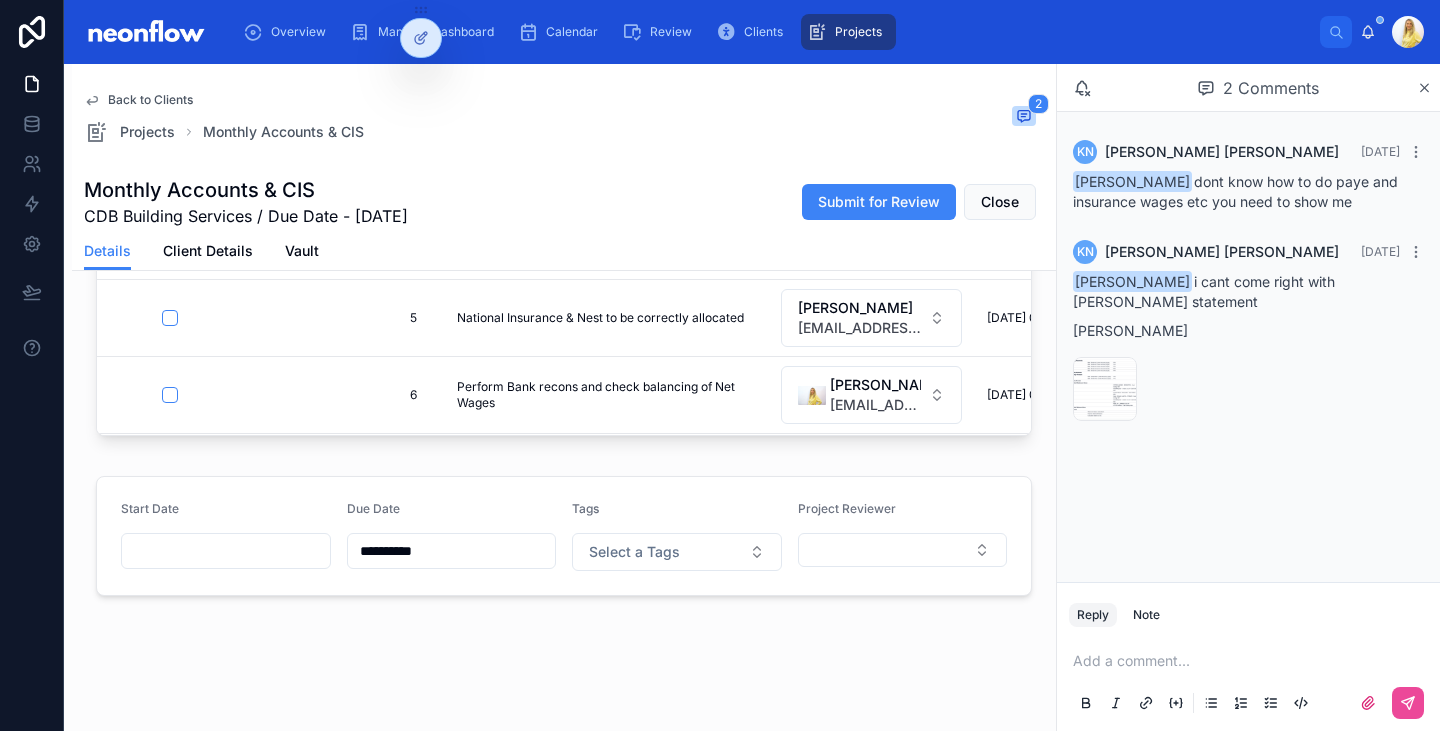 click on "Back to Clients Projects Monthly Accounts & CIS" at bounding box center (224, 118) 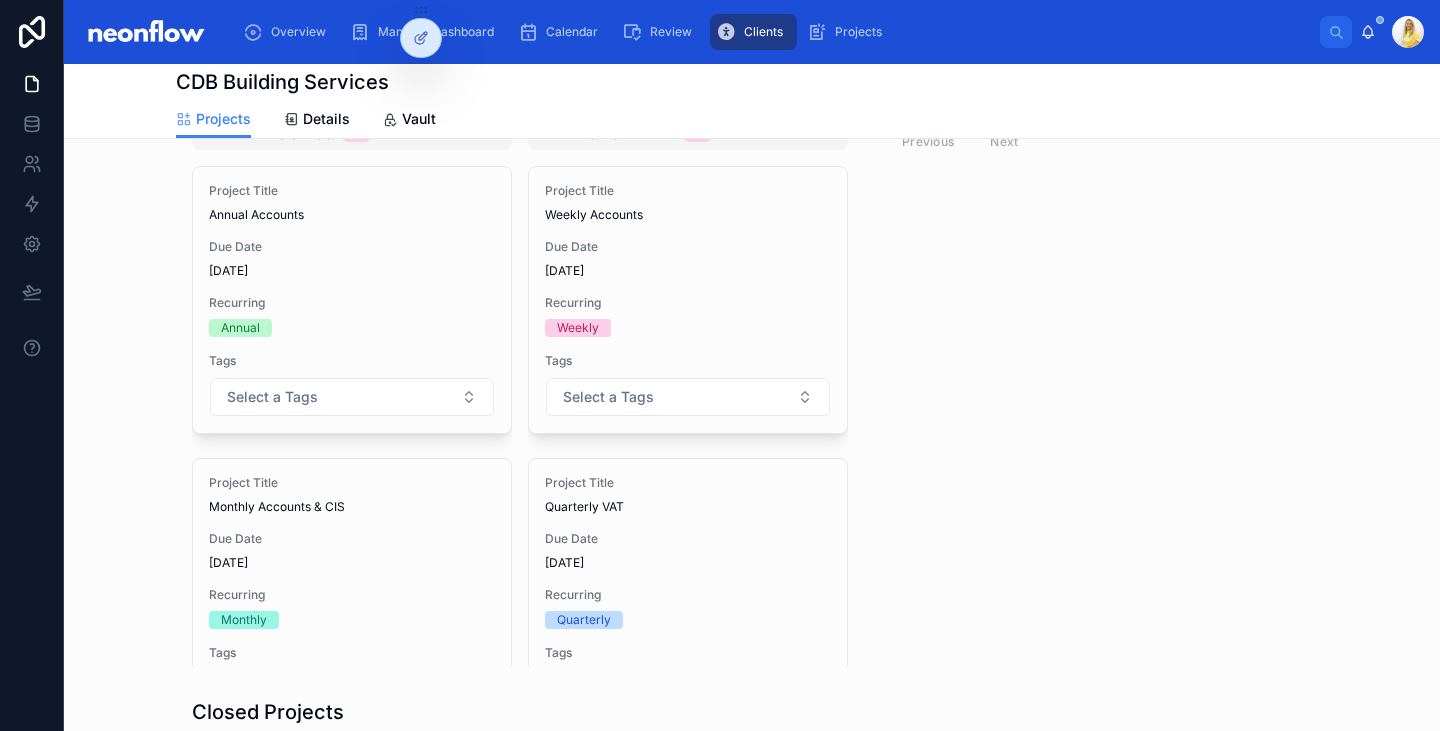 scroll, scrollTop: 142, scrollLeft: 0, axis: vertical 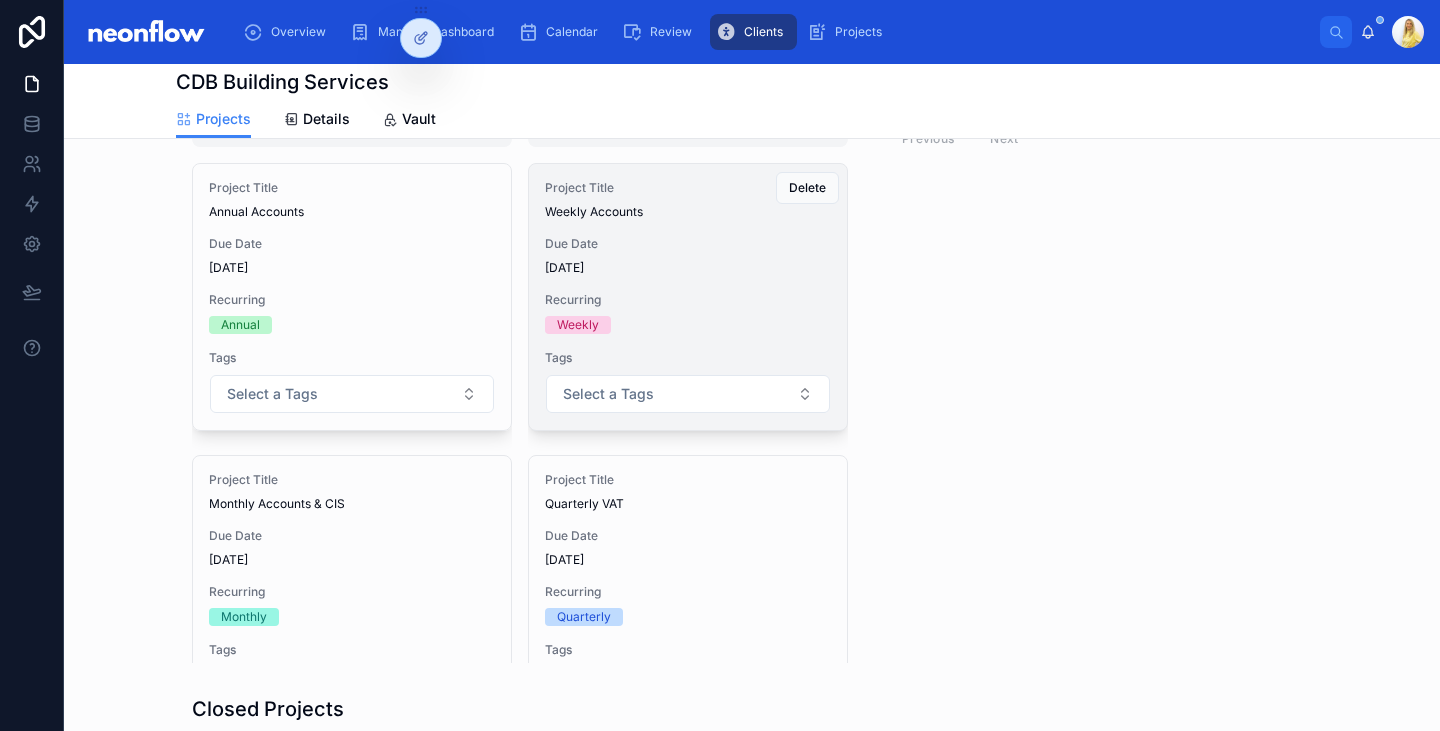 click on "Weekly" at bounding box center (688, 325) 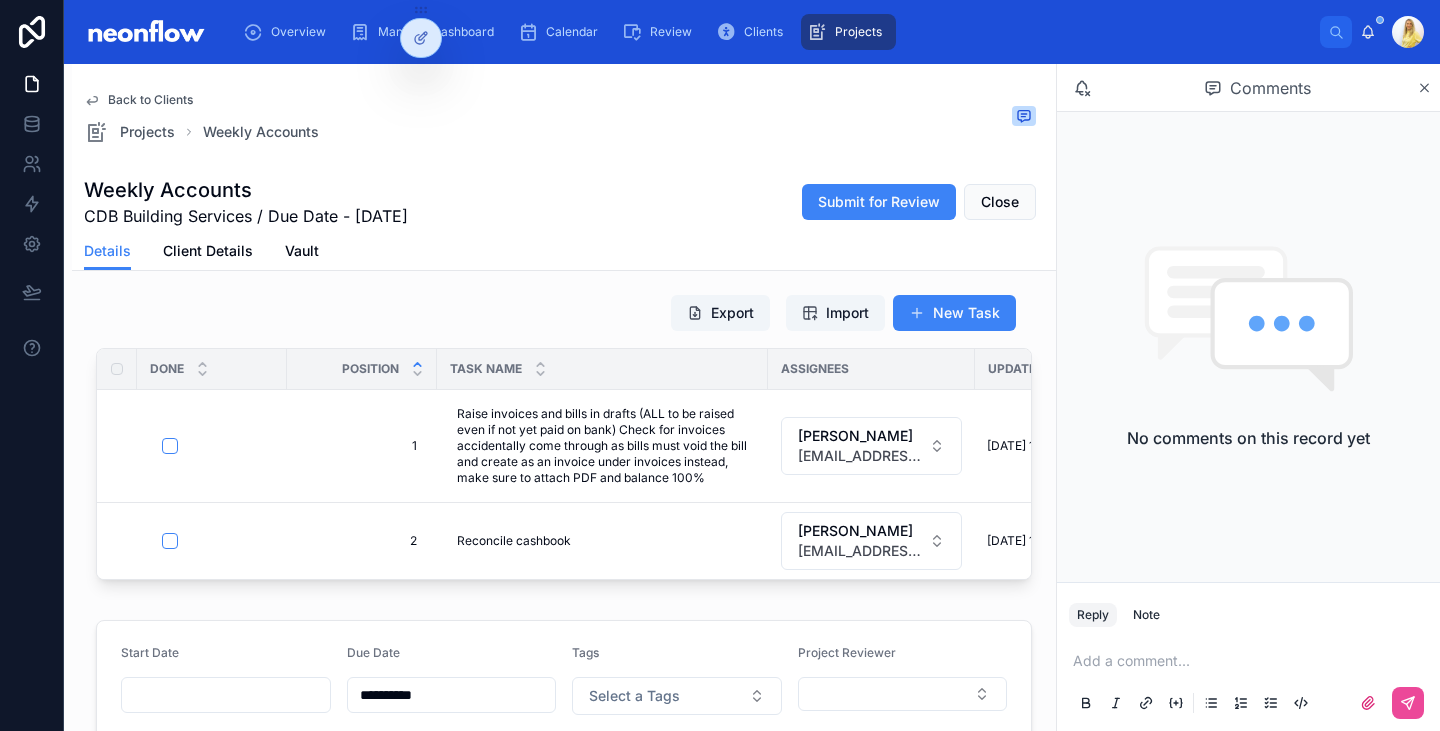 scroll, scrollTop: 129, scrollLeft: 0, axis: vertical 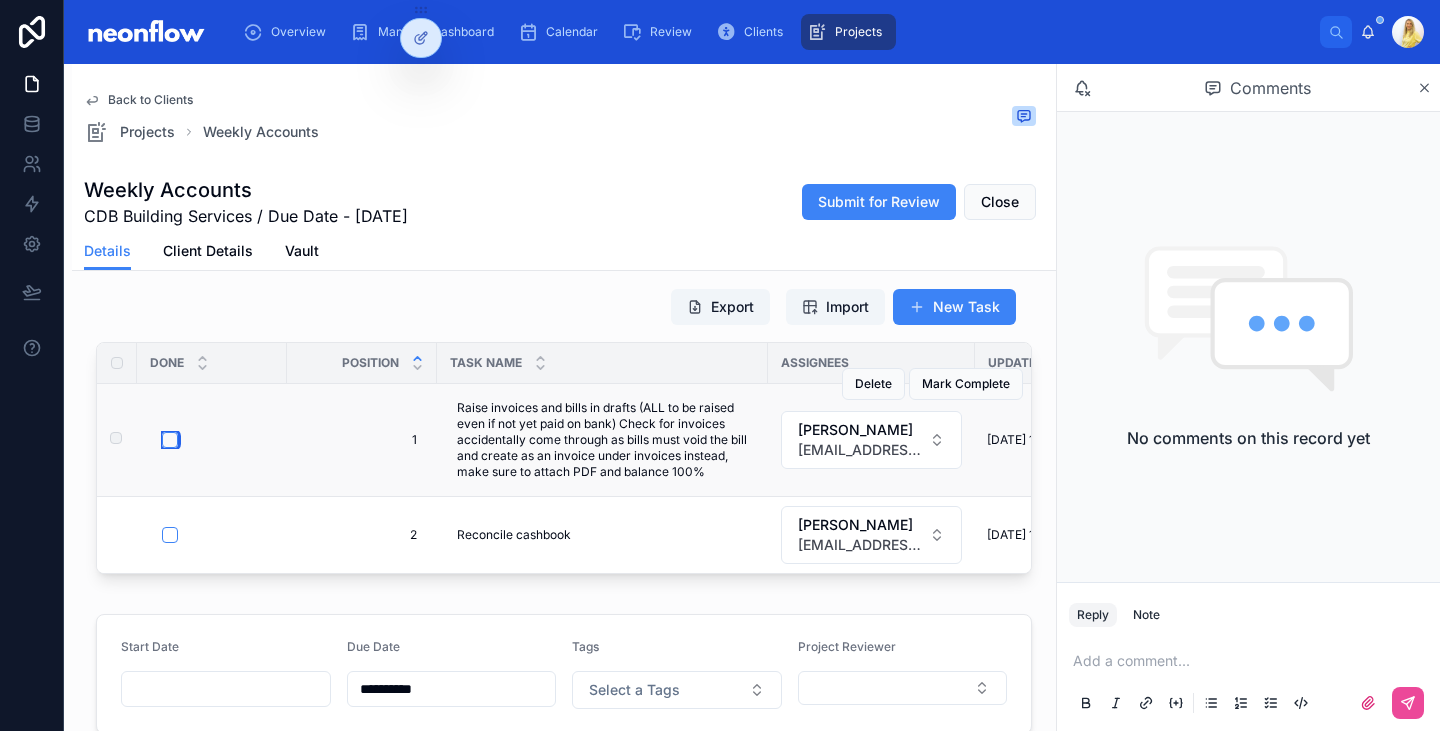 click at bounding box center (170, 440) 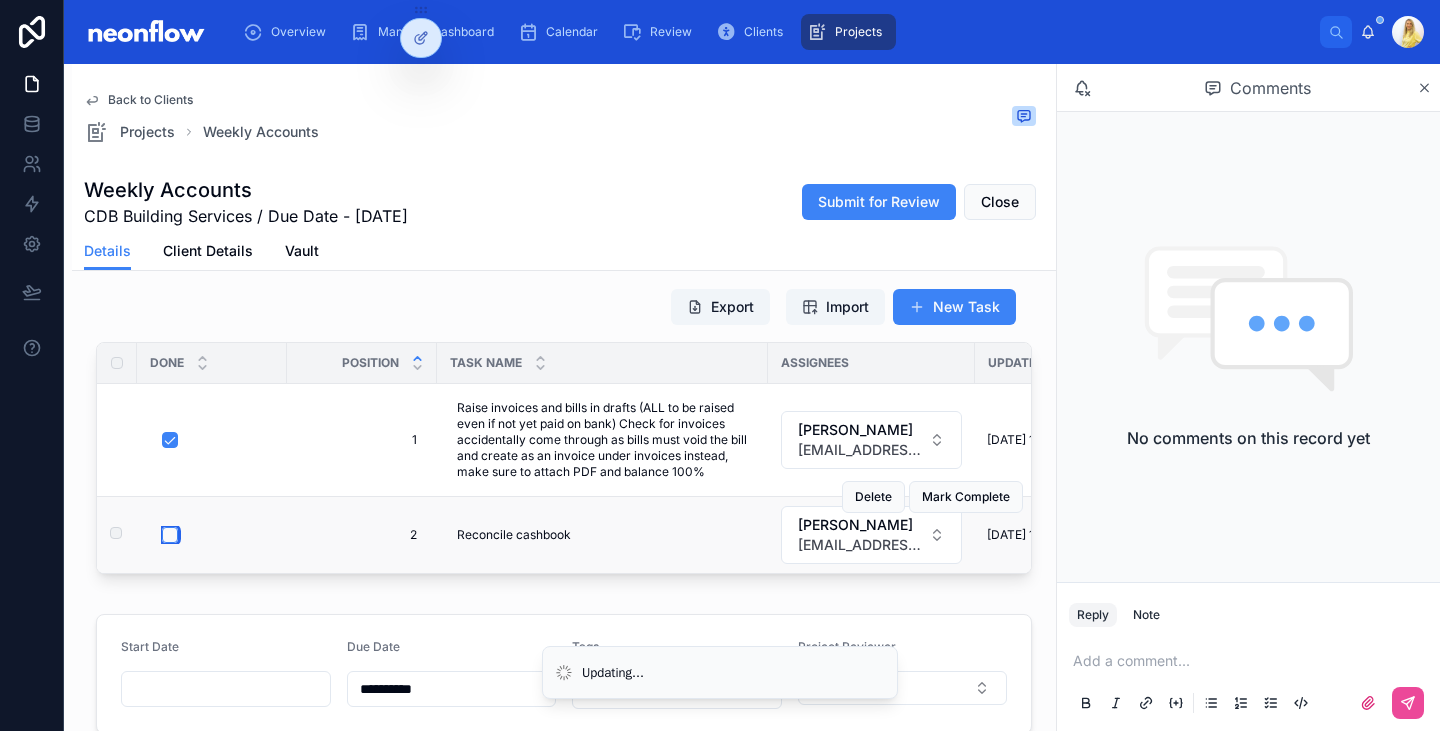 click at bounding box center (170, 535) 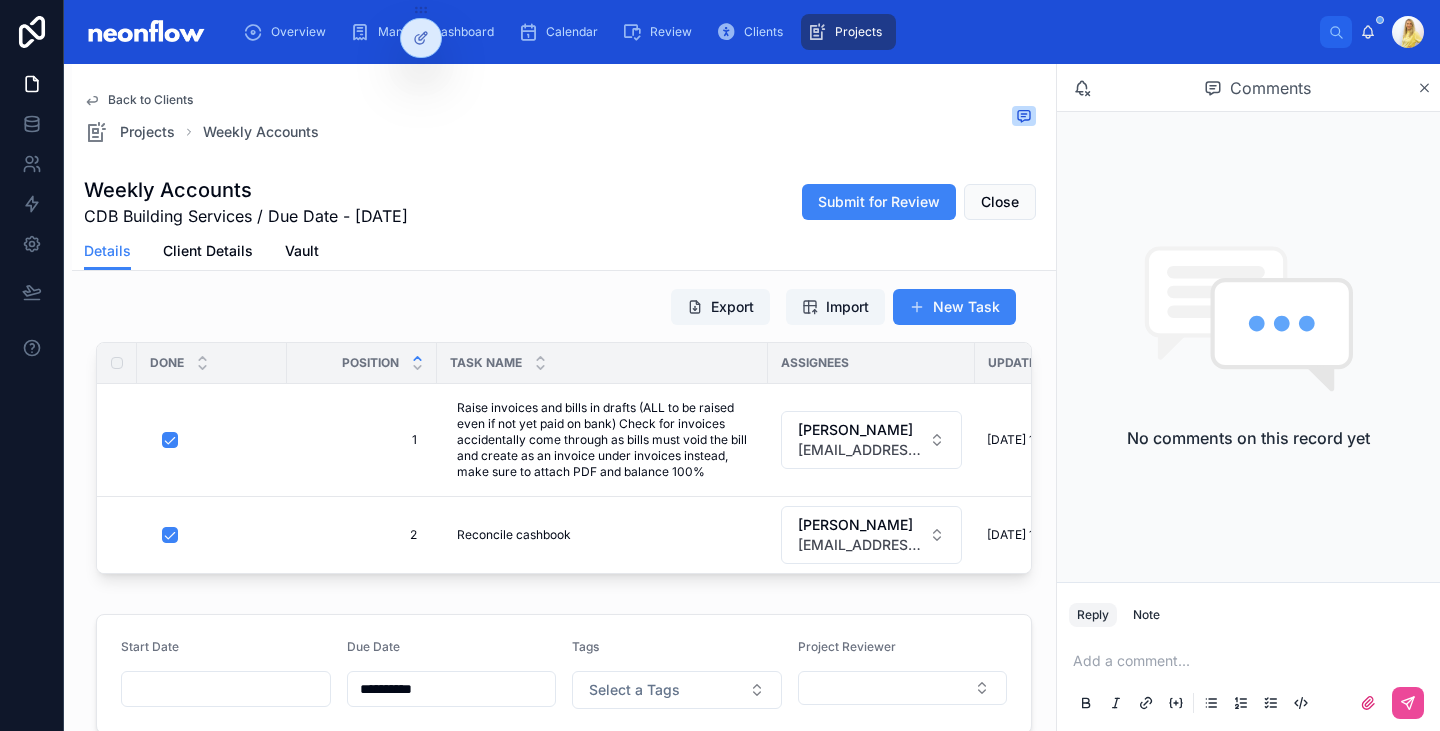 scroll, scrollTop: 0, scrollLeft: 0, axis: both 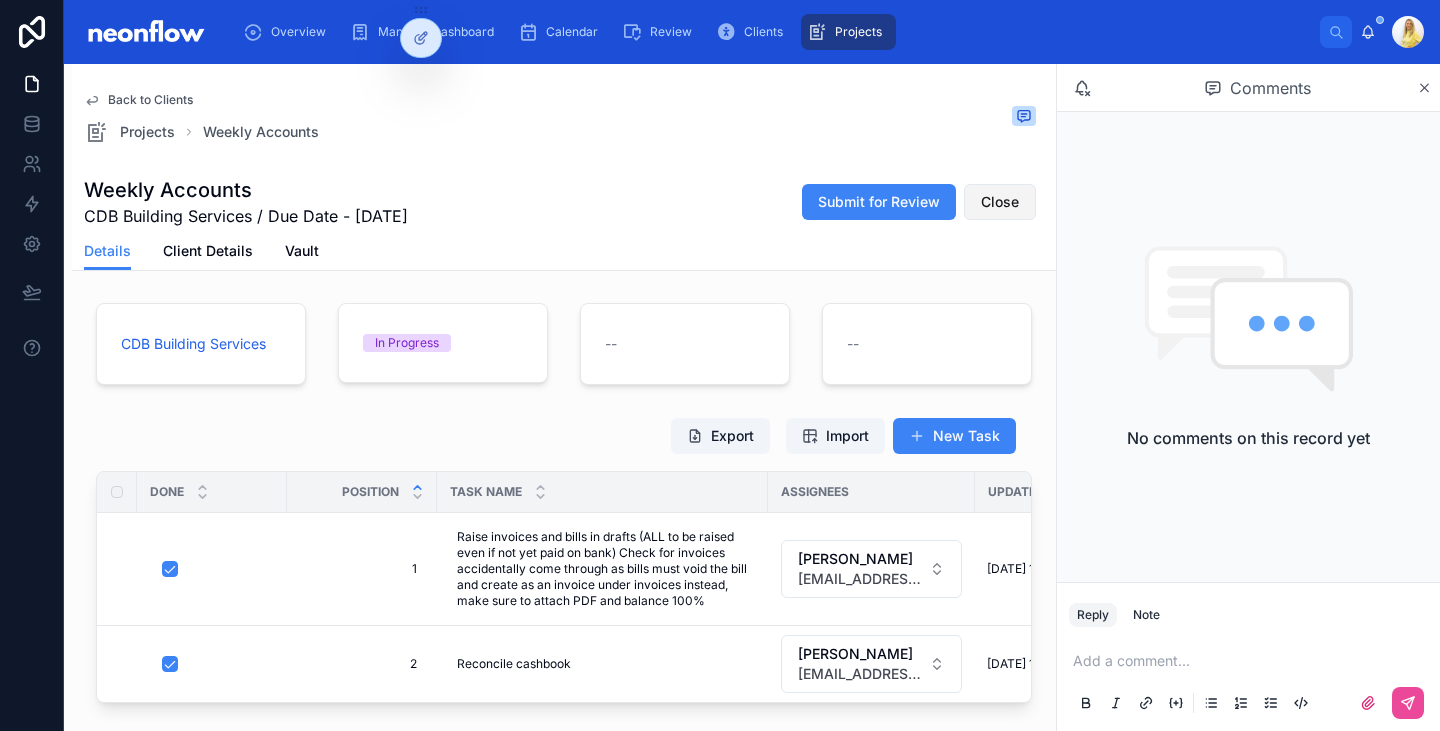 click on "Close" at bounding box center (1000, 202) 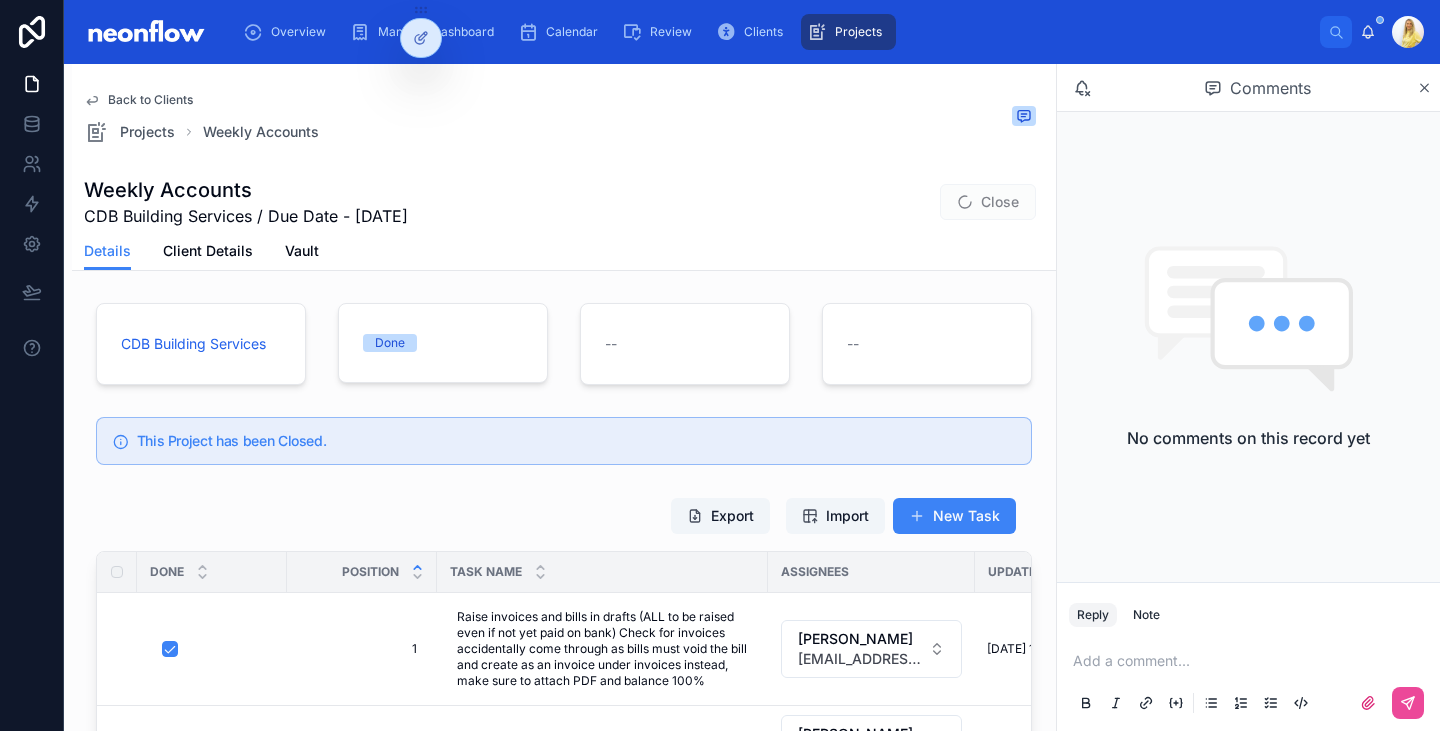 click on "Back to Clients" at bounding box center (150, 100) 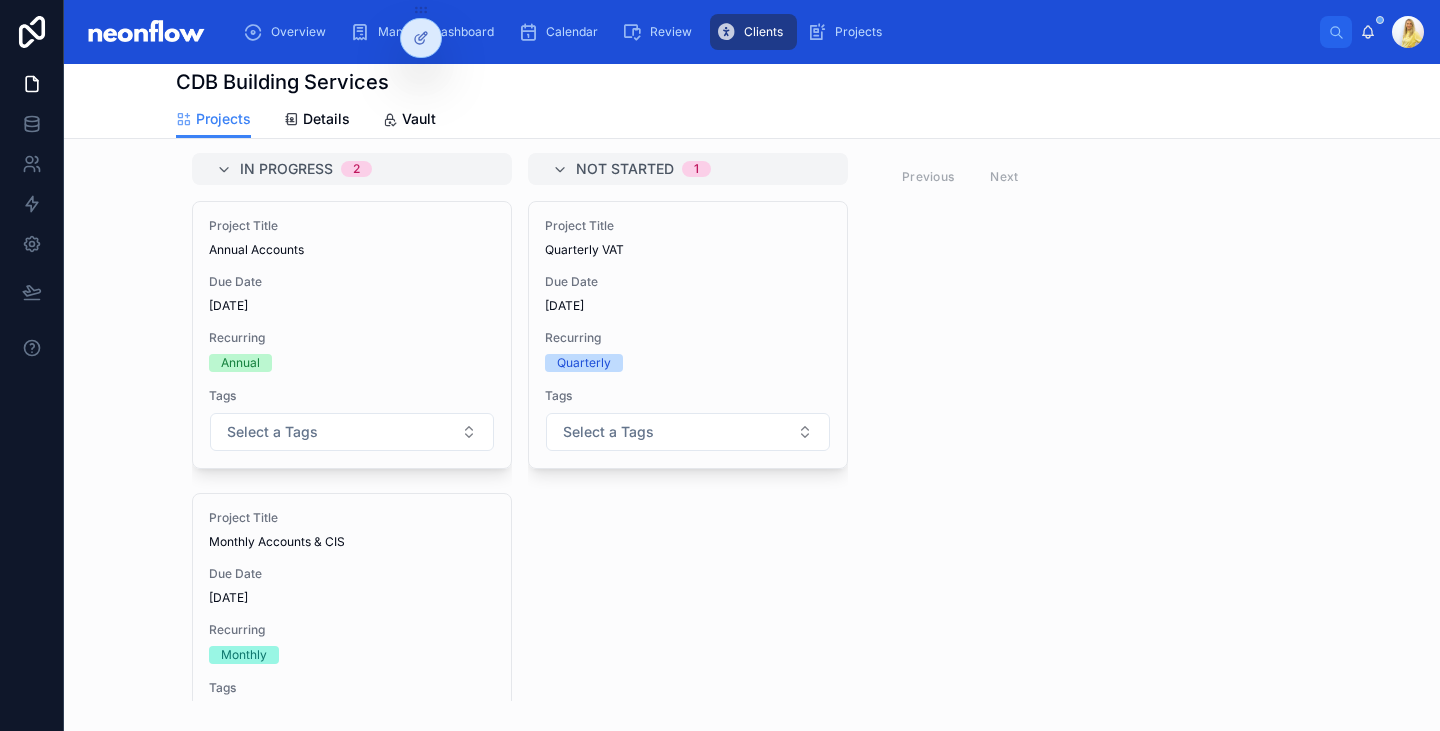 scroll, scrollTop: 125, scrollLeft: 0, axis: vertical 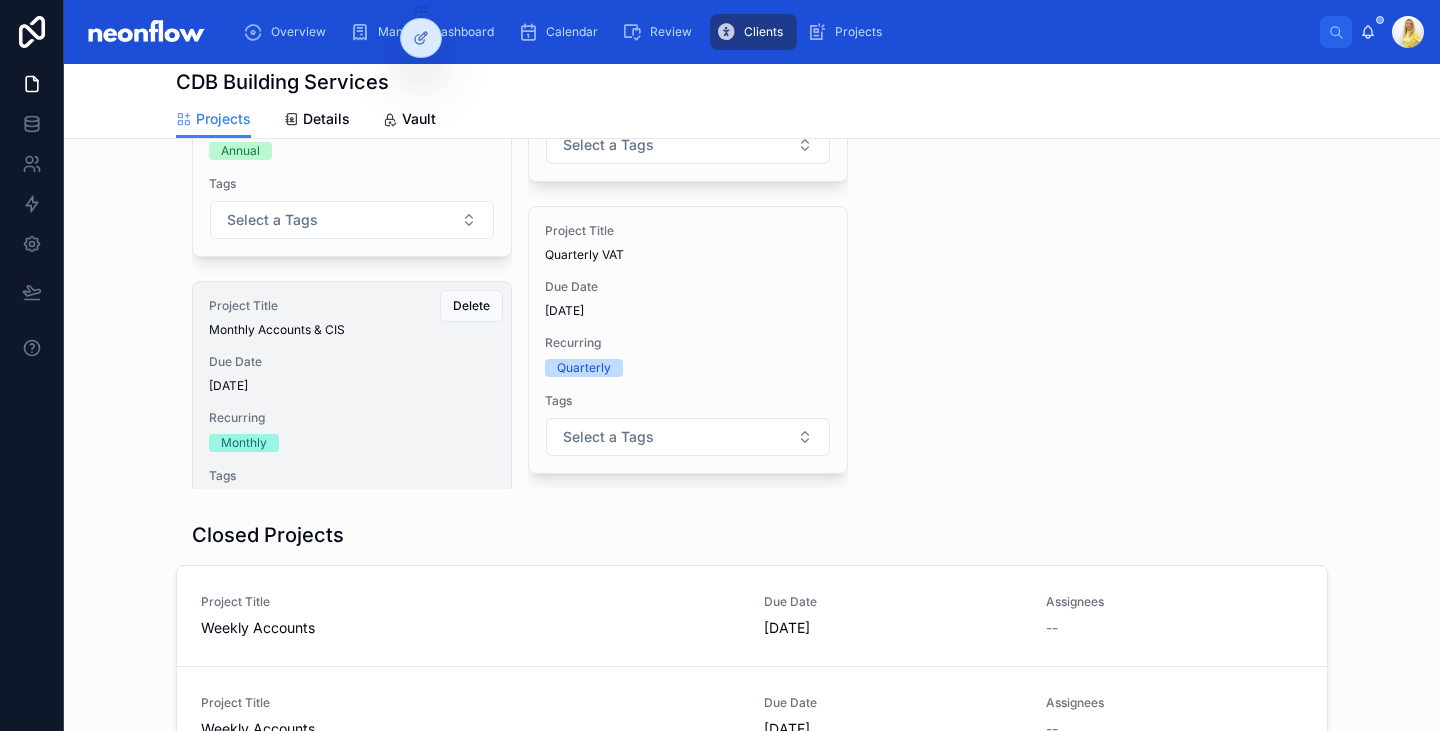 click on "[DATE]" at bounding box center [352, 386] 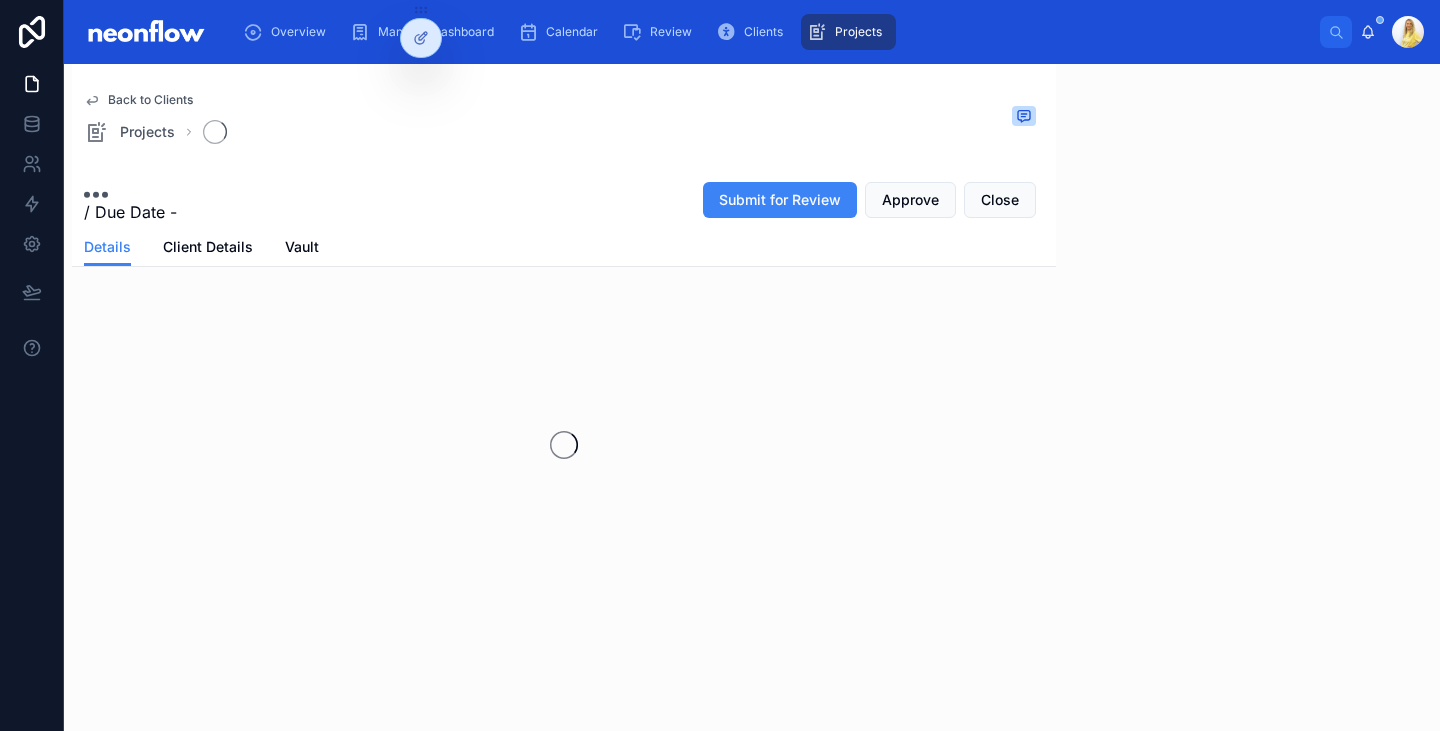 scroll, scrollTop: 4, scrollLeft: 0, axis: vertical 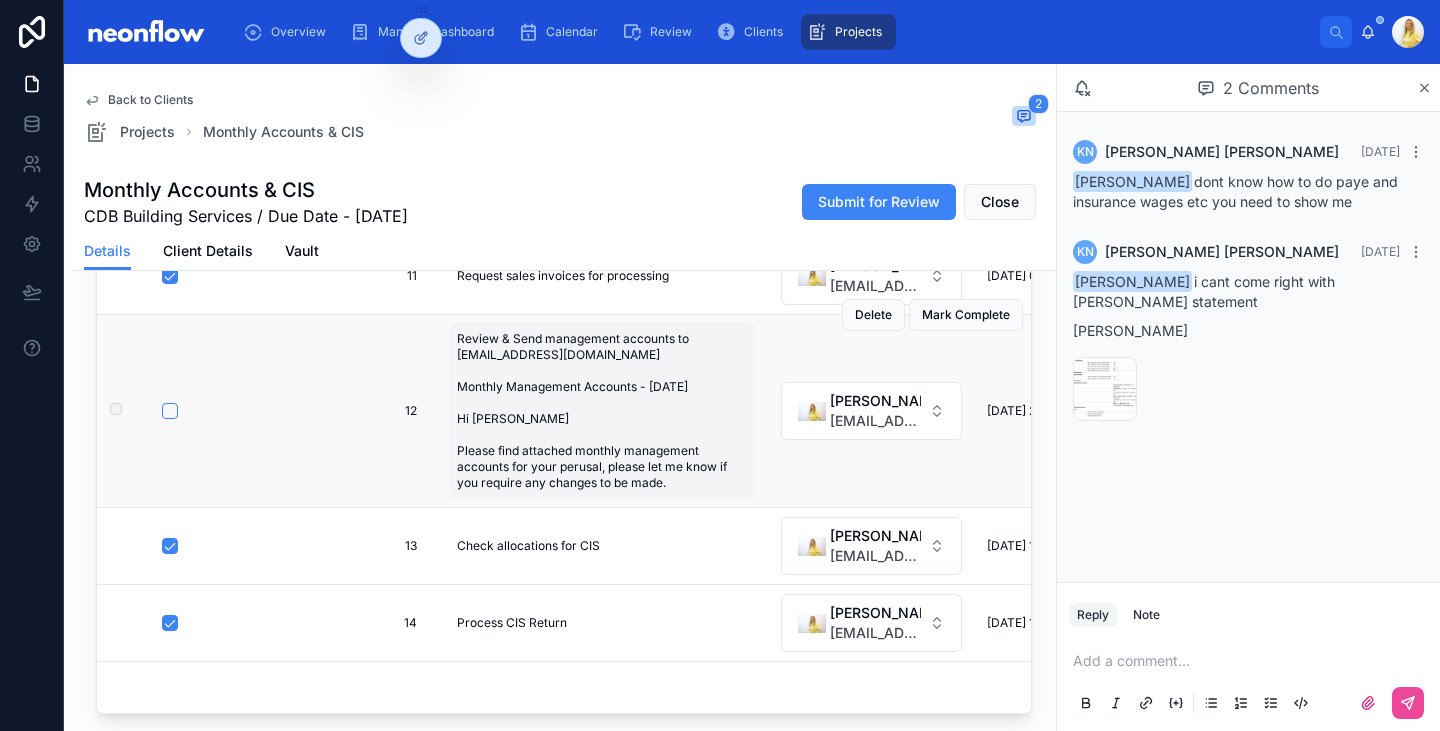 click on "Review & Send management accounts to [EMAIL_ADDRESS][DOMAIN_NAME]
Monthly Management Accounts - [DATE]
Hi [PERSON_NAME]
Please find attached monthly management accounts for your perusal, please let me know if you require any changes to be made." at bounding box center [602, 411] 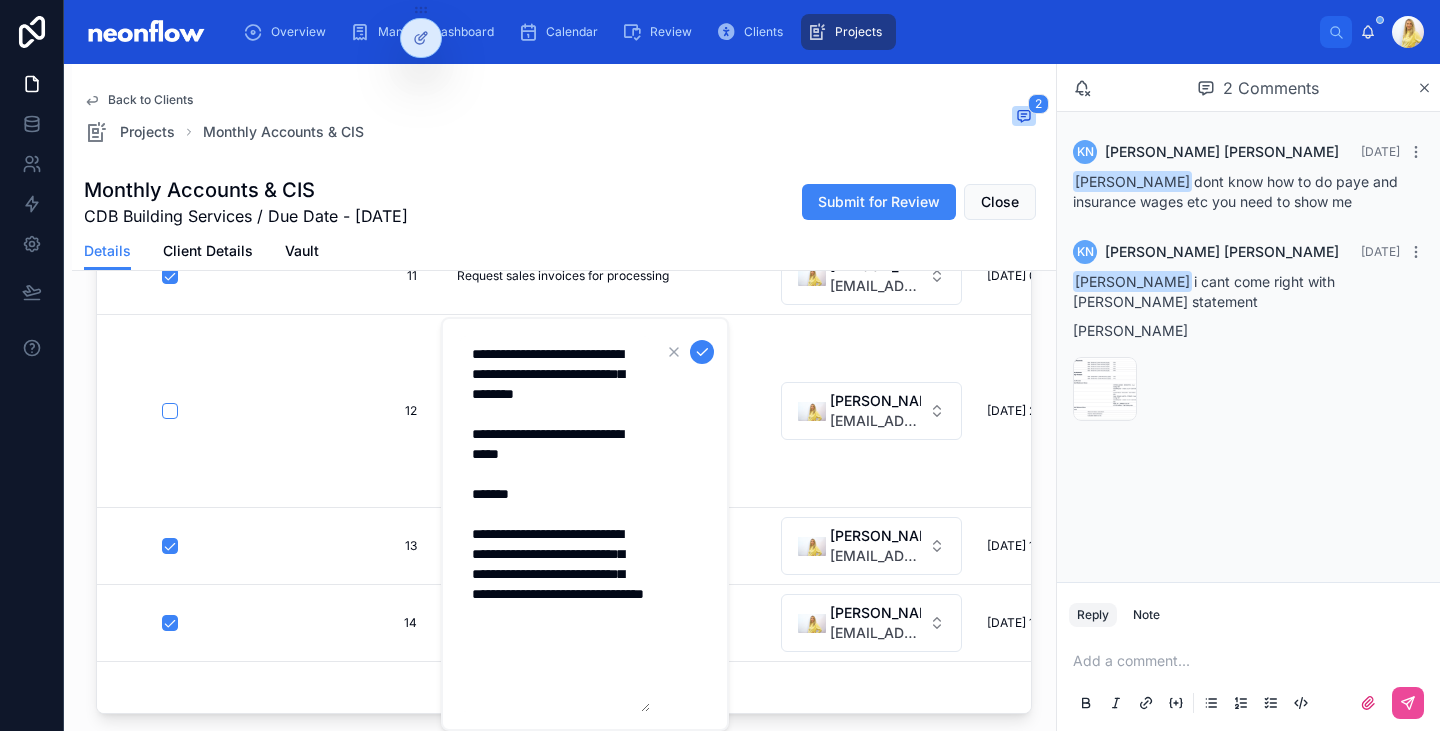 drag, startPoint x: 471, startPoint y: 529, endPoint x: 649, endPoint y: 679, distance: 232.77457 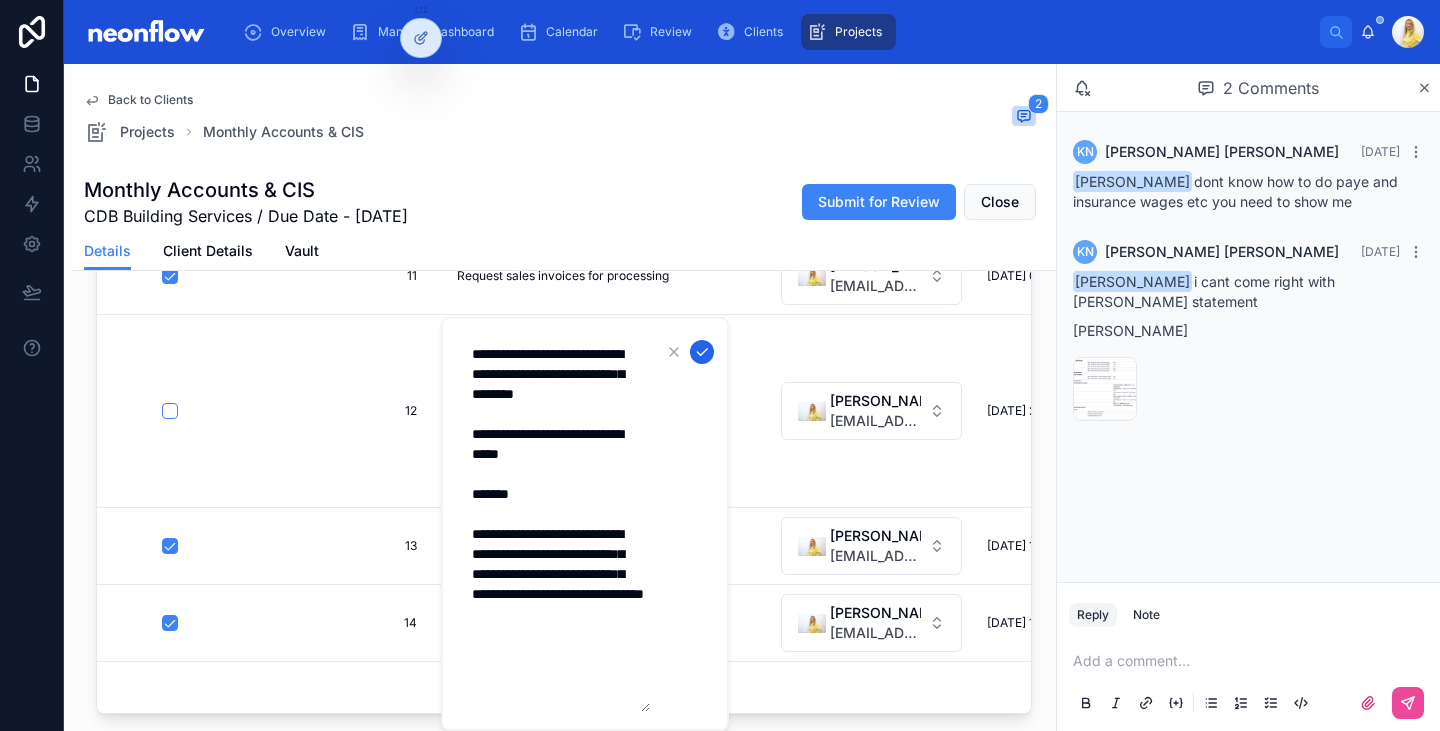 click 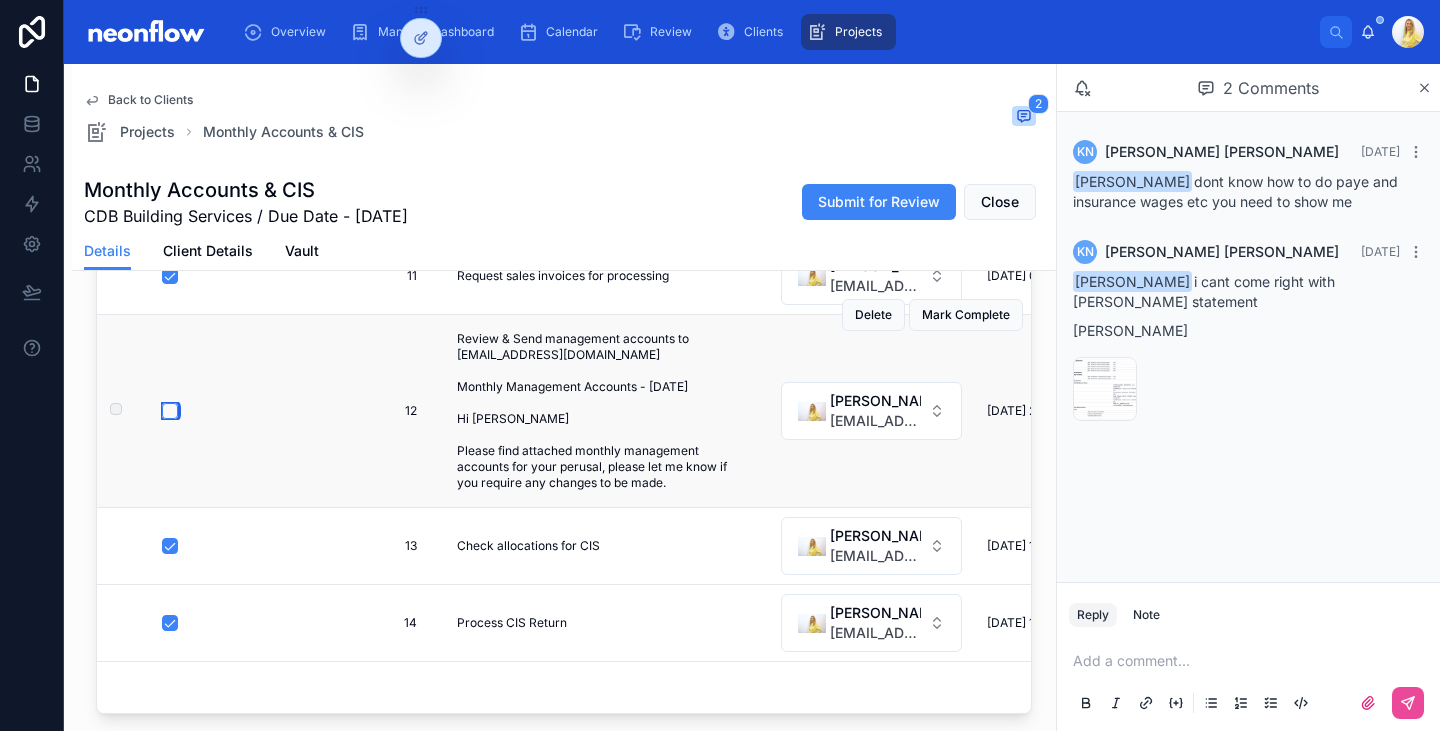 click at bounding box center (170, 411) 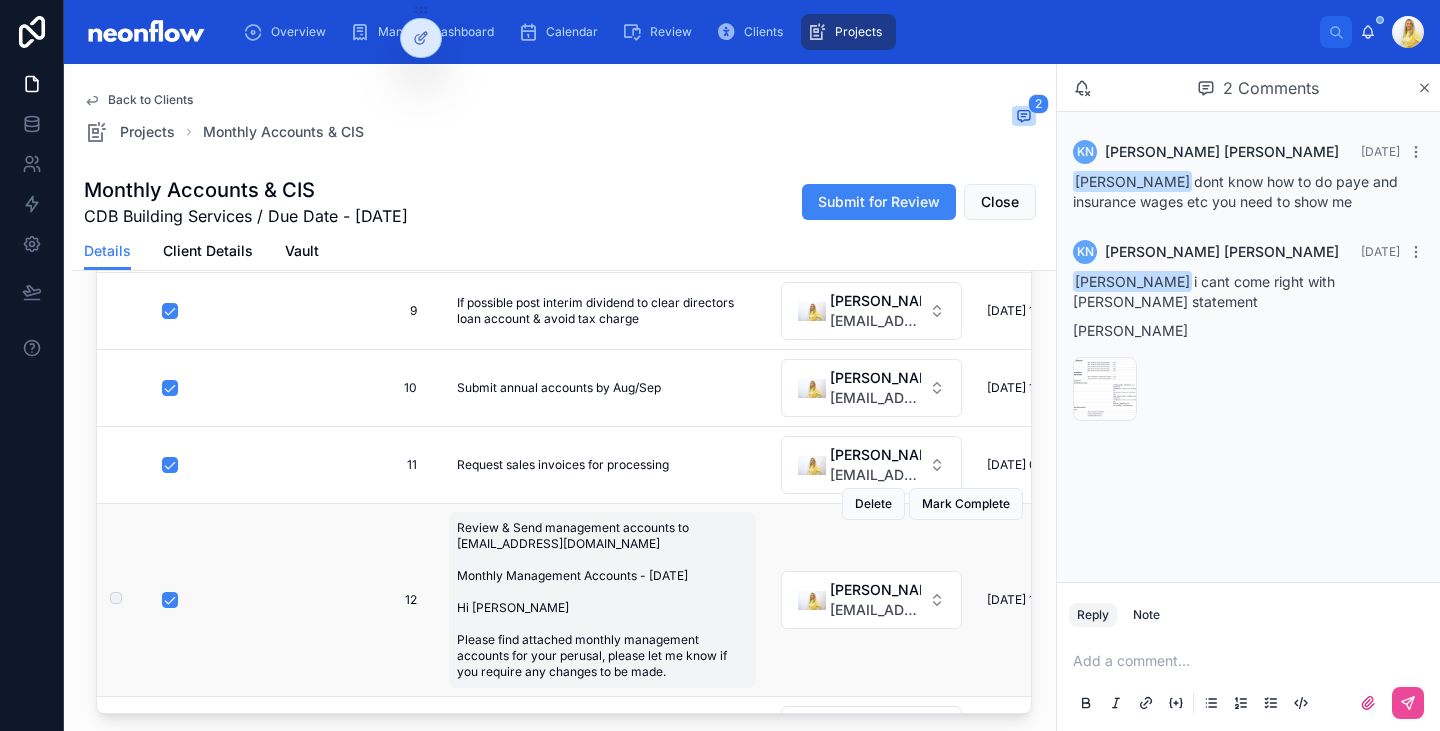 scroll, scrollTop: 0, scrollLeft: 0, axis: both 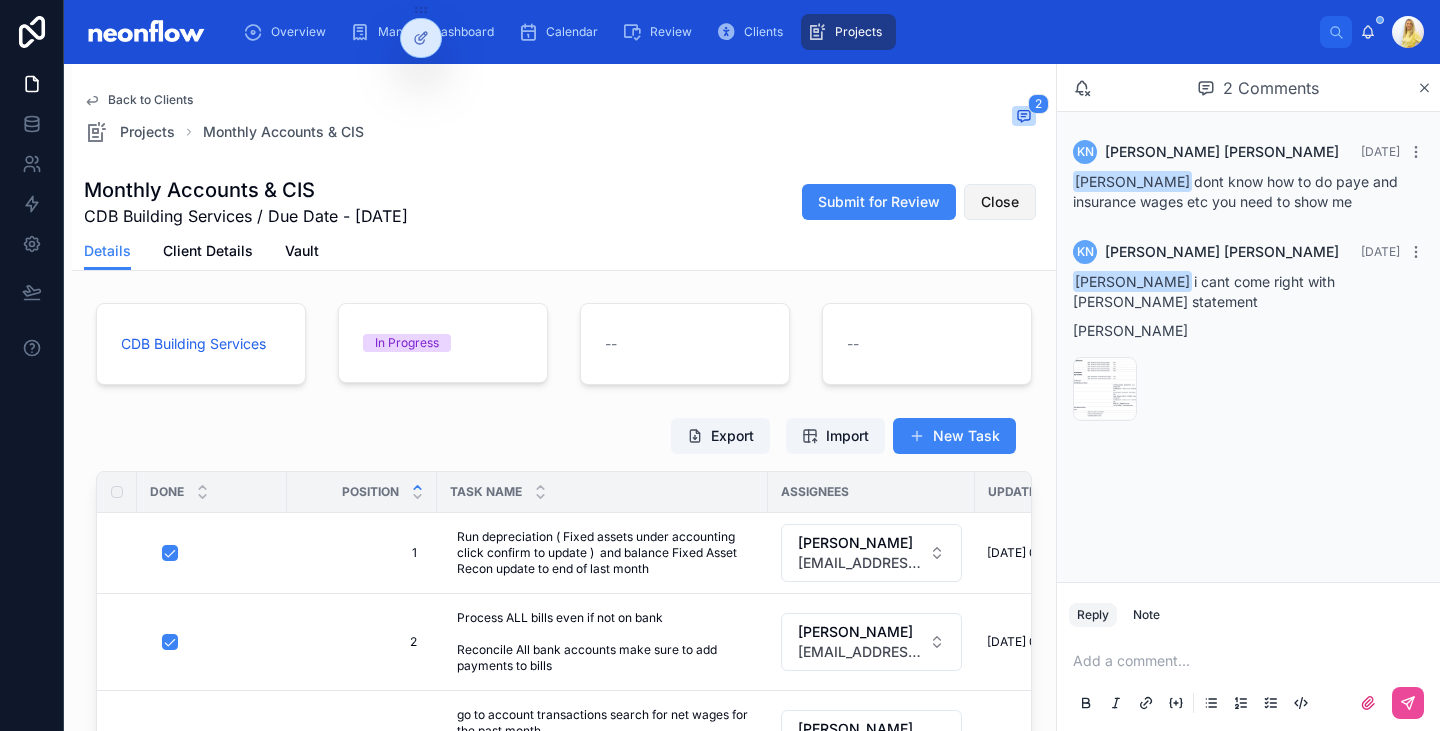 click on "Close" at bounding box center [1000, 202] 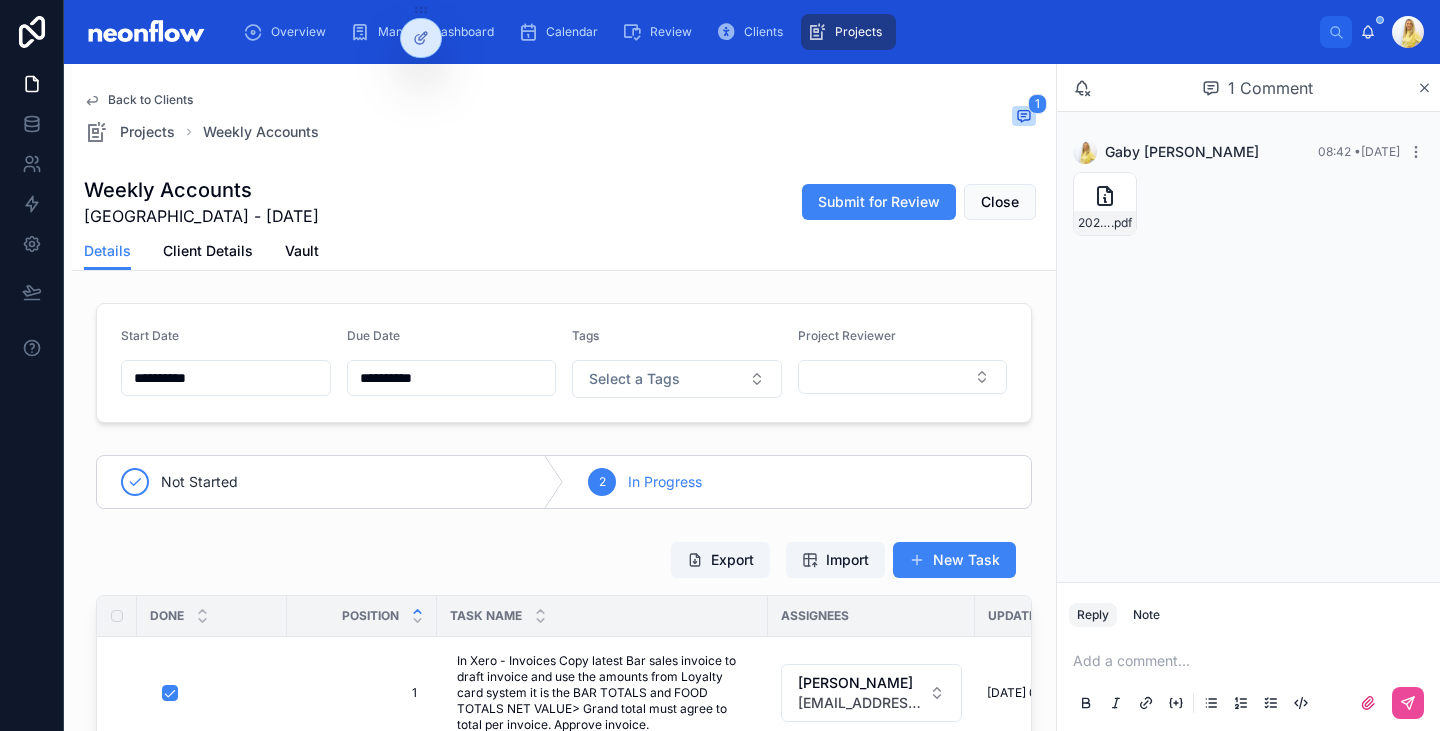 scroll, scrollTop: 0, scrollLeft: 0, axis: both 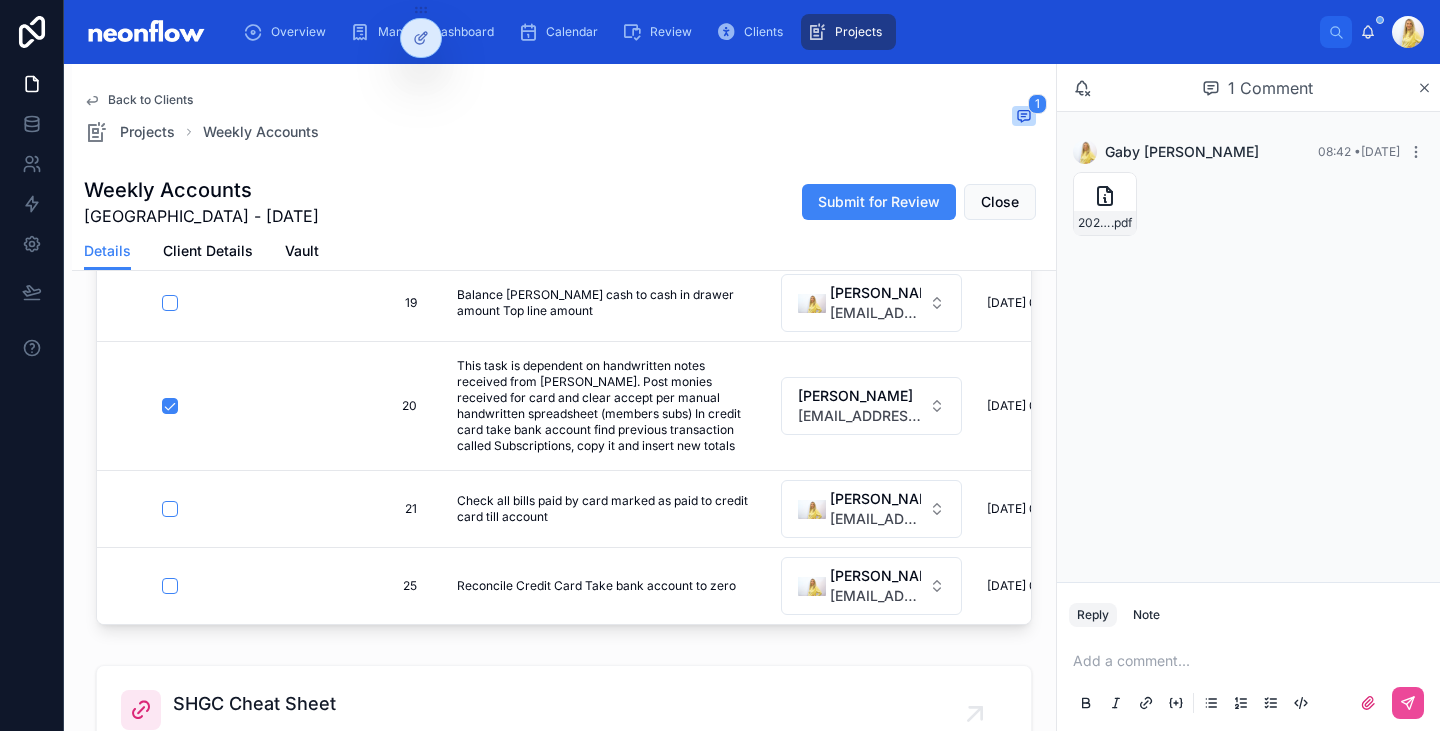 click on "Back to Clients Projects Weekly Accounts 1" at bounding box center [564, 118] 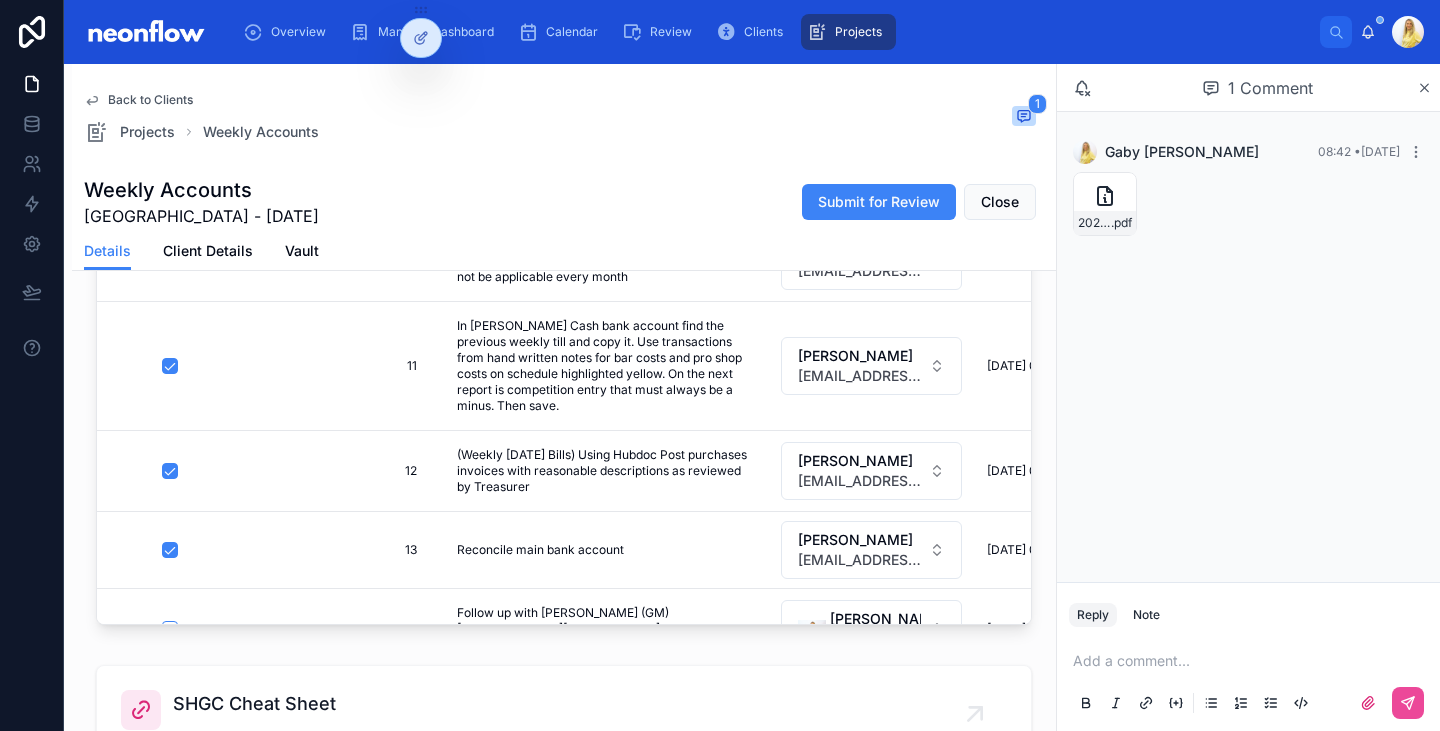 scroll, scrollTop: 0, scrollLeft: 0, axis: both 